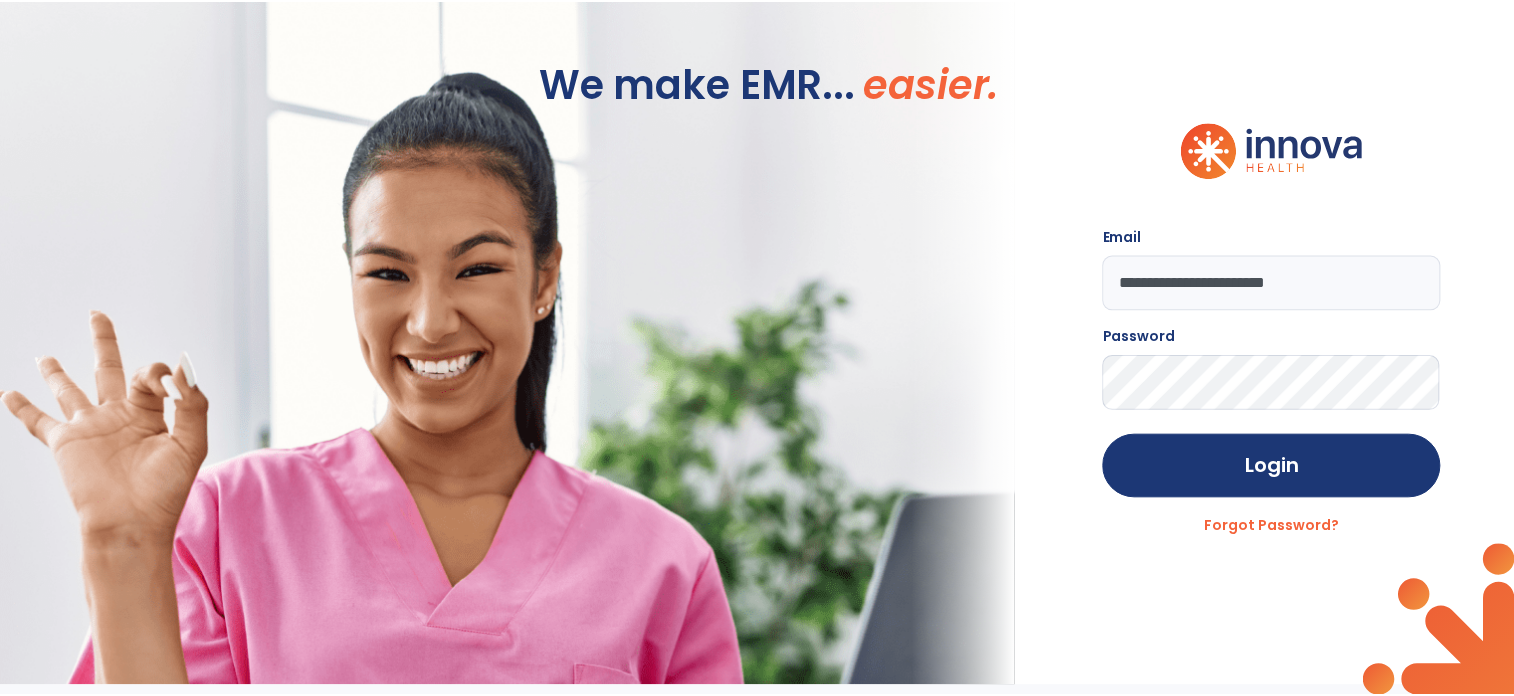 scroll, scrollTop: 0, scrollLeft: 0, axis: both 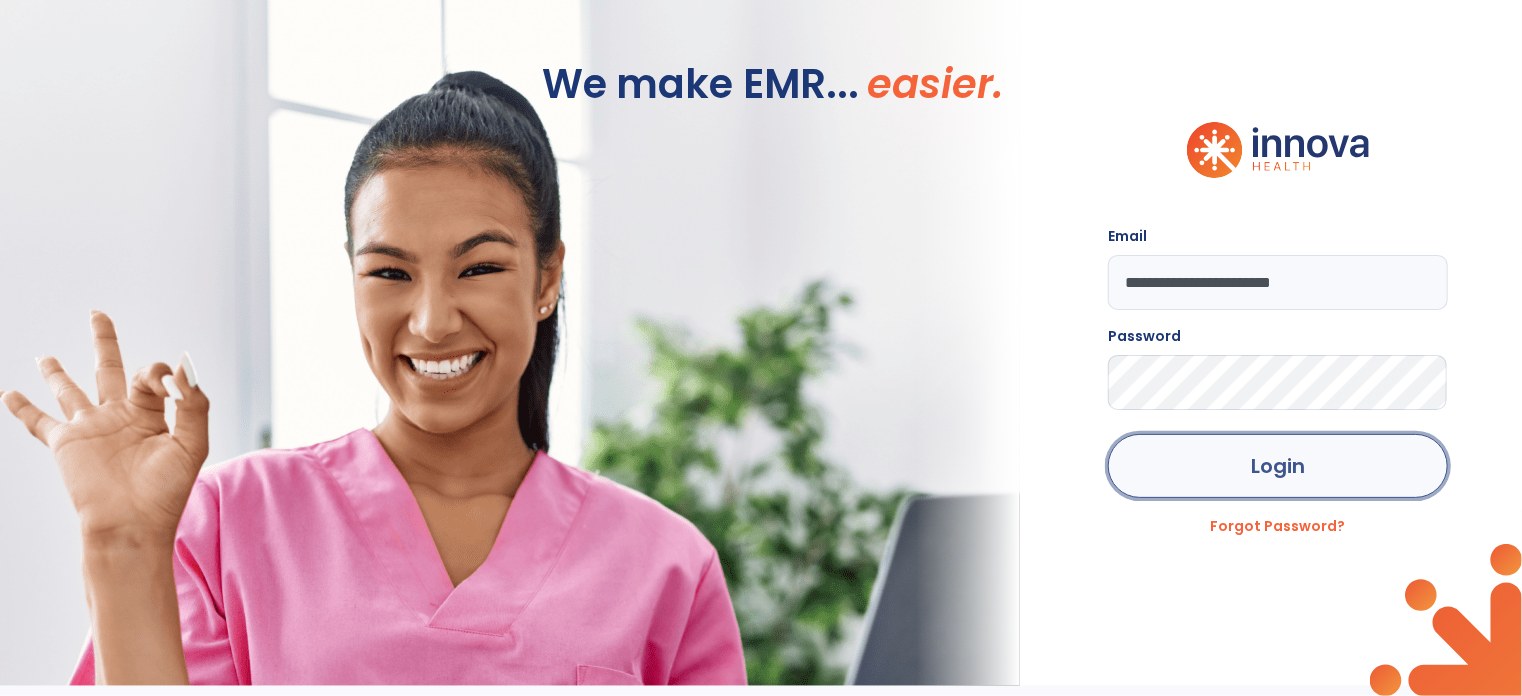 drag, startPoint x: 1227, startPoint y: 464, endPoint x: 1220, endPoint y: 453, distance: 13.038404 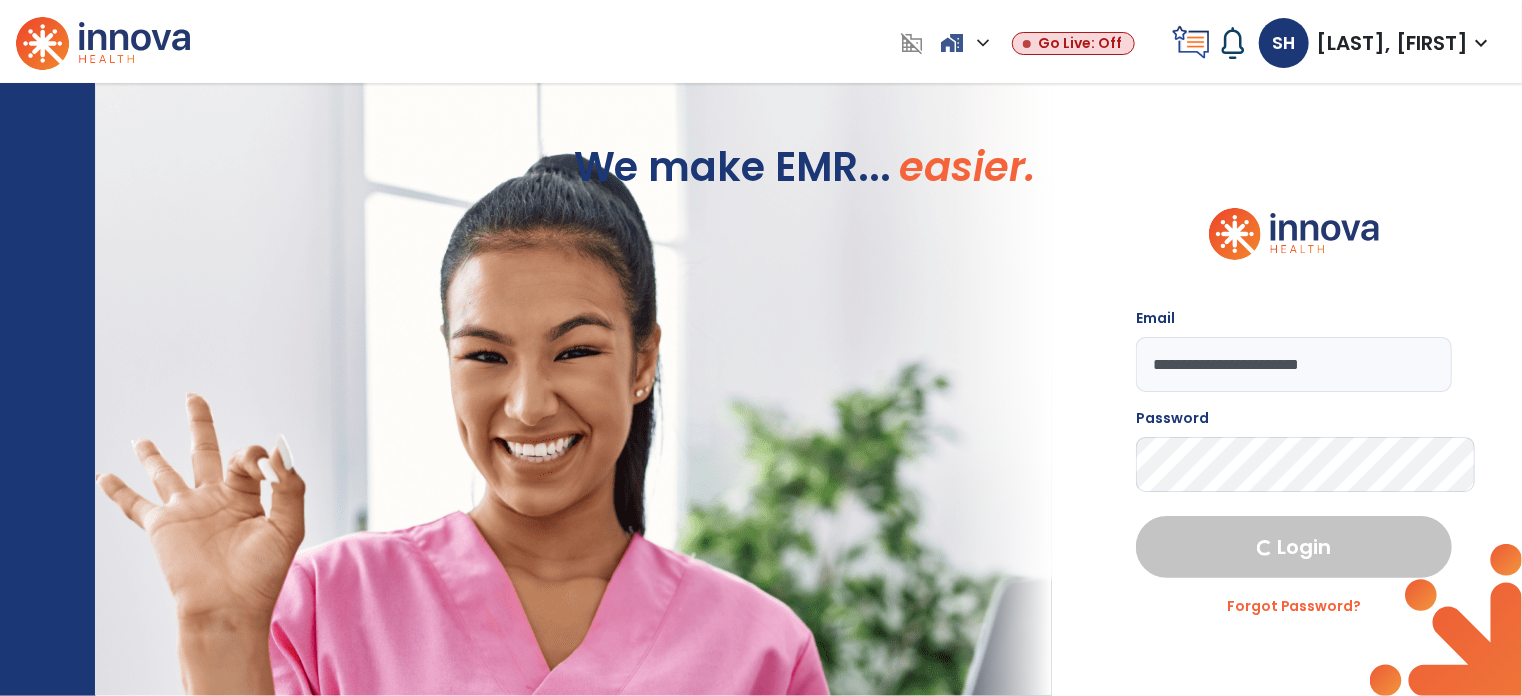select on "***" 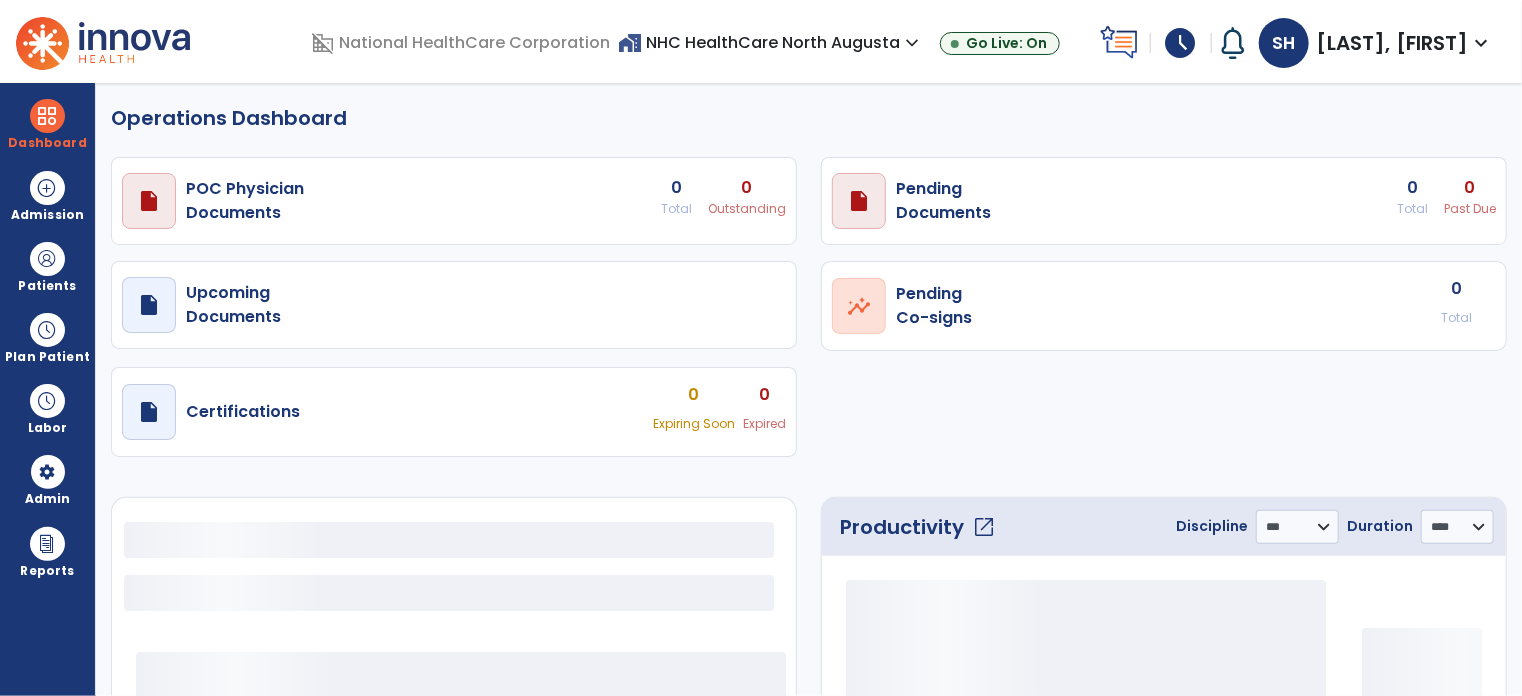 select on "***" 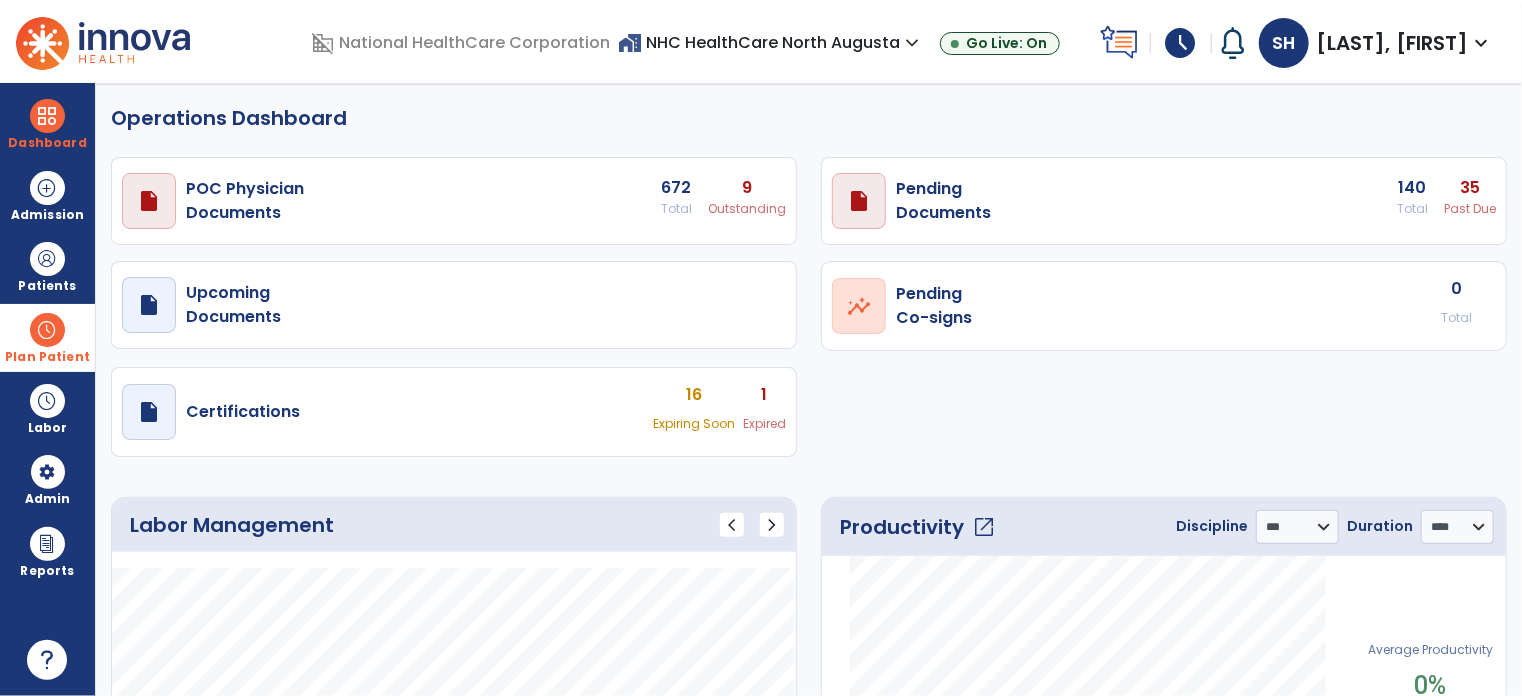 click at bounding box center (47, 330) 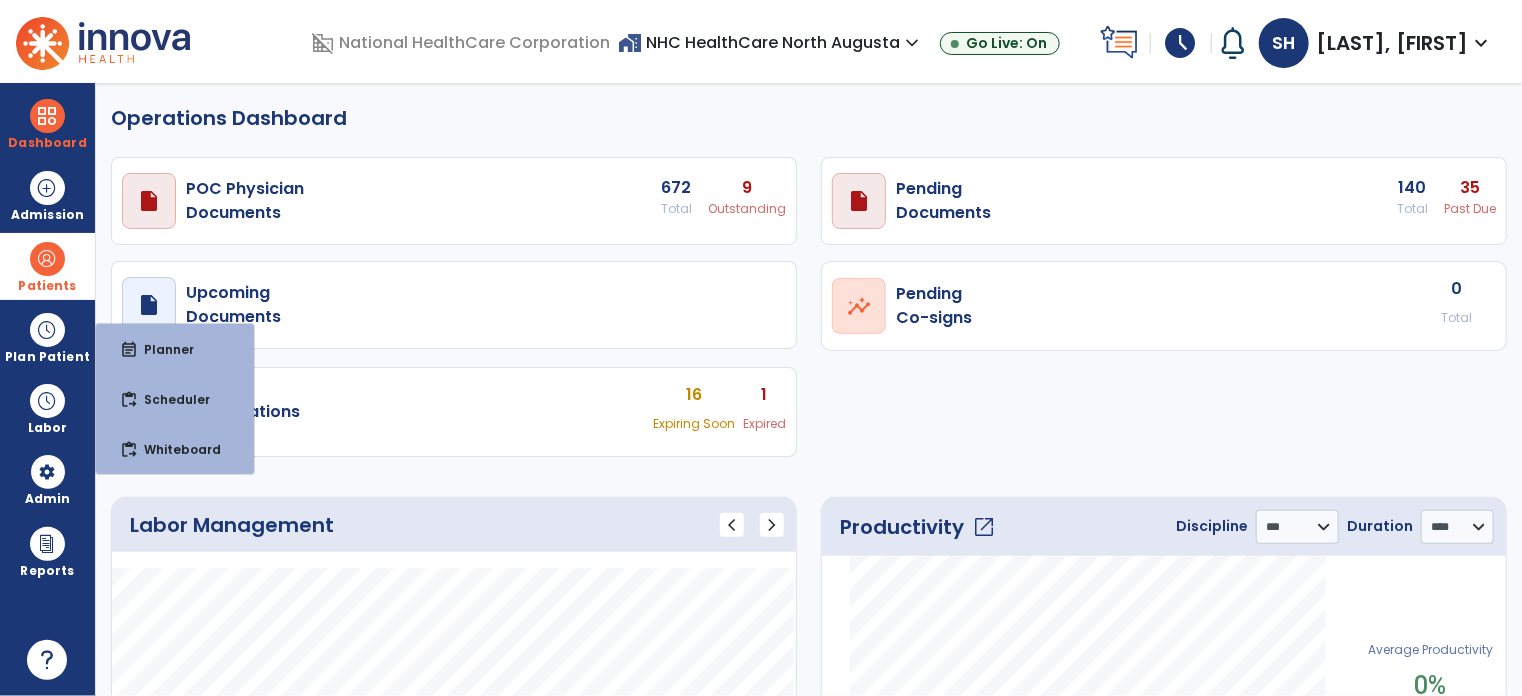 click at bounding box center (47, 259) 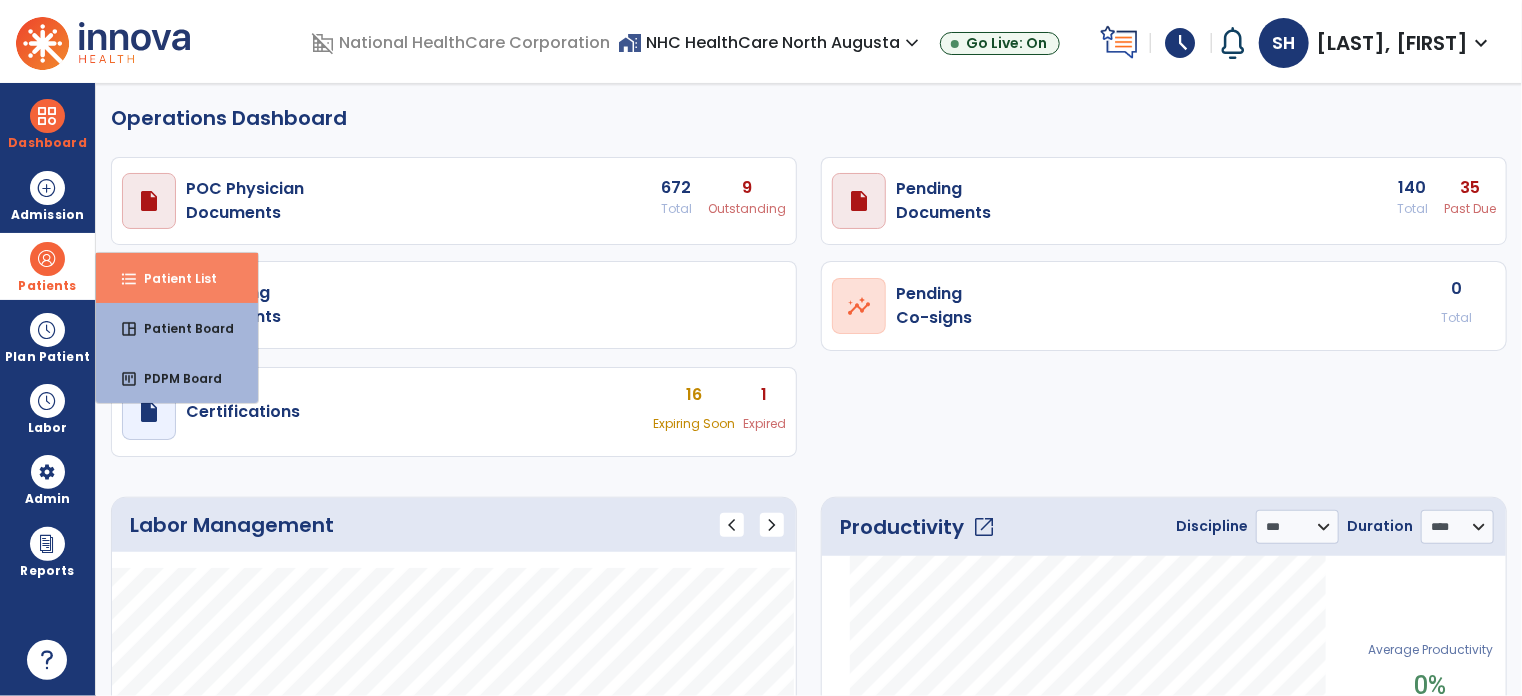 click on "Patient List" at bounding box center [172, 278] 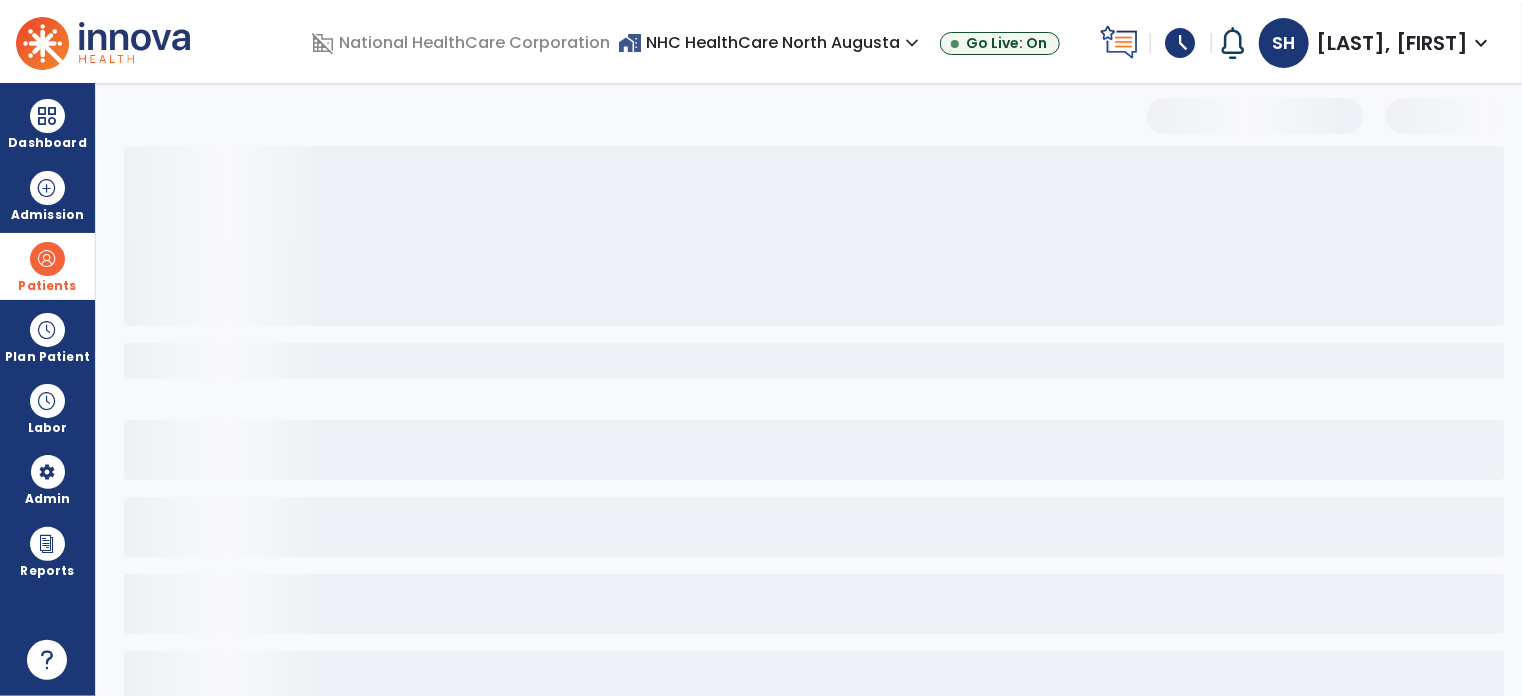 select on "***" 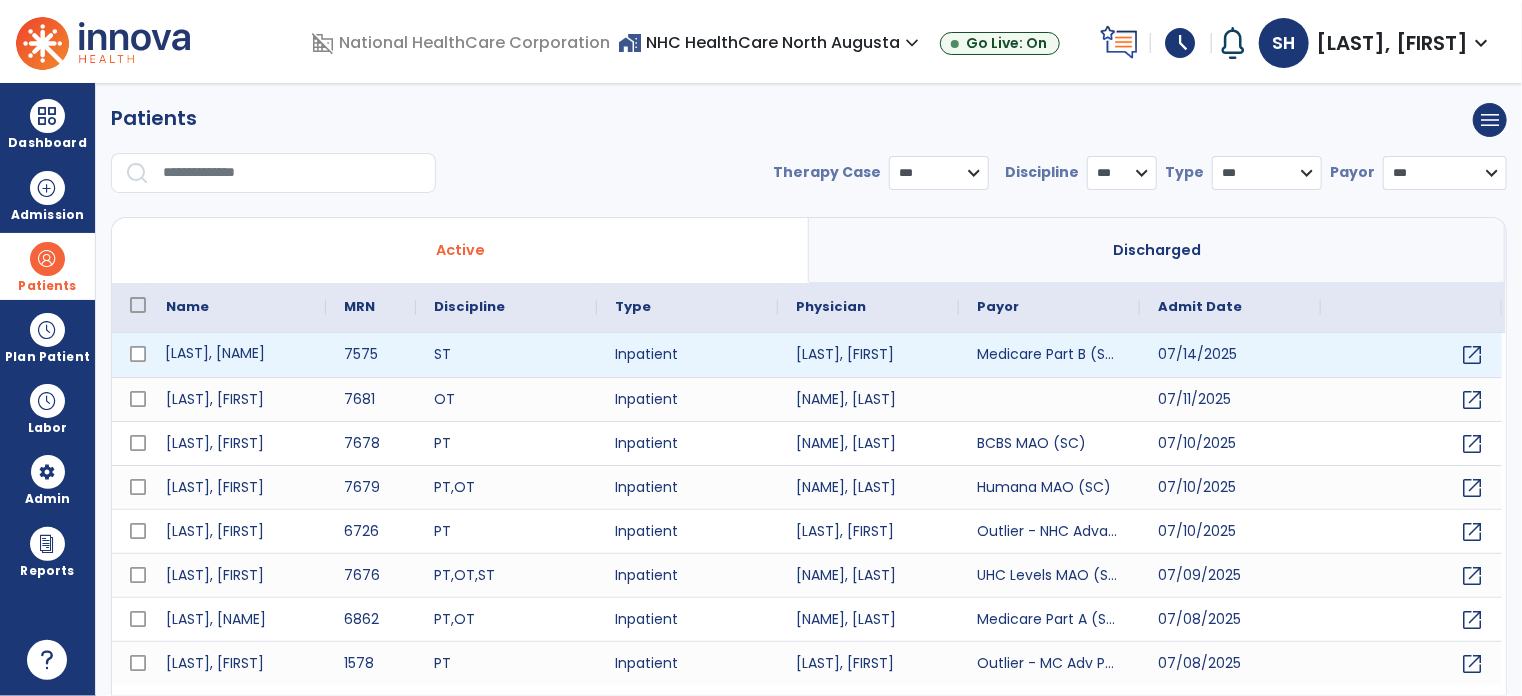 click on "[LAST], [NAME]" at bounding box center [237, 355] 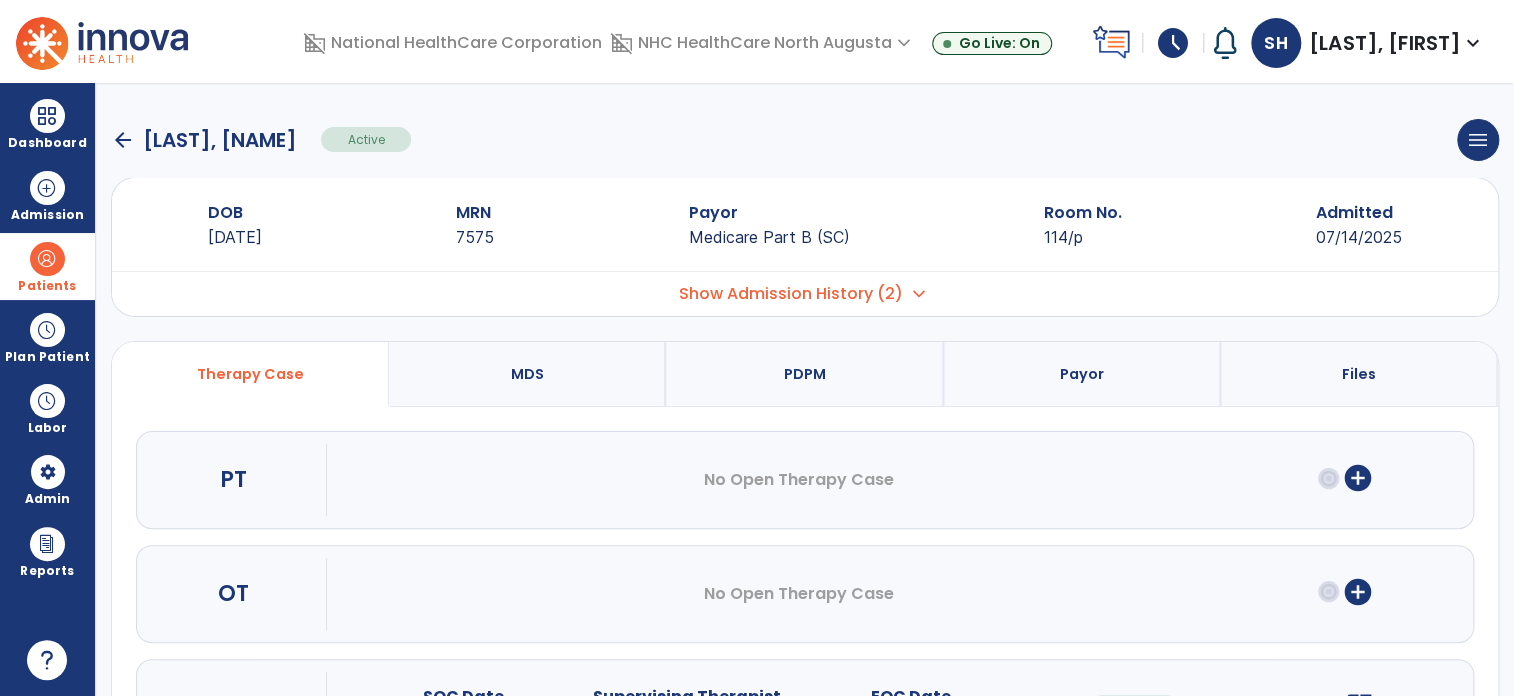 drag, startPoint x: 1508, startPoint y: 532, endPoint x: 1516, endPoint y: 582, distance: 50.635956 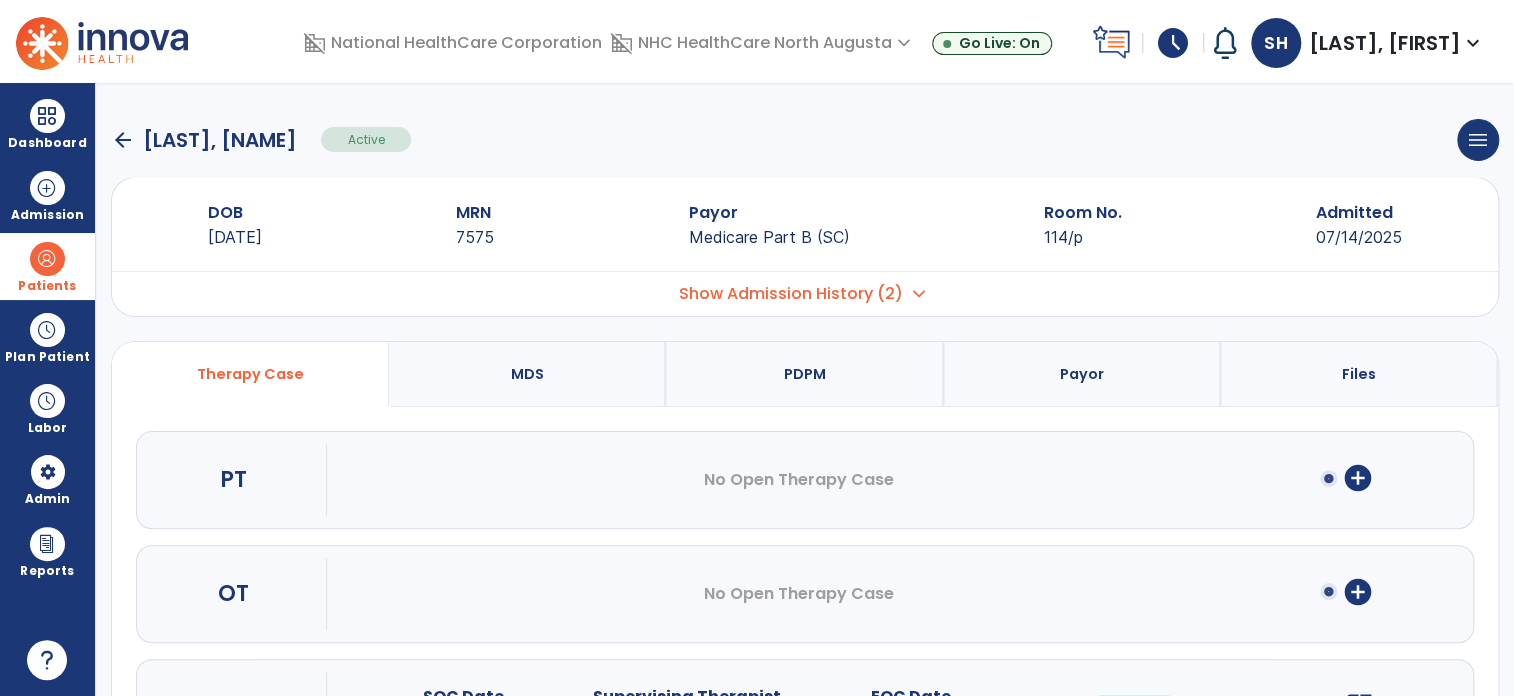 click on "domain_disabled National HealthCare Corporation domain_disabled NHC HealthCare North Augusta expand_more NHC HealthCare Greenwood - SC NHC HealthCare North Augusta Go Live: On schedule My Time: Monday, Jul 14 ***** stop Stop Open your timecard arrow_right Notifications Mark as read Census Alert - A21 Today at 3:58 AM | NHC HealthCare North Augusta Census Alert - A22 Yesterday at 12:53 PM | NHC HealthCare Greenwood - SC Census Alert - A03 Yesterday at 11:33 AM | NHC HealthCare Greenwood - SC Census Alert - A21 Yesterday at 8:53 AM | NHC HealthCare North Augusta Census Alert - A21 Yesterday at 5:53 AM | NHC HealthCare North Augusta See all Notifications SH Huey, Shannon expand_more home Home person Profile help Help logout Log out Dashboard dashboard Therapist Dashboard view_quilt Operations Dashboard Admission Patients format_list_bulleted Patient List space_dashboard Patient Board insert_chart PDPM Board Plan Patient event_note Planner" at bounding box center [757, 348] 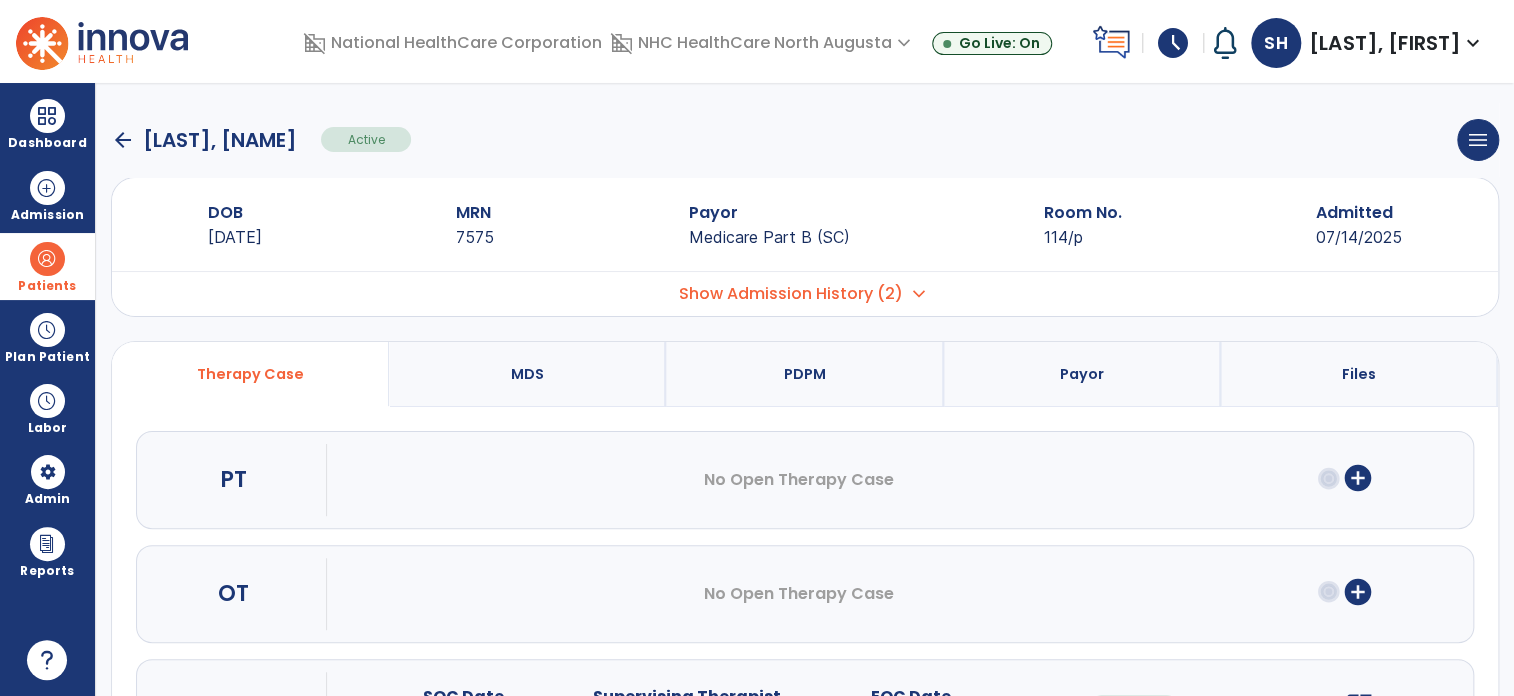 click on "ST SOC Date [DATE] Supervising Therapist [LAST], [FIRST] - ST EOC Date   --    Open  open_in_new" at bounding box center [805, 708] 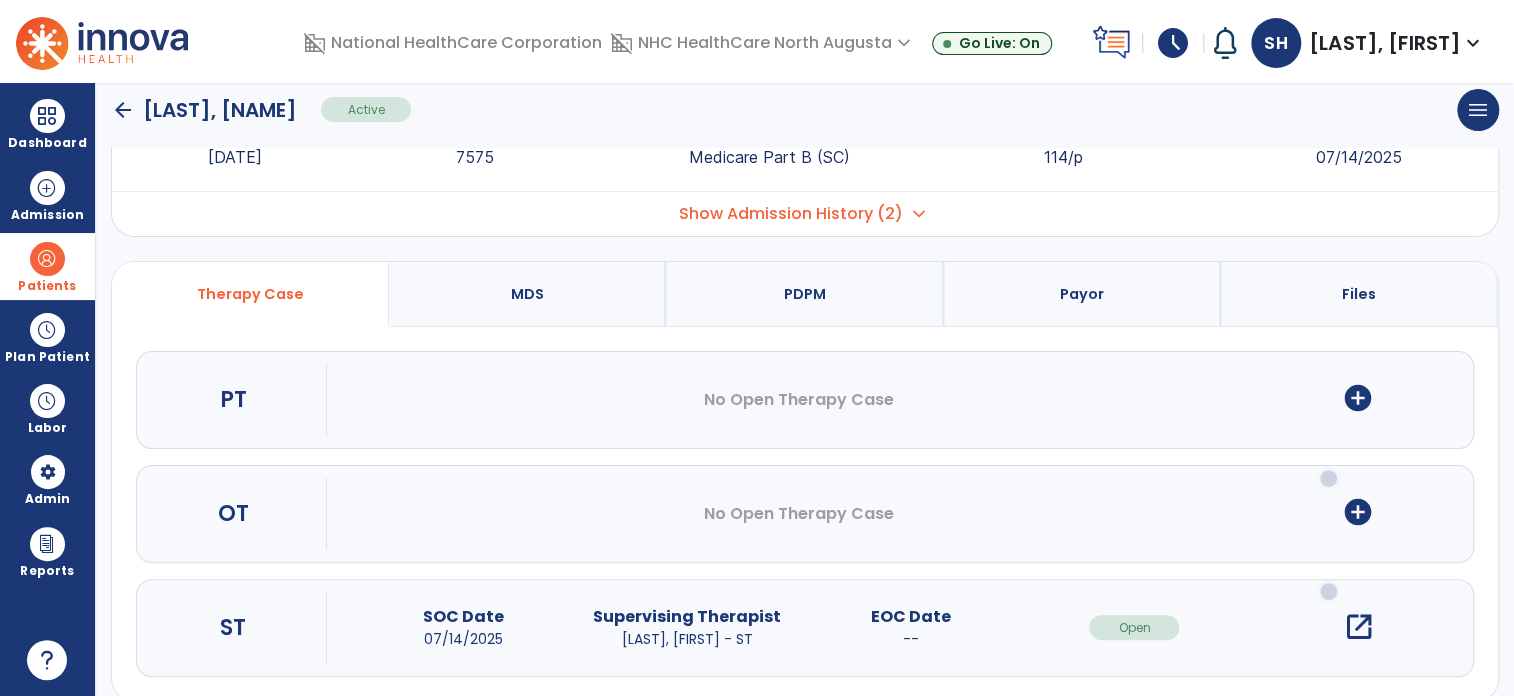 scroll, scrollTop: 106, scrollLeft: 0, axis: vertical 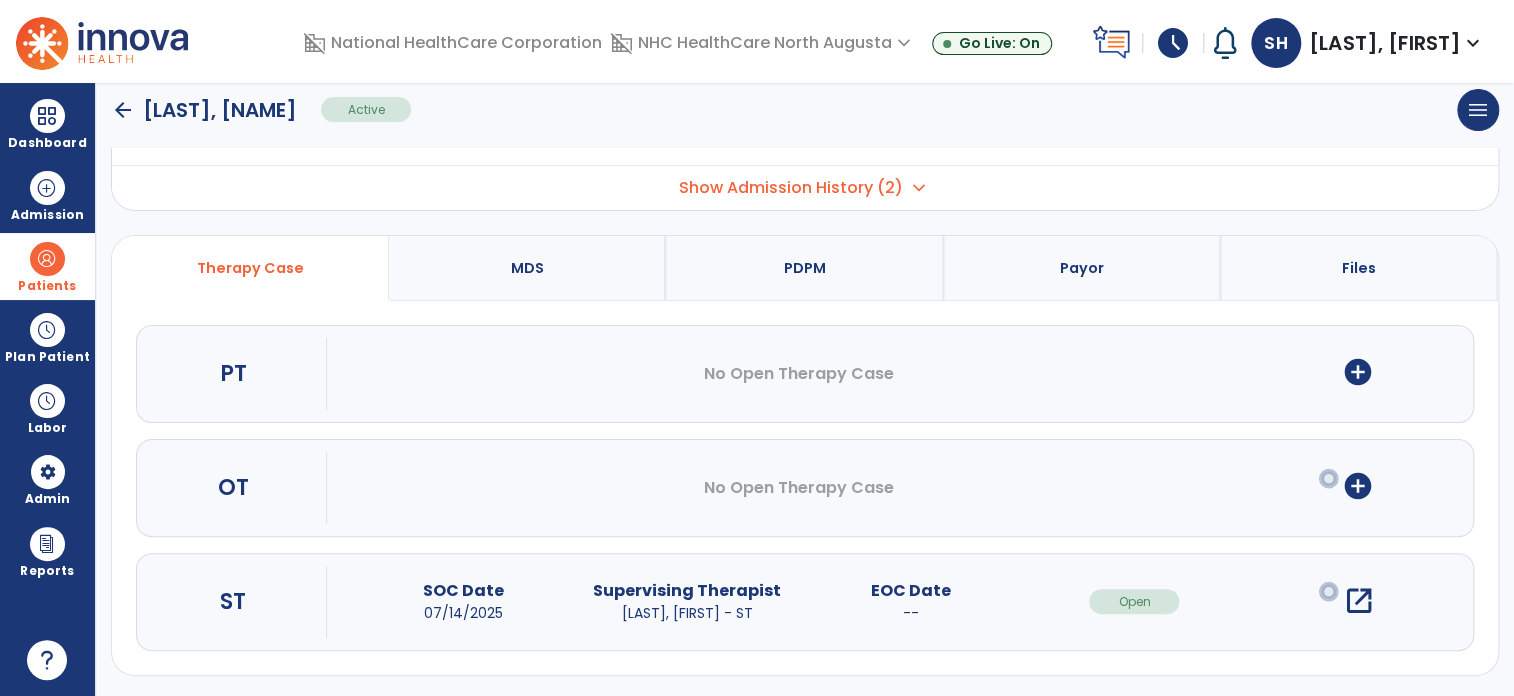 click on "open_in_new" at bounding box center (1358, 601) 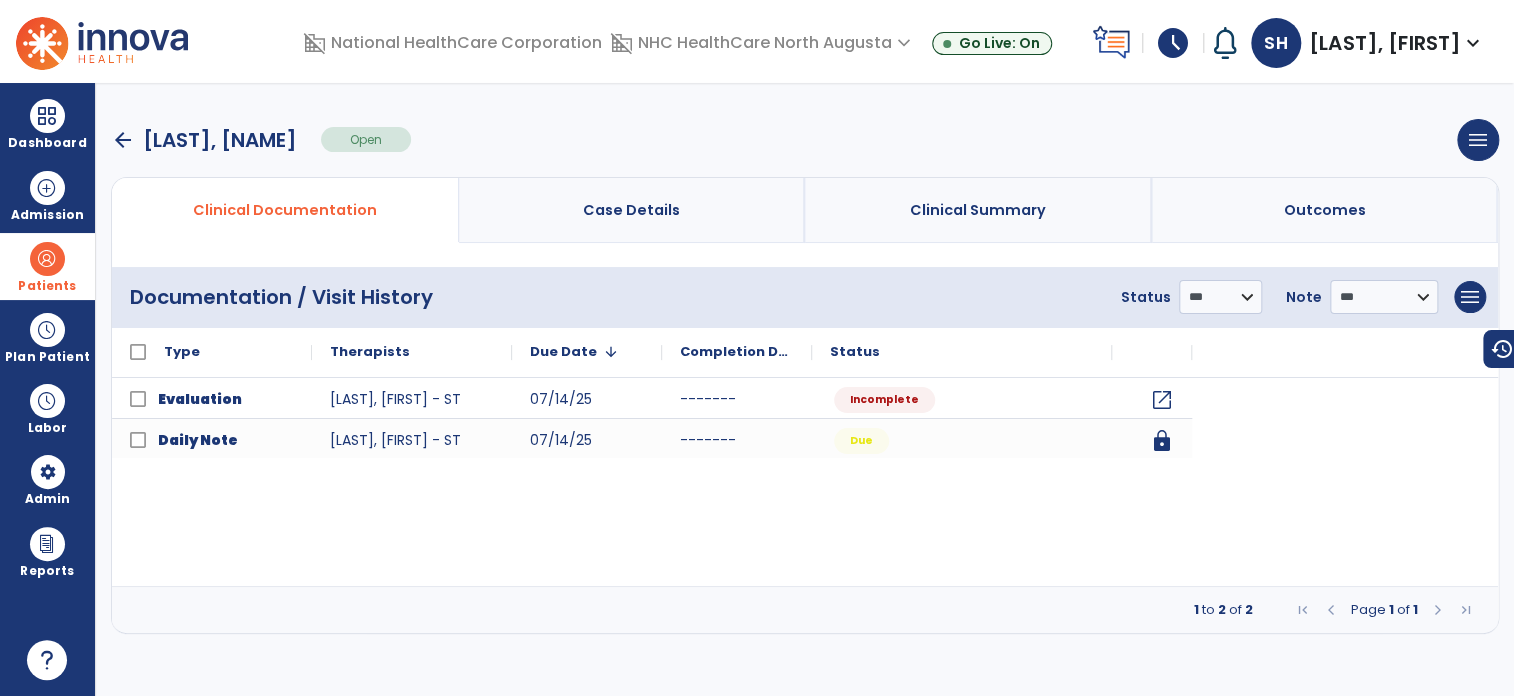 scroll, scrollTop: 0, scrollLeft: 0, axis: both 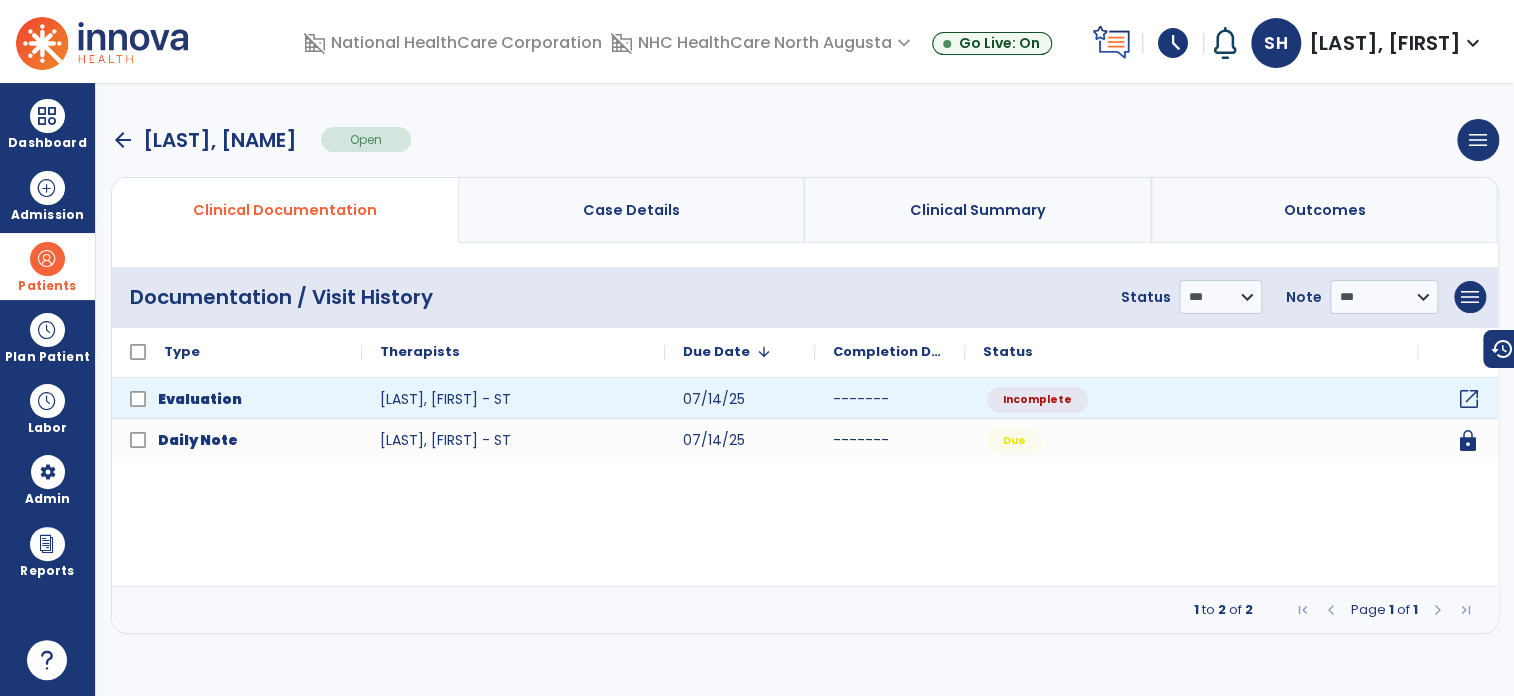 click on "open_in_new" 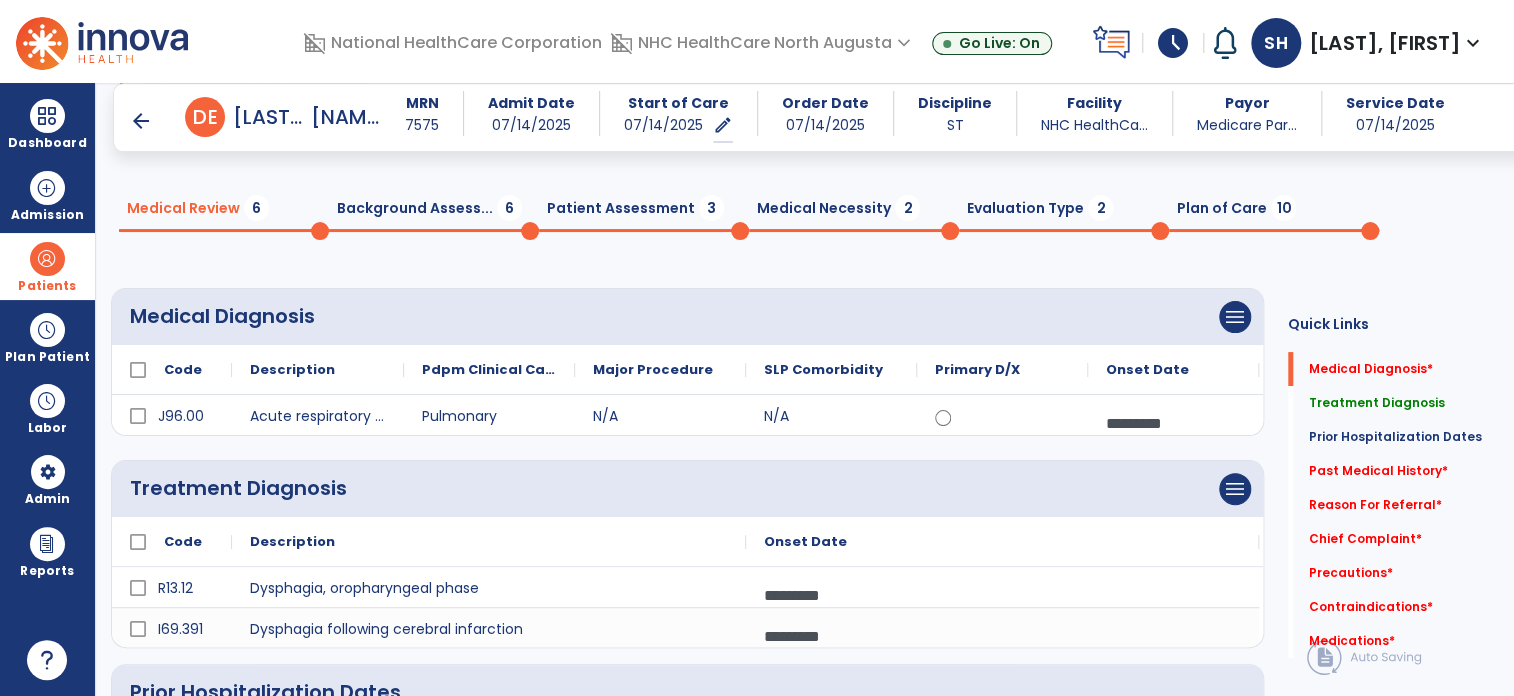scroll, scrollTop: 80, scrollLeft: 0, axis: vertical 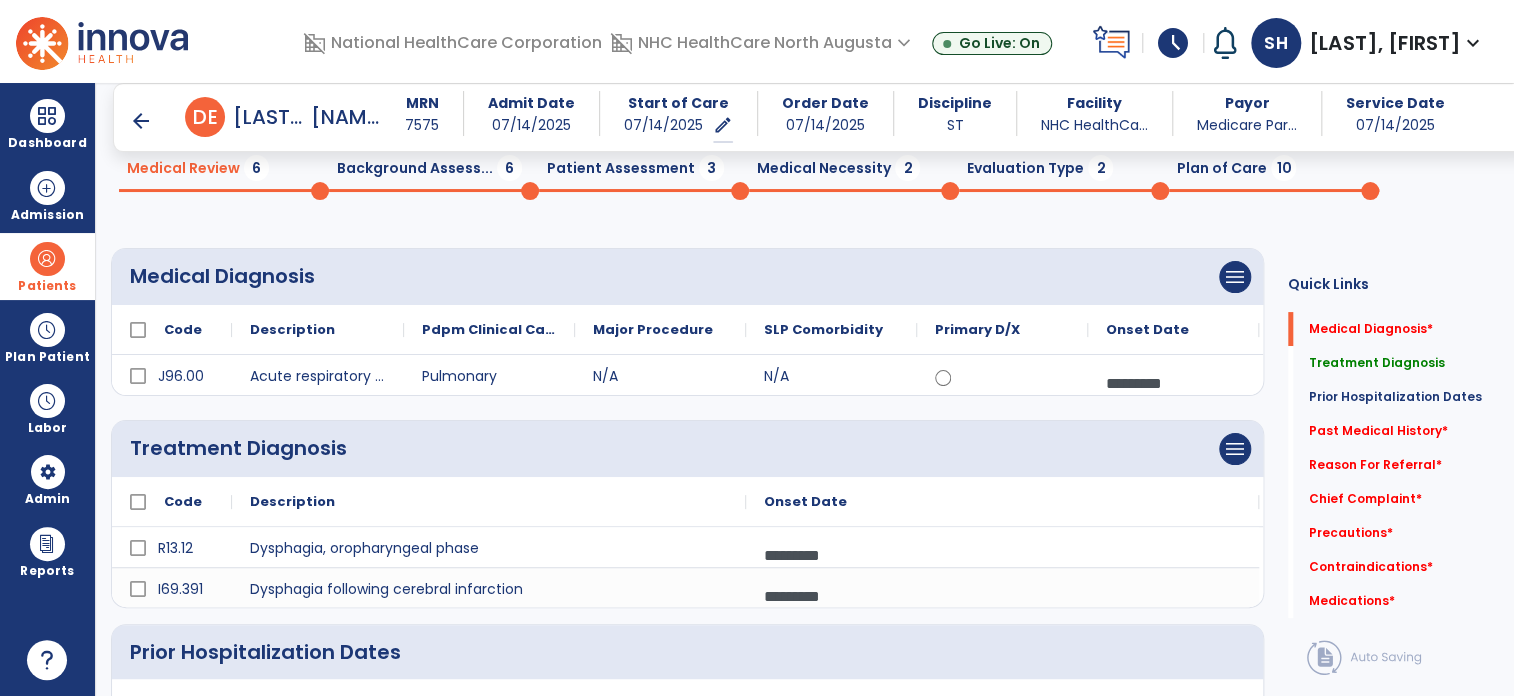 click on "menu   Add Medical Diagnosis   Delete Medical Diagnosis" 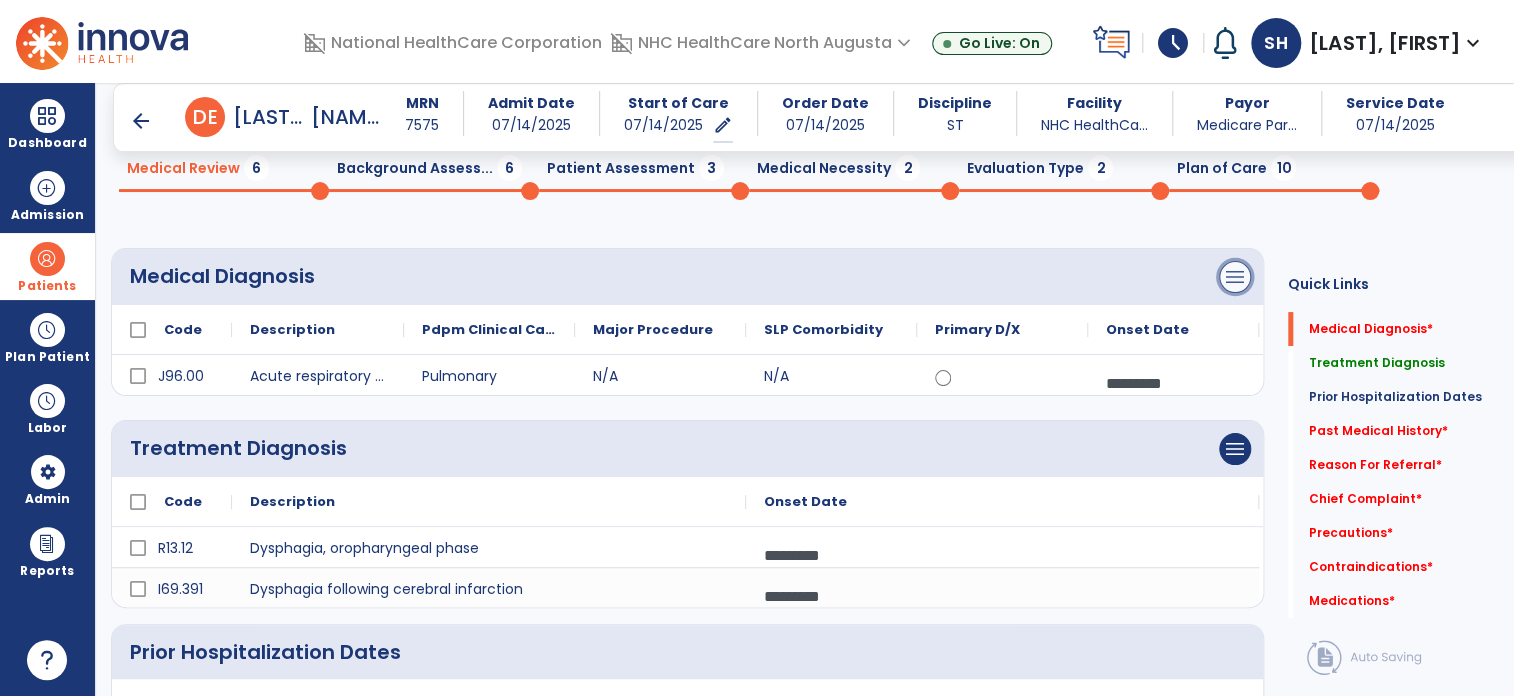 click on "menu" at bounding box center [1235, 277] 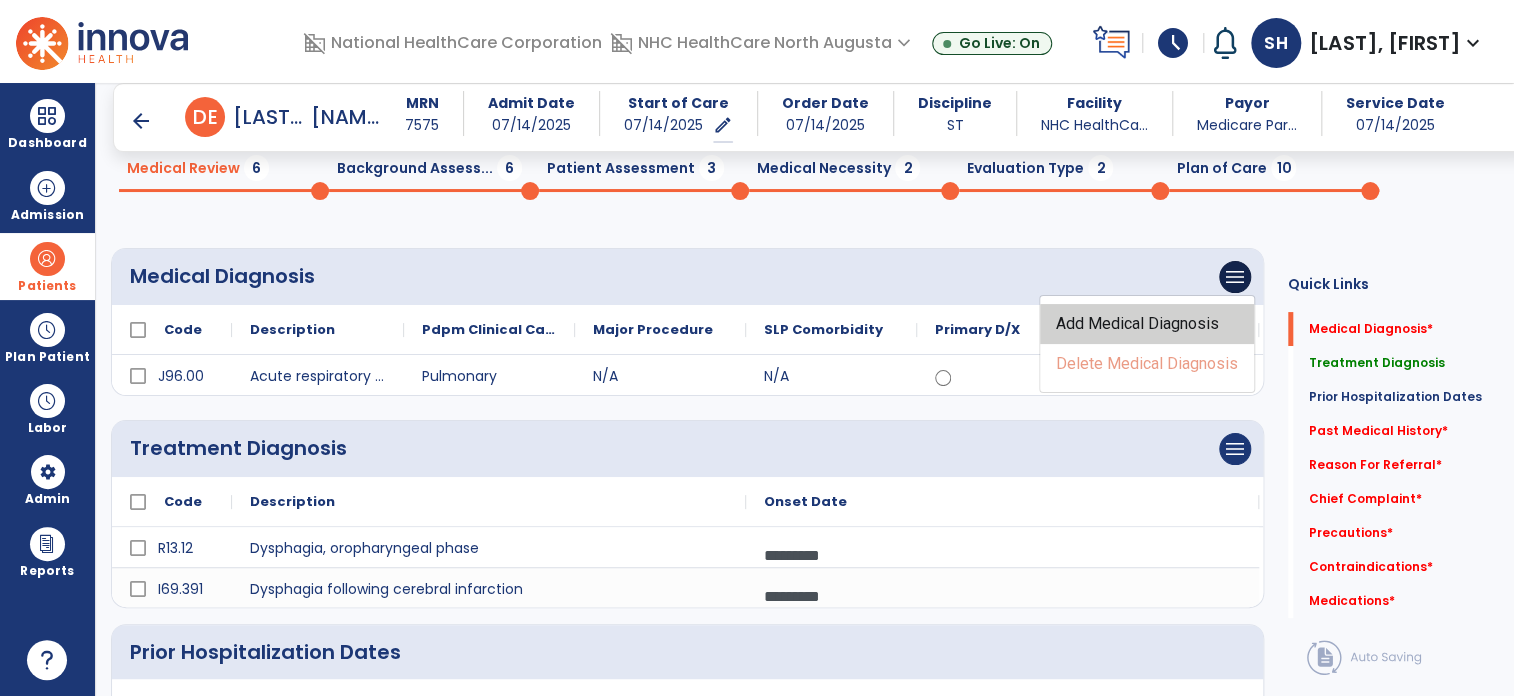 click on "Add Medical Diagnosis" 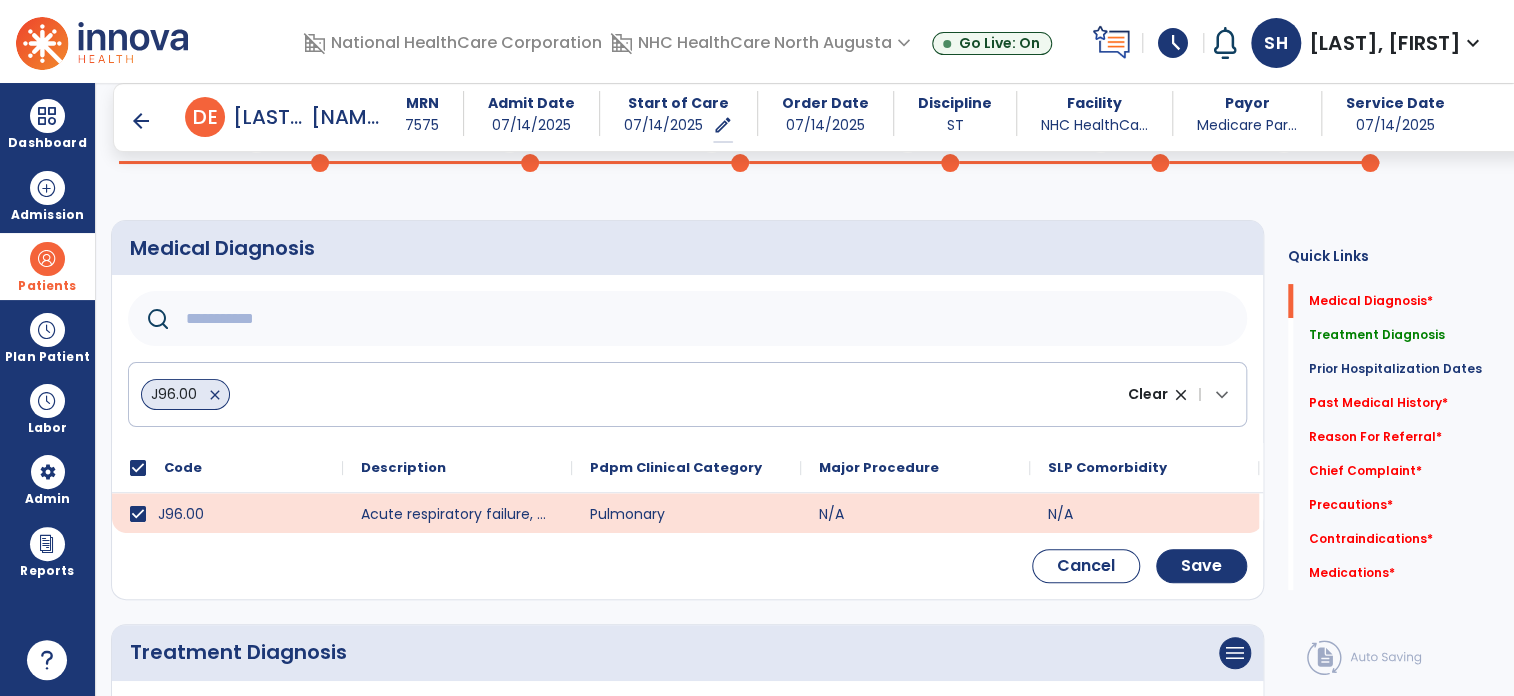 scroll, scrollTop: 110, scrollLeft: 0, axis: vertical 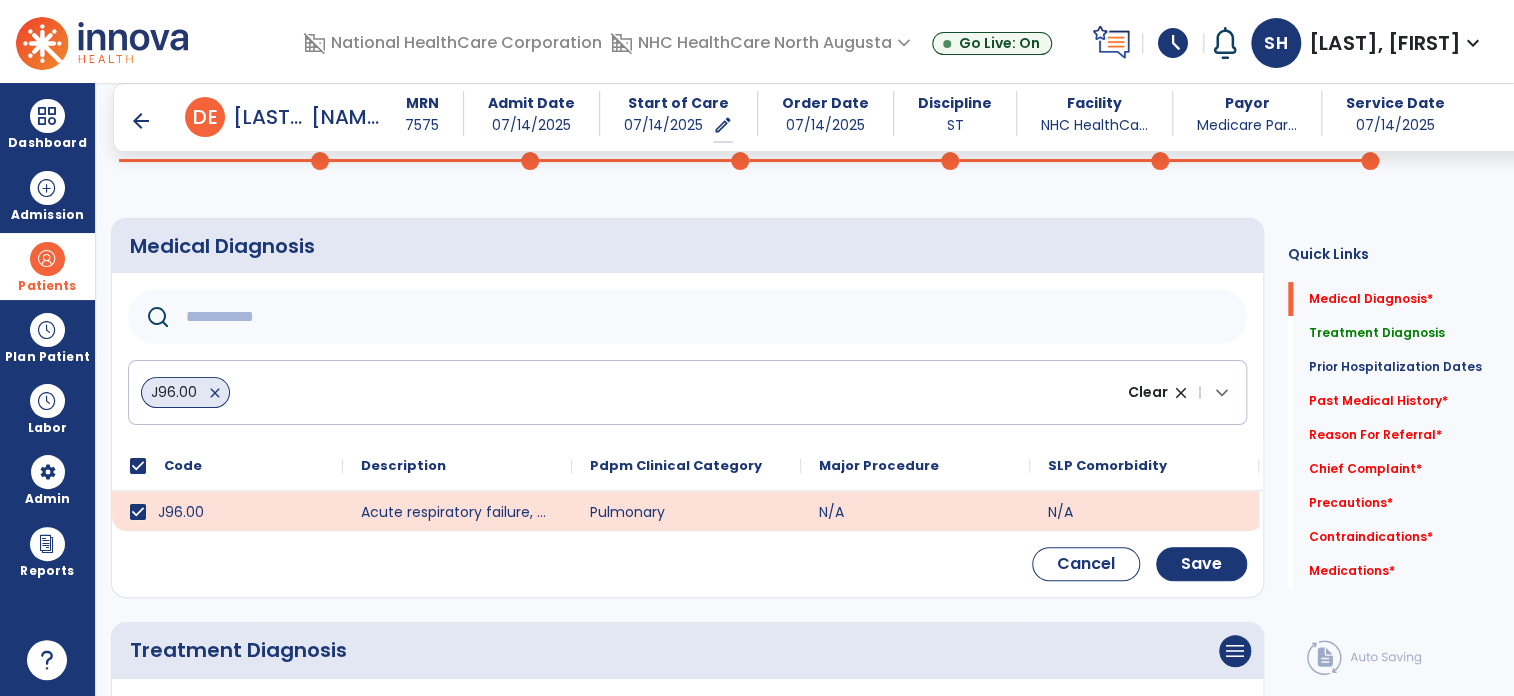 click 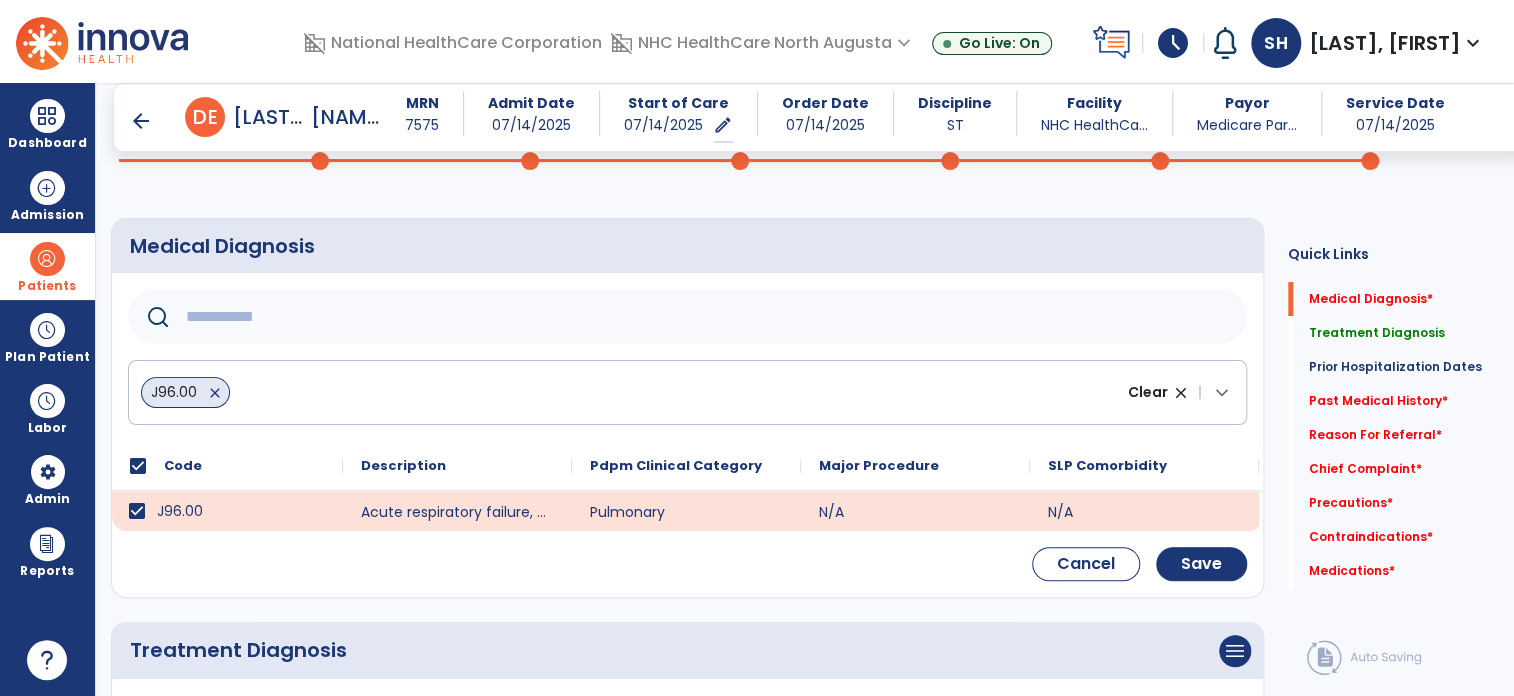 click 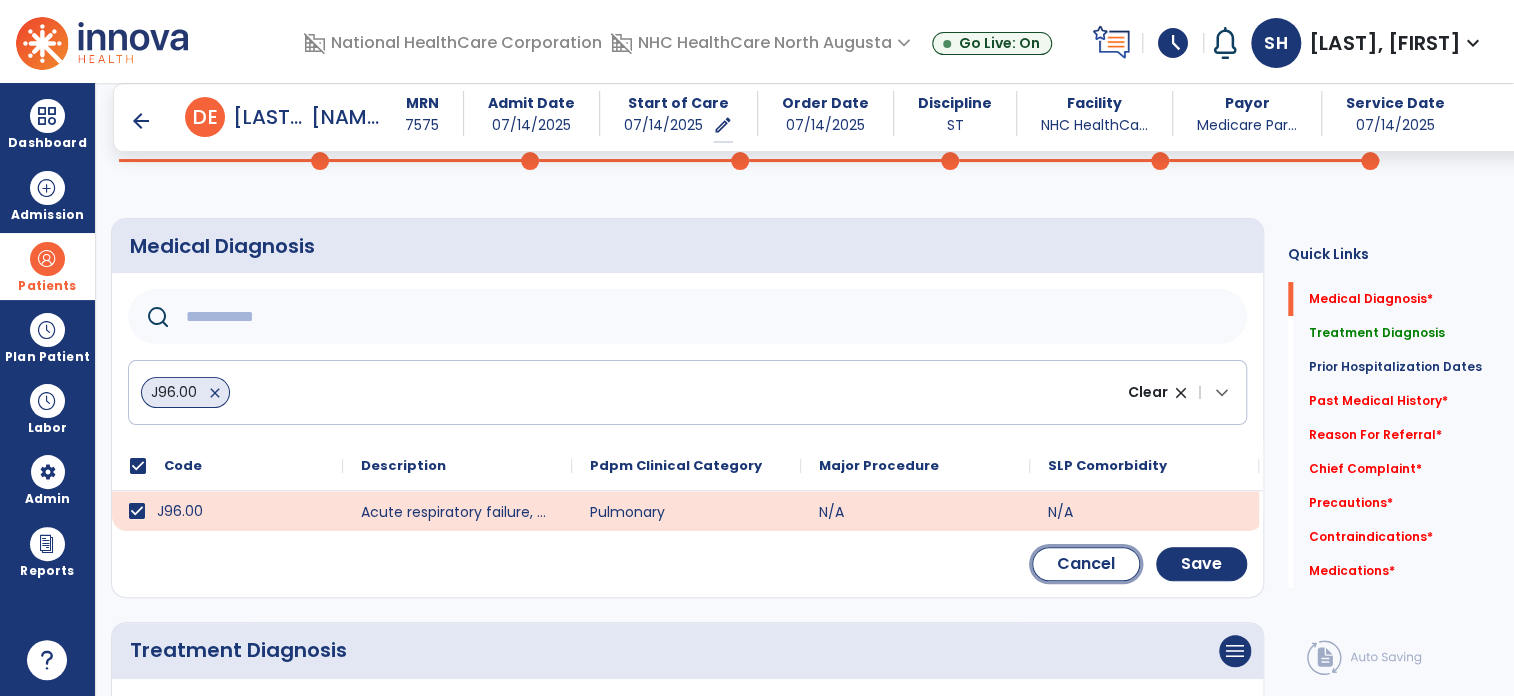 click on "Cancel" 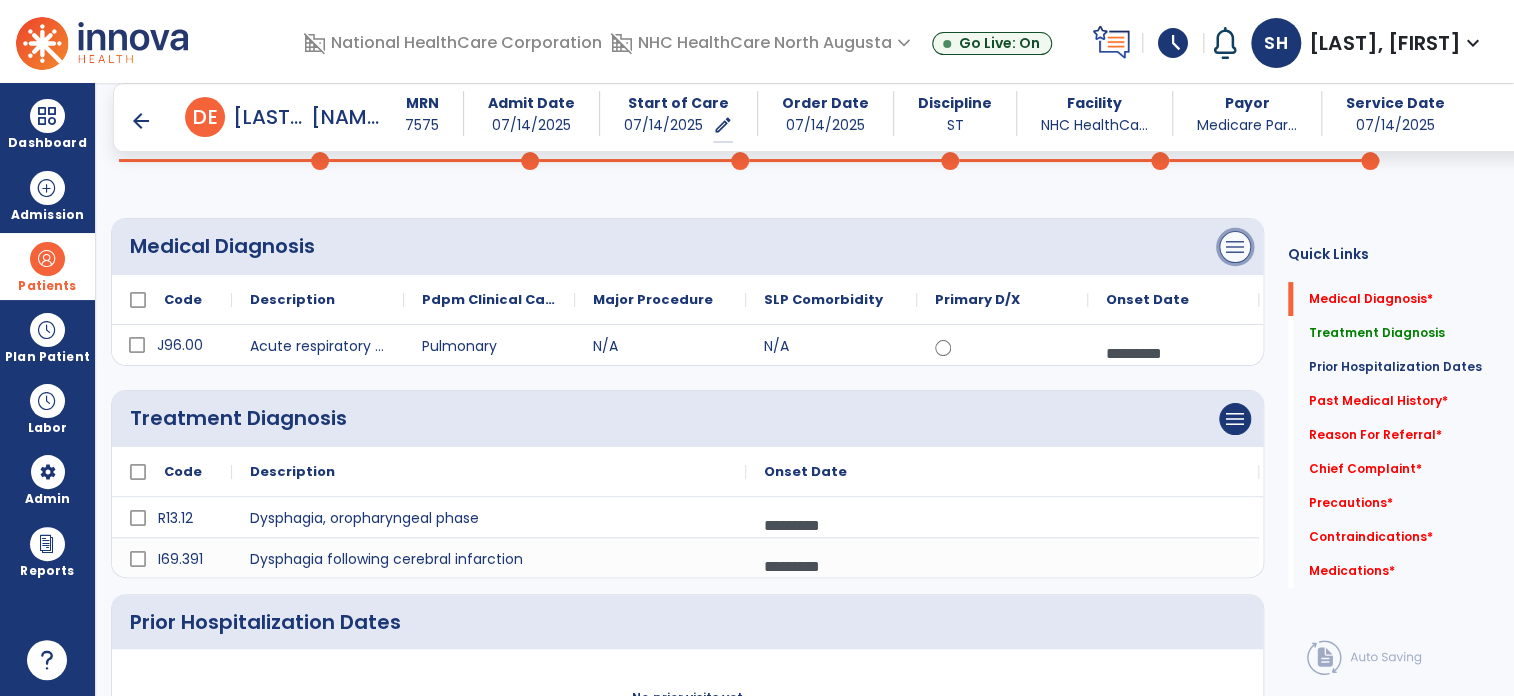 click on "menu" at bounding box center (1235, 247) 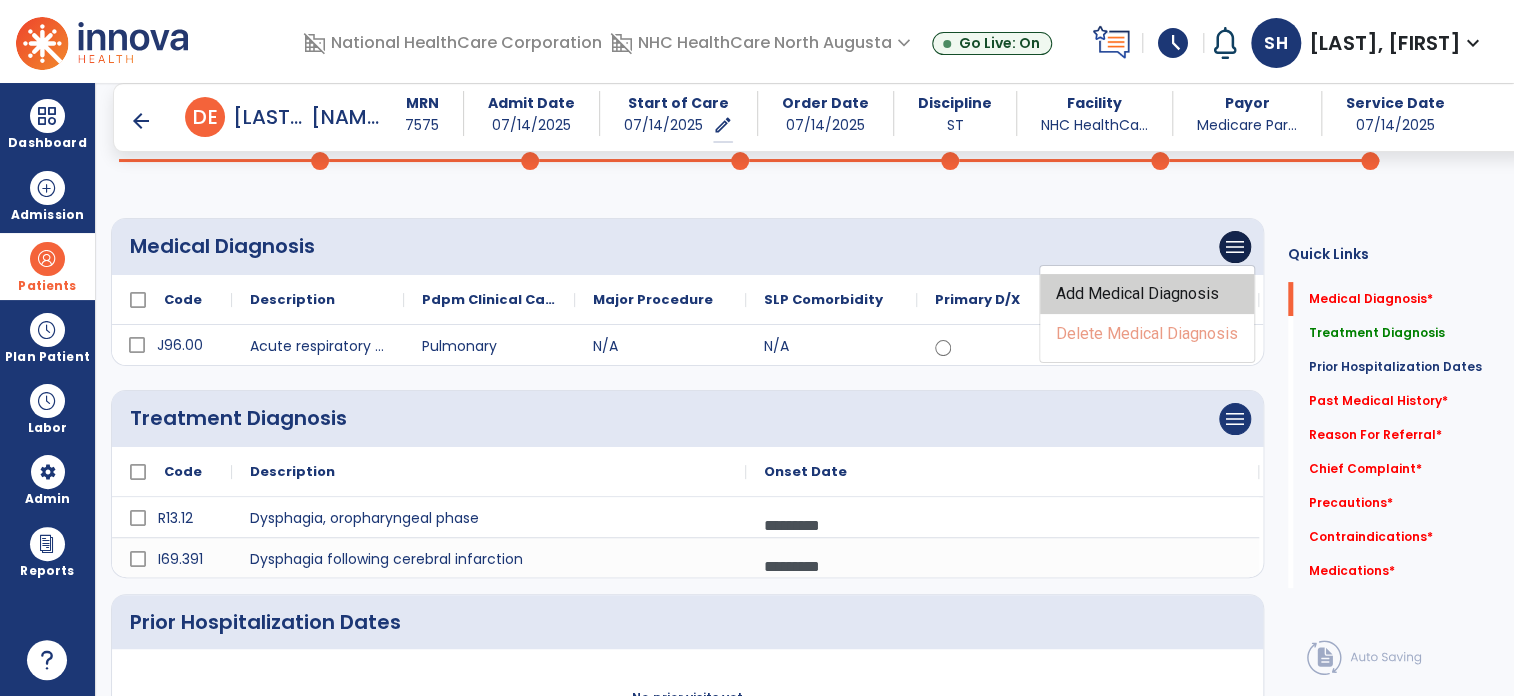 click on "Add Medical Diagnosis" 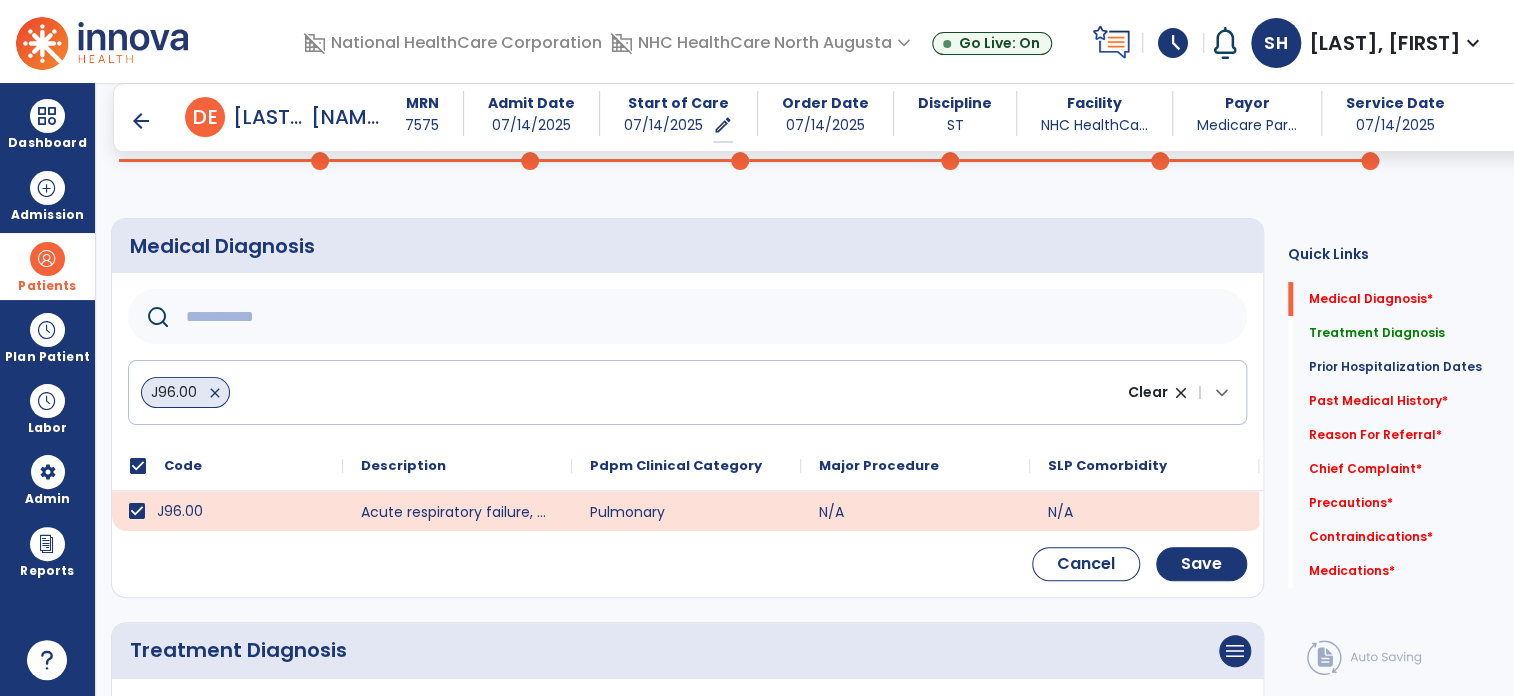 click 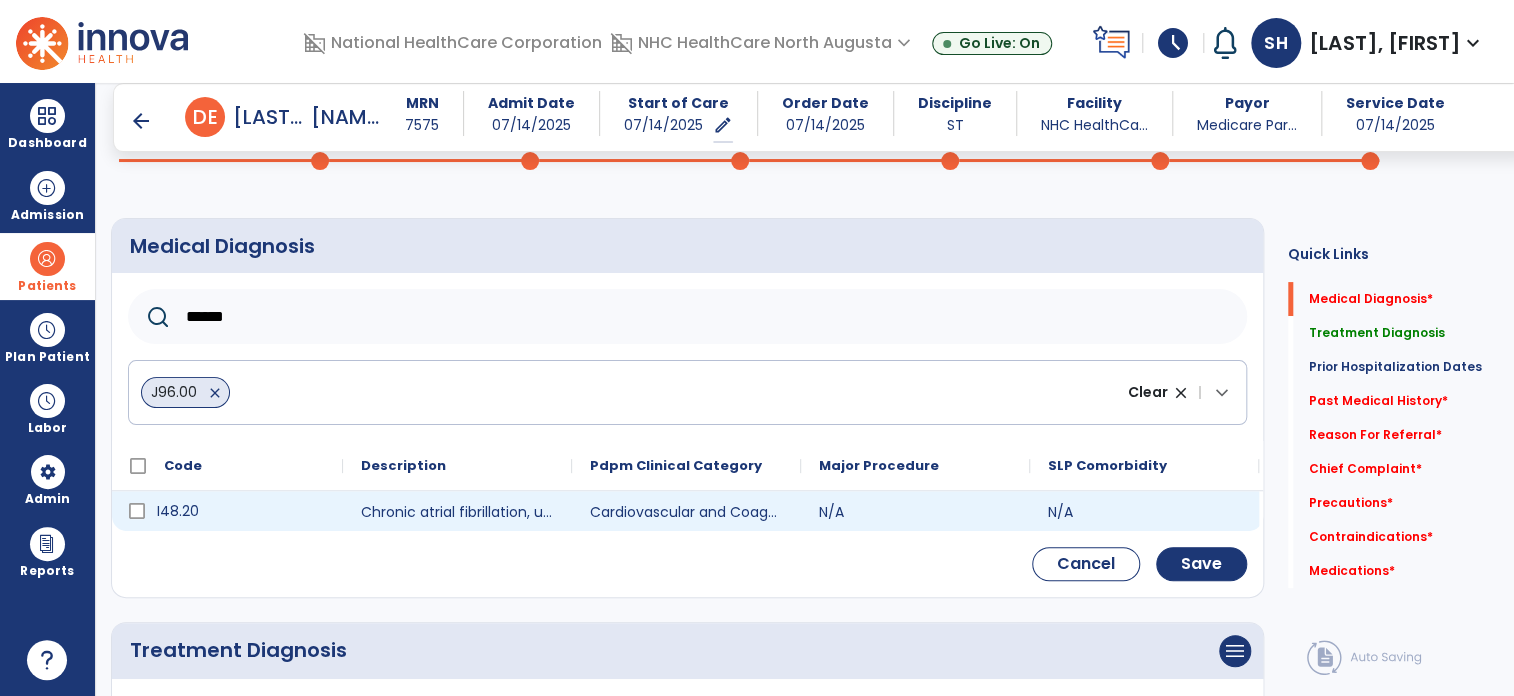 type on "******" 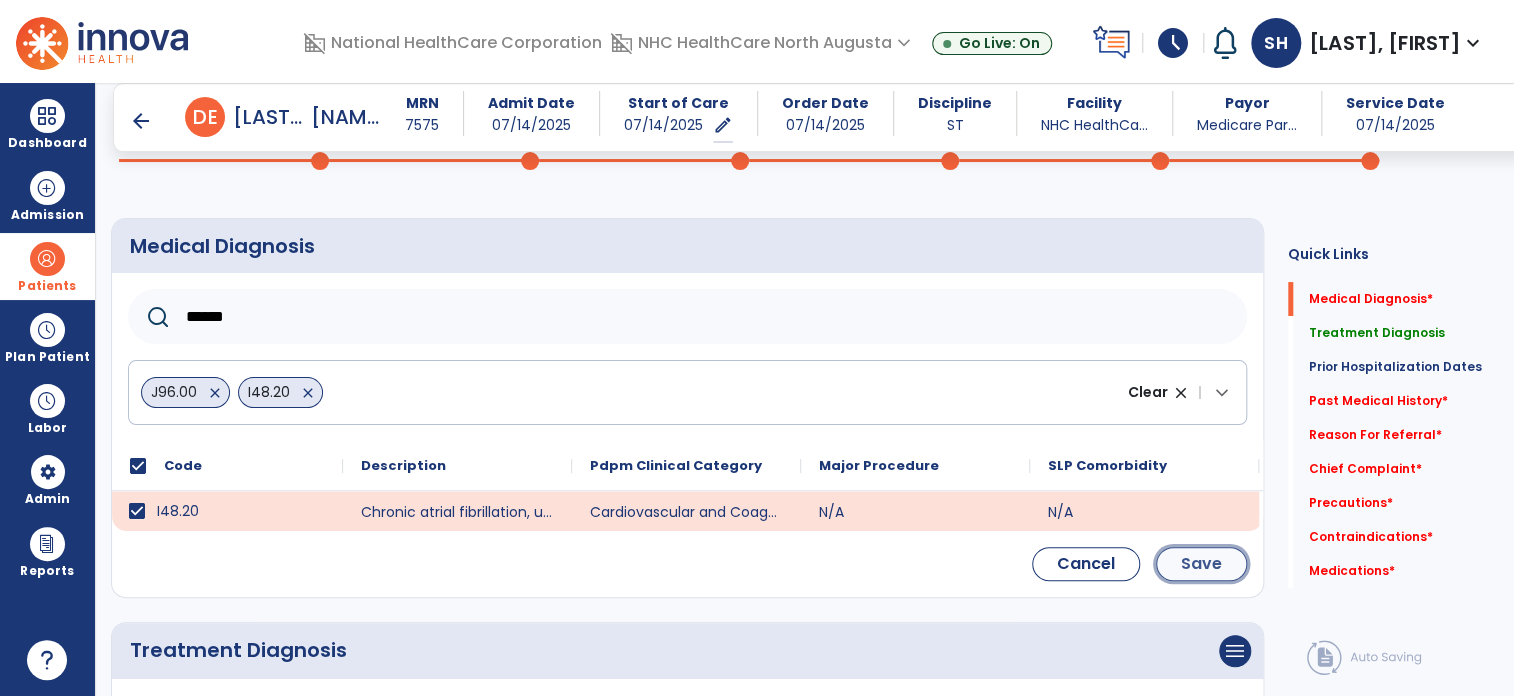 click on "Save" 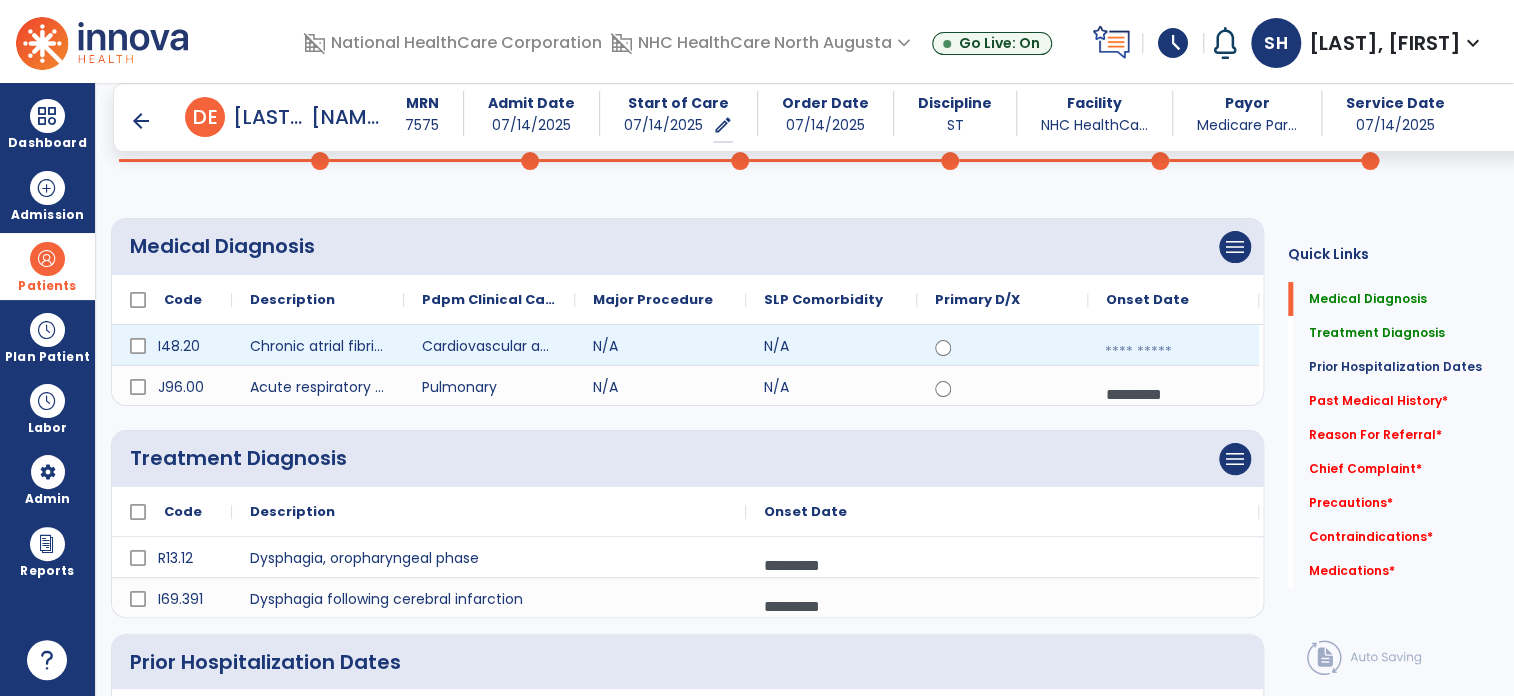 click at bounding box center (1173, 352) 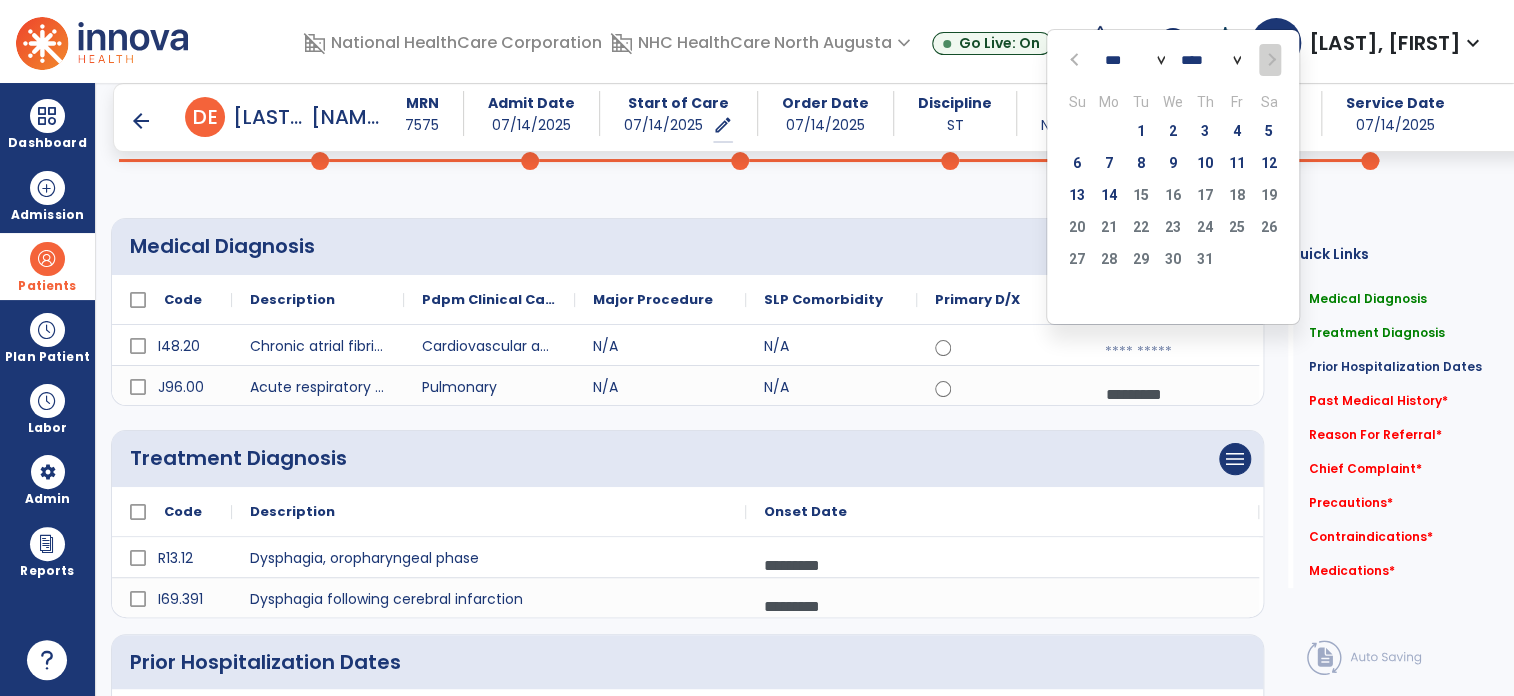 click 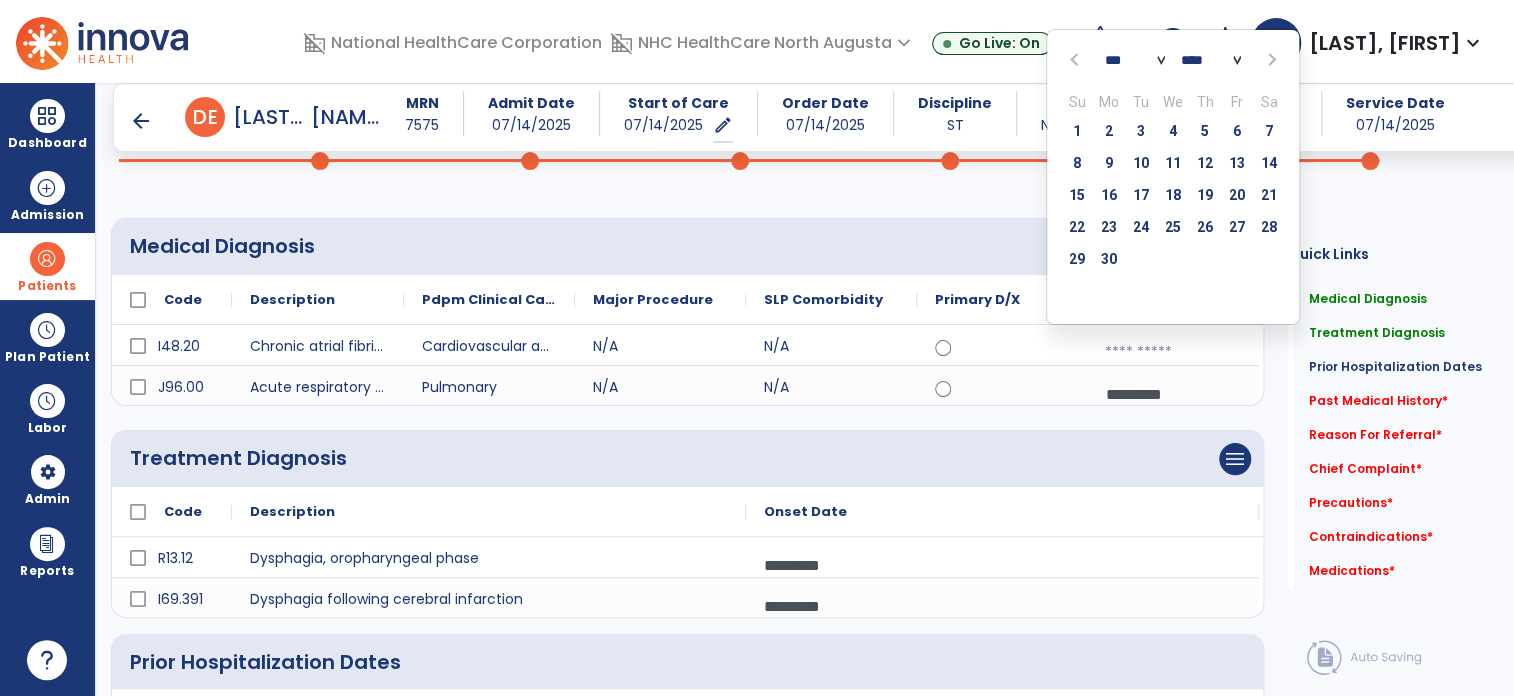 click 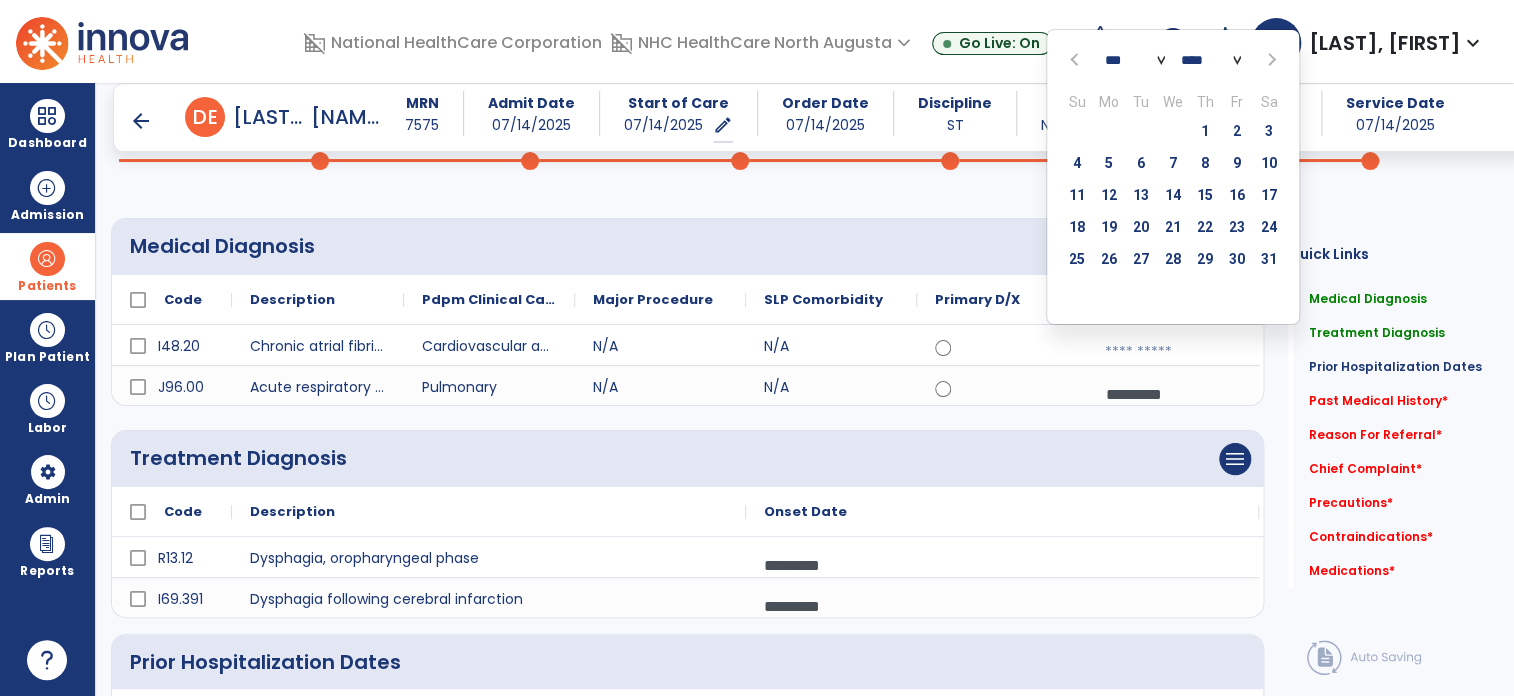 click 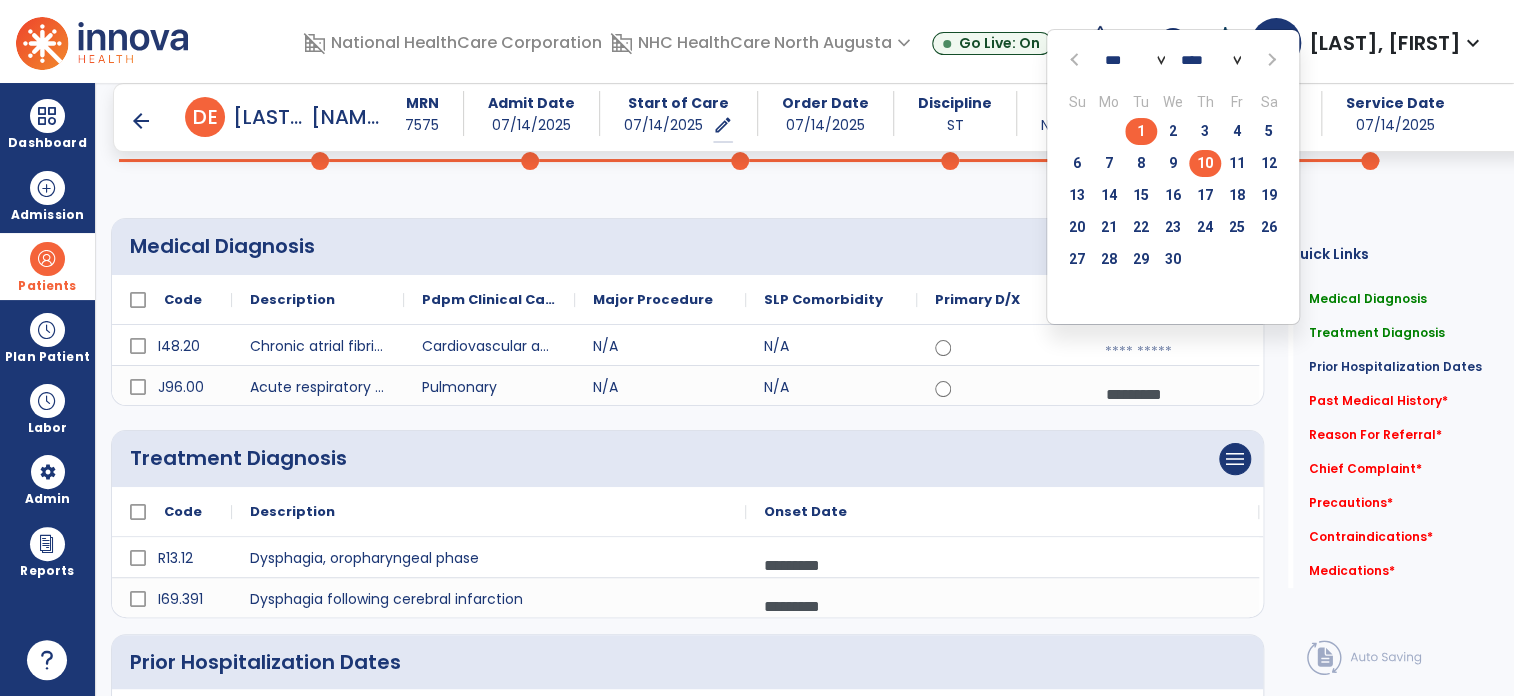 click on "10" 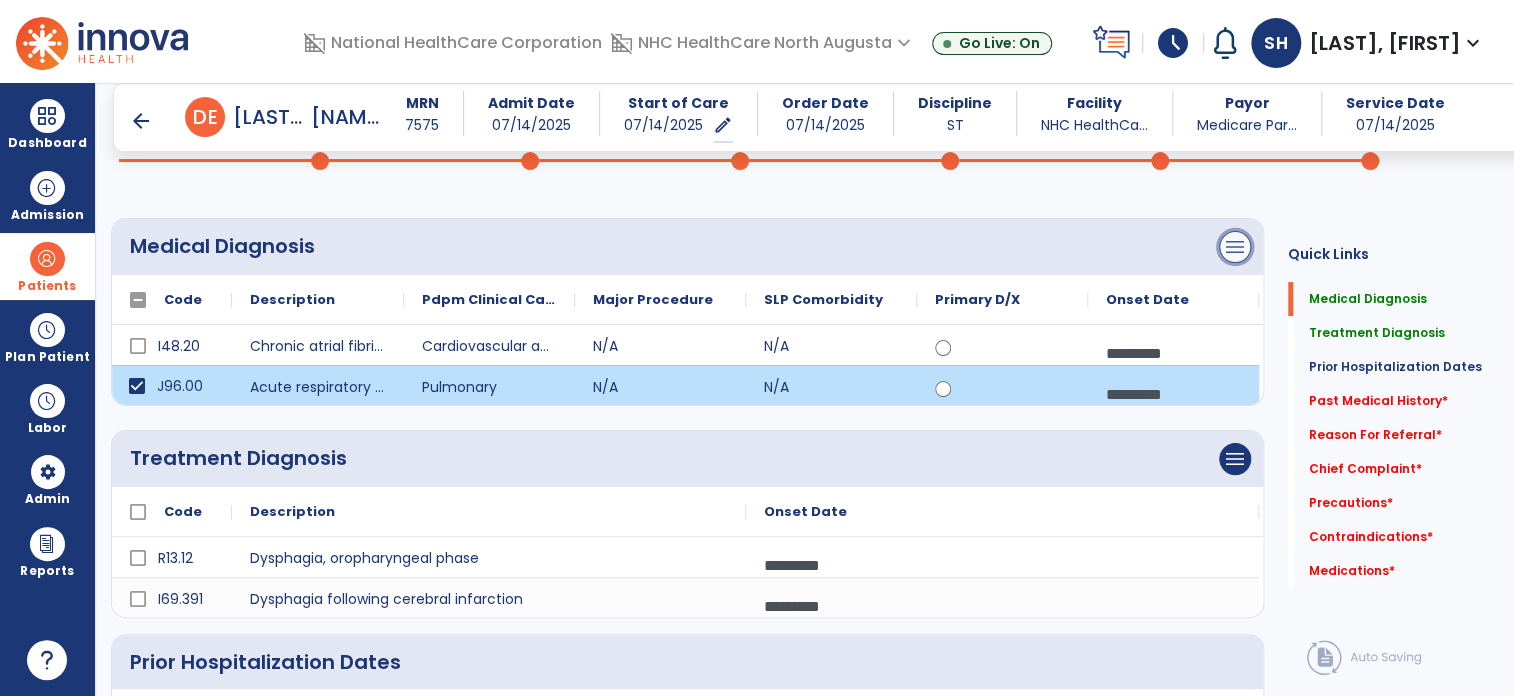 click on "menu" at bounding box center [1235, 247] 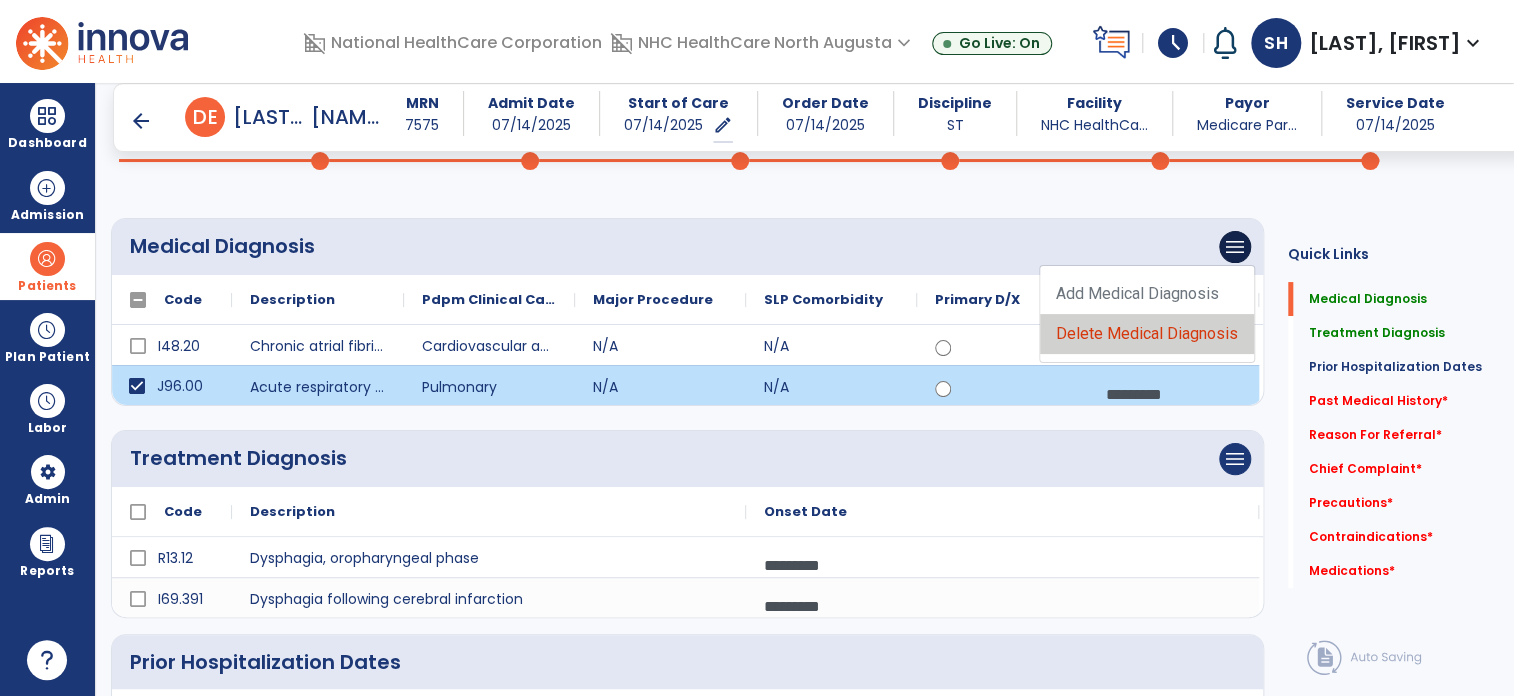 click on "Delete Medical Diagnosis" 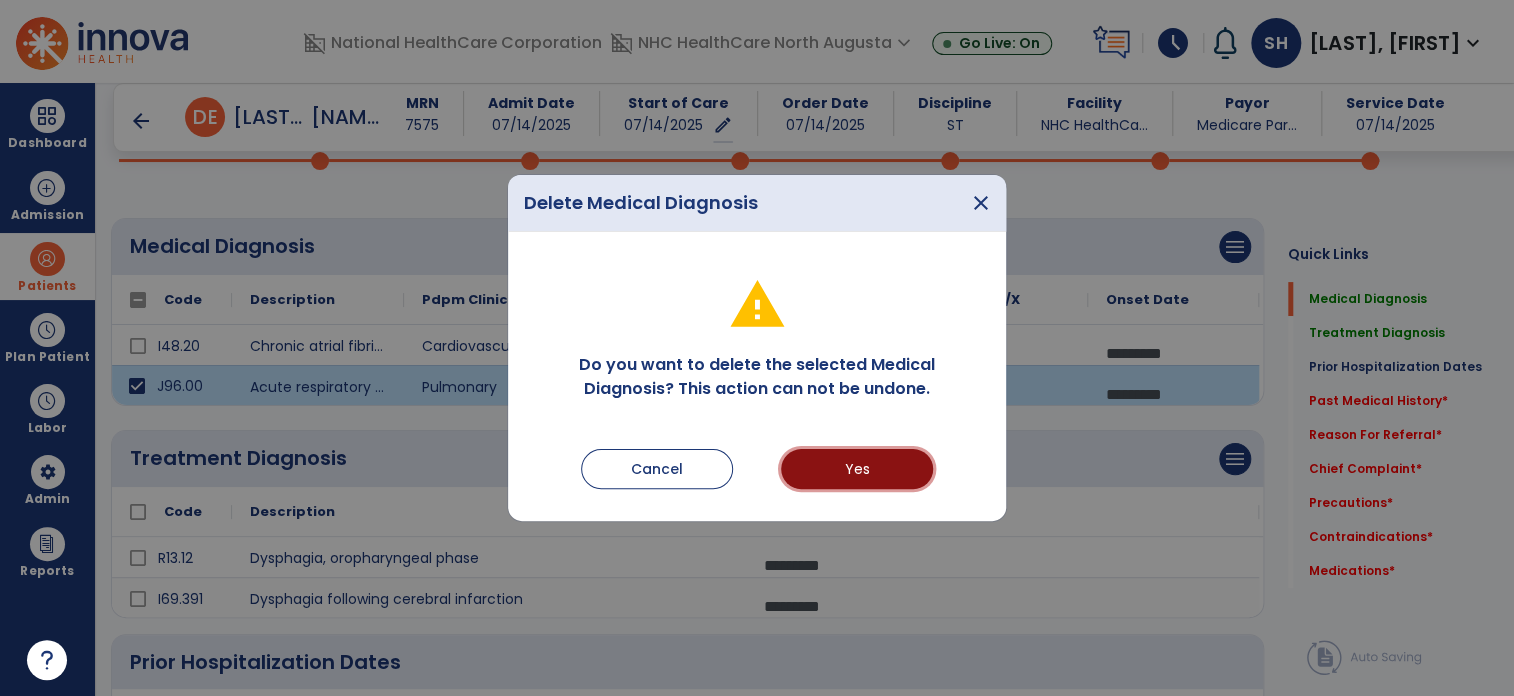 click on "Yes" at bounding box center [857, 469] 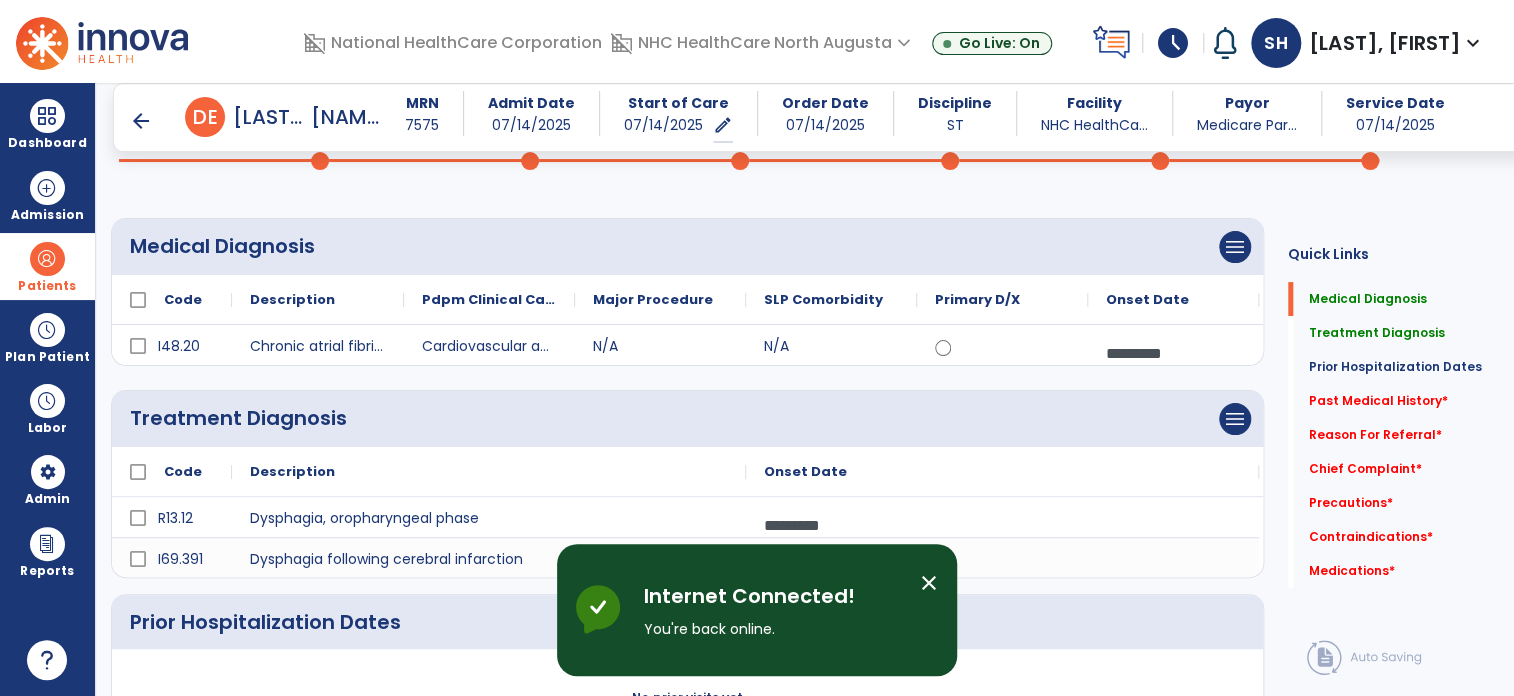 click on "Past Medical History   *  Past Medical History   *" 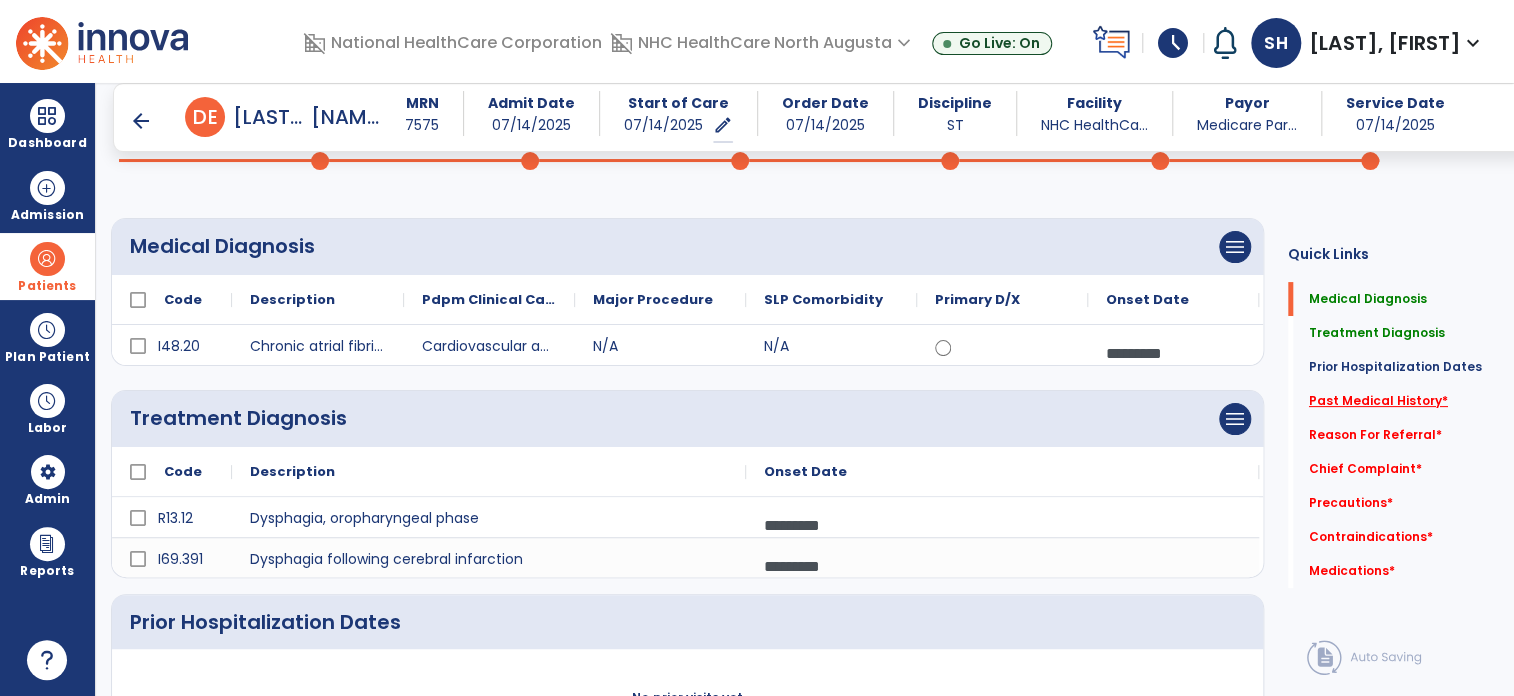 click on "Past Medical History   *" 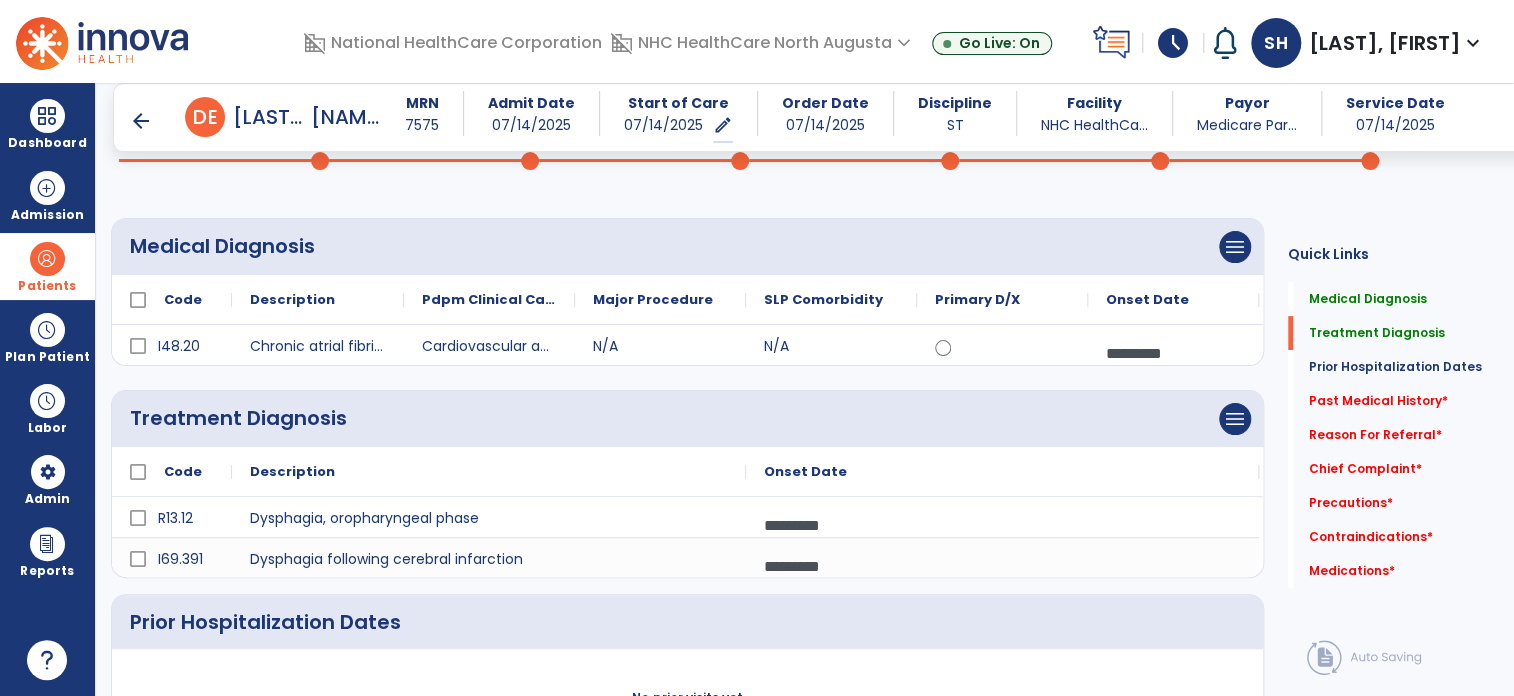 scroll, scrollTop: 636, scrollLeft: 0, axis: vertical 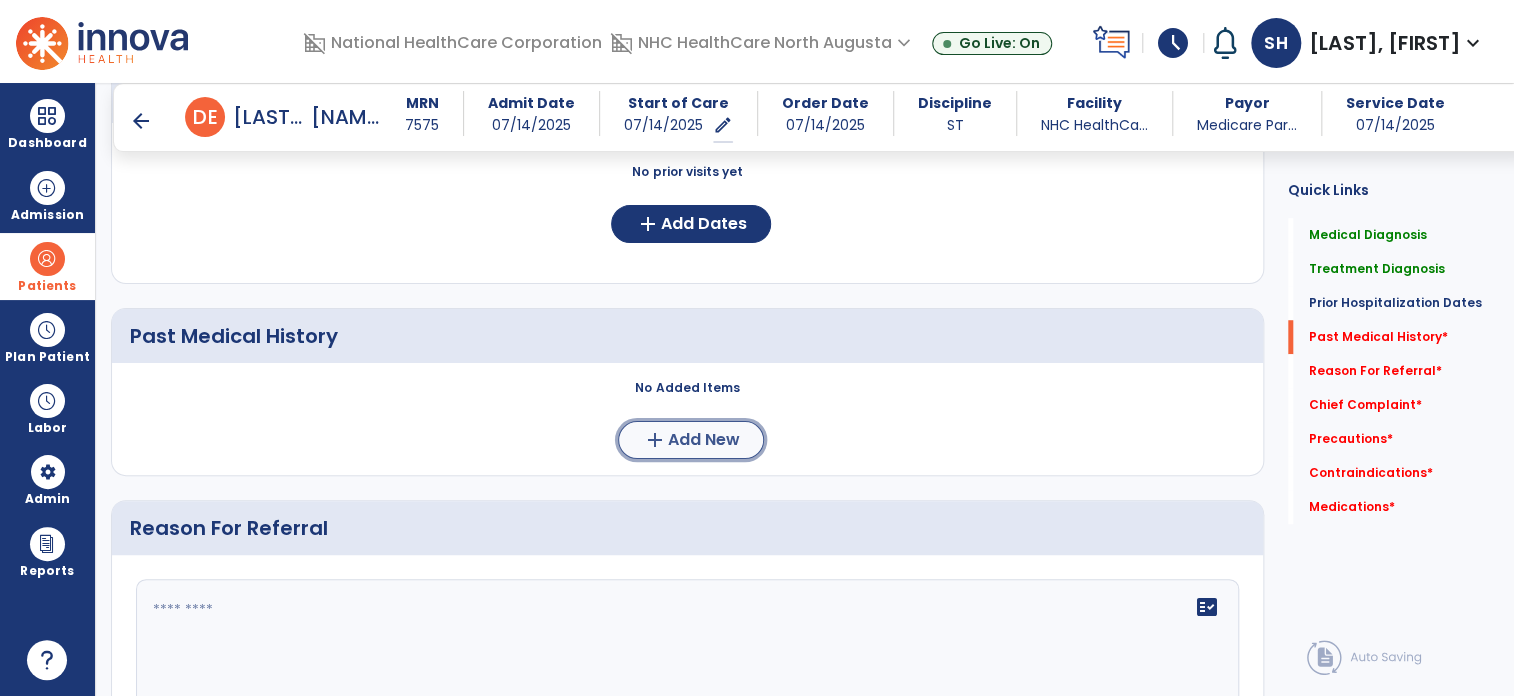 click on "Add New" 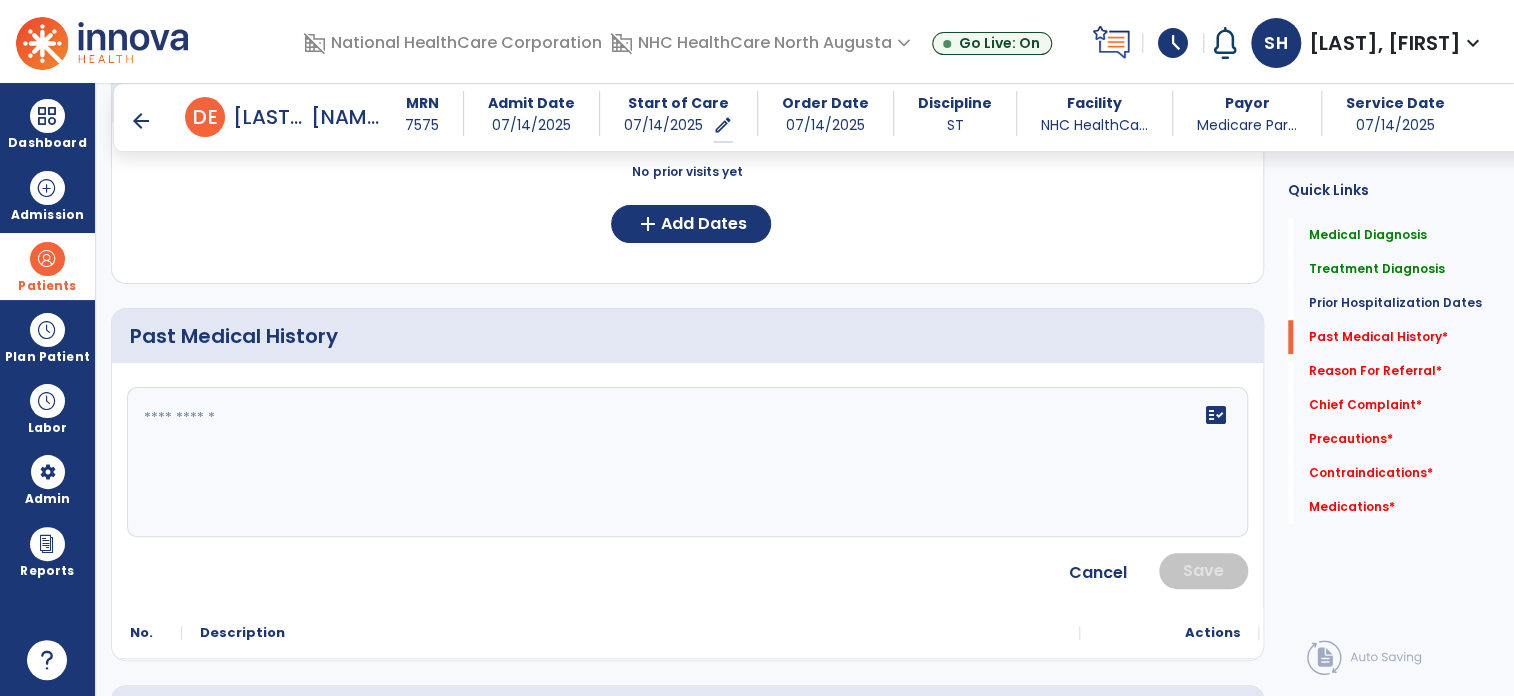 click 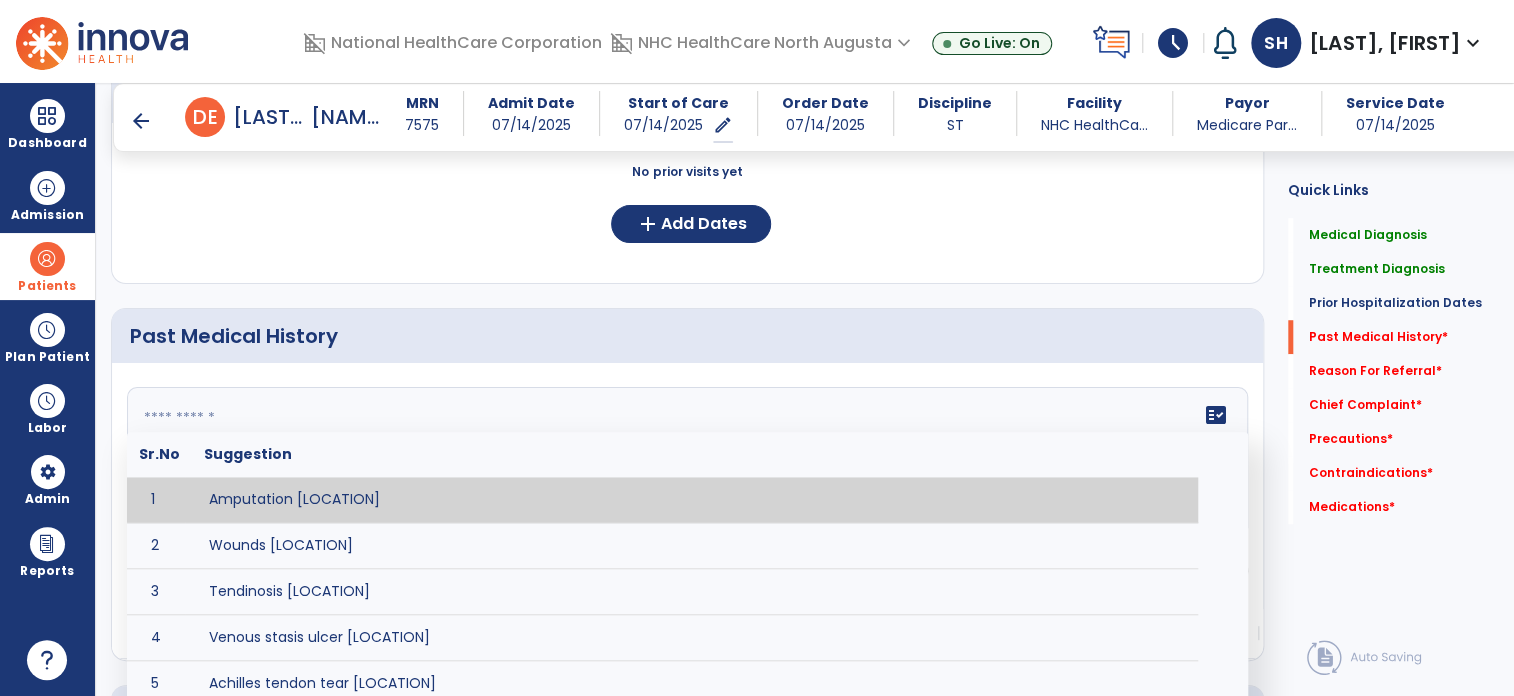 paste on "**********" 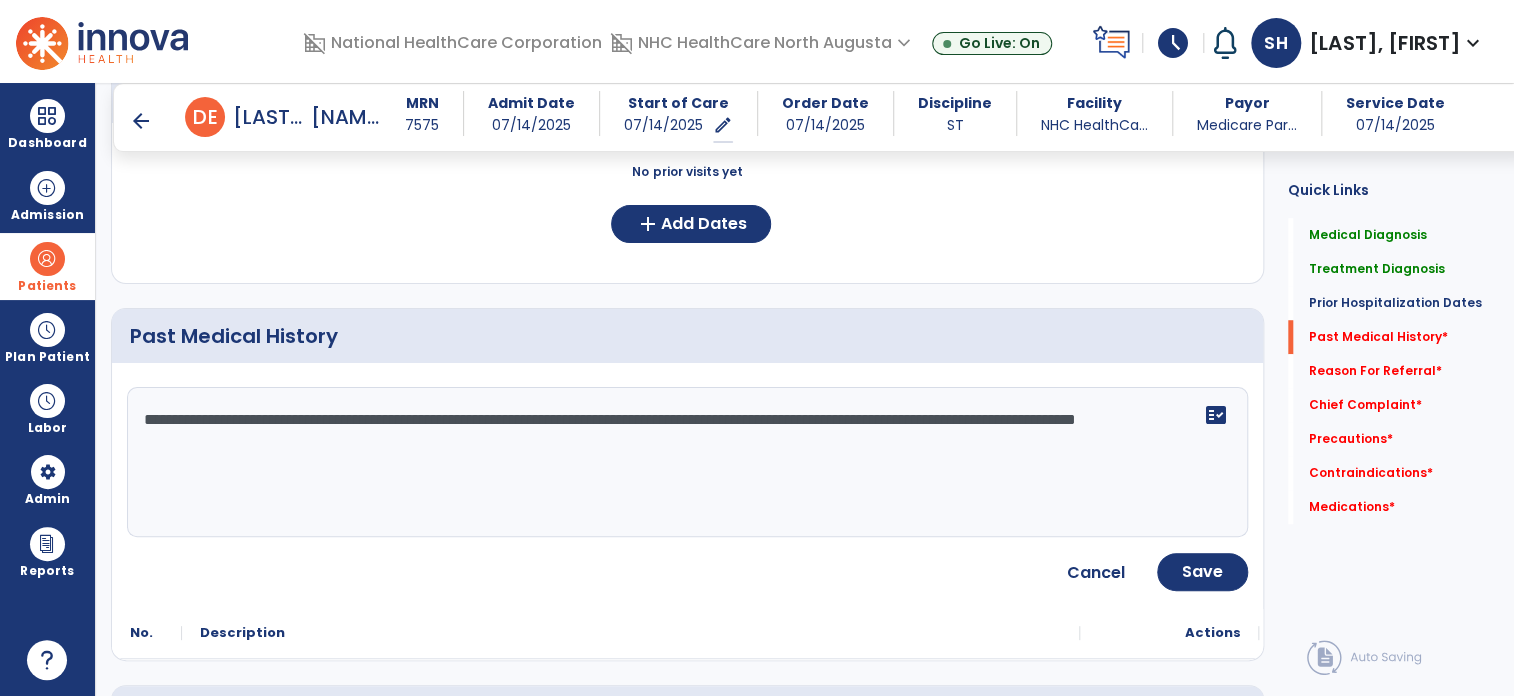 type on "**********" 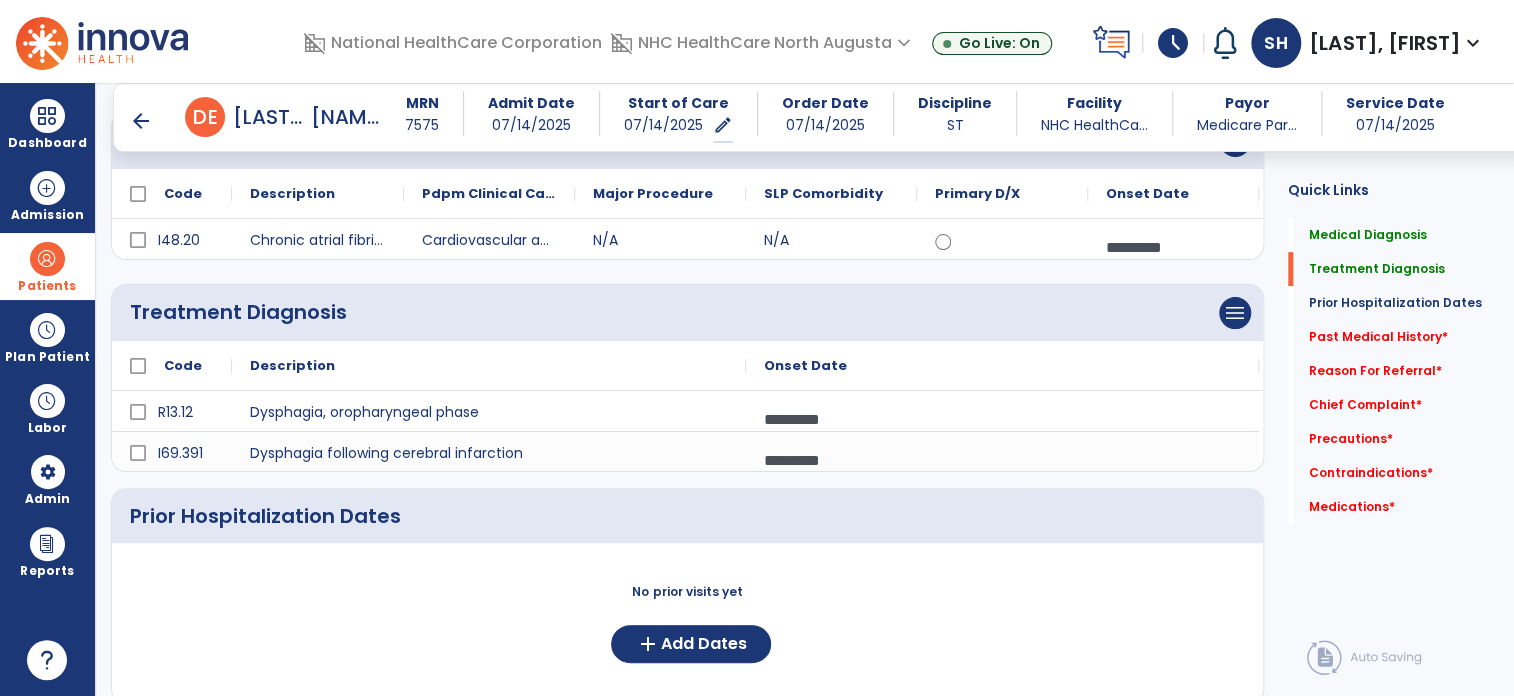 scroll, scrollTop: 196, scrollLeft: 0, axis: vertical 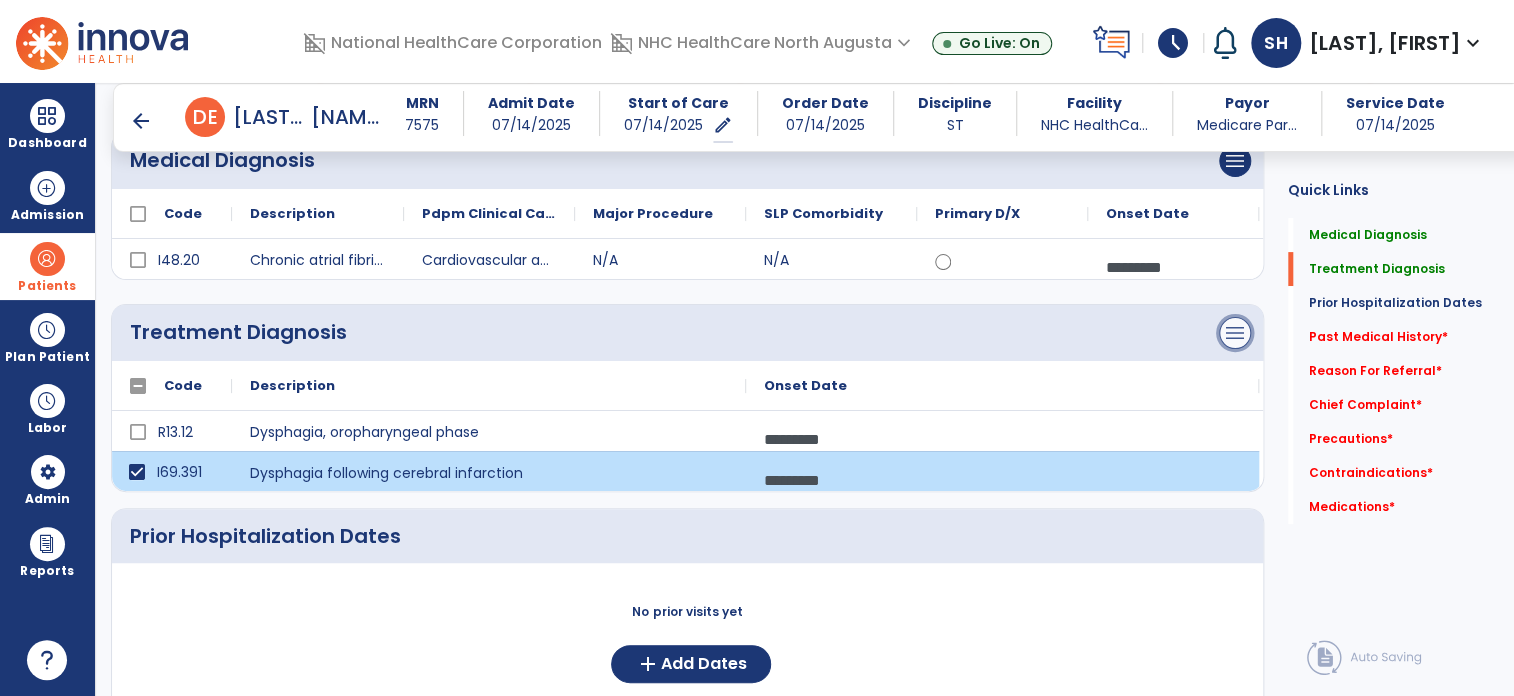 click on "menu" at bounding box center [1235, 161] 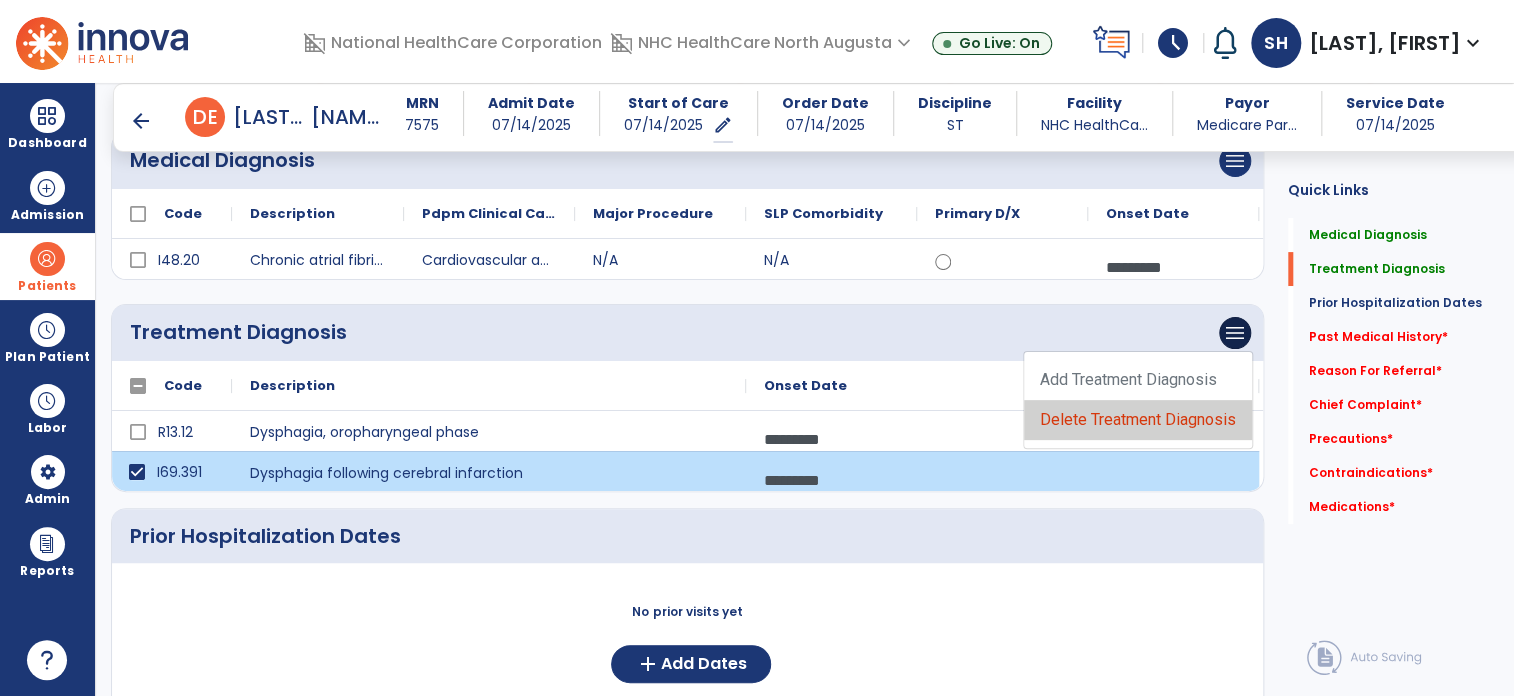 click on "Delete Treatment Diagnosis" 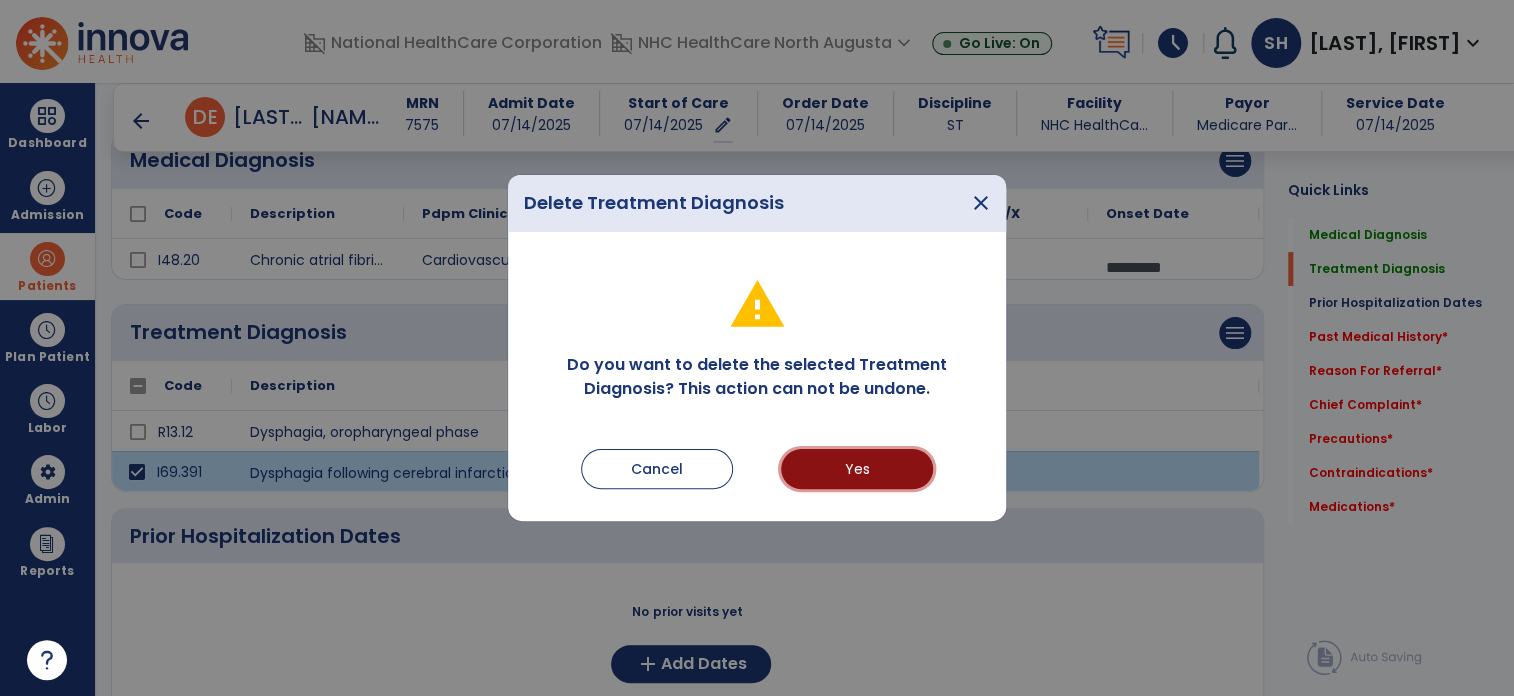 click on "Yes" at bounding box center [857, 469] 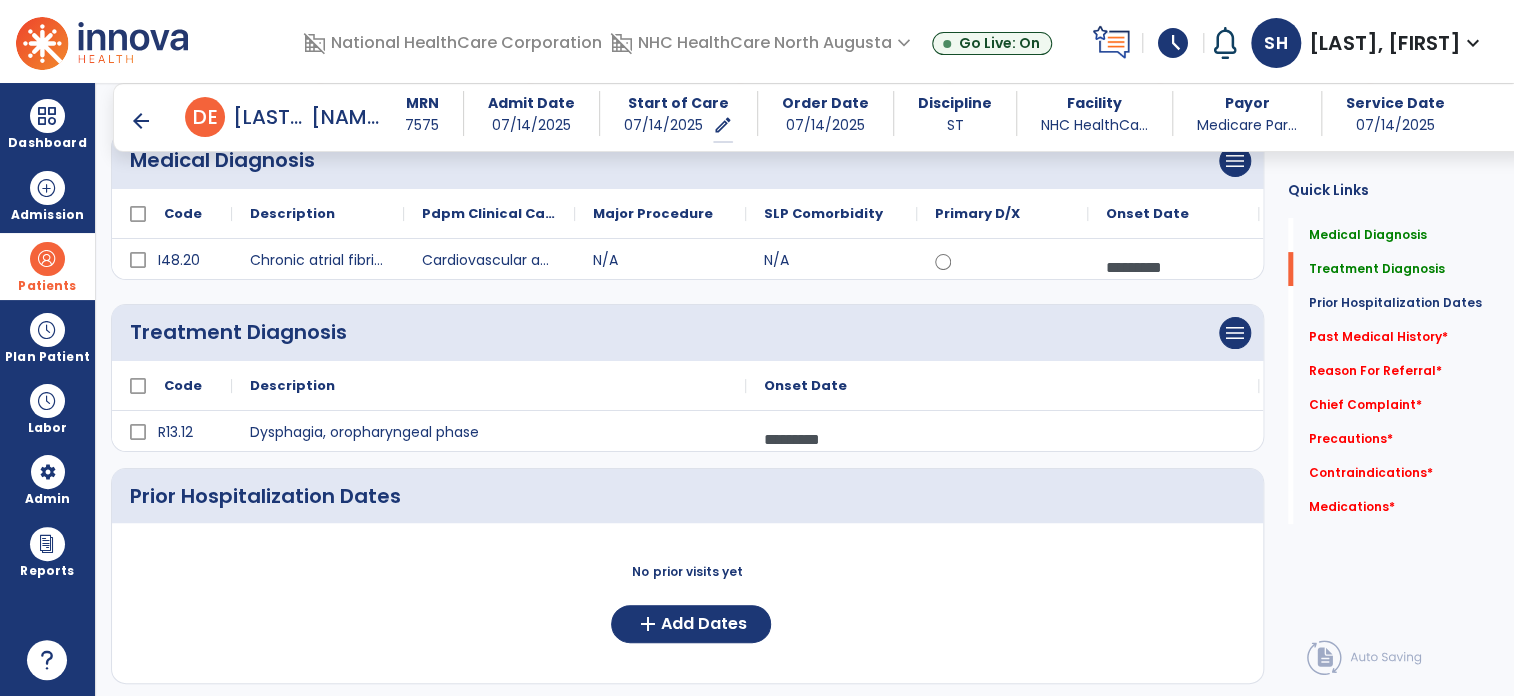 click on "Quick Links  Medical Diagnosis   Medical Diagnosis   Treatment Diagnosis   Treatment Diagnosis   Prior Hospitalization Dates   Prior Hospitalization Dates   Past Medical History   *  Past Medical History   *  Reason For Referral   *  Reason For Referral   *  Chief Complaint   *  Chief Complaint   *  Precautions   *  Precautions   *  Contraindications   *  Contraindications   *  Medications   *  Medications   *" 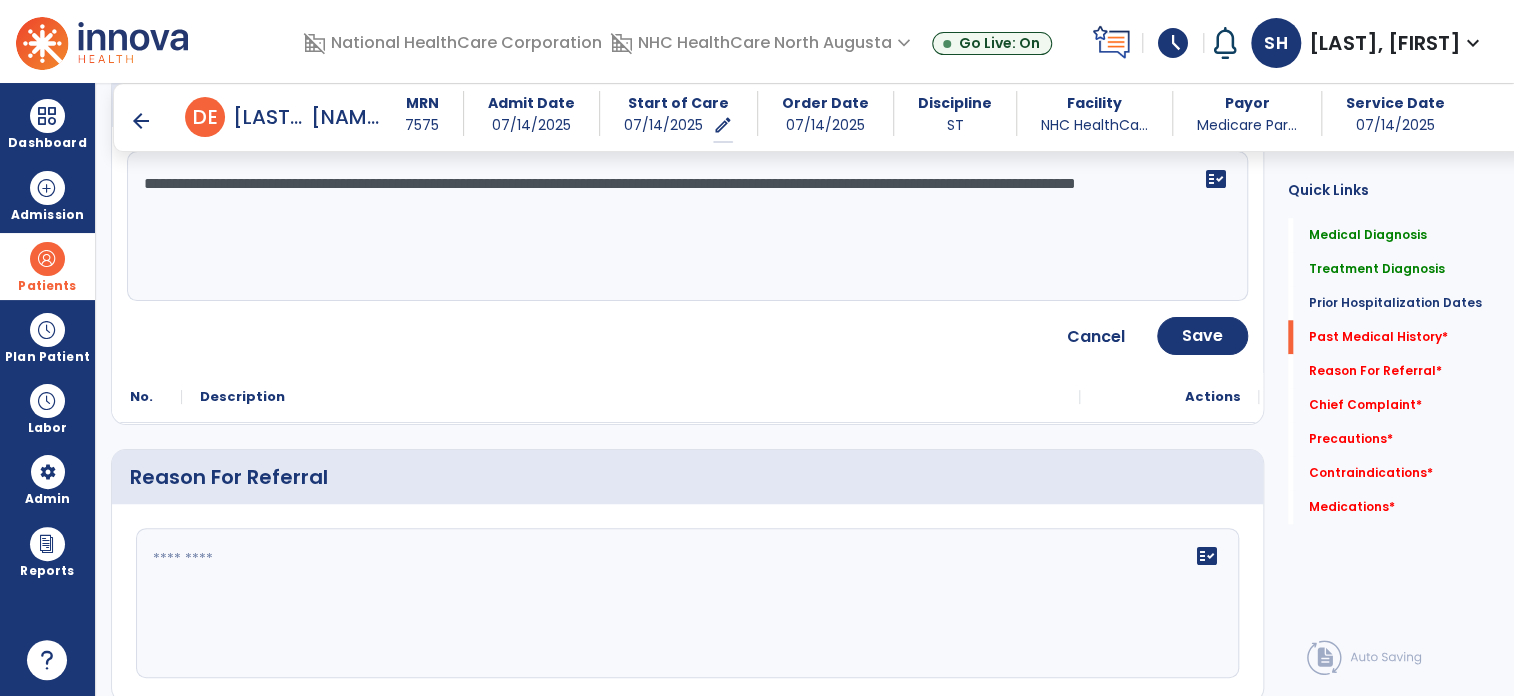 scroll, scrollTop: 836, scrollLeft: 0, axis: vertical 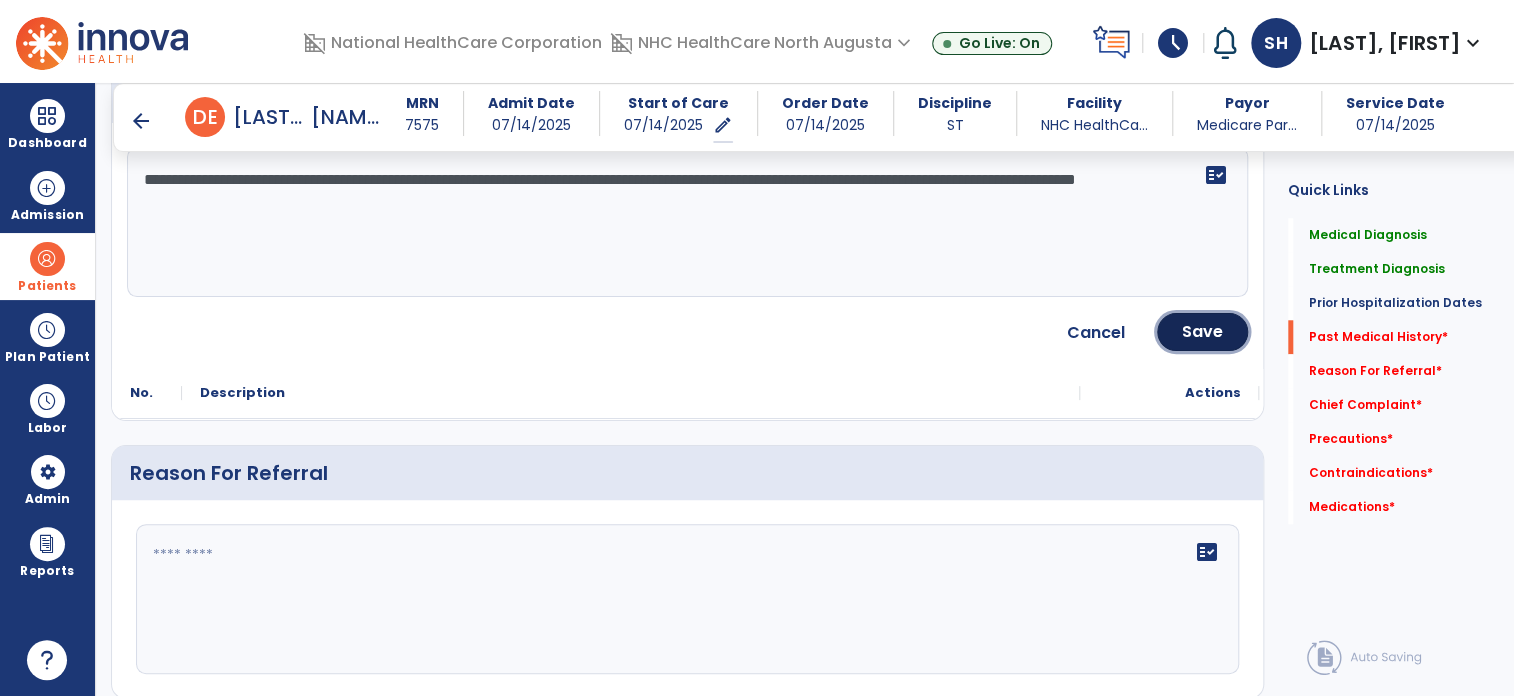click on "Save" 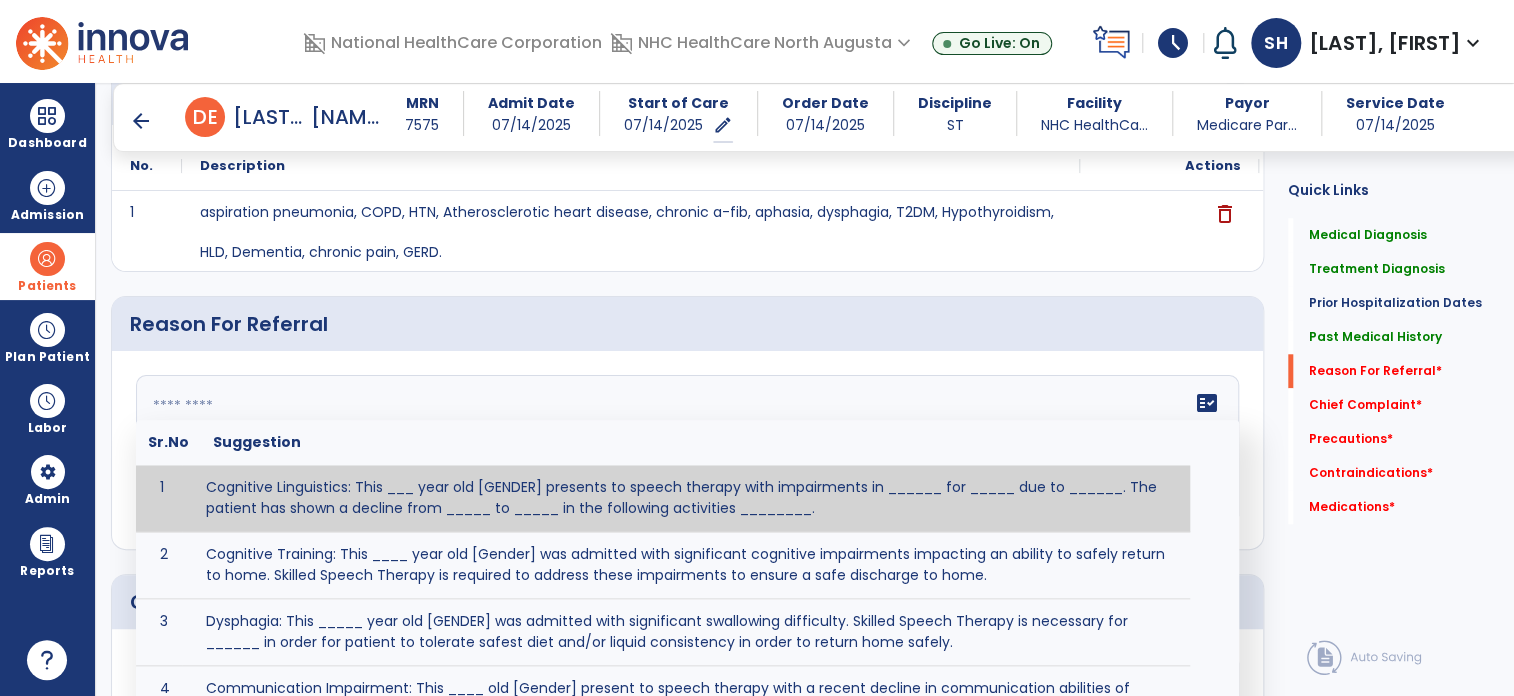 click 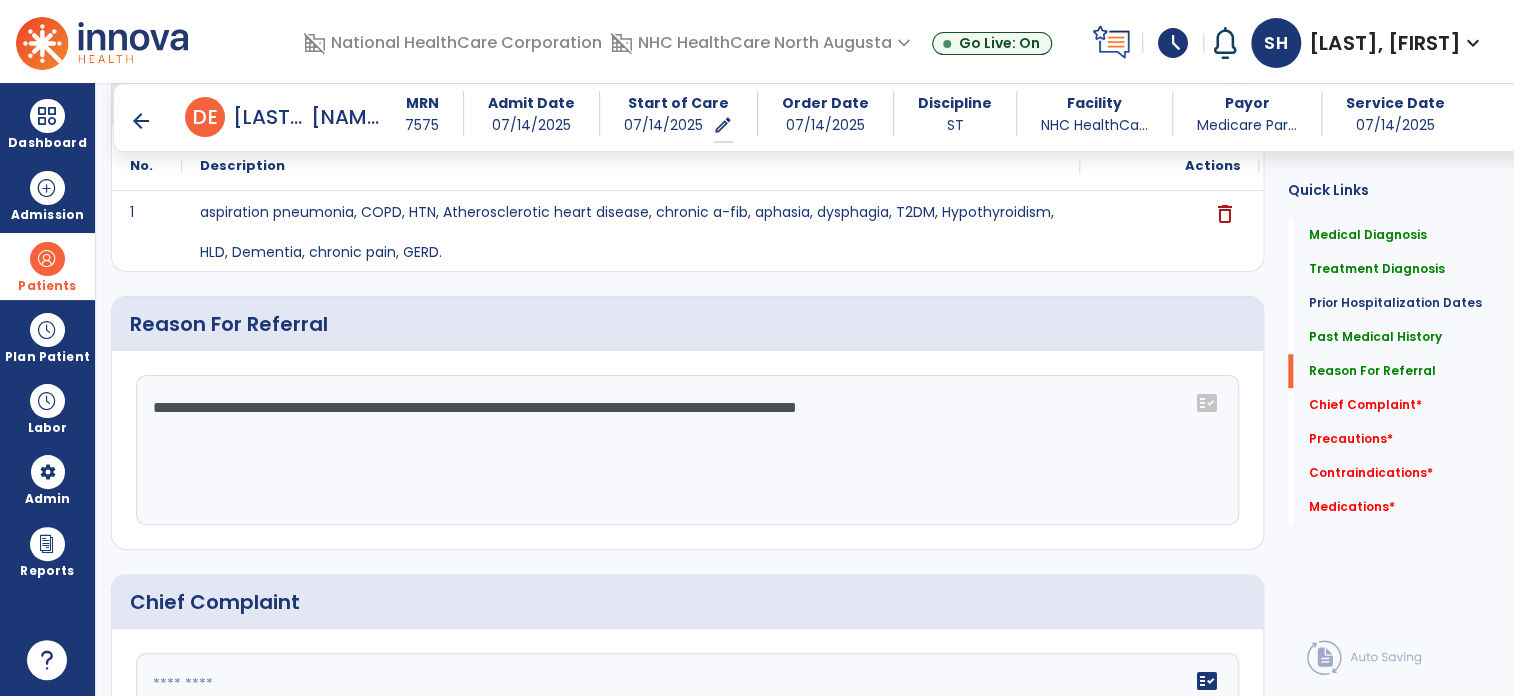 type on "**********" 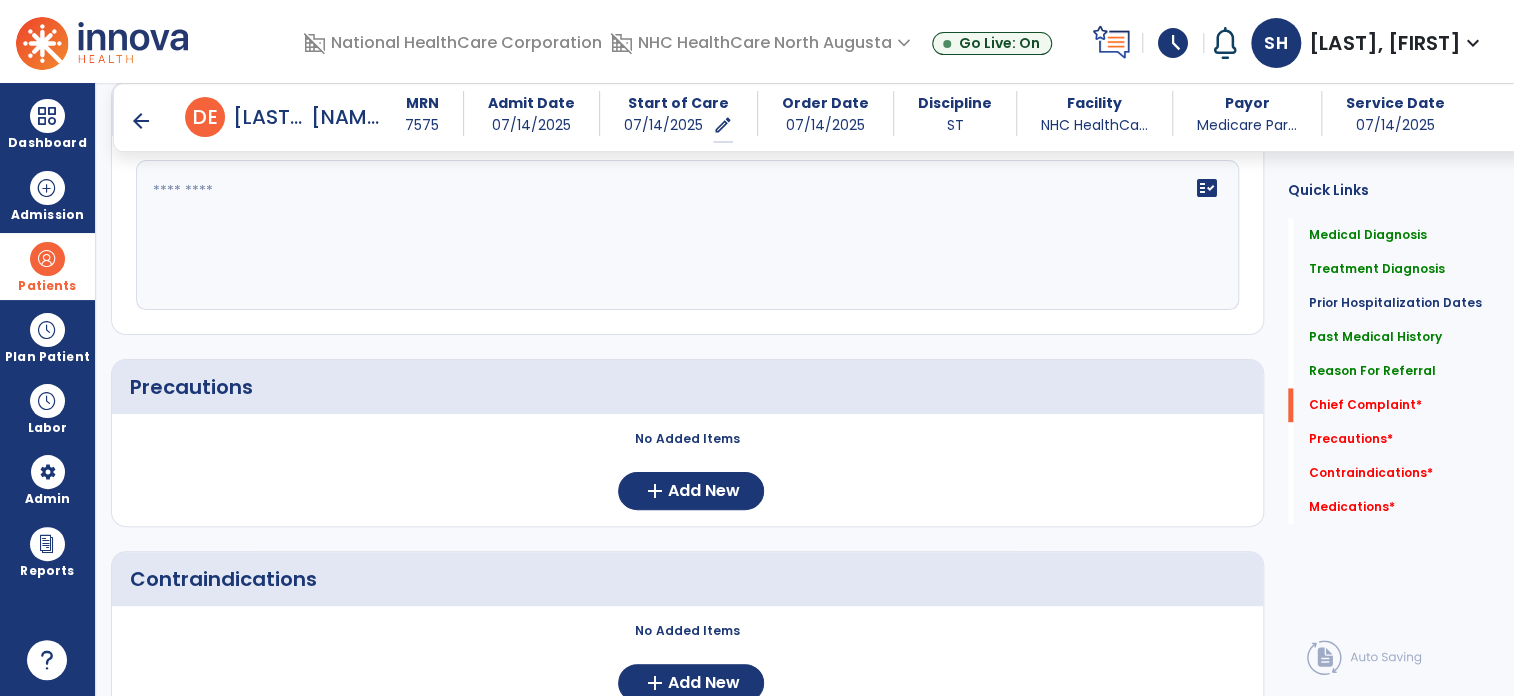 scroll, scrollTop: 1308, scrollLeft: 0, axis: vertical 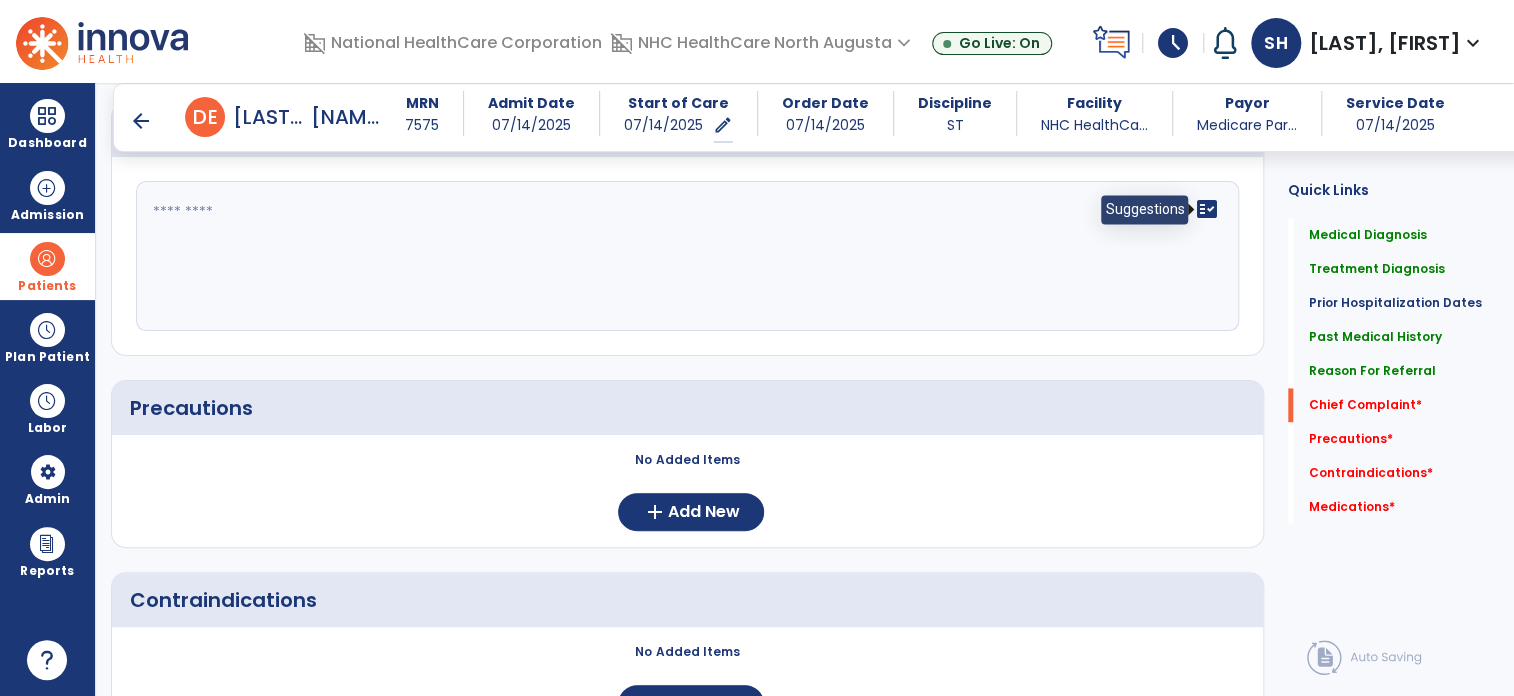 click on "fact_check" 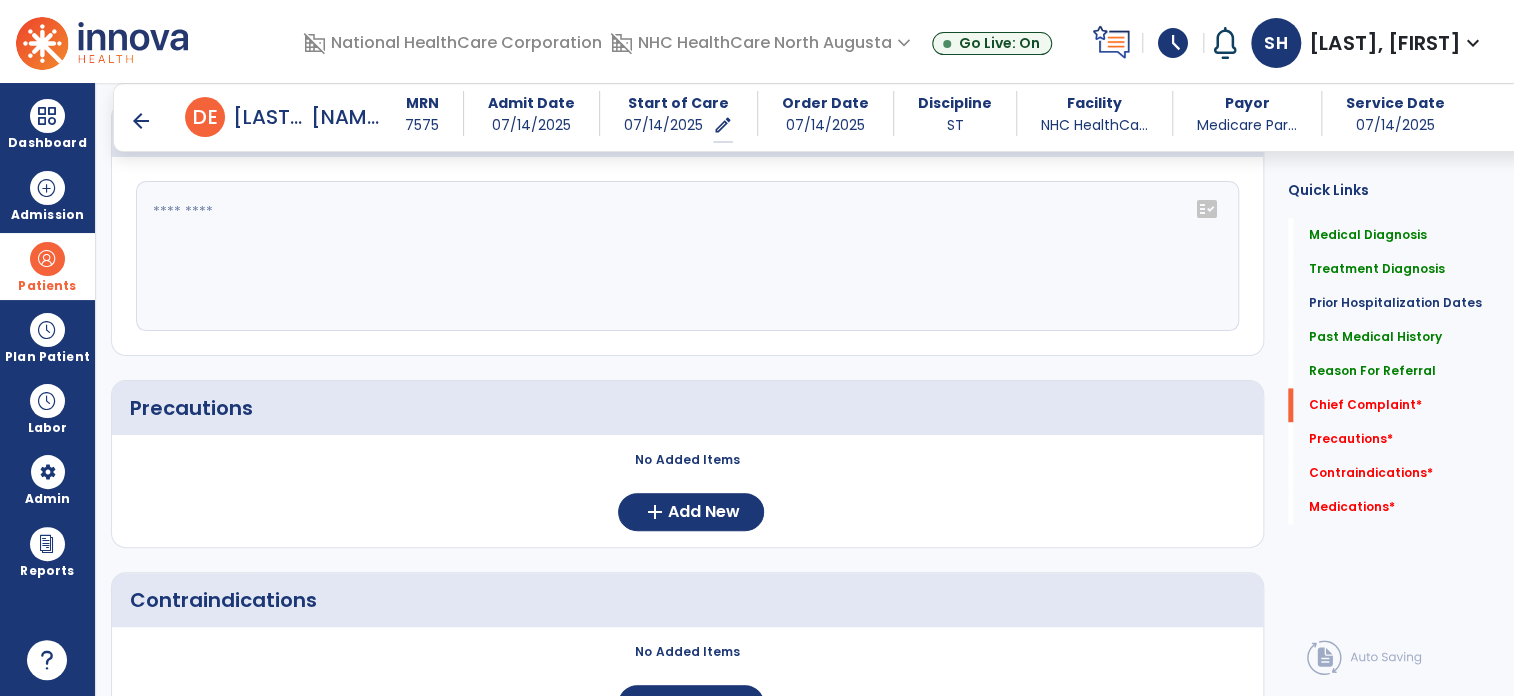 click on "fact_check" 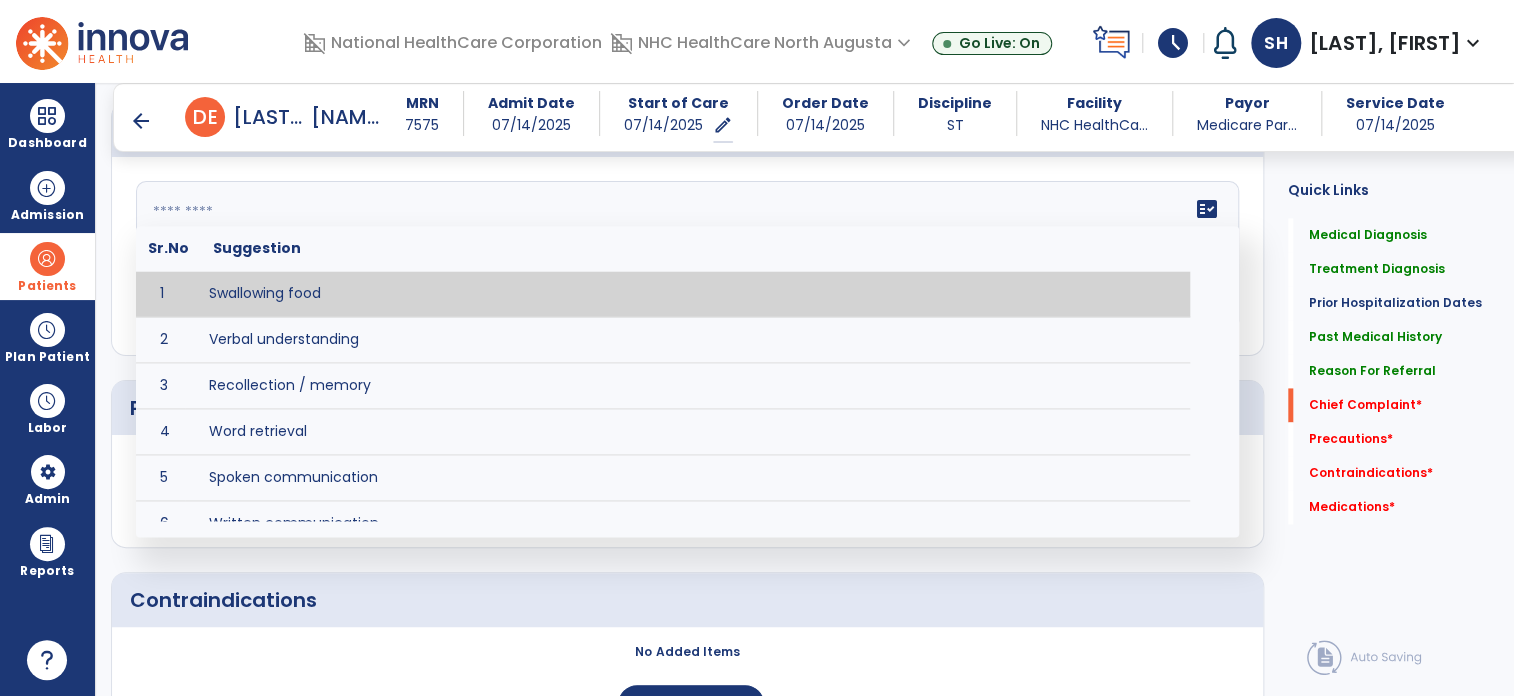 type on "**********" 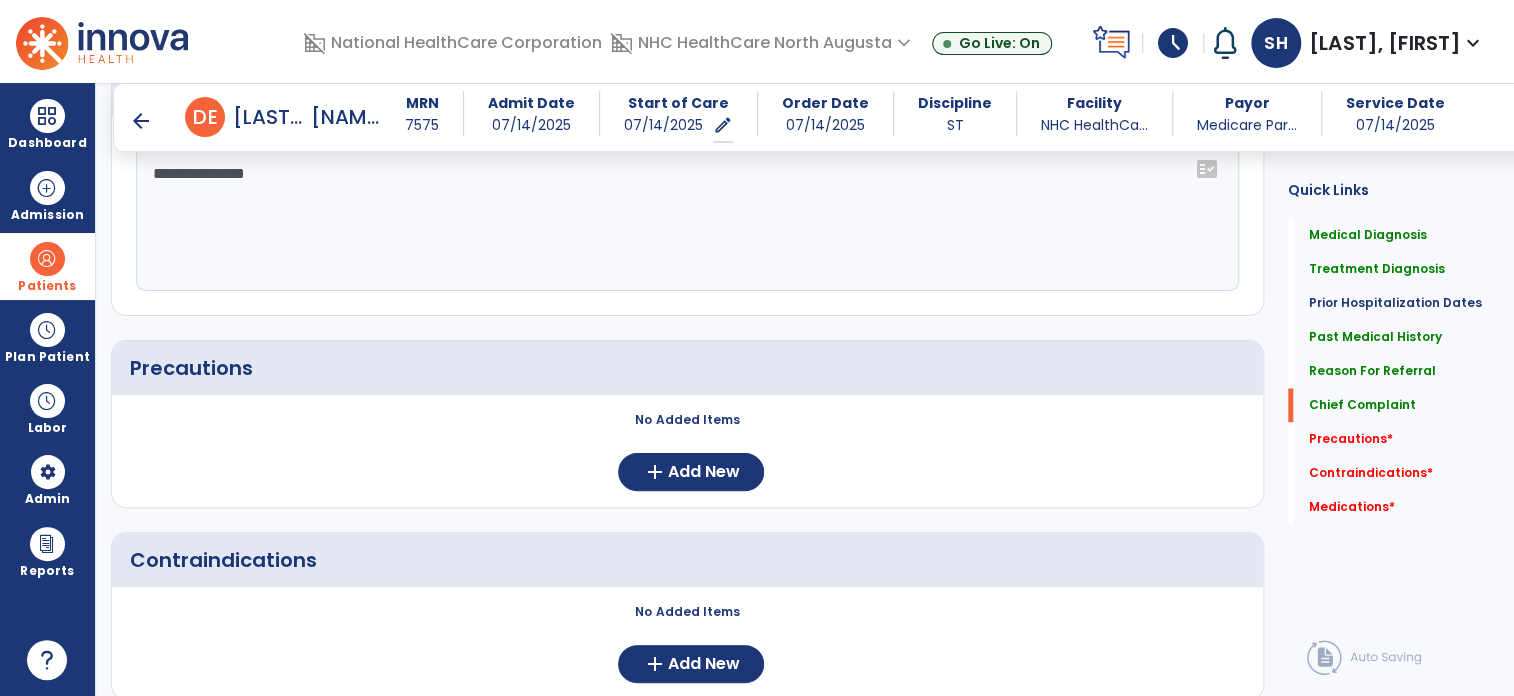 scroll, scrollTop: 1308, scrollLeft: 0, axis: vertical 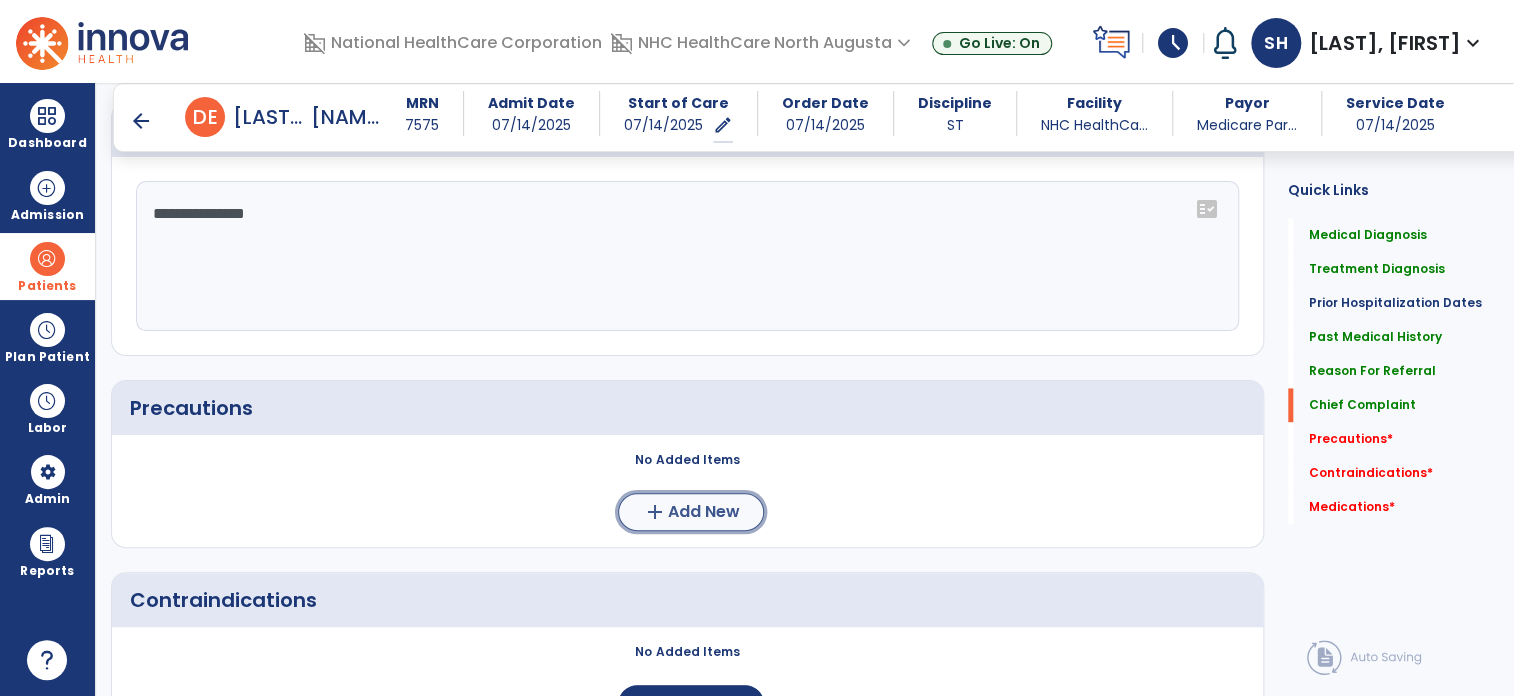 click on "Add New" 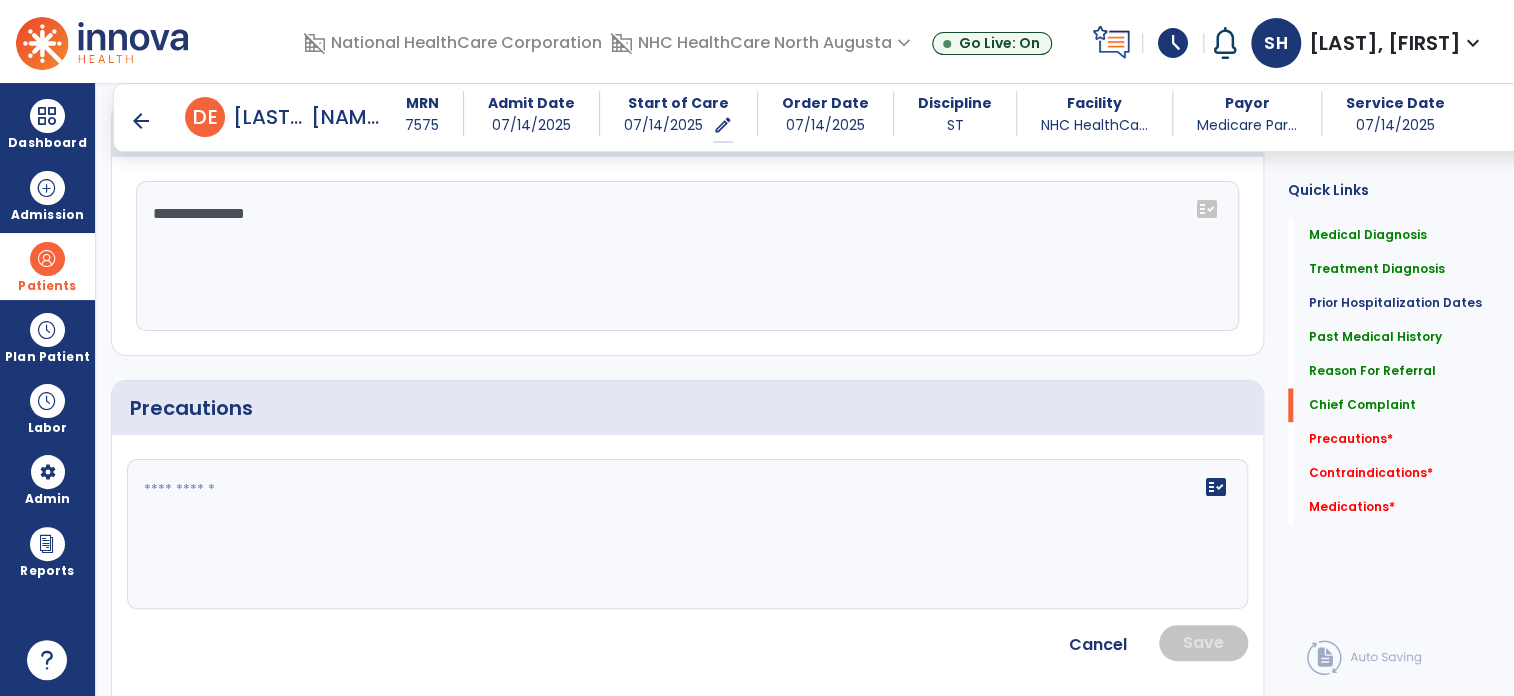 click 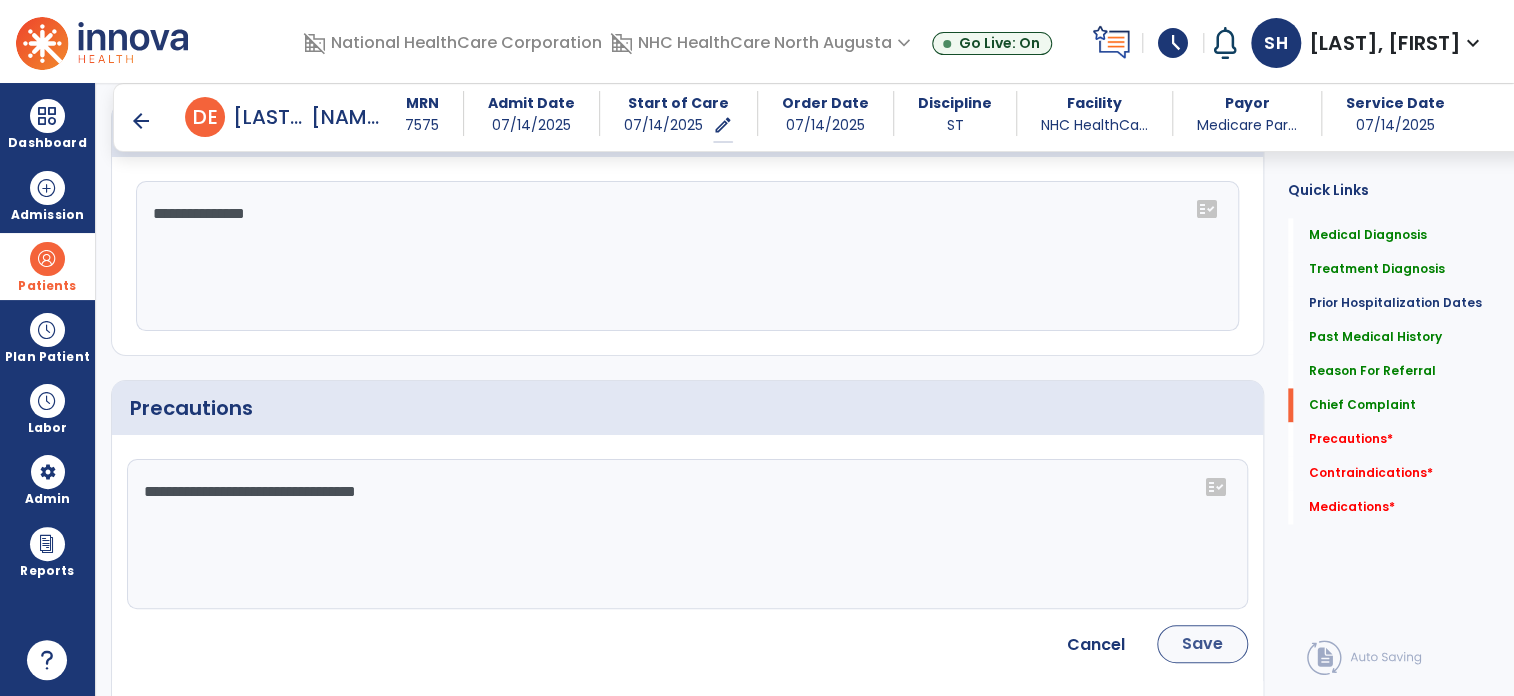 type on "**********" 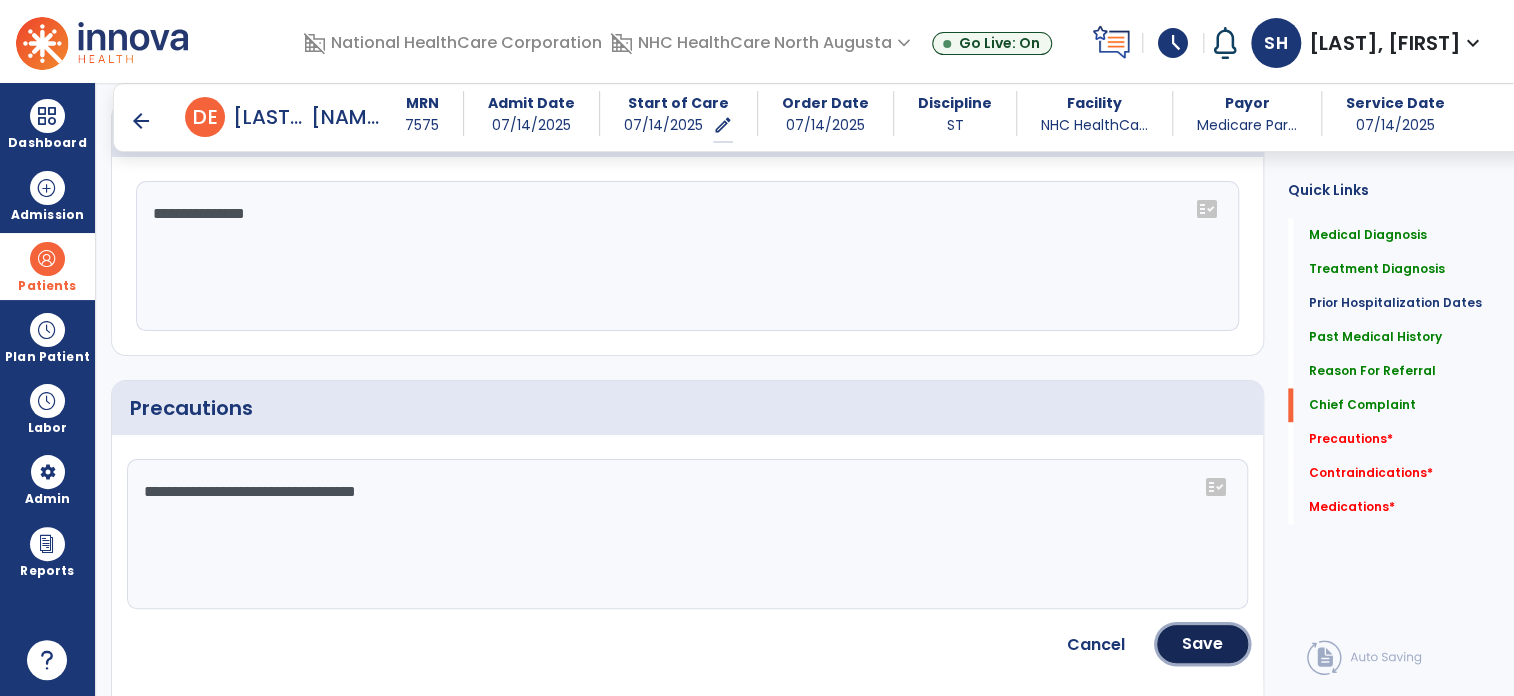 click on "Save" 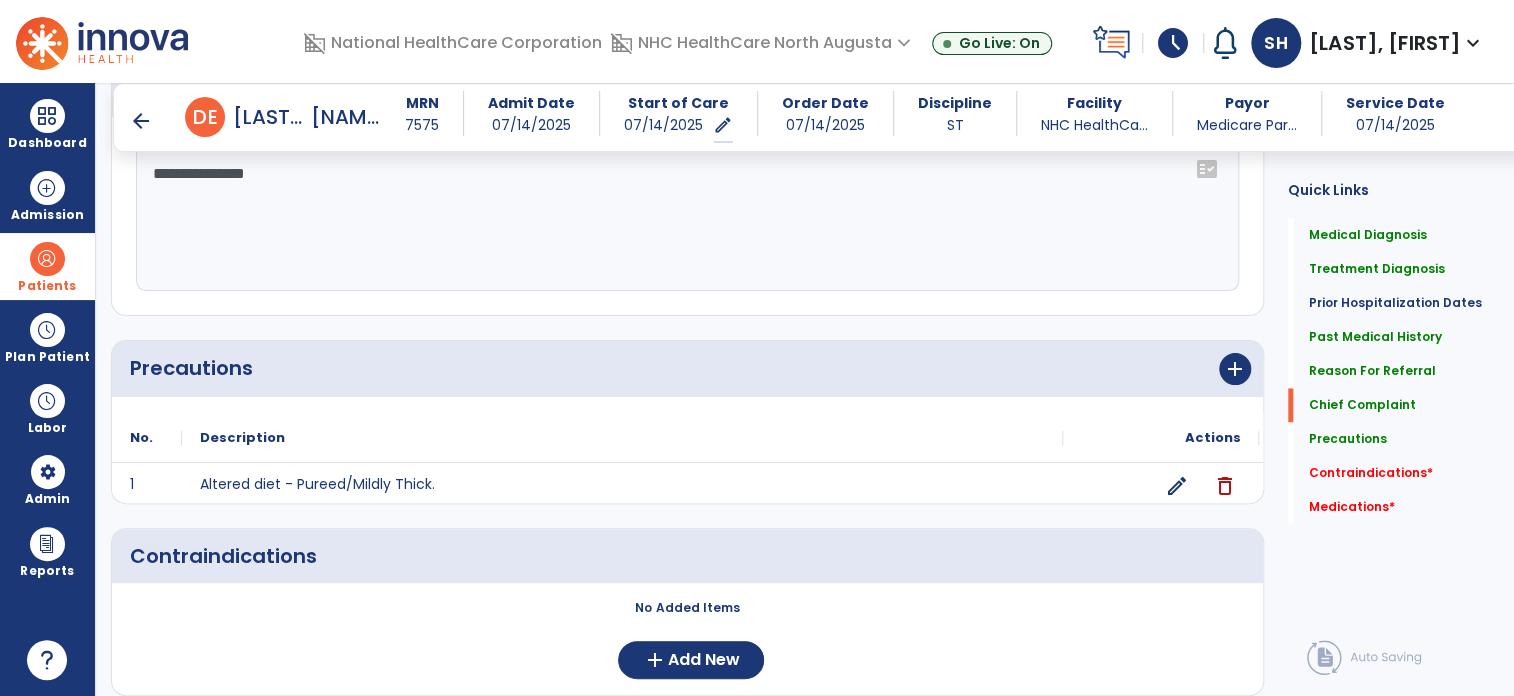 scroll, scrollTop: 1308, scrollLeft: 0, axis: vertical 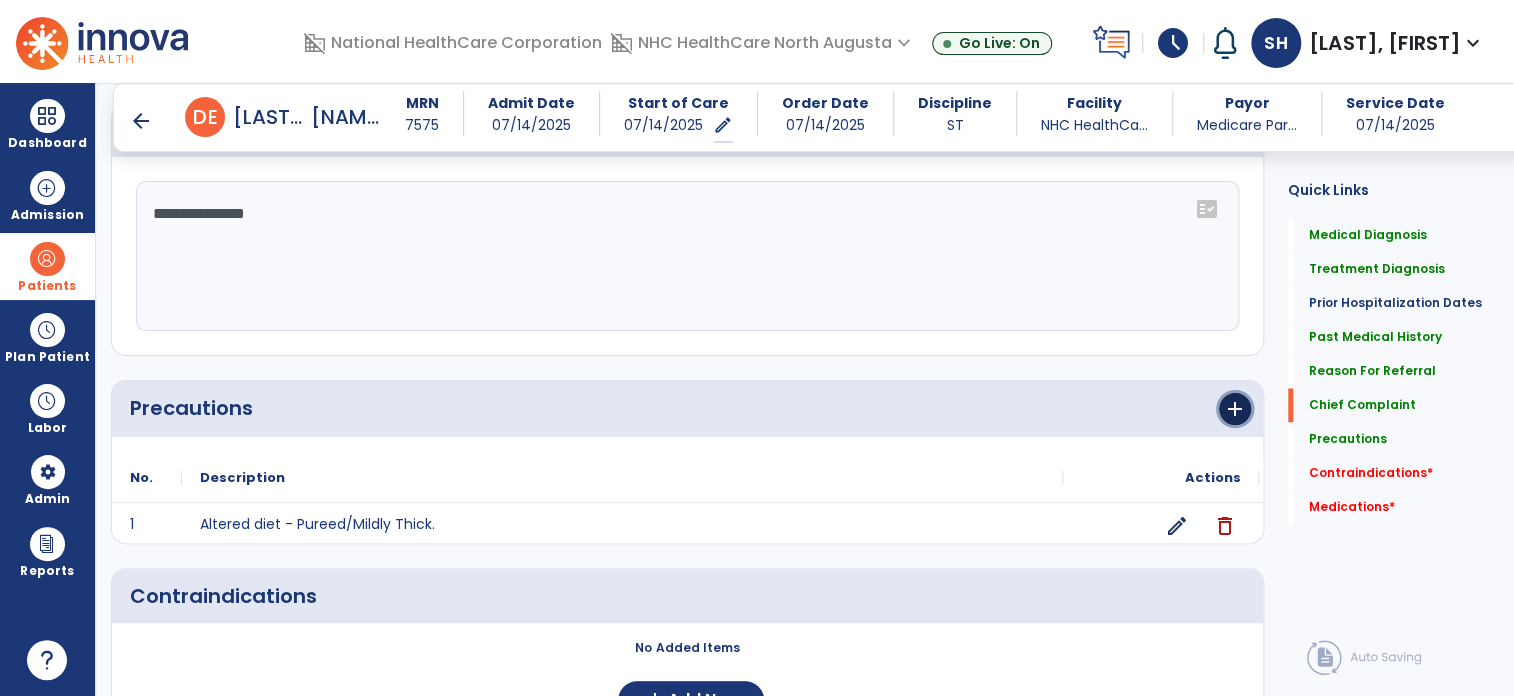 click on "add" 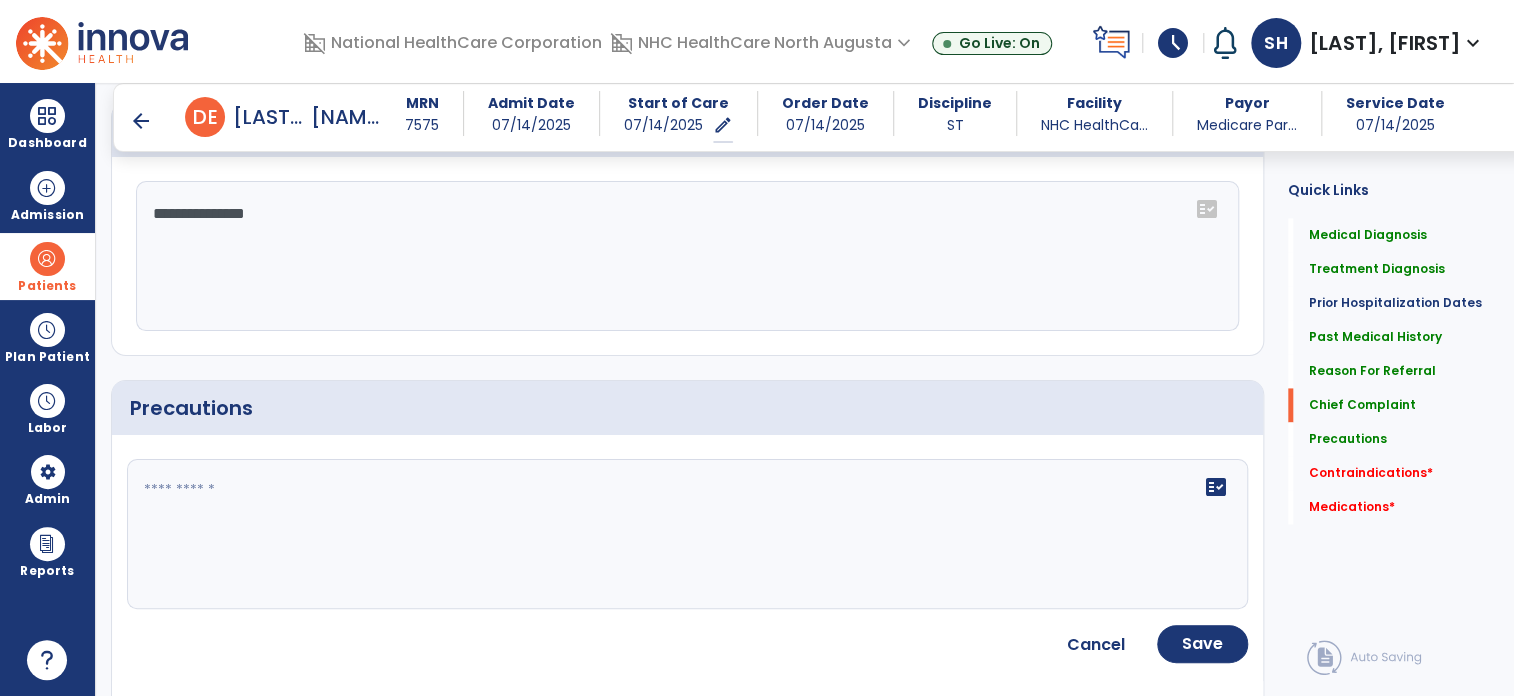 click on "fact_check" 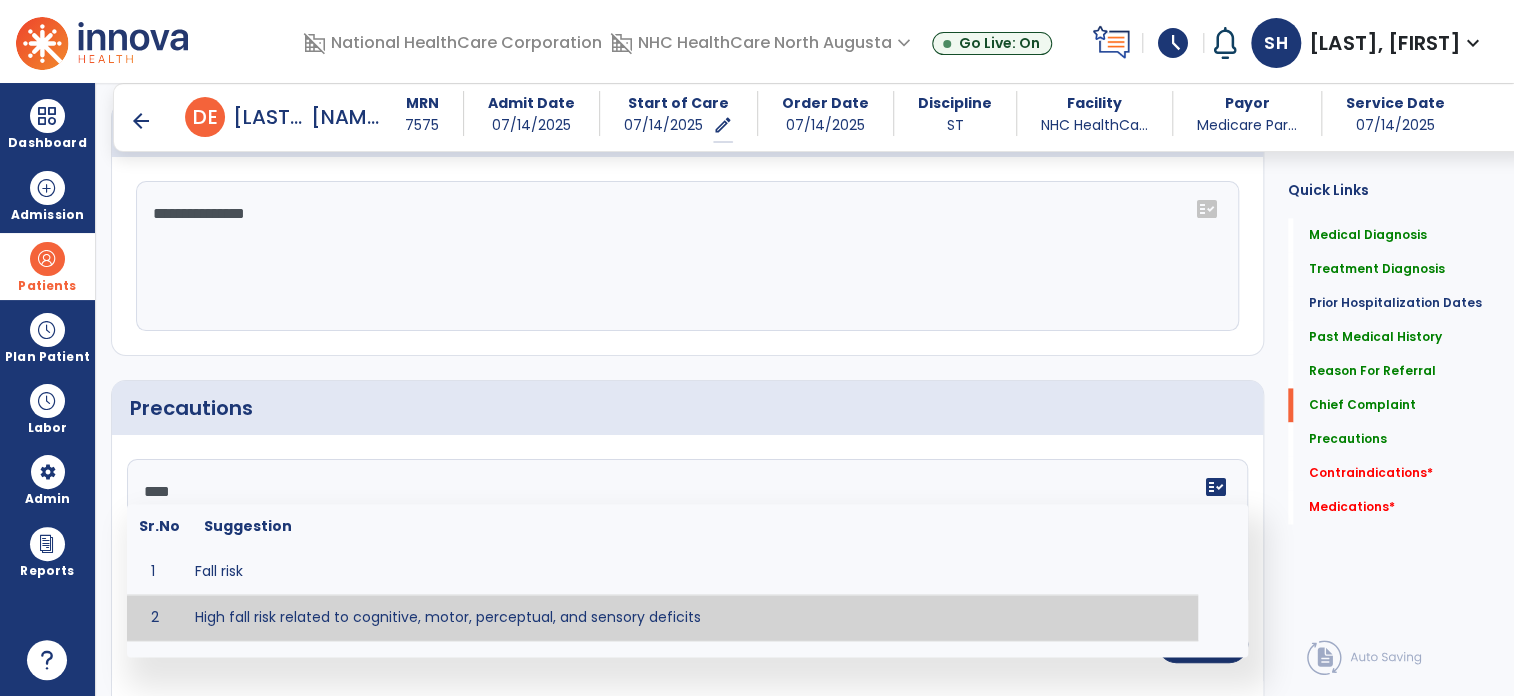 type on "**********" 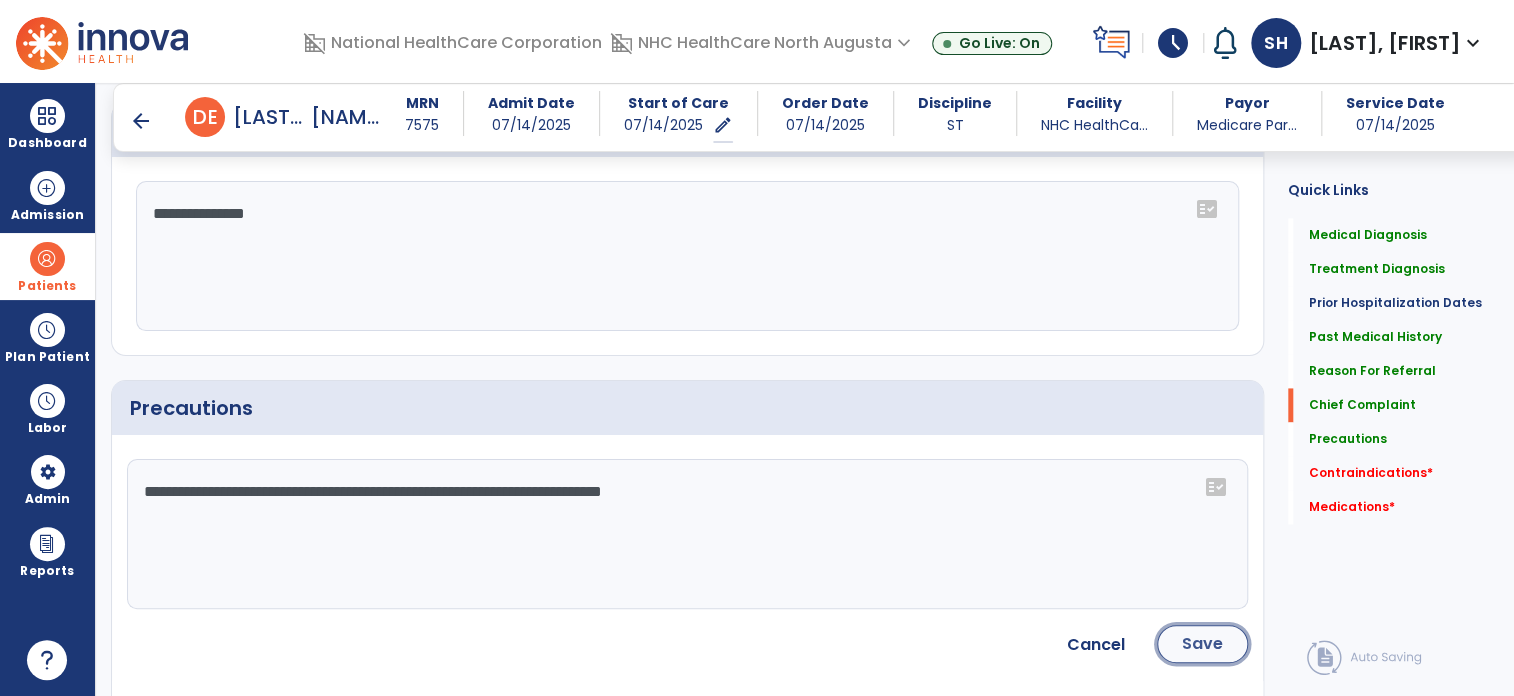 click on "Save" 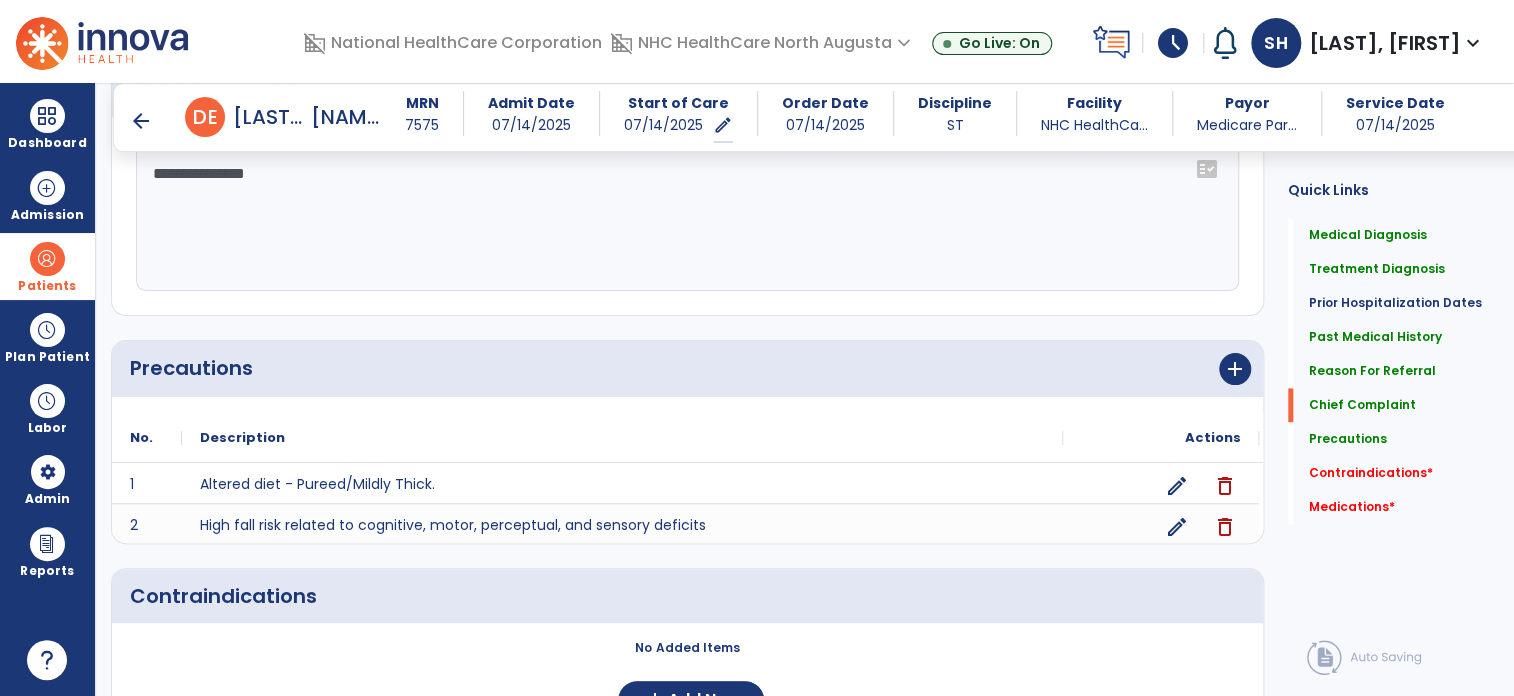 scroll, scrollTop: 1308, scrollLeft: 0, axis: vertical 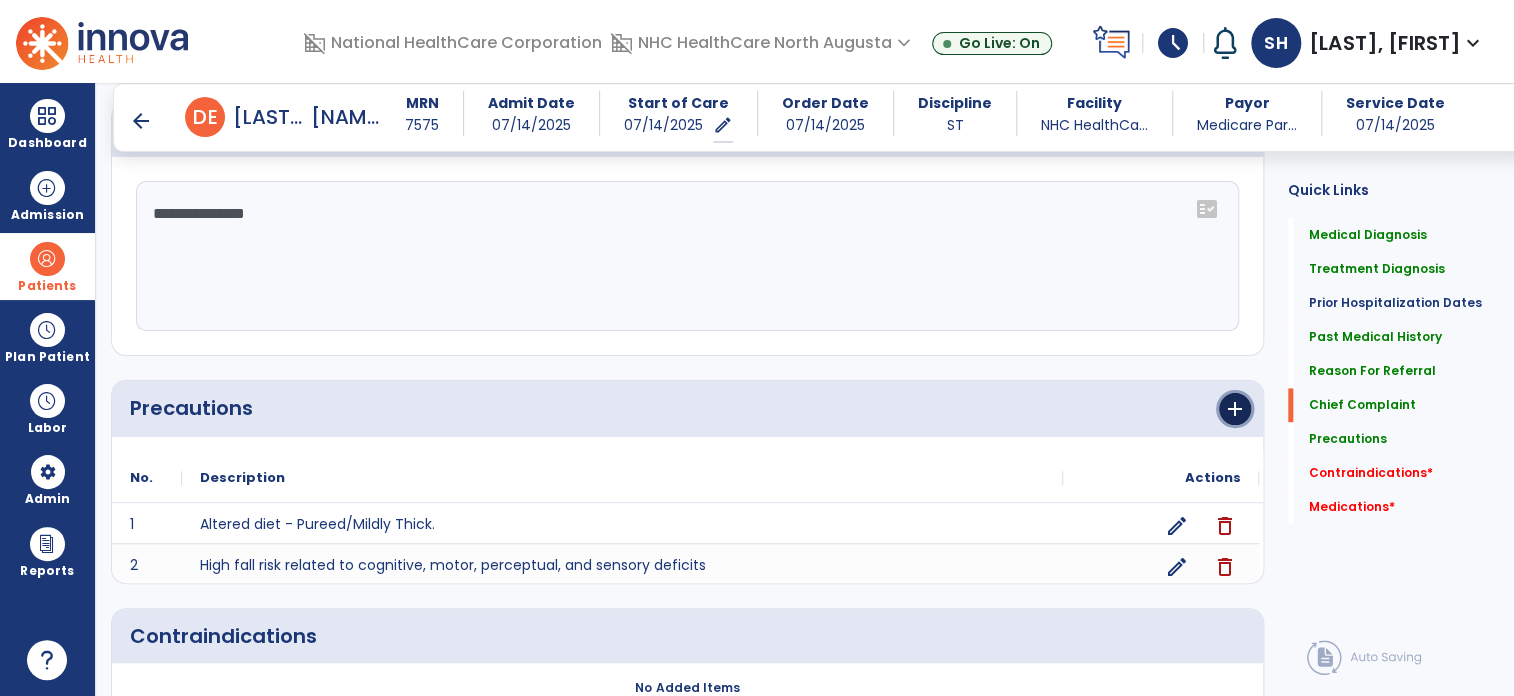 click on "add" 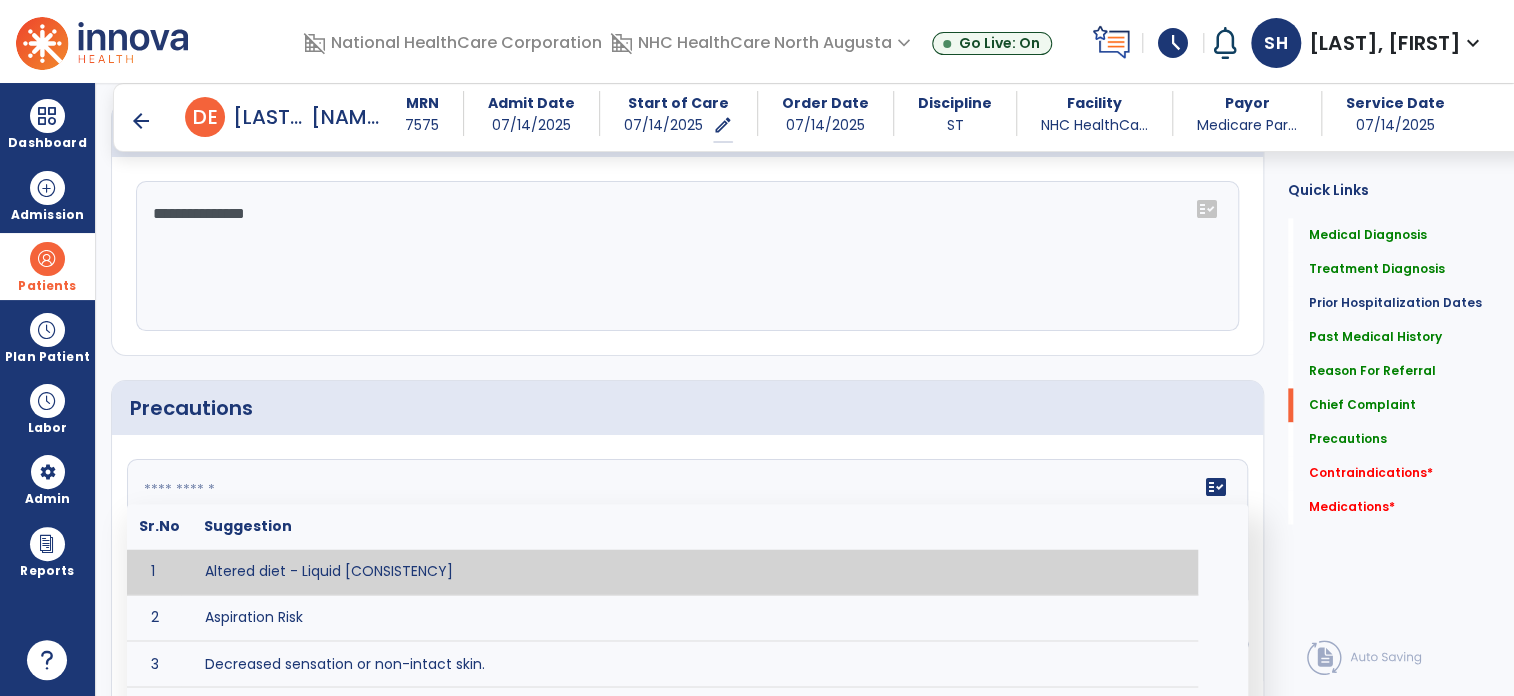 click 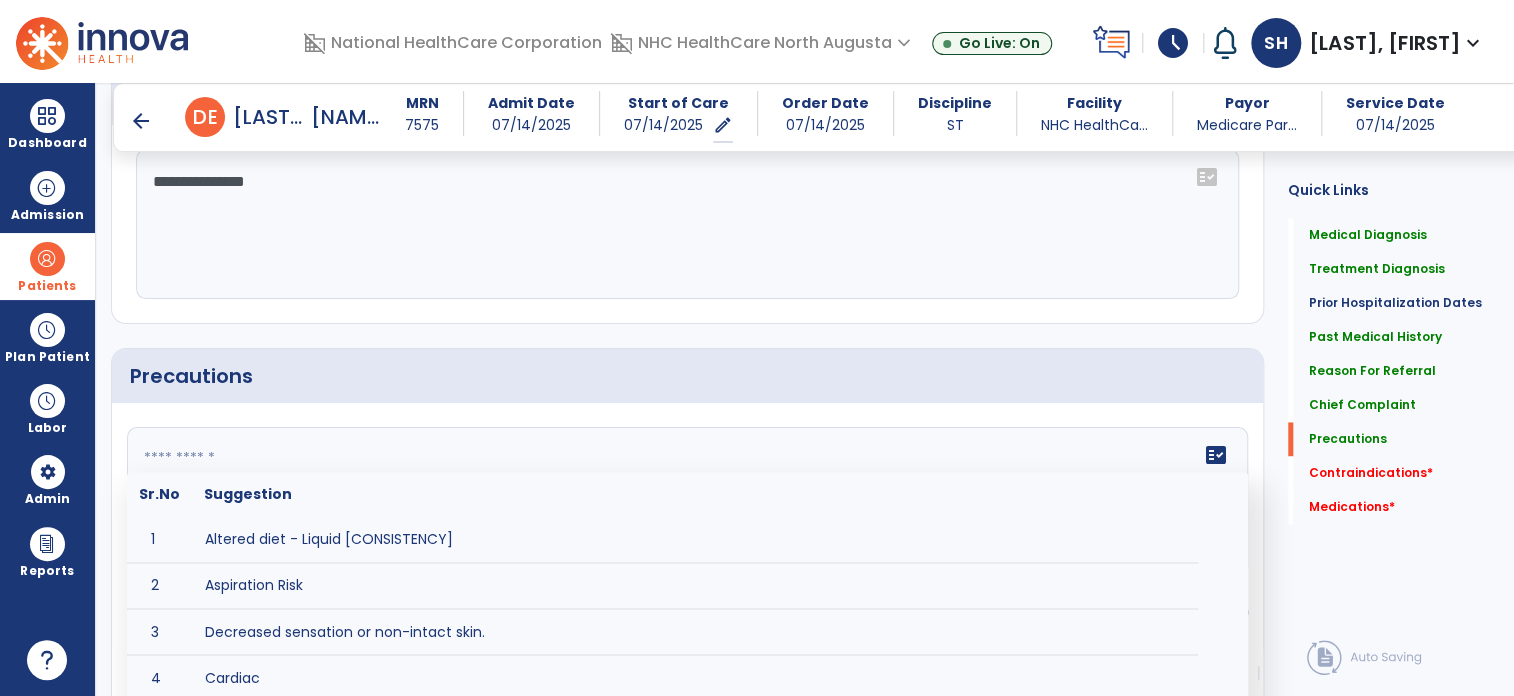 scroll, scrollTop: 1386, scrollLeft: 0, axis: vertical 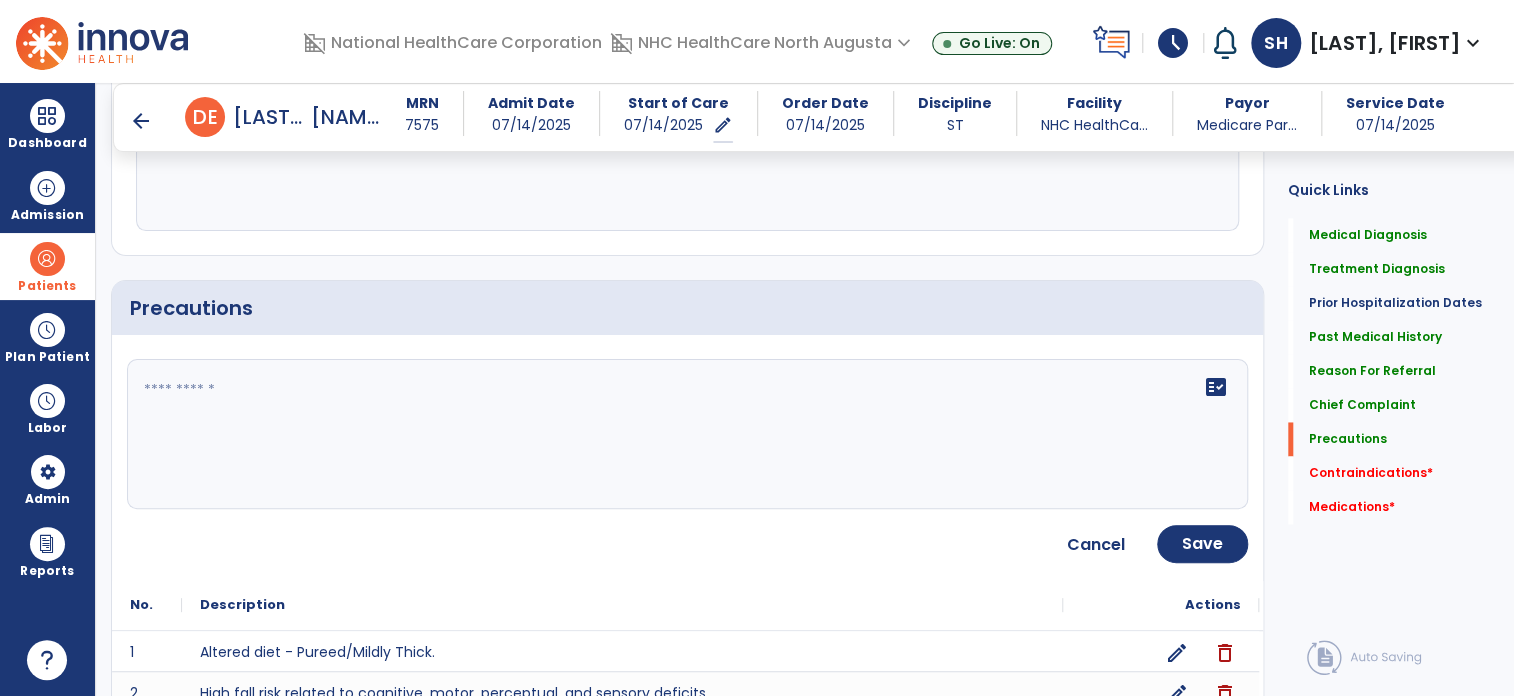 drag, startPoint x: 1223, startPoint y: 490, endPoint x: 1223, endPoint y: 501, distance: 11 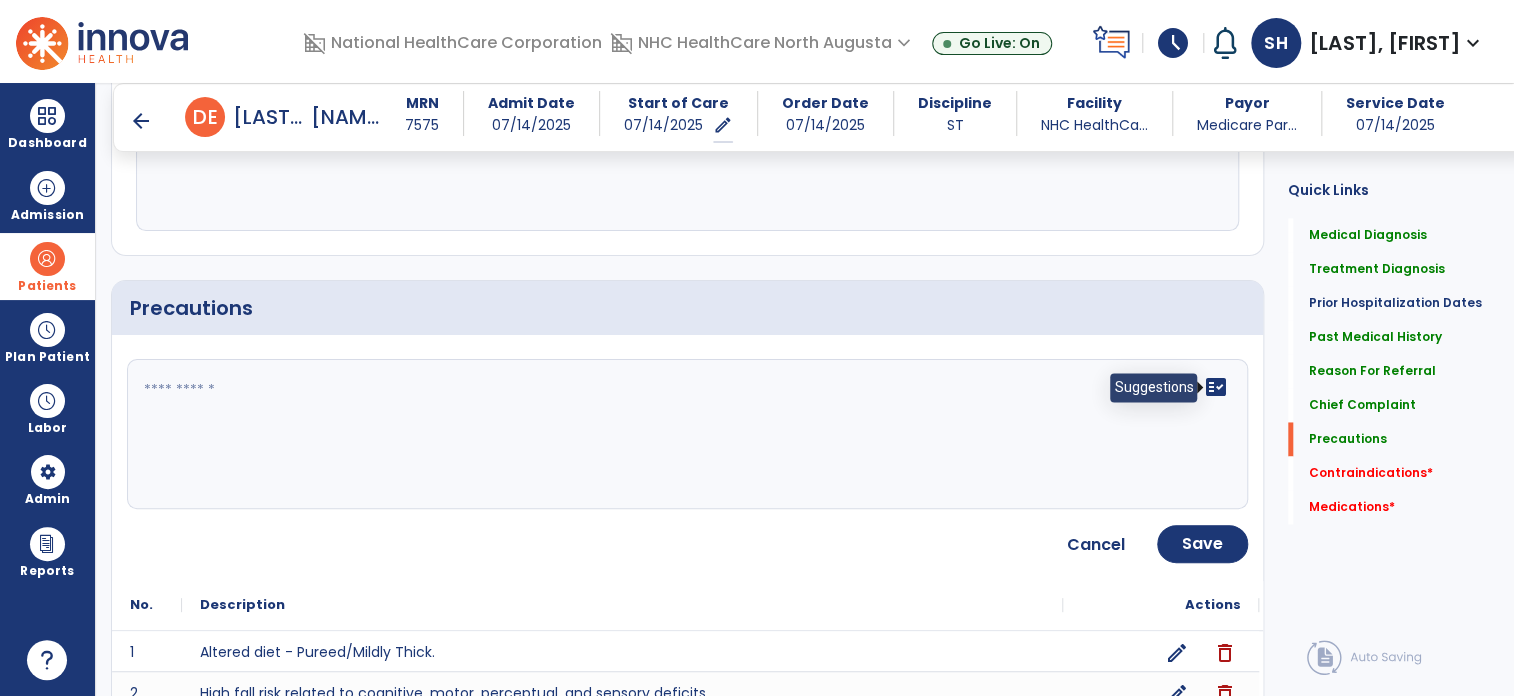 click on "fact_check" 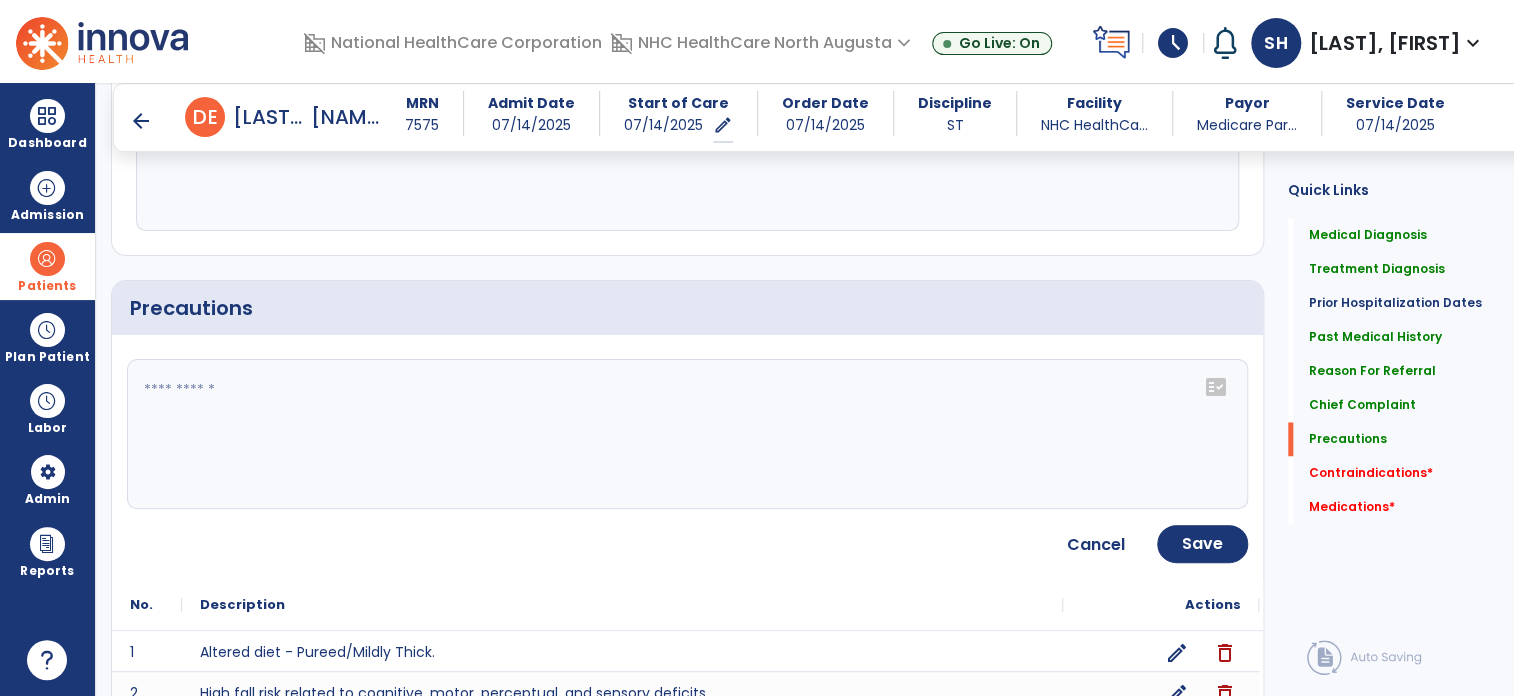 click on "fact_check" 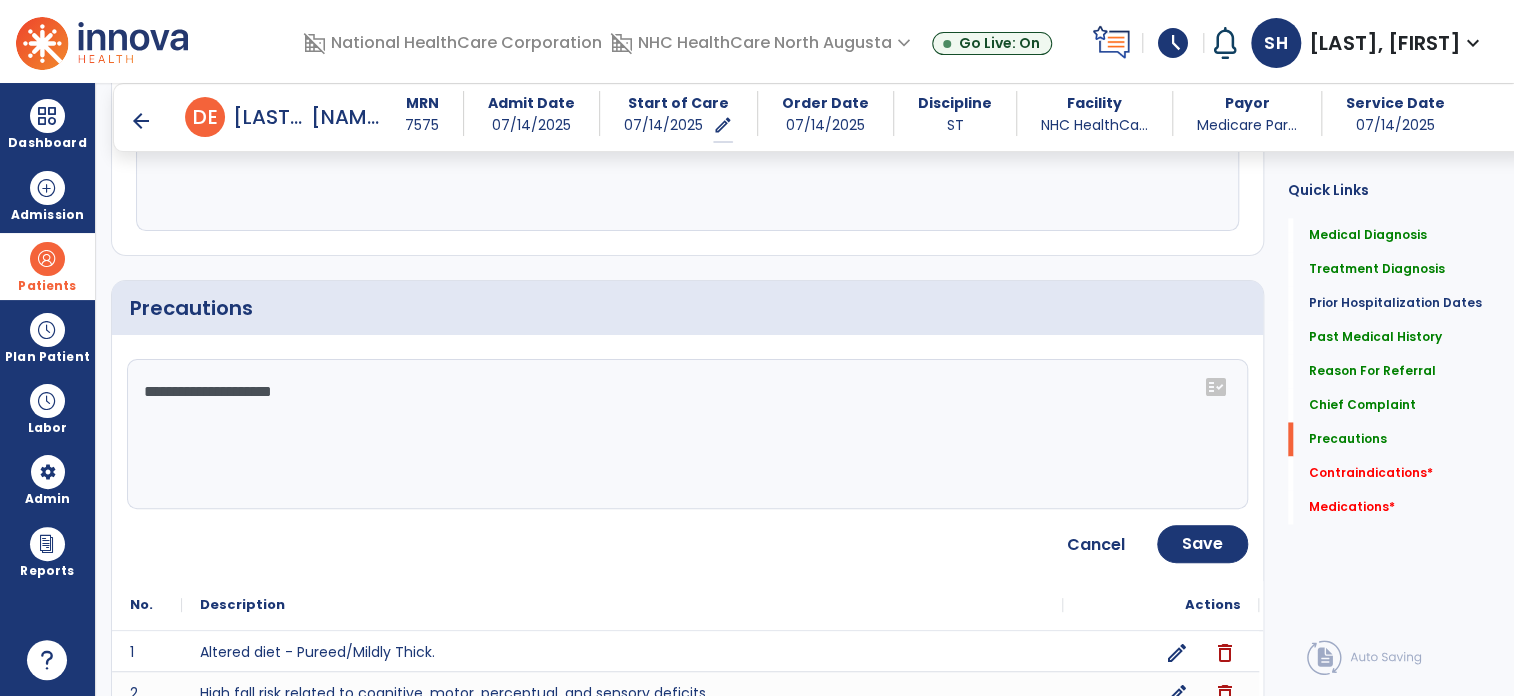 drag, startPoint x: 318, startPoint y: 403, endPoint x: 310, endPoint y: 392, distance: 13.601471 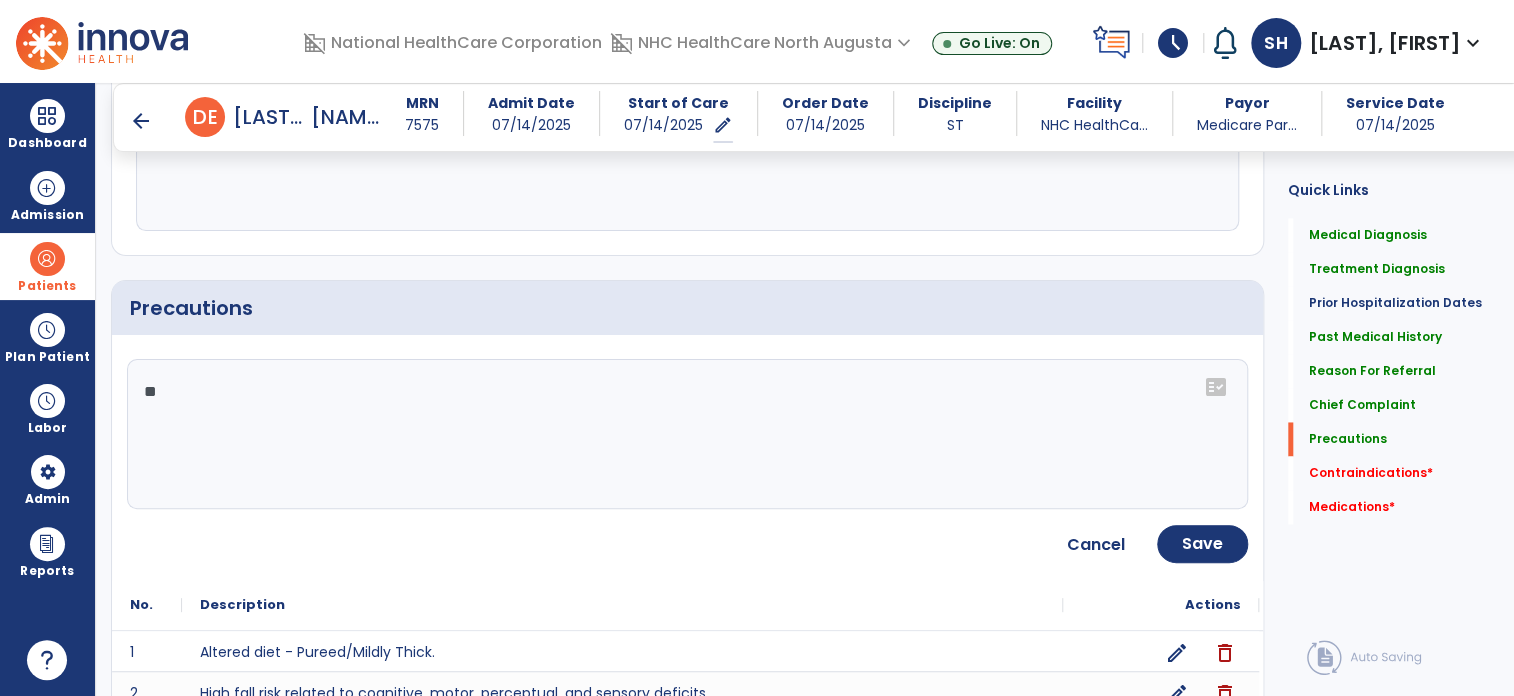 type on "*" 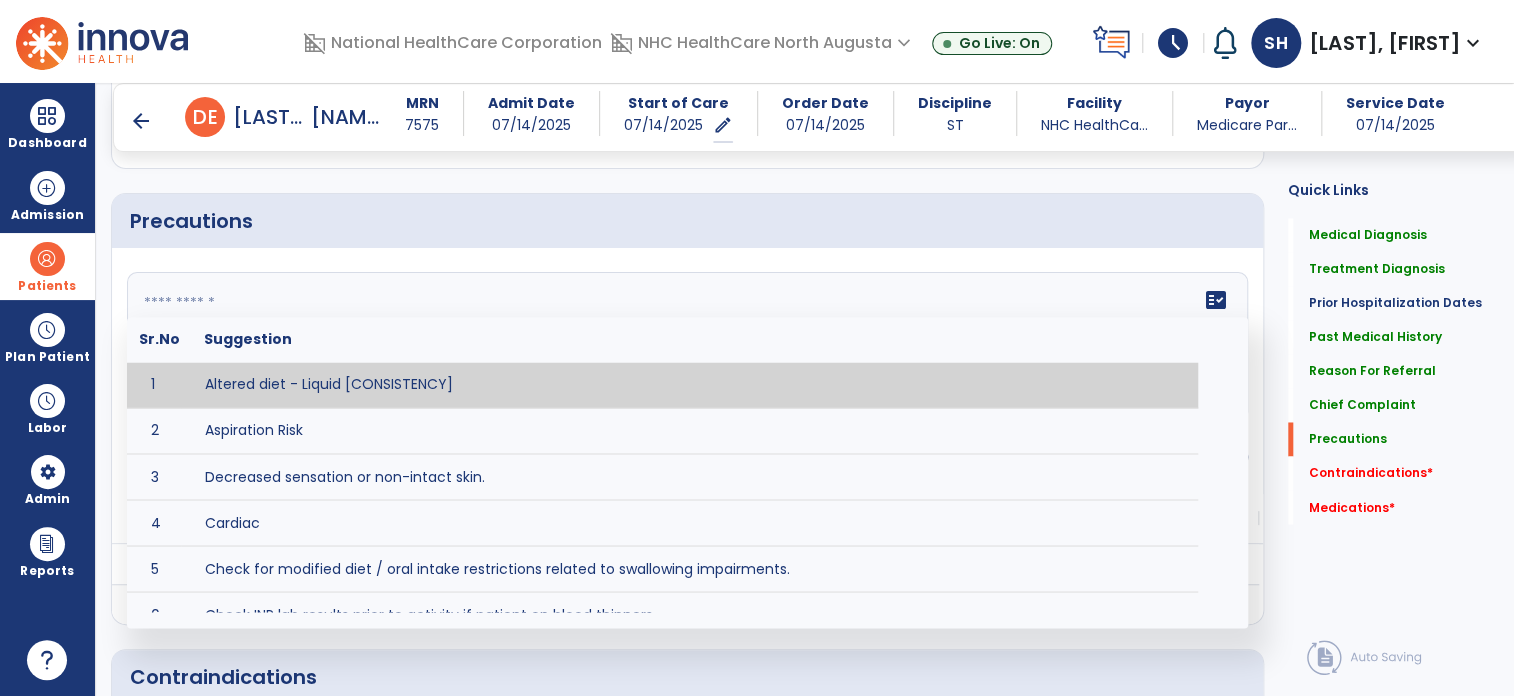 scroll, scrollTop: 1566, scrollLeft: 0, axis: vertical 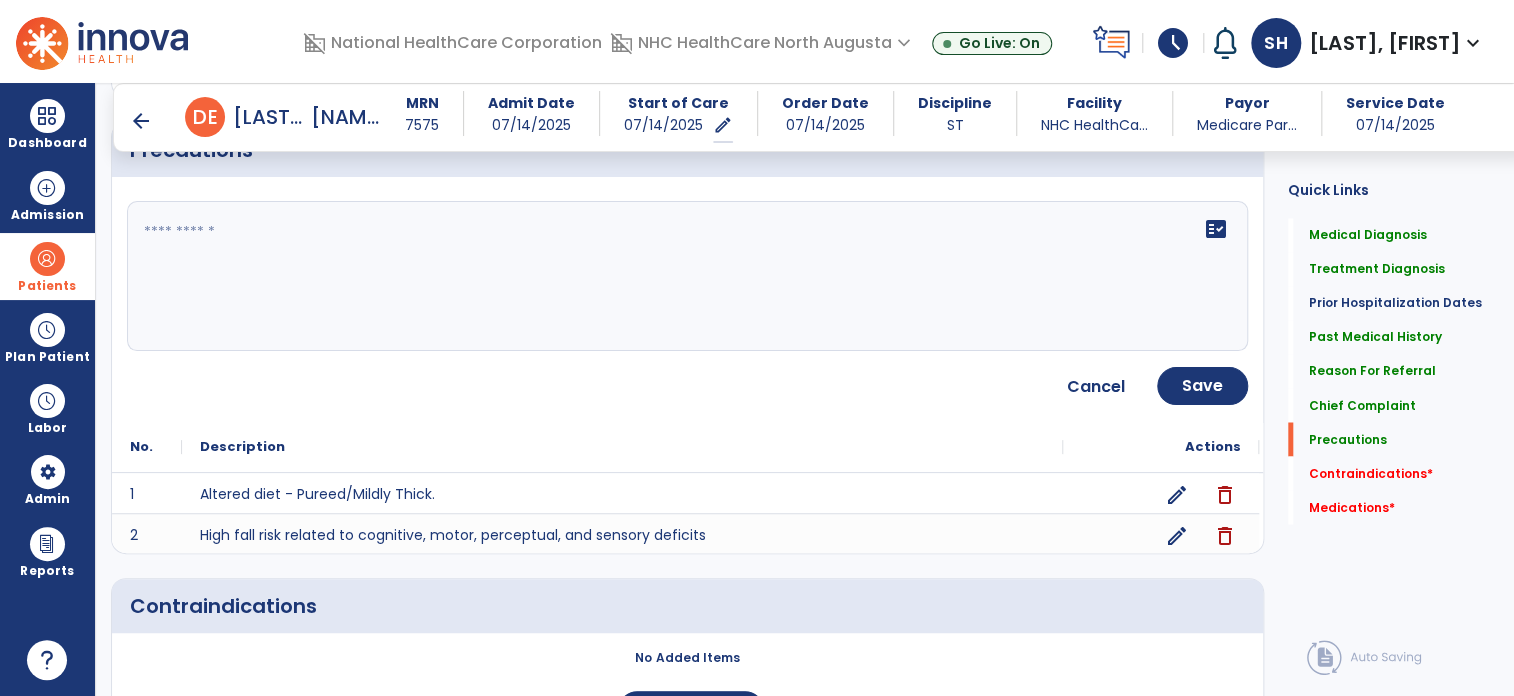 drag, startPoint x: 1223, startPoint y: 312, endPoint x: 1224, endPoint y: 323, distance: 11.045361 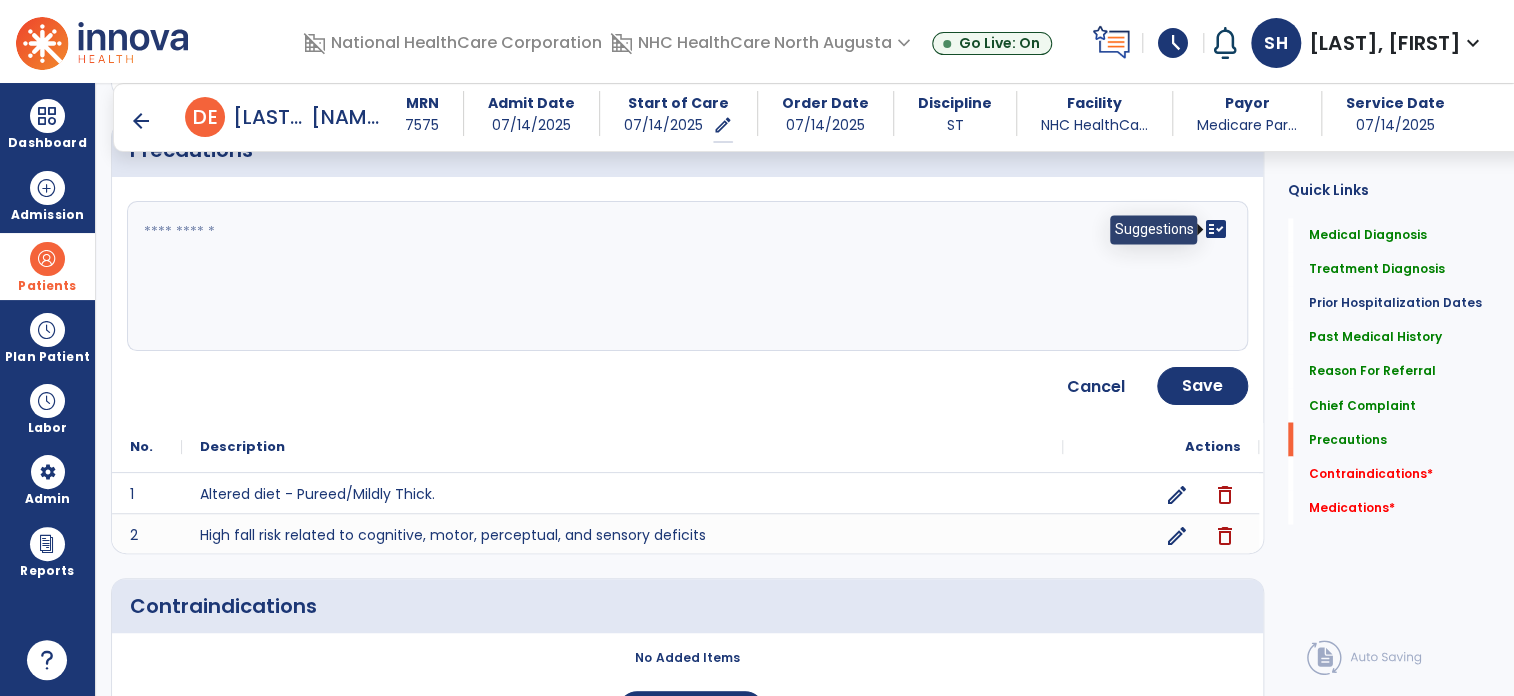 click on "fact_check" 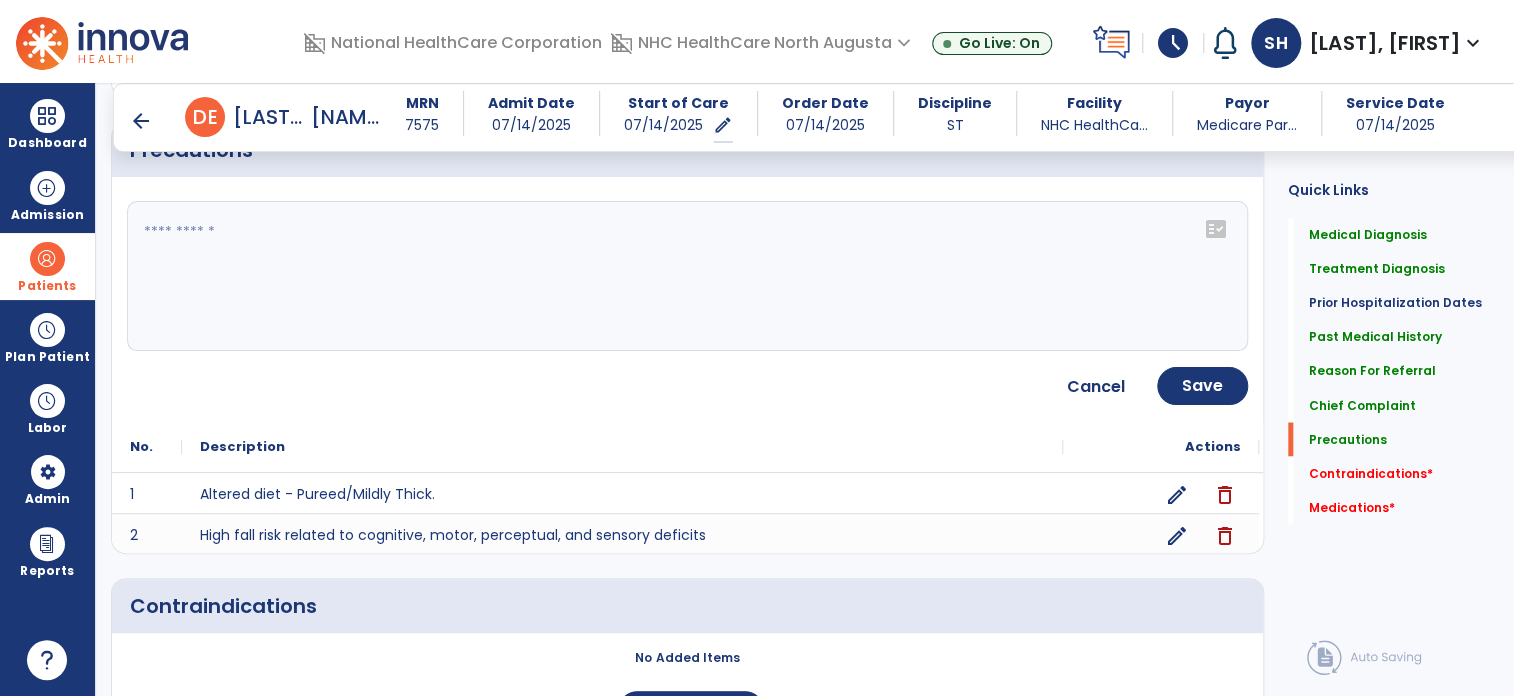 click 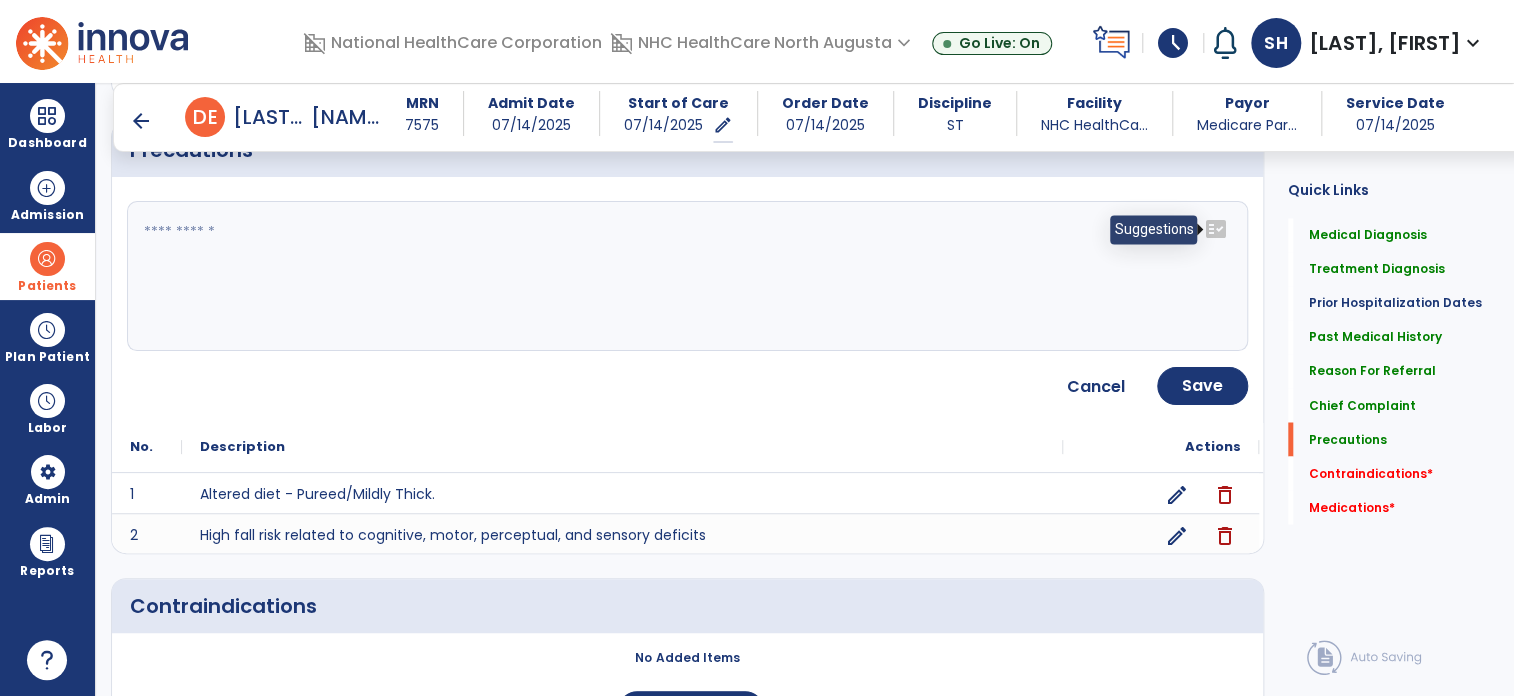 click on "fact_check" 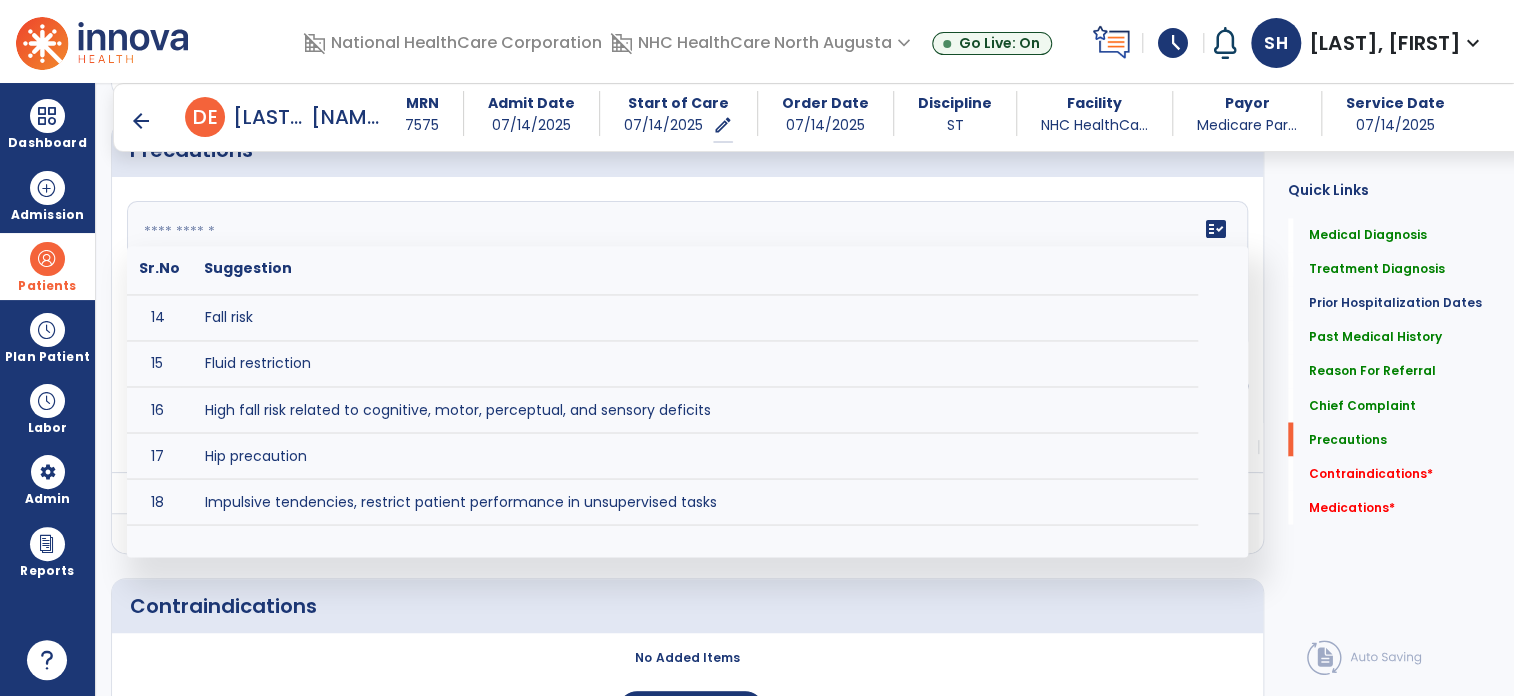 scroll, scrollTop: 0, scrollLeft: 0, axis: both 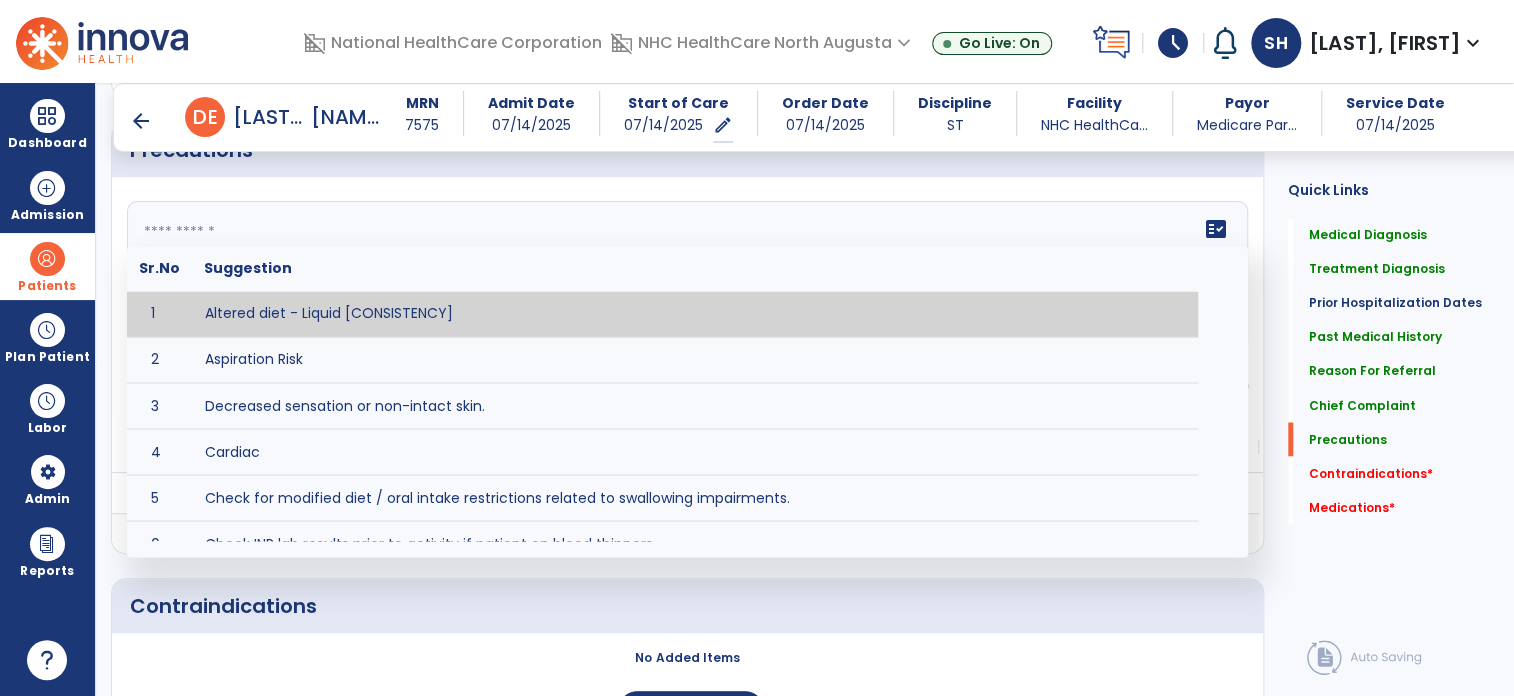 click 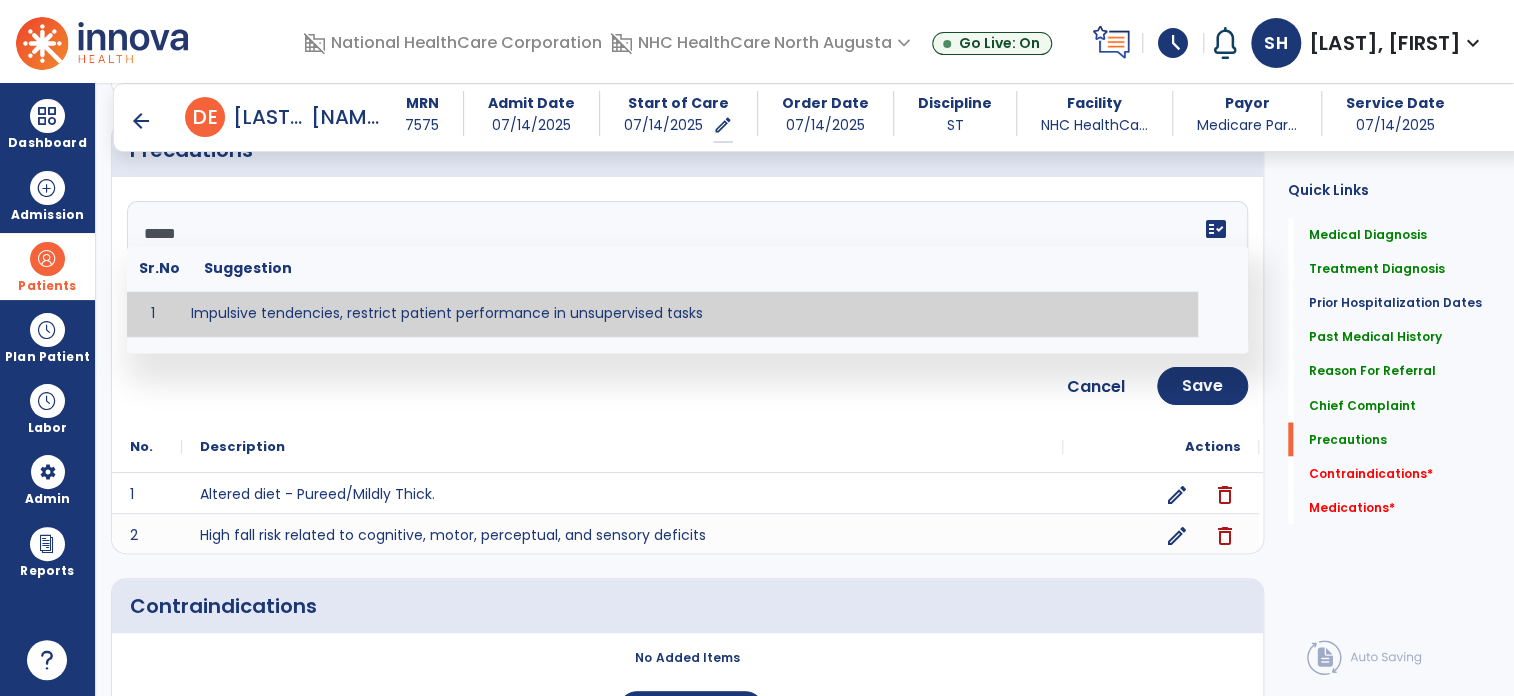 type on "**********" 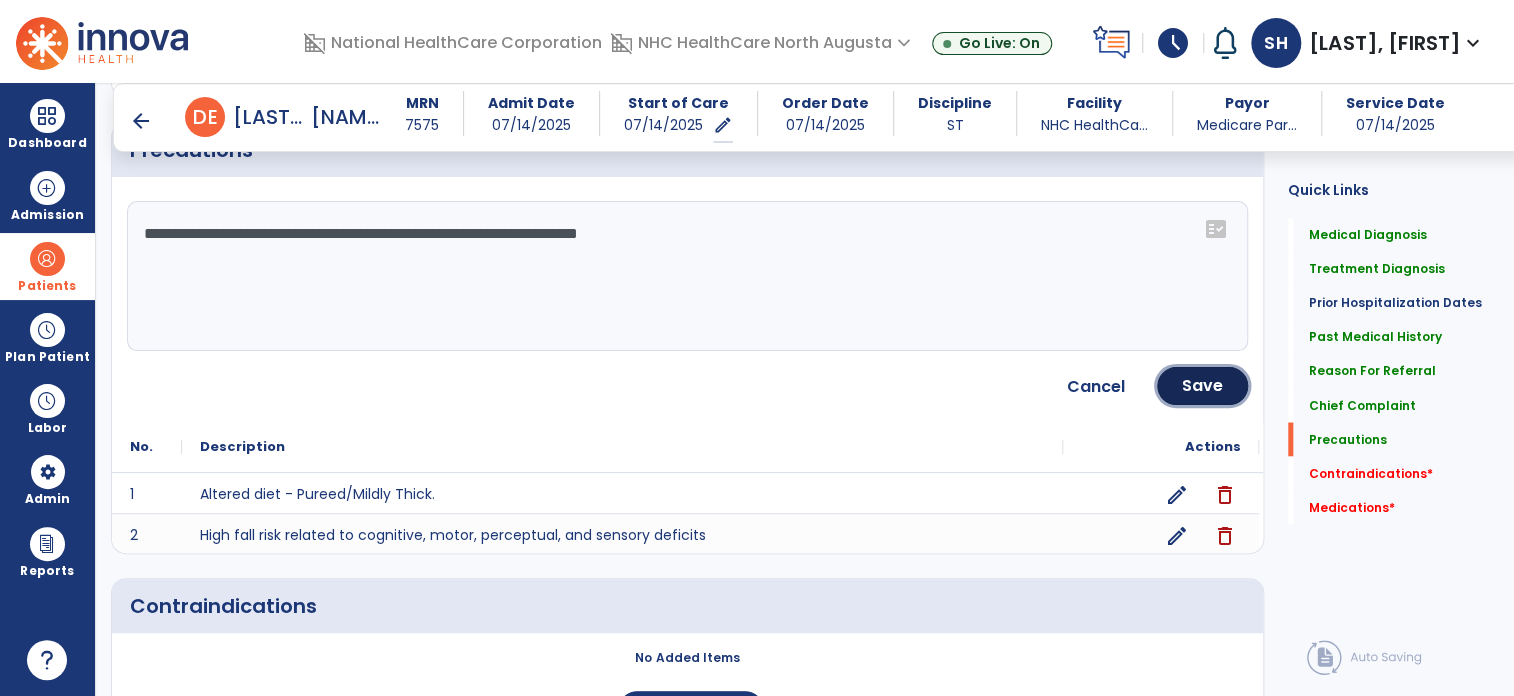 click on "Save" 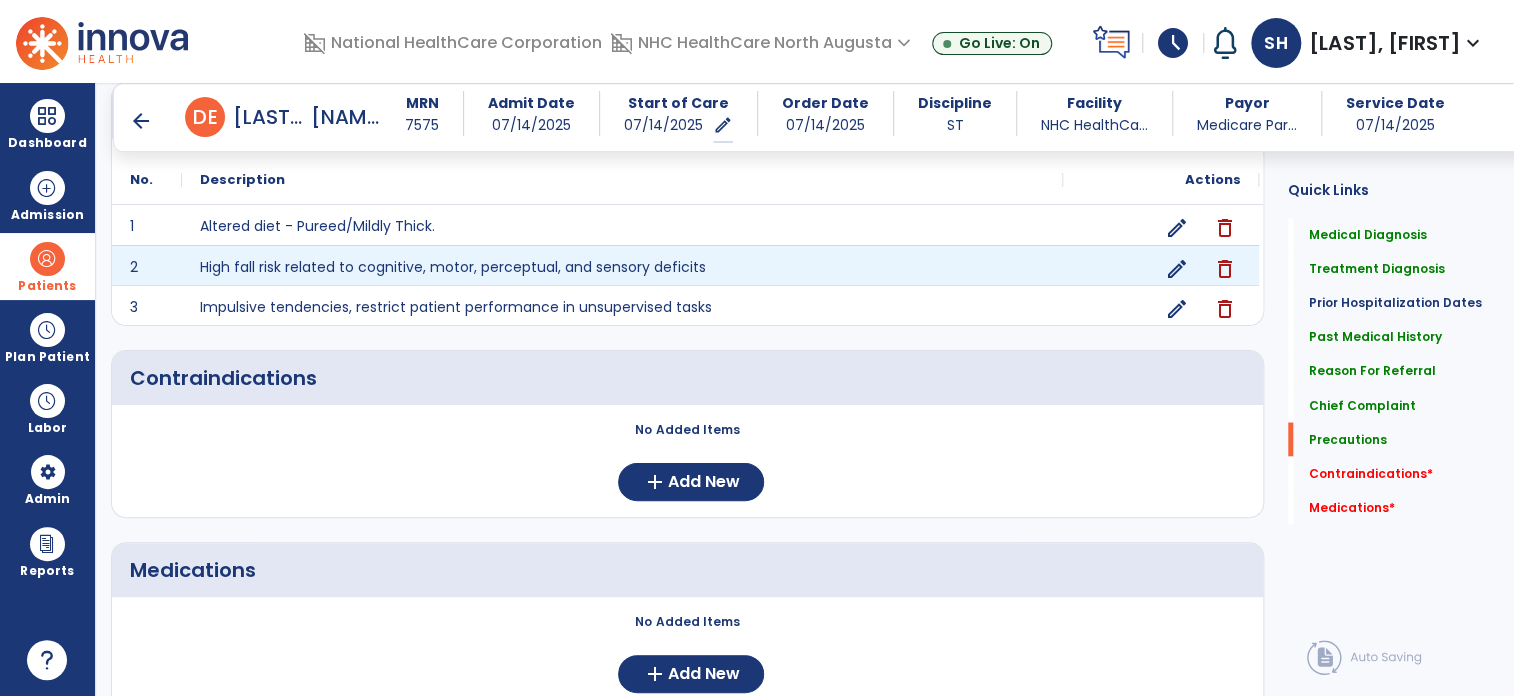 scroll, scrollTop: 1566, scrollLeft: 0, axis: vertical 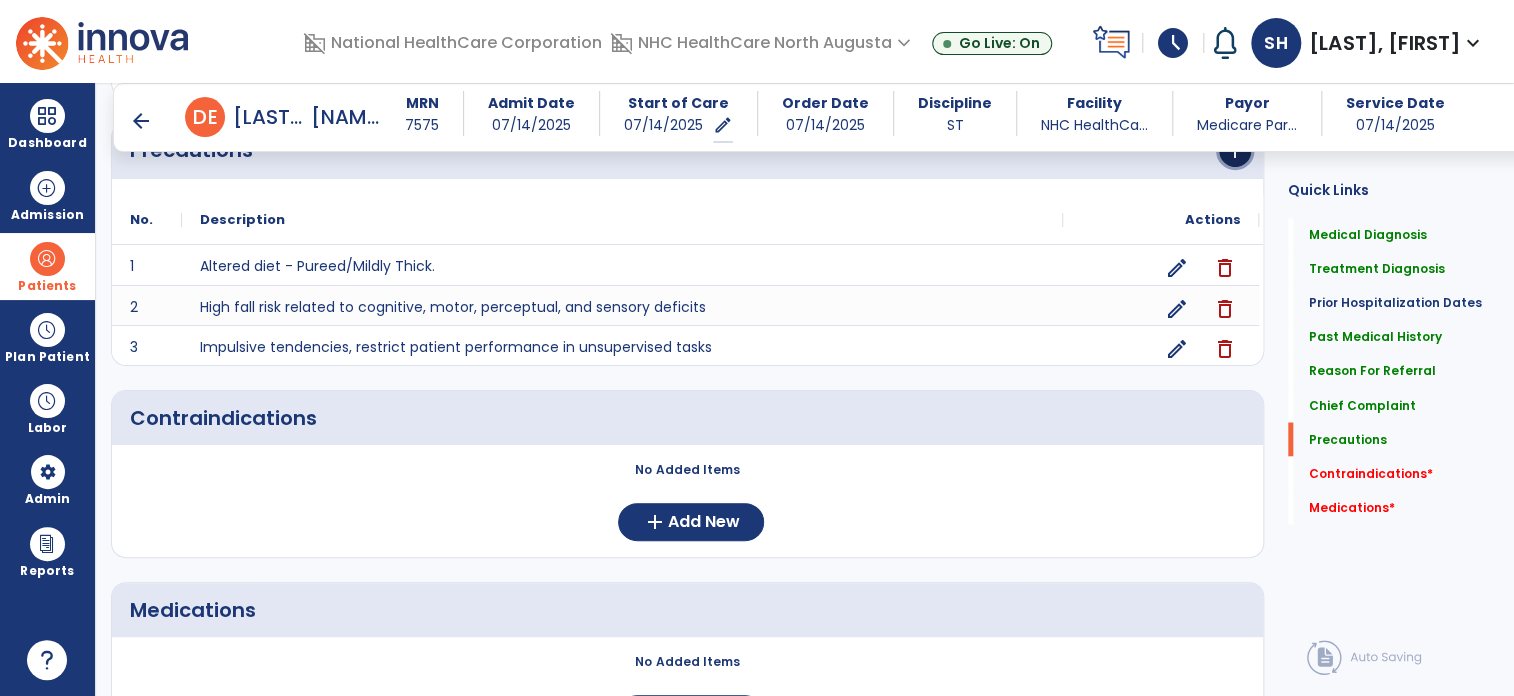 click on "add" 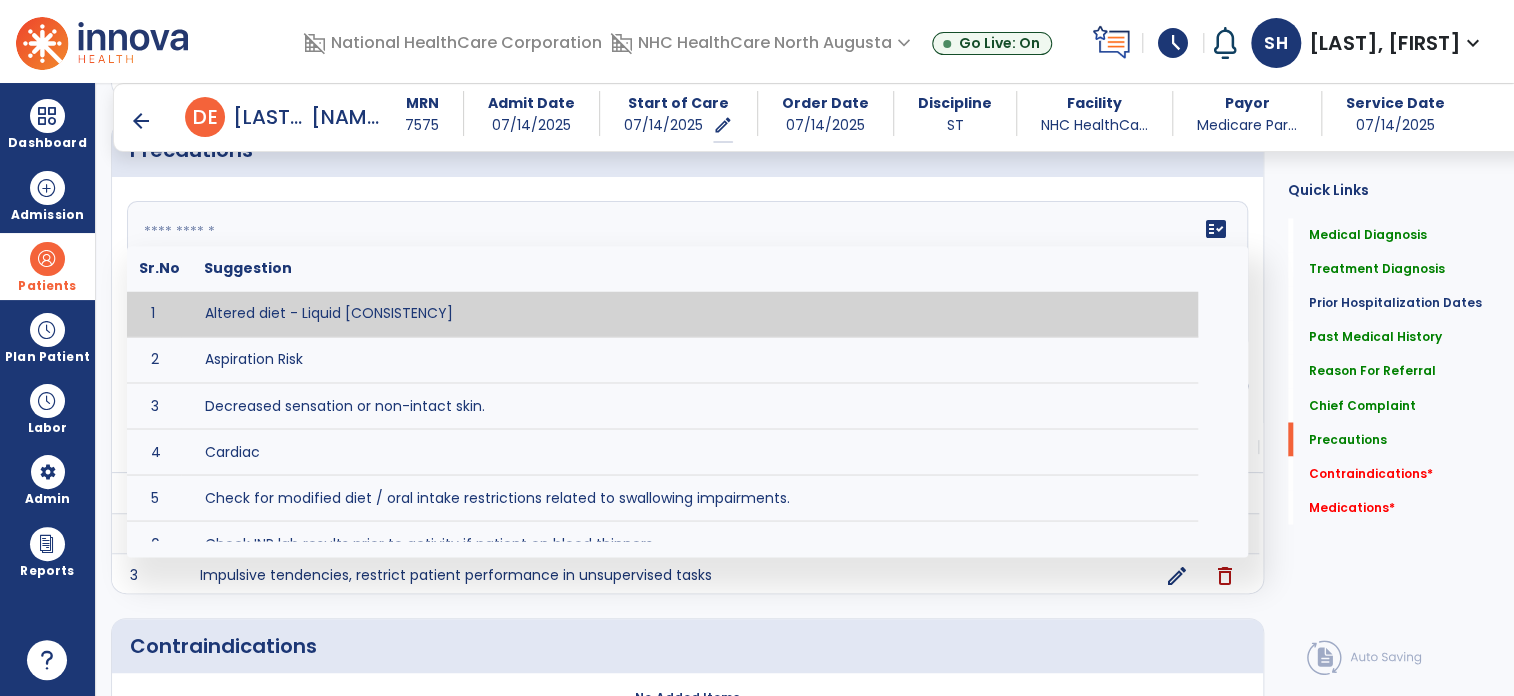 click 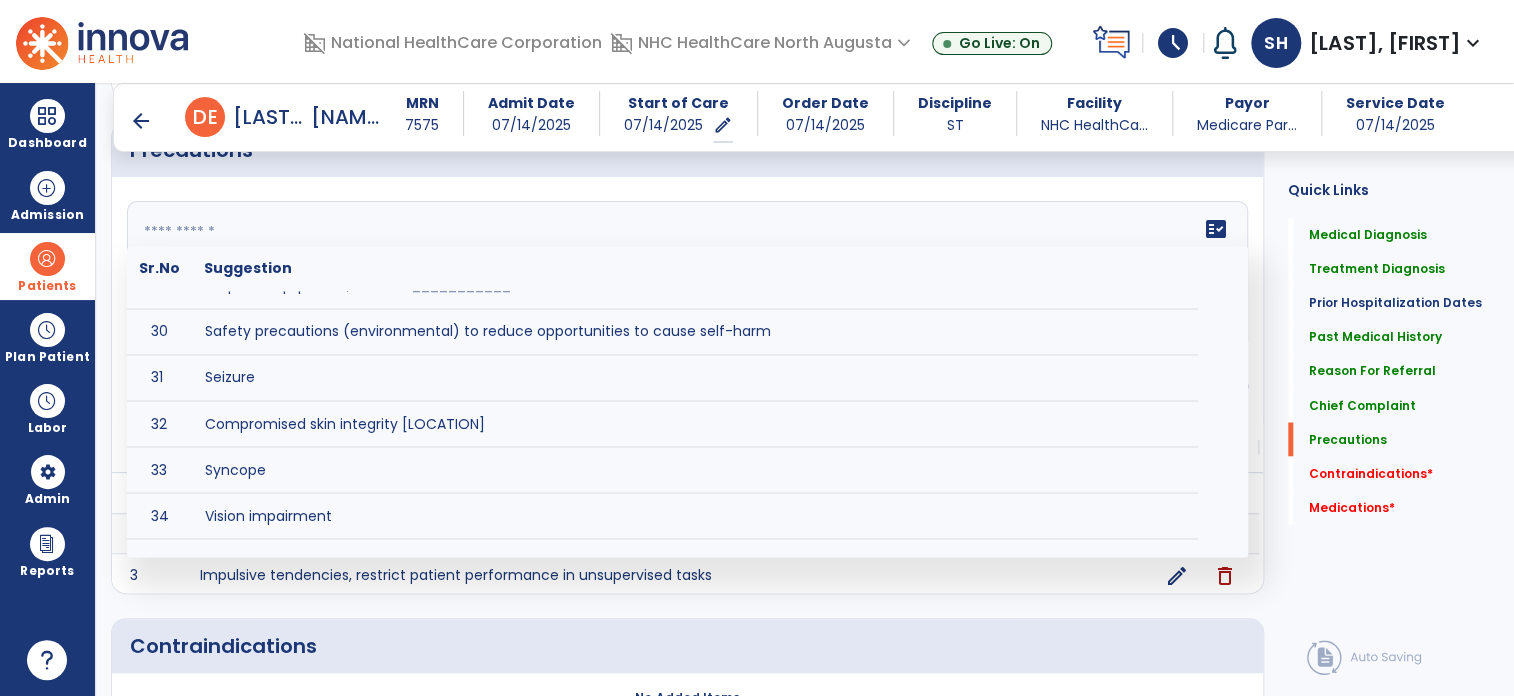 scroll, scrollTop: 1394, scrollLeft: 0, axis: vertical 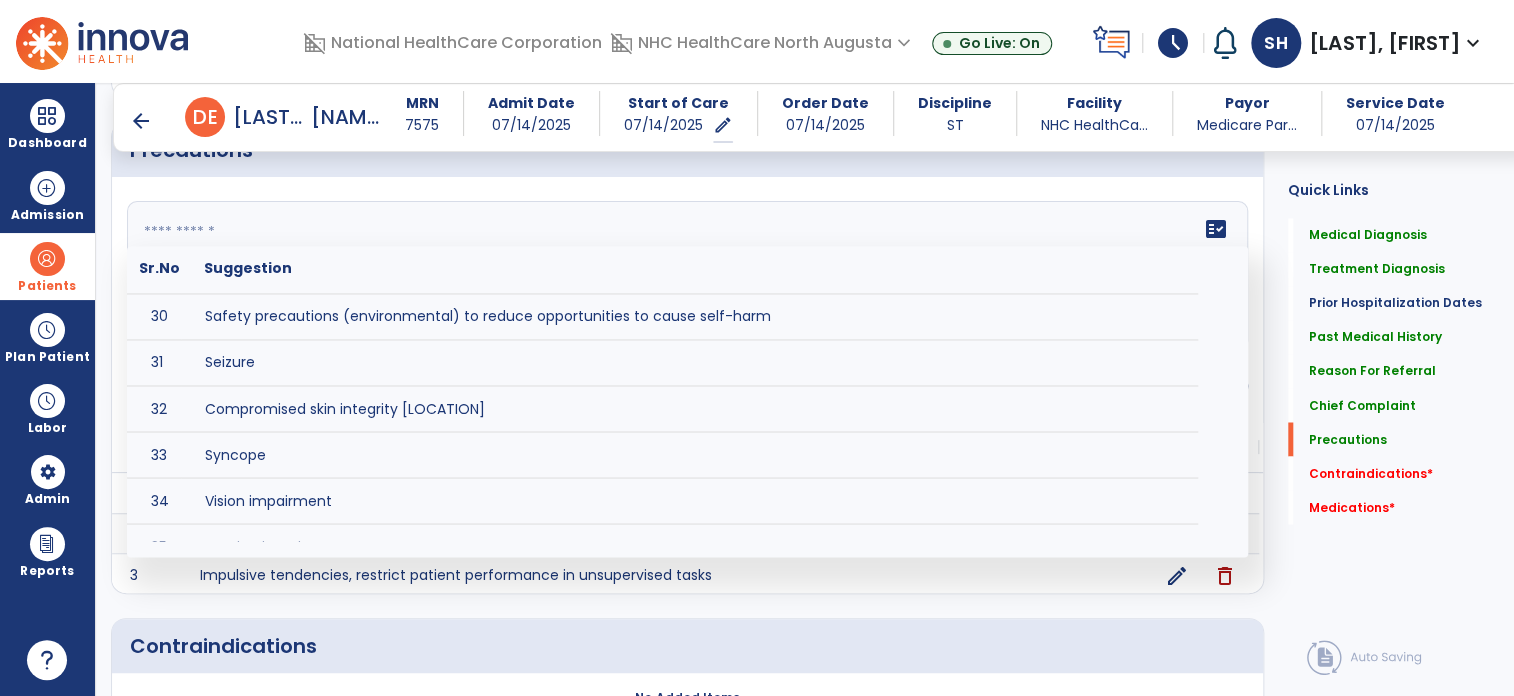 drag, startPoint x: 1413, startPoint y: 514, endPoint x: 1504, endPoint y: 638, distance: 153.80832 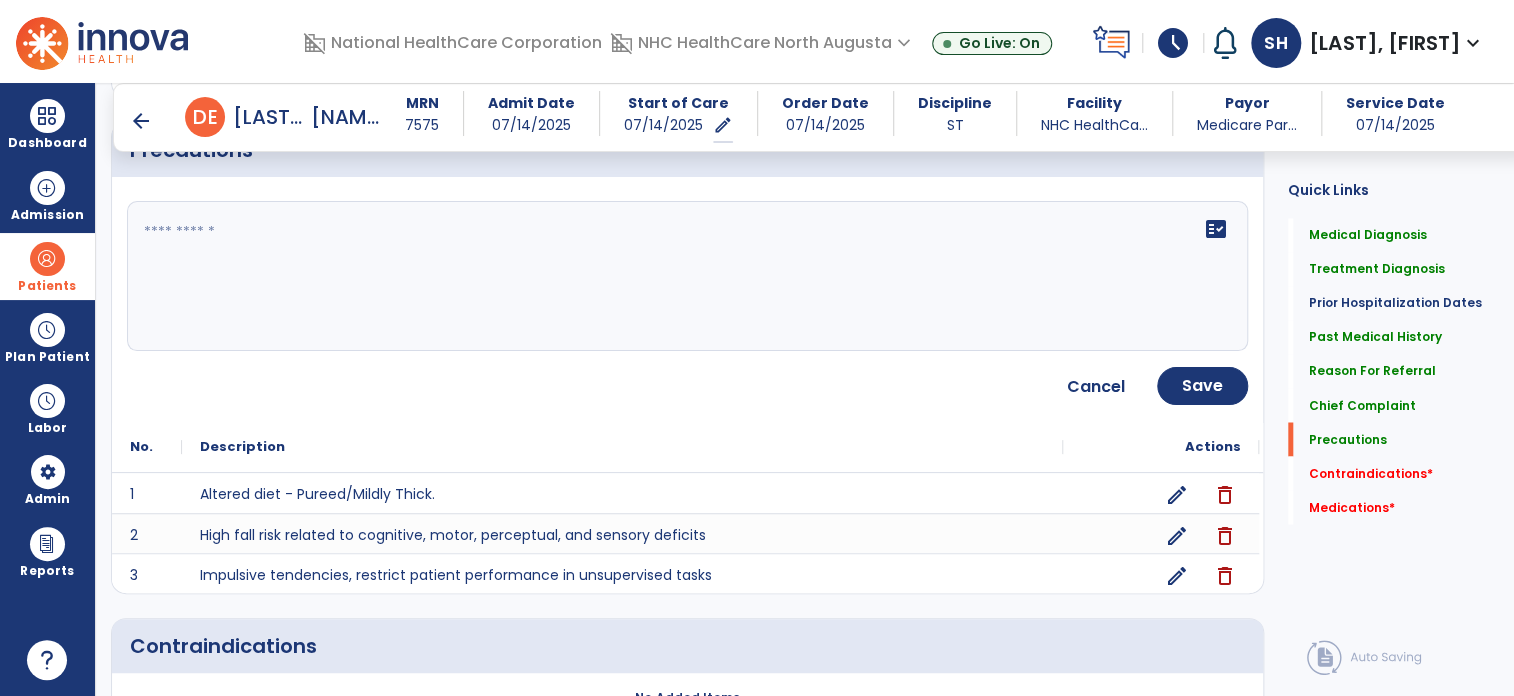 click on "fact_check" 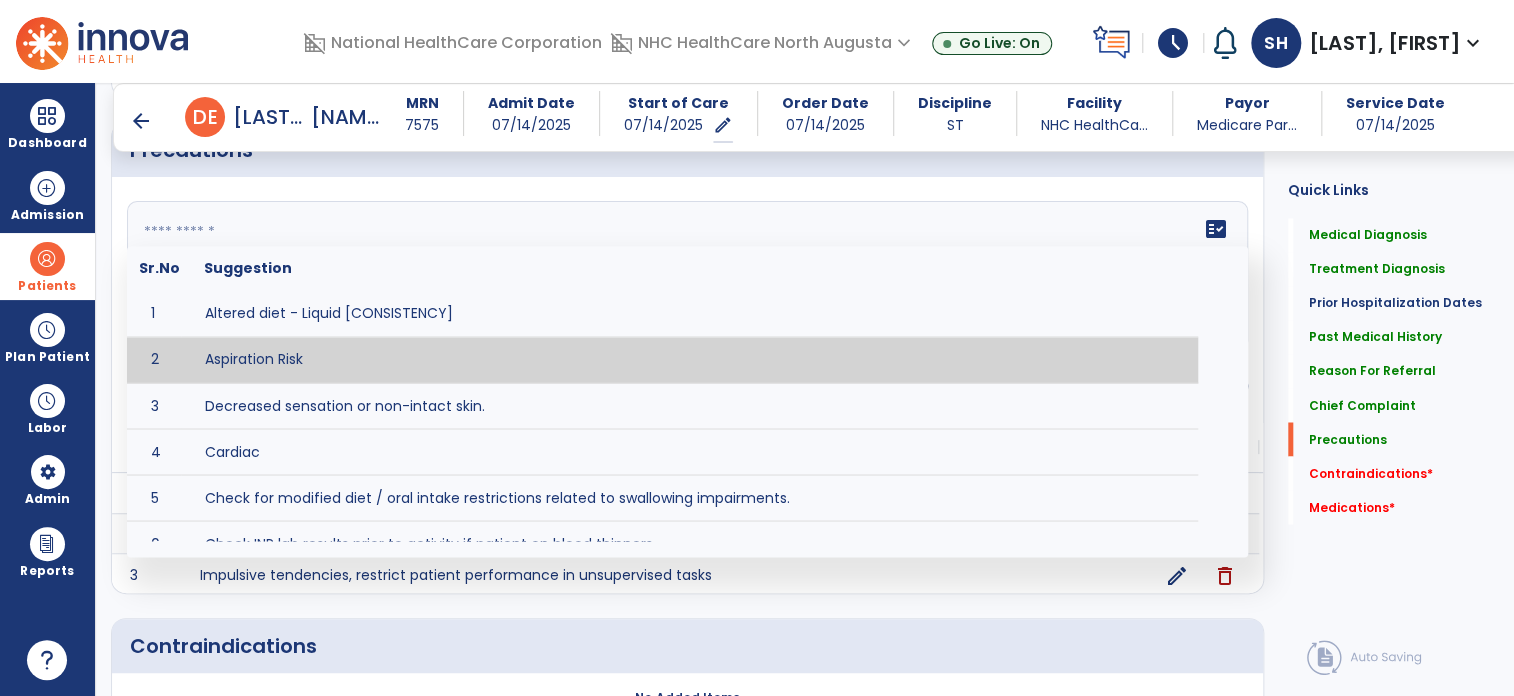 drag, startPoint x: 1192, startPoint y: 225, endPoint x: 1197, endPoint y: 234, distance: 10.29563 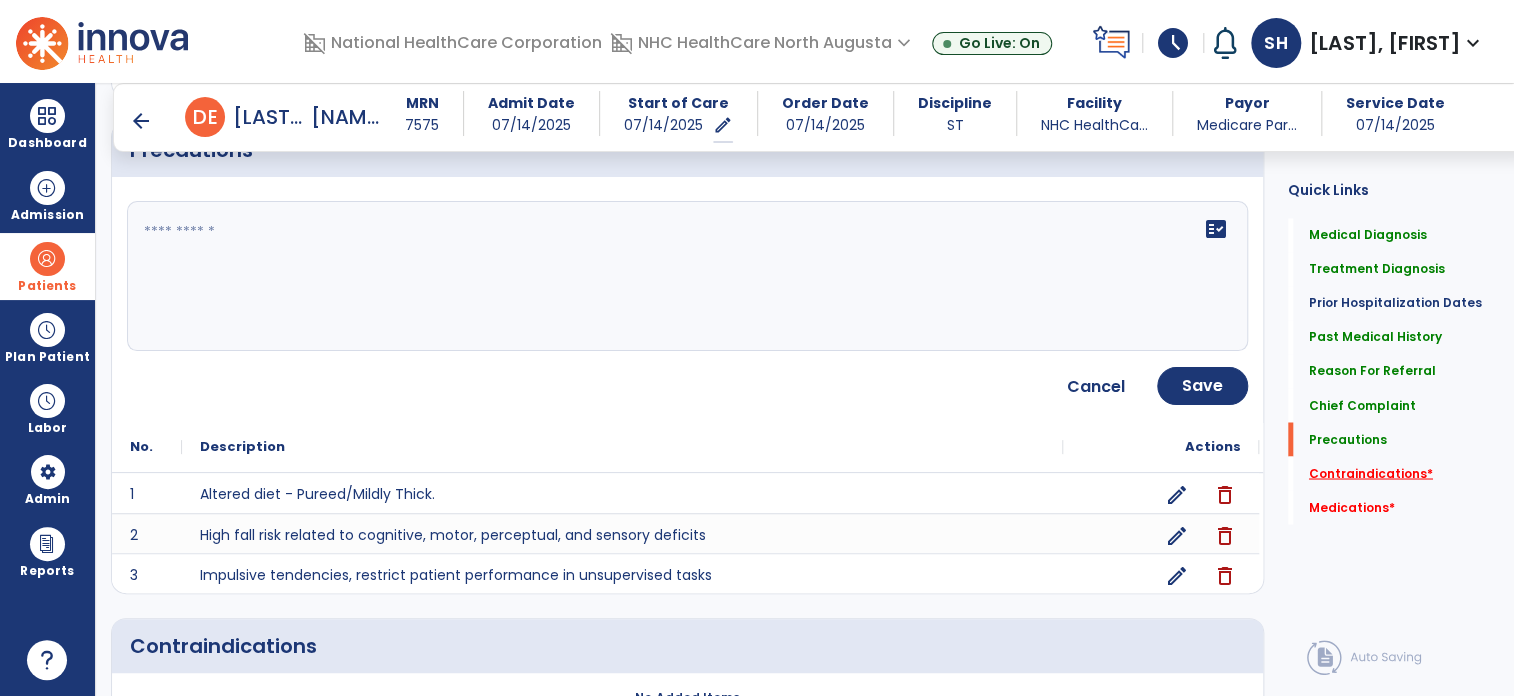 click on "Contraindications   *" 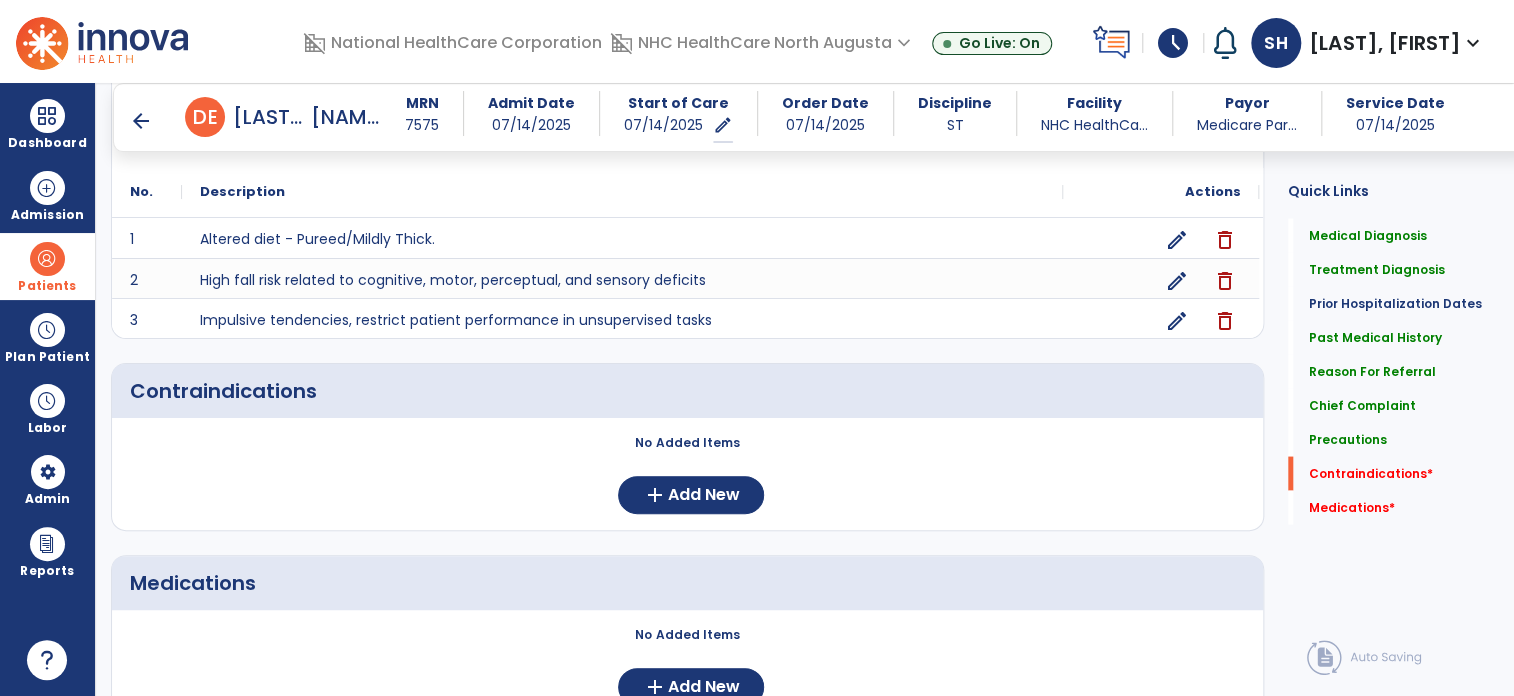 scroll, scrollTop: 1873, scrollLeft: 0, axis: vertical 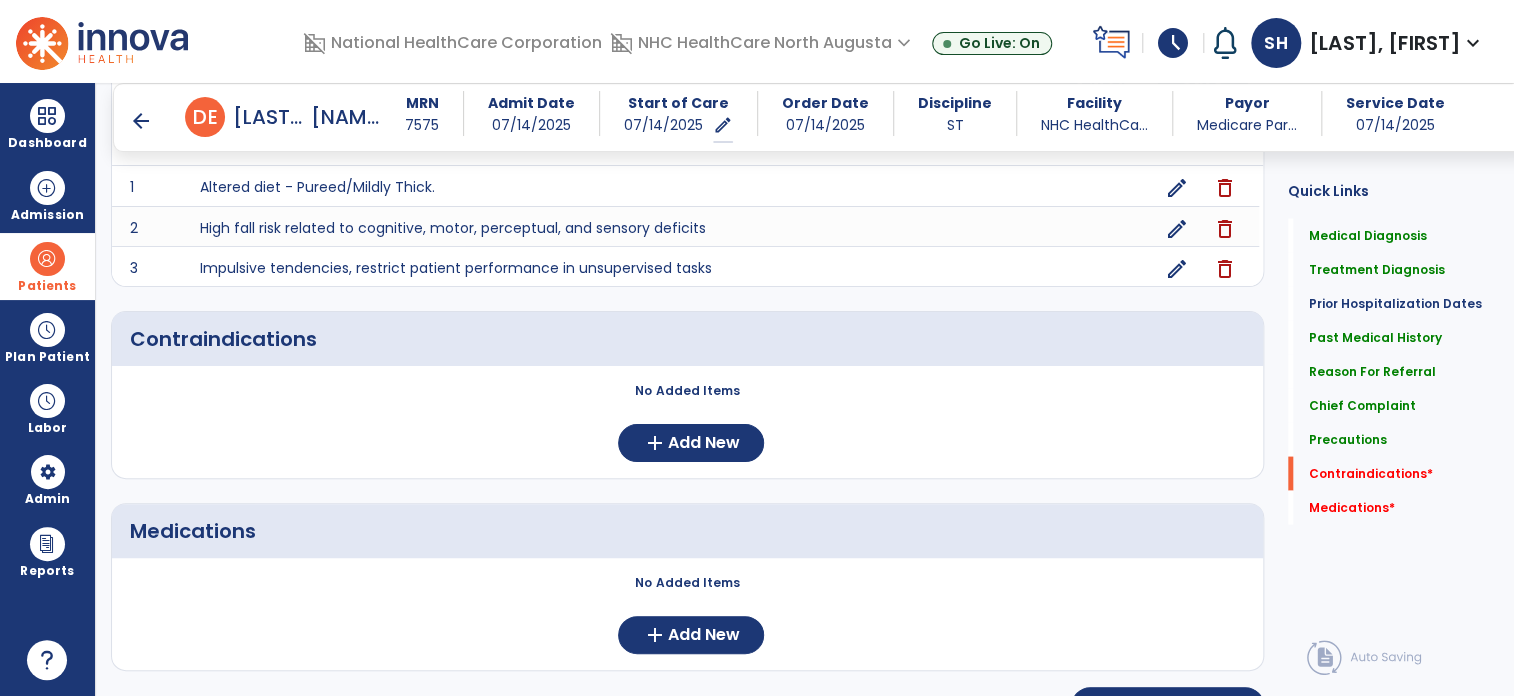 drag, startPoint x: 1353, startPoint y: 587, endPoint x: 1348, endPoint y: 571, distance: 16.763054 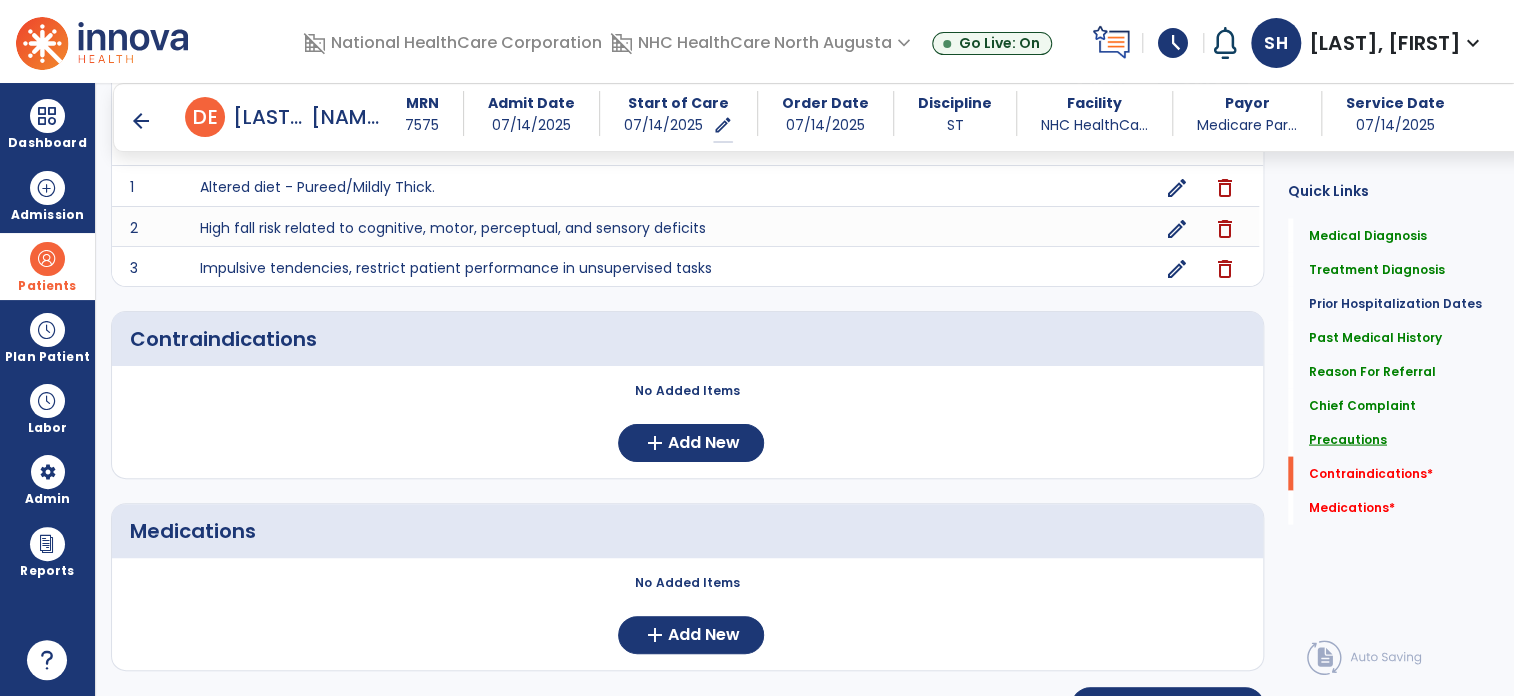 click on "Precautions" 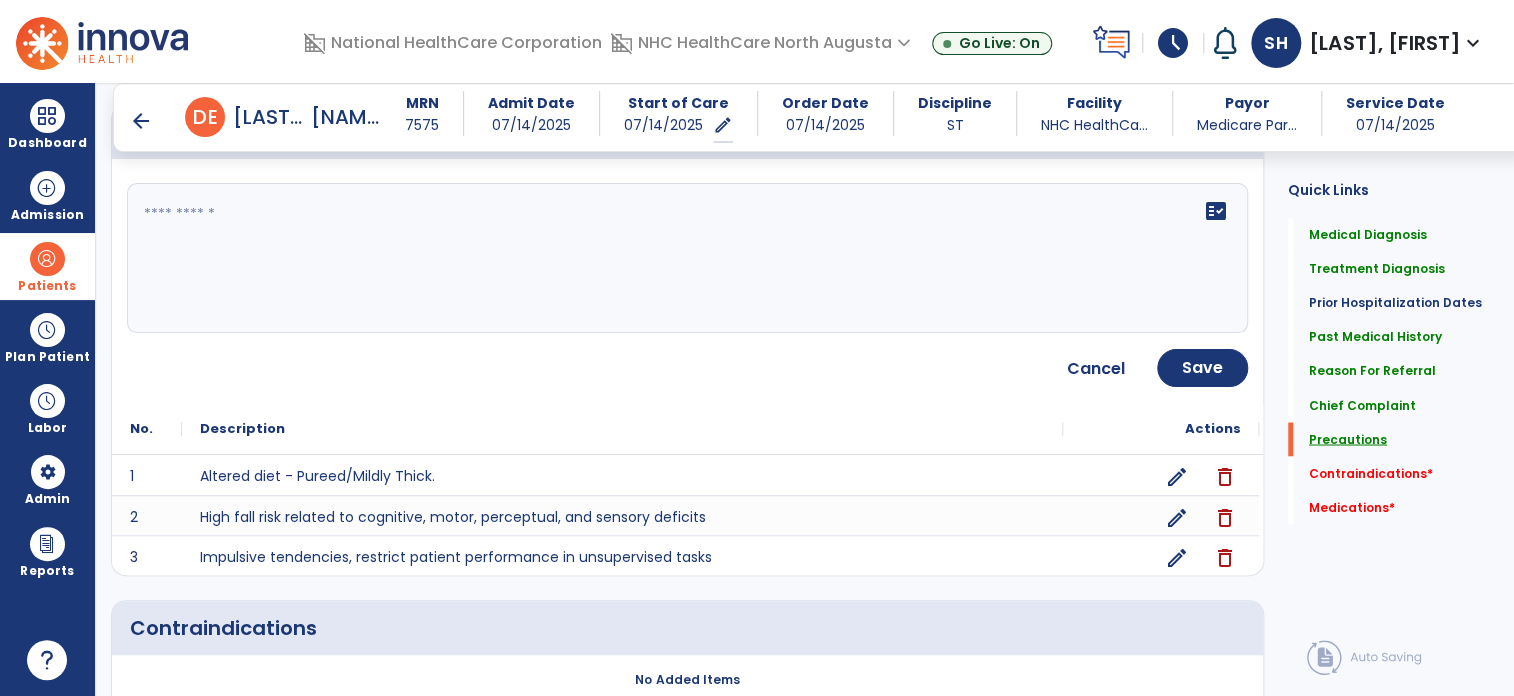 scroll, scrollTop: 1530, scrollLeft: 0, axis: vertical 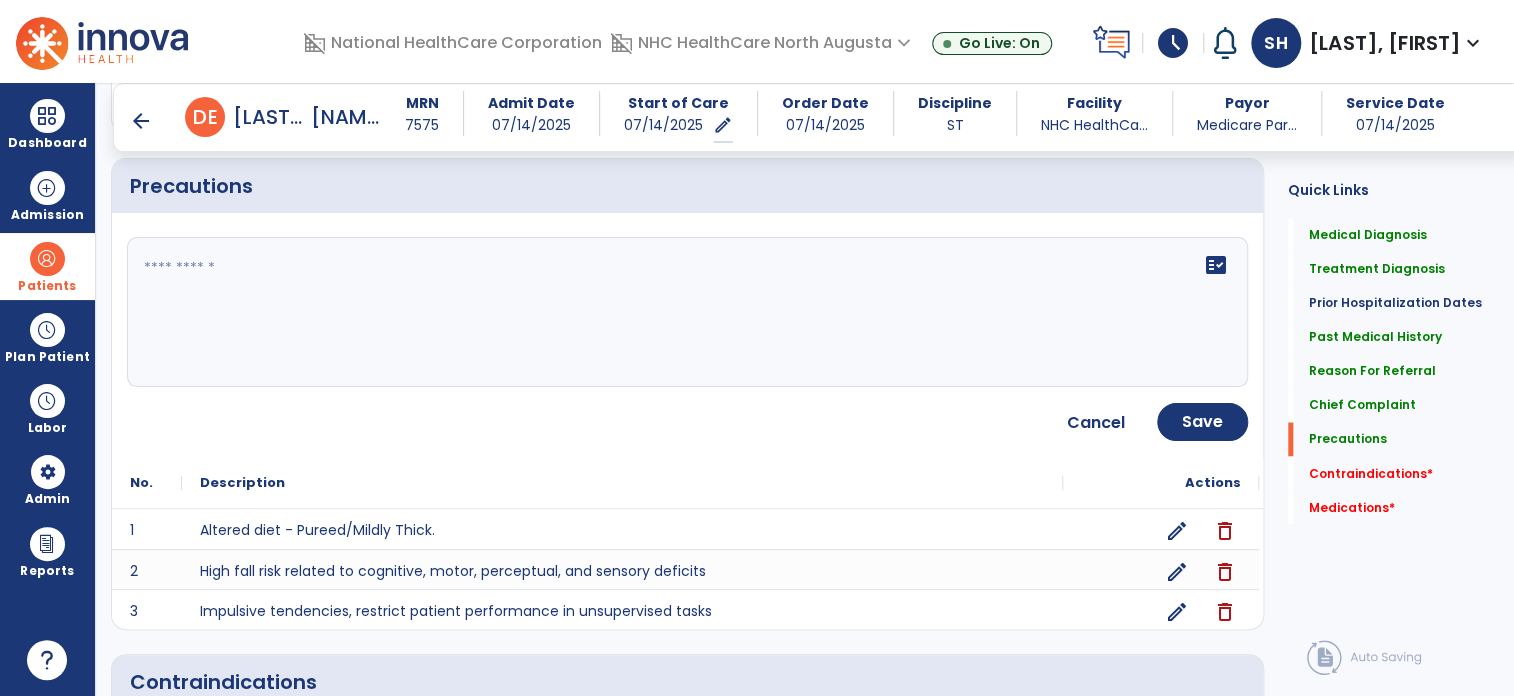 click on "arrow_back" at bounding box center (141, 121) 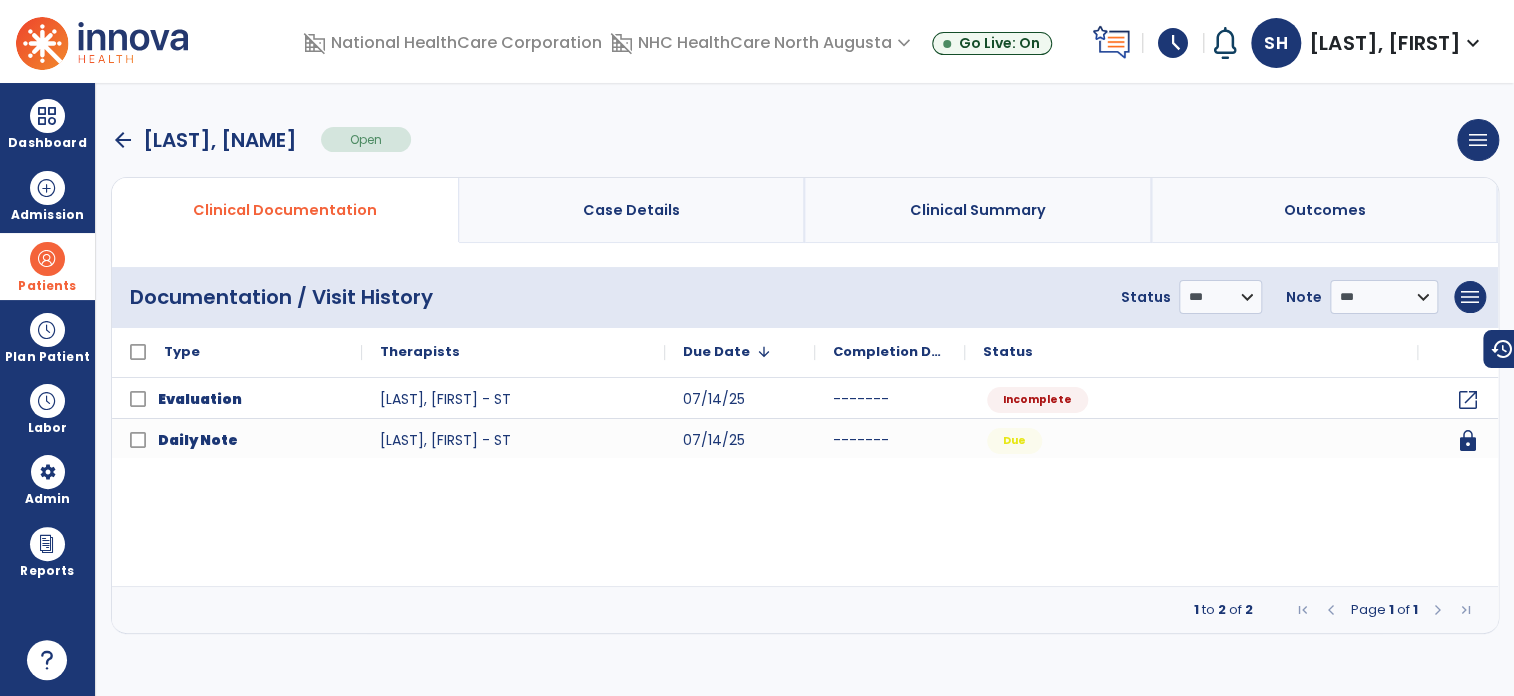 scroll, scrollTop: 0, scrollLeft: 0, axis: both 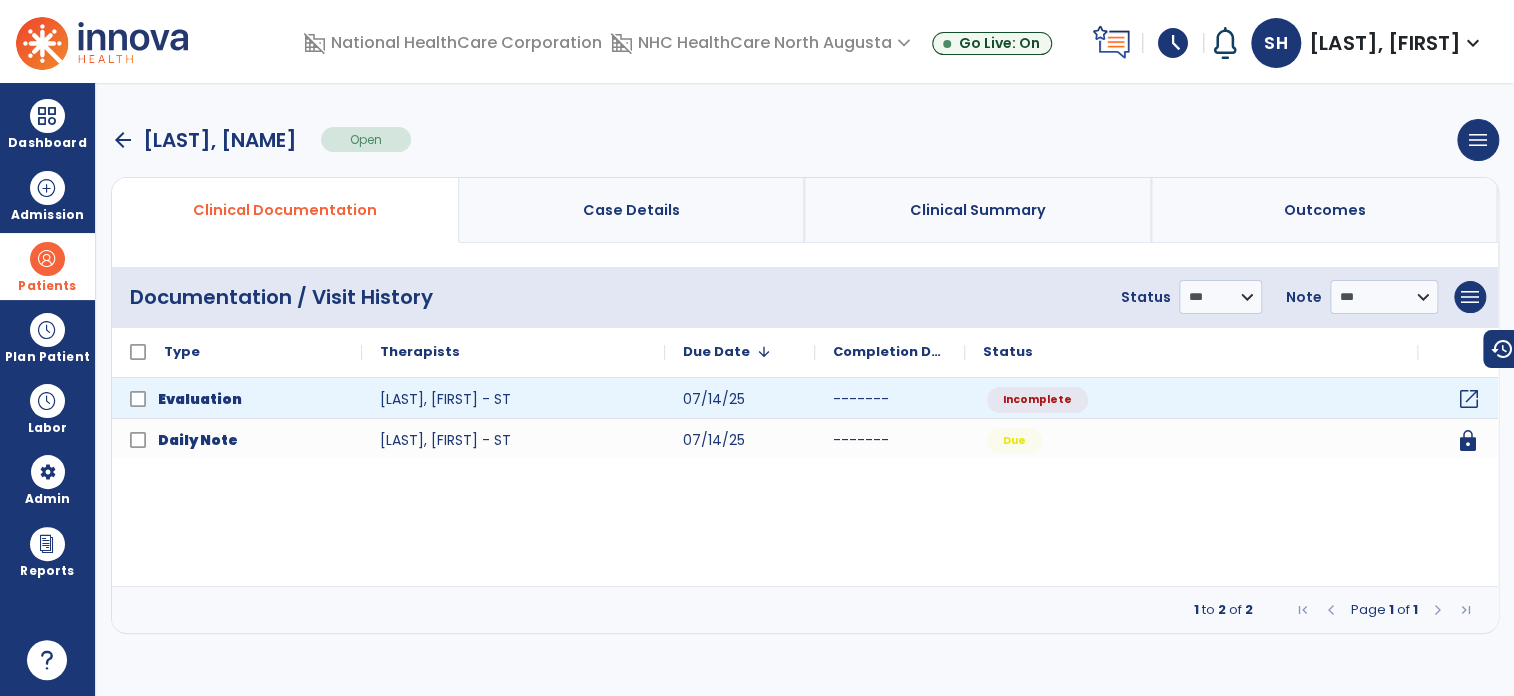 click on "open_in_new" 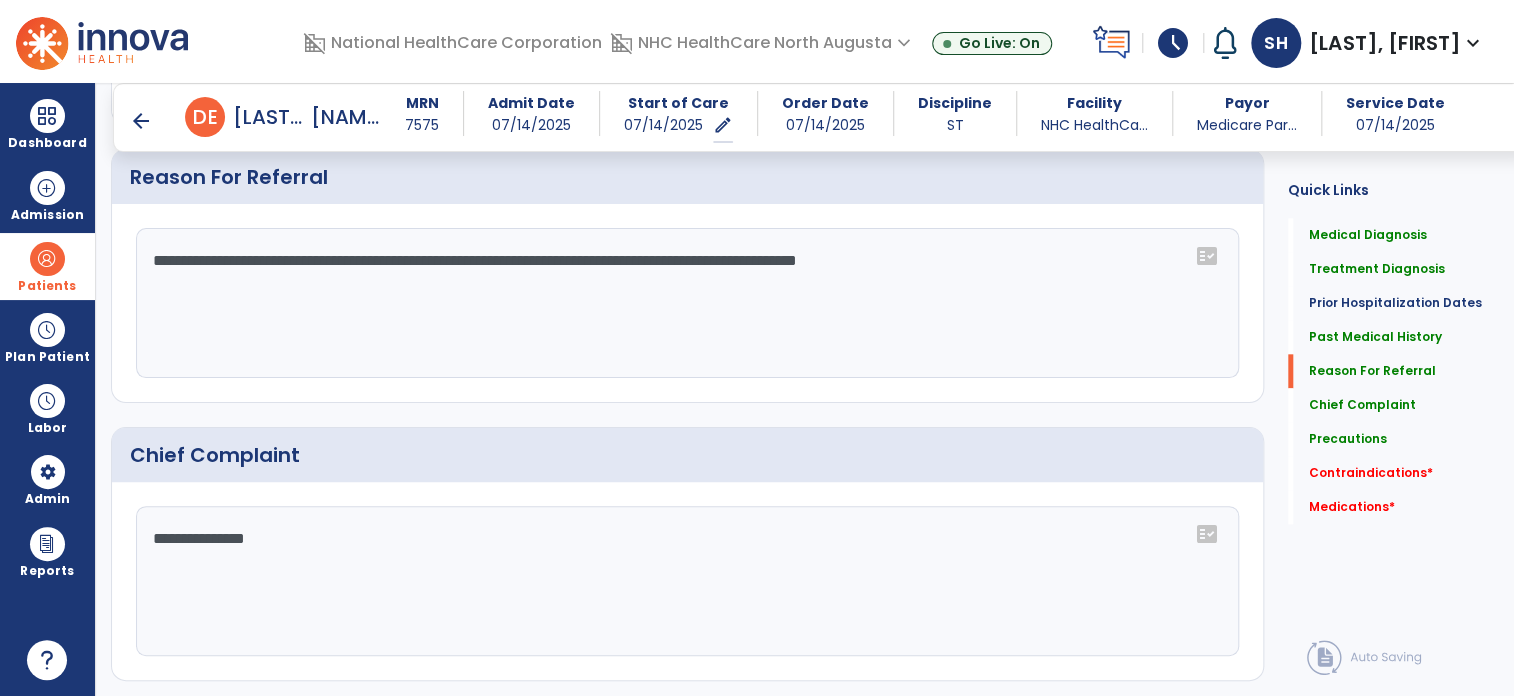scroll, scrollTop: 1240, scrollLeft: 0, axis: vertical 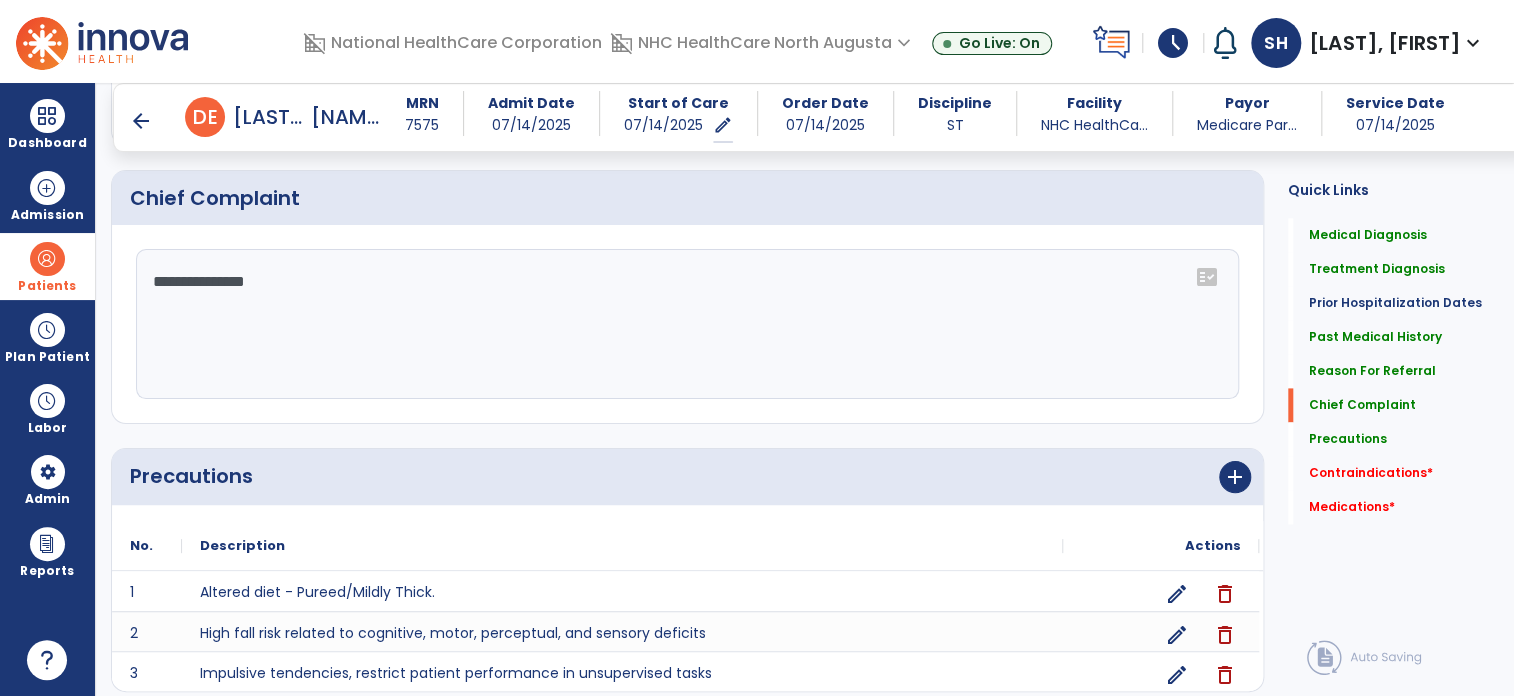 click on "Precautions      add" 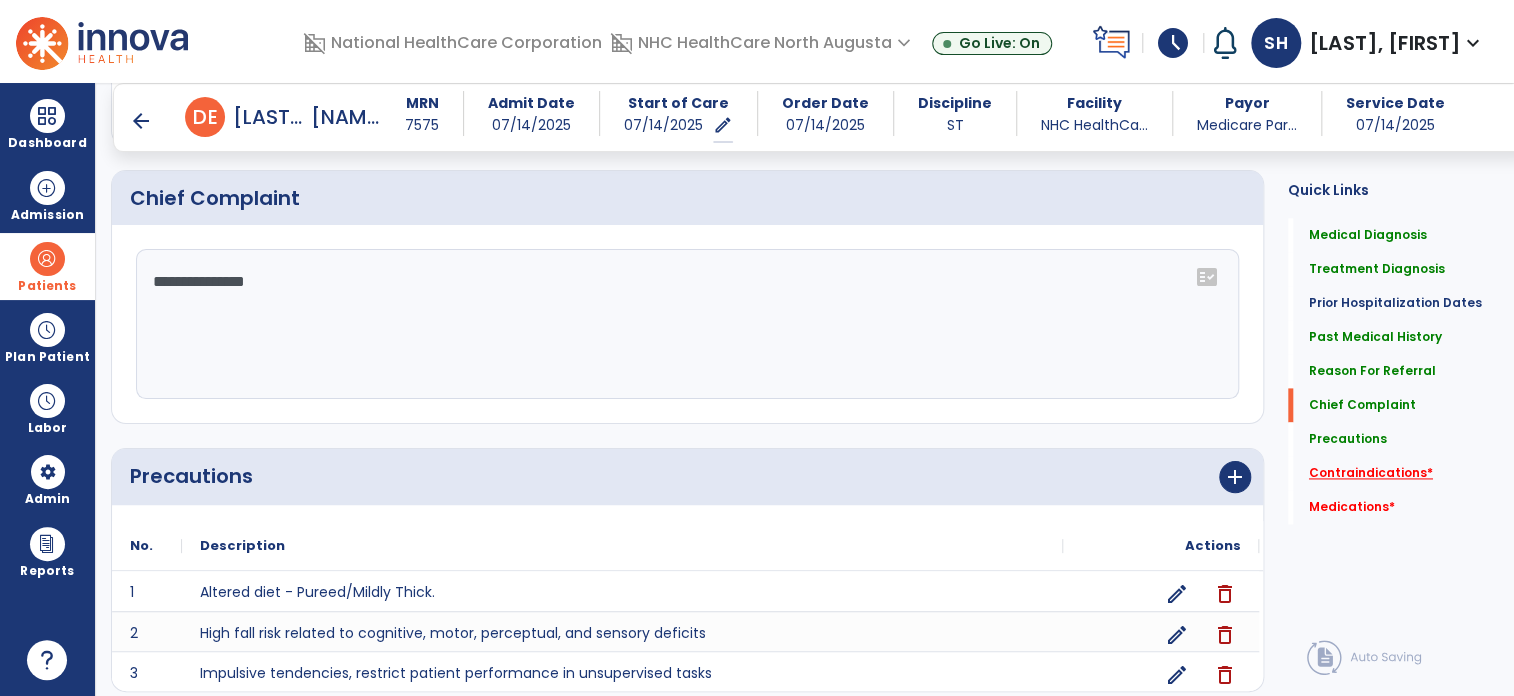 click on "Contraindications   *" 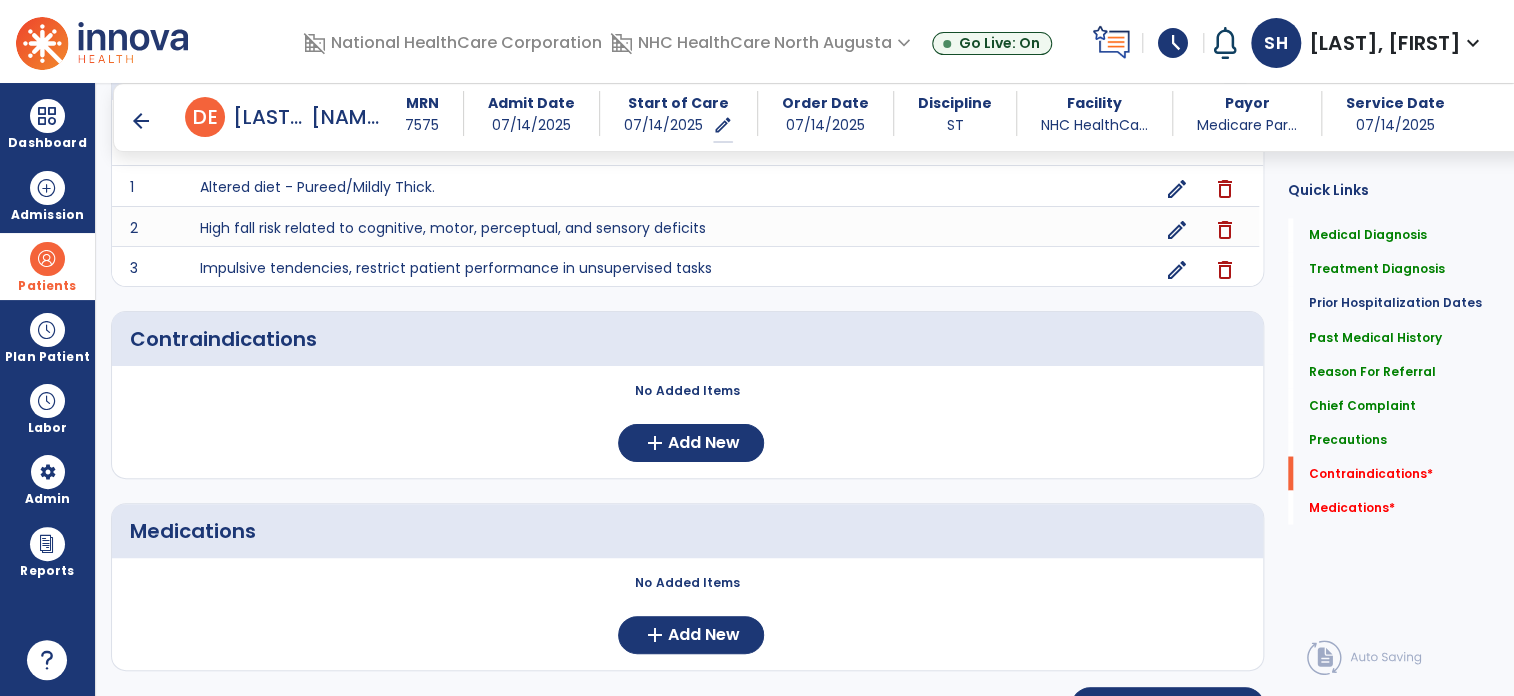 scroll, scrollTop: 1646, scrollLeft: 0, axis: vertical 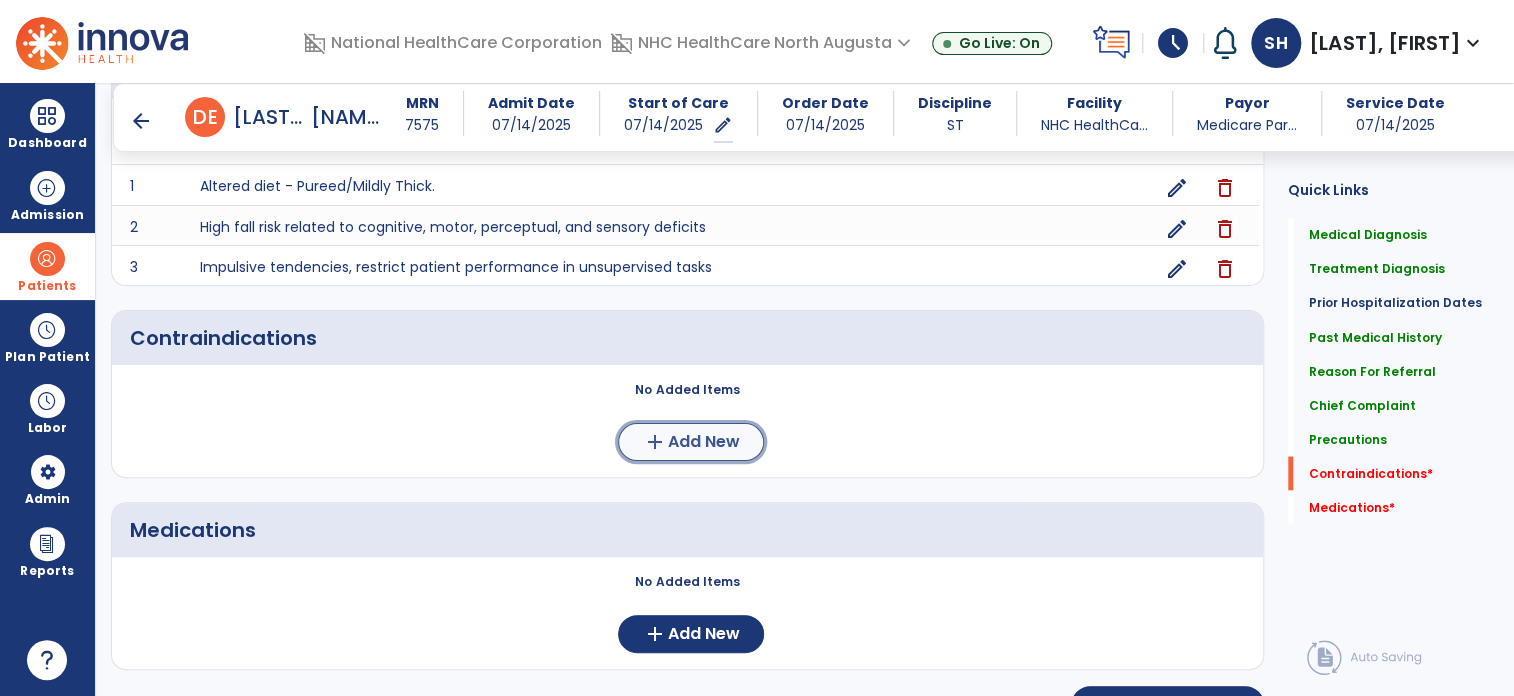 click on "Add New" 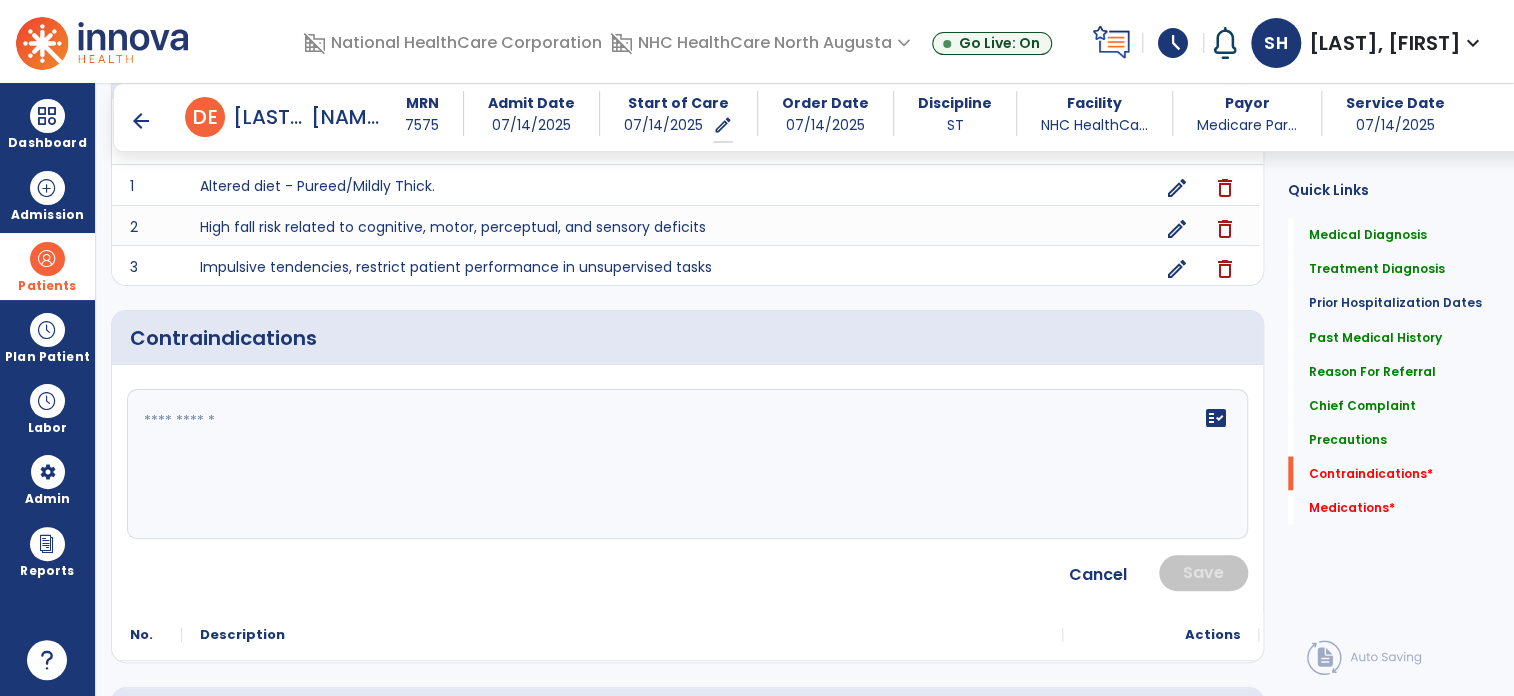 click on "fact_check" 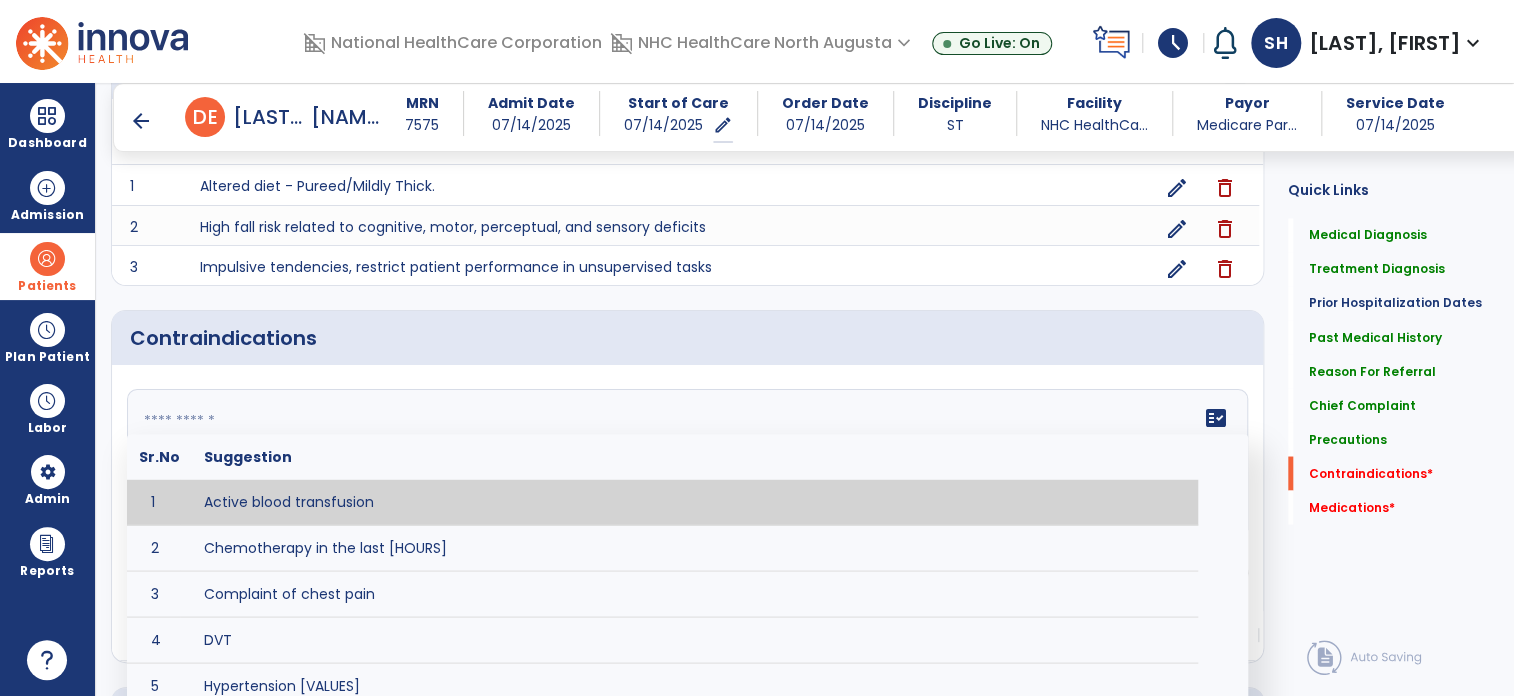 click on "fact_check  Sr.No Suggestion 1 Active blood transfusion 2 Chemotherapy in the last [HOURS] 3 Complaint of chest pain 4 DVT 5 Hypertension [VALUES] 6 Inflammation or infection in the heart. 7 Oxygen saturation lower than [VALUE] 8 Pacemaker 9 Pulmonary infarction 10 Recent changes in EKG 11 Severe aortic stenosis 12 Severe dehydration 13 Severe diaphoresis 14 Severe orthostatic hypotension 15 Severe shortness of breath/dyspnea 16 Significantly elevated potassium levels 17 Significantly low potassium levels 18 Suspected or known dissecting aneurysm 19 Systemic infection 20 Uncontrolled diabetes with blood sugar levels greater than [VALUE] or less than [Value]  21 Unstable angina 22 Untreated blood clots" 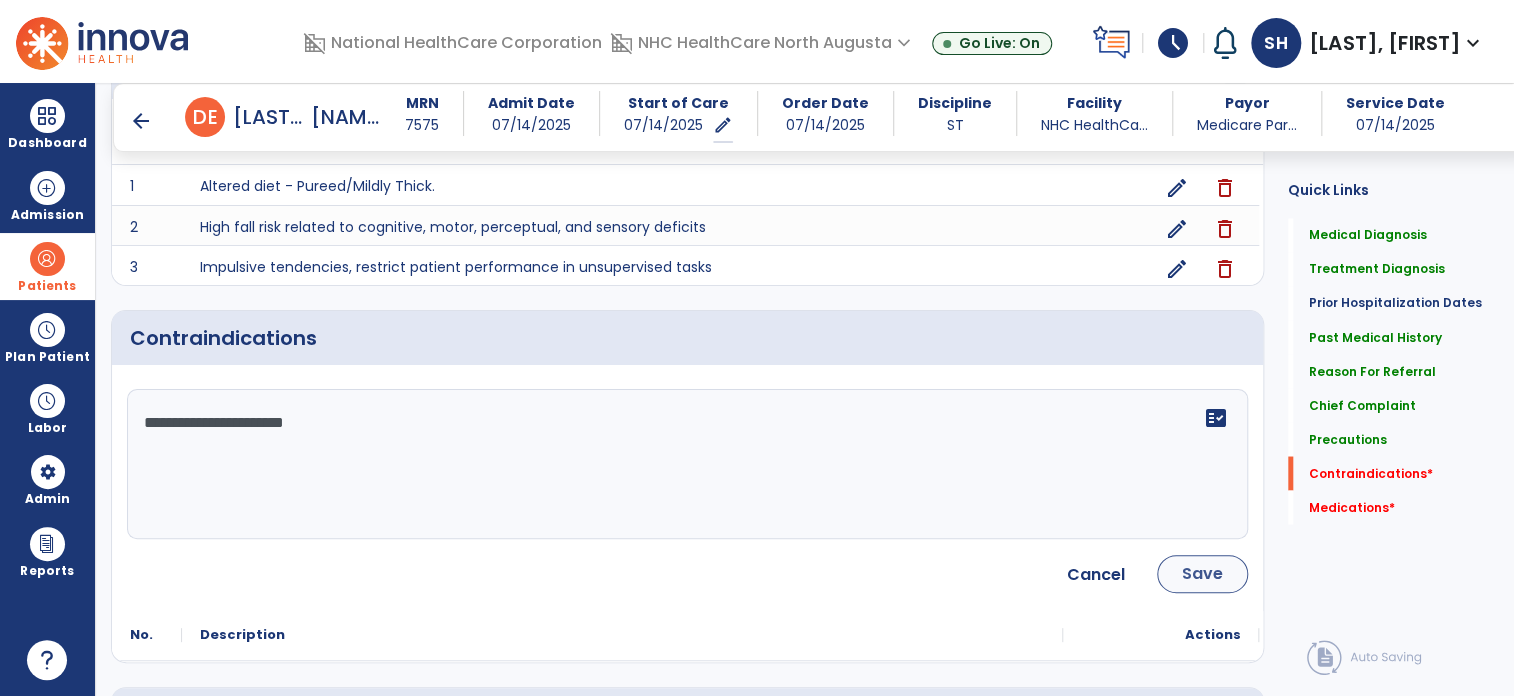 type on "**********" 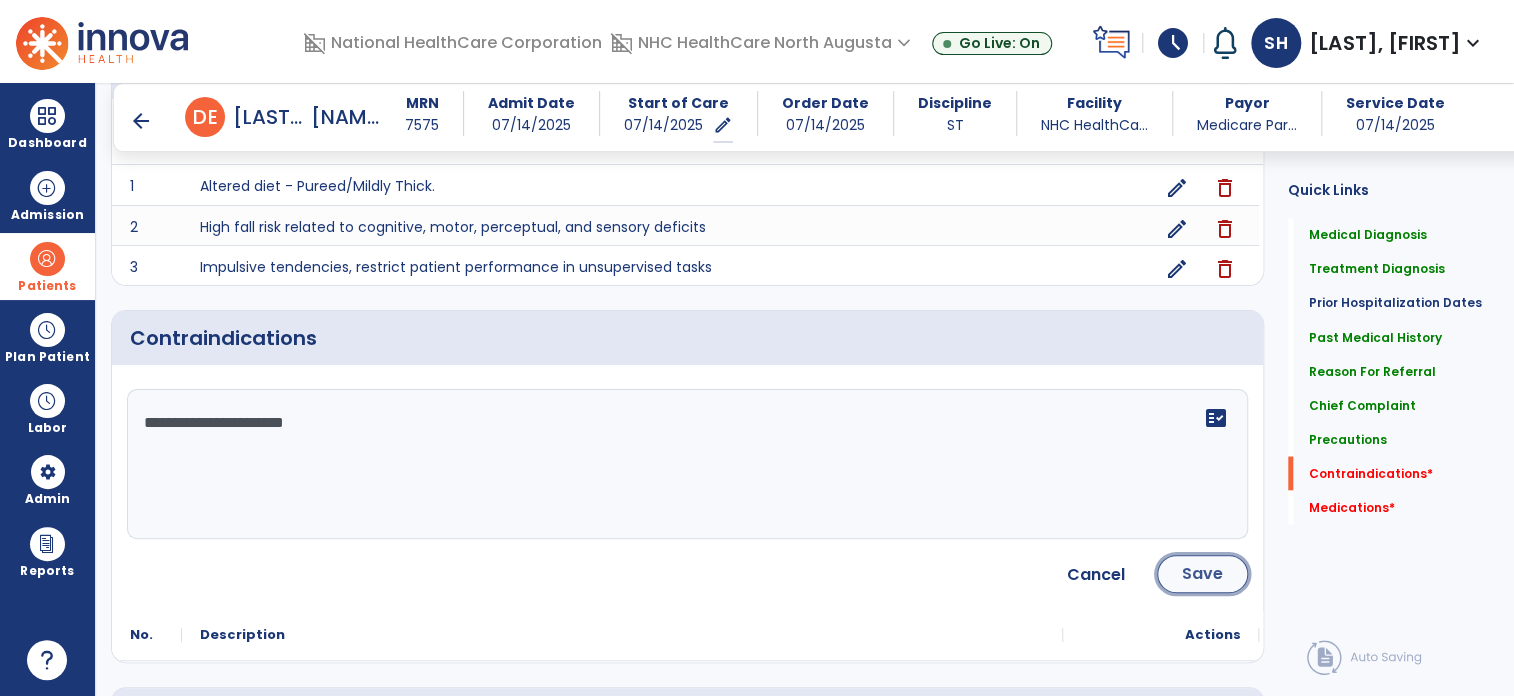 click on "Save" 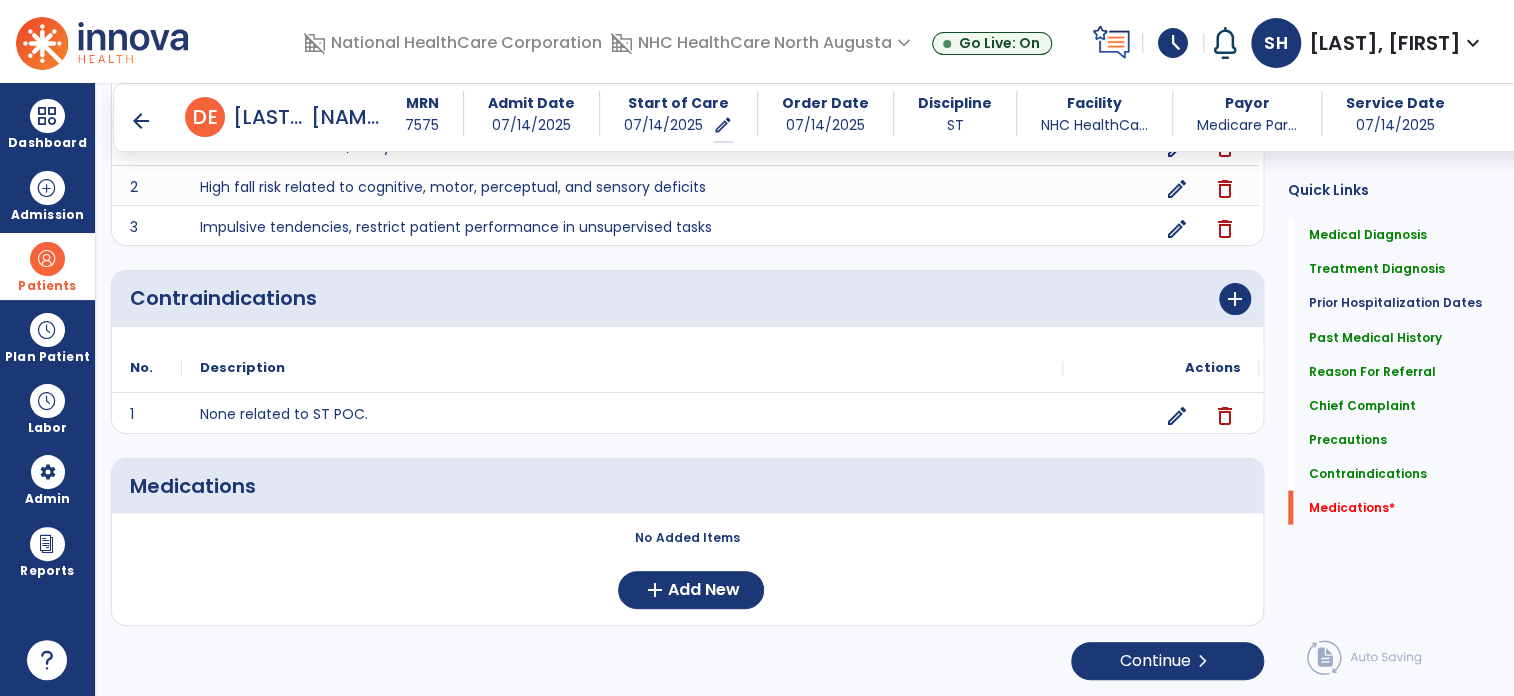 scroll, scrollTop: 1646, scrollLeft: 0, axis: vertical 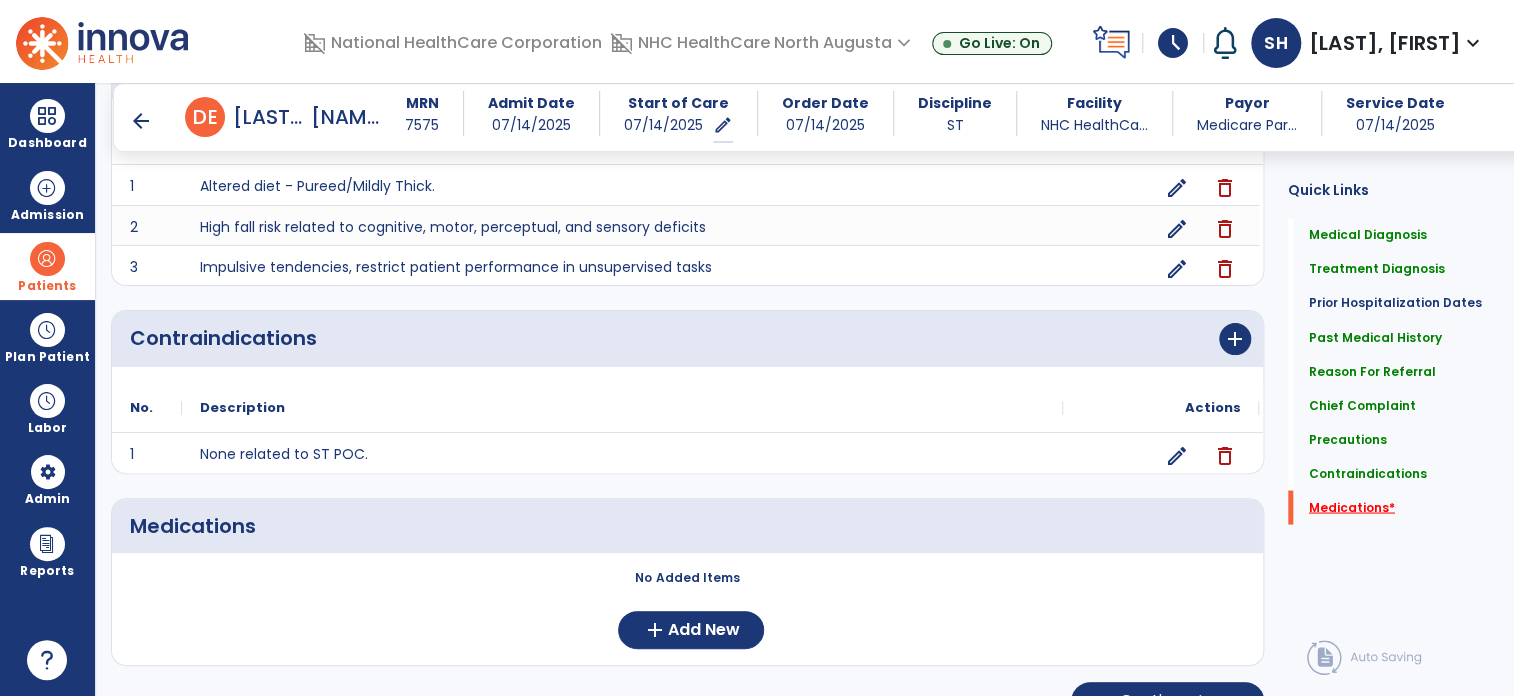 click on "Medications   *" 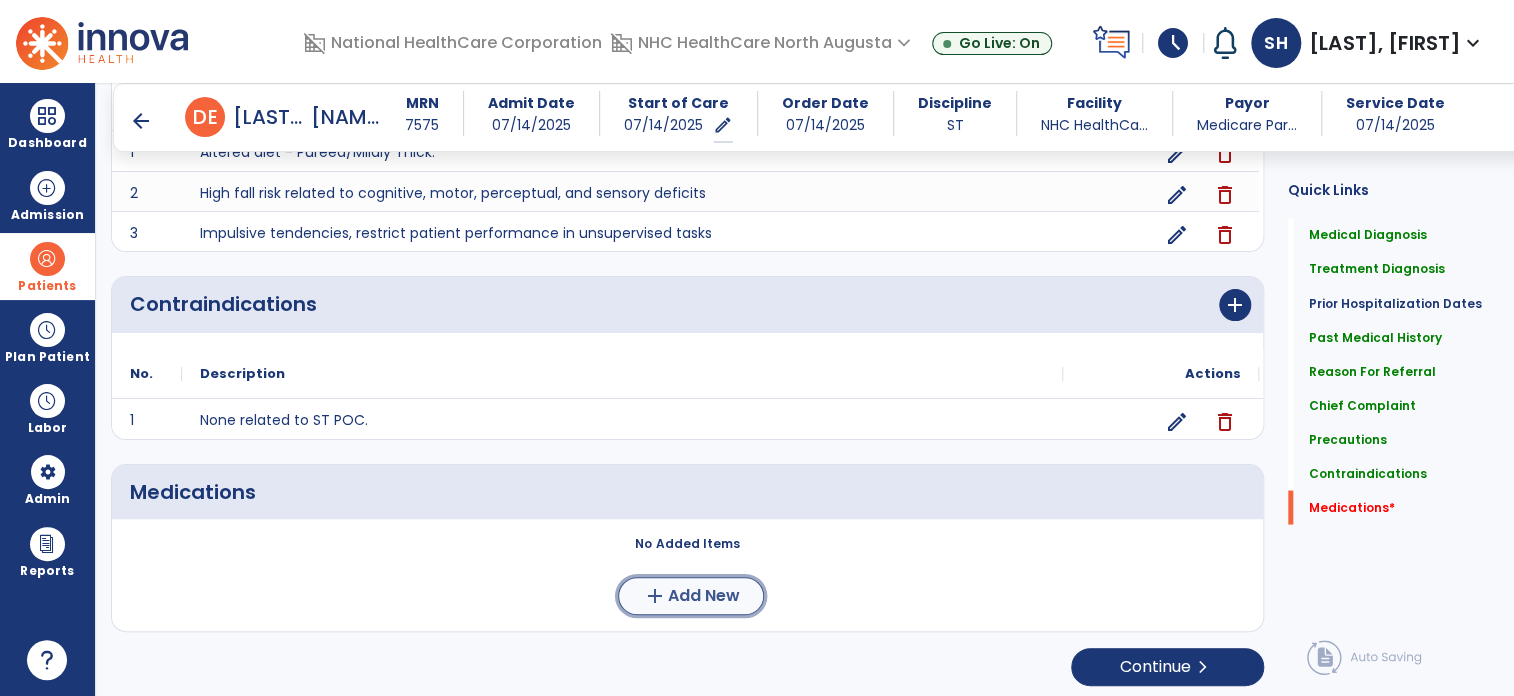 click on "Add New" 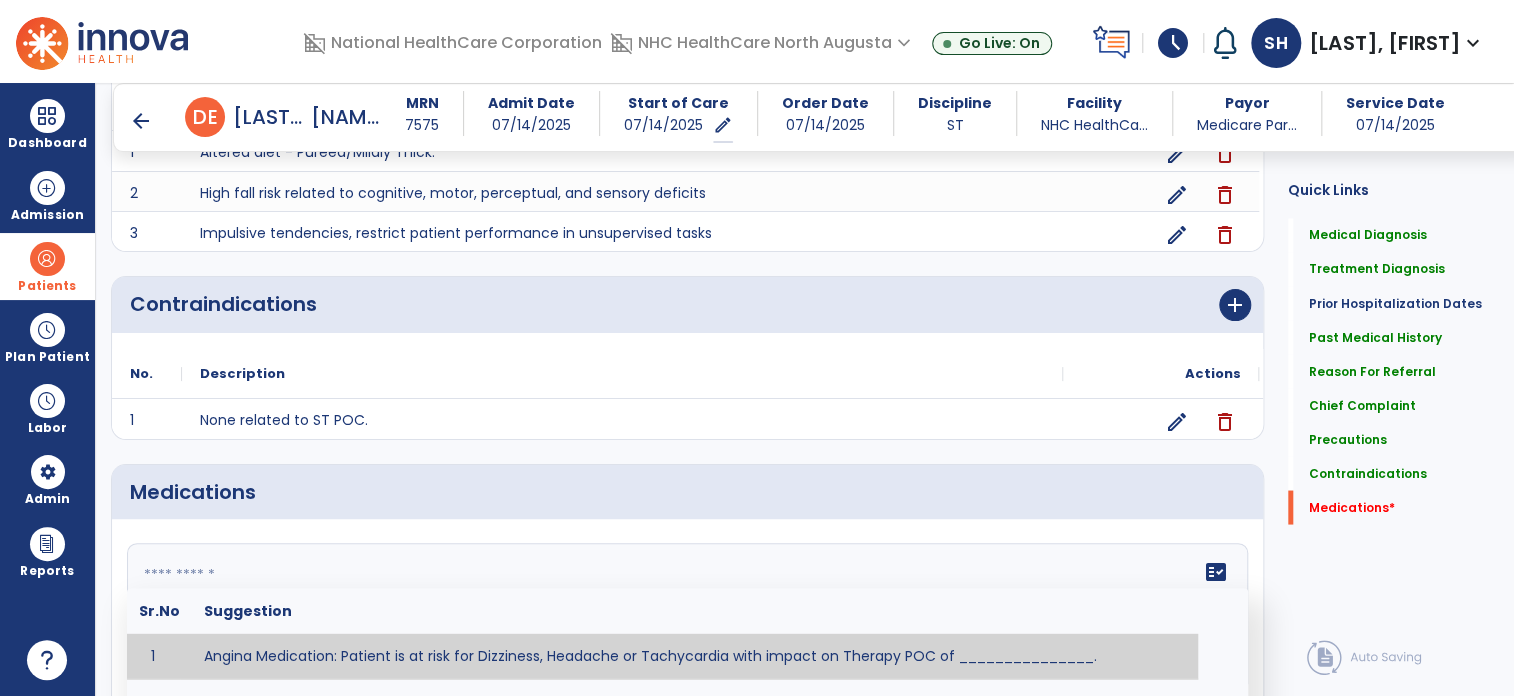 click 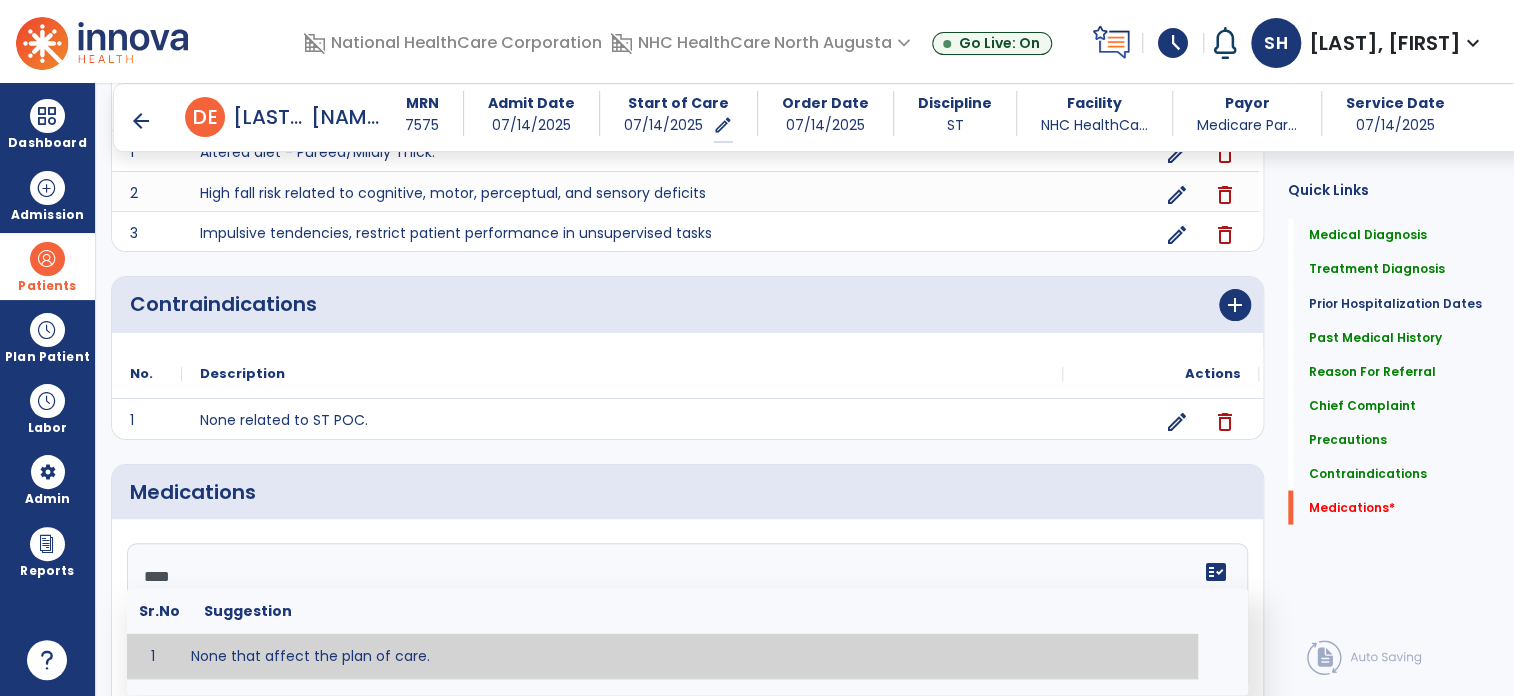 type on "**********" 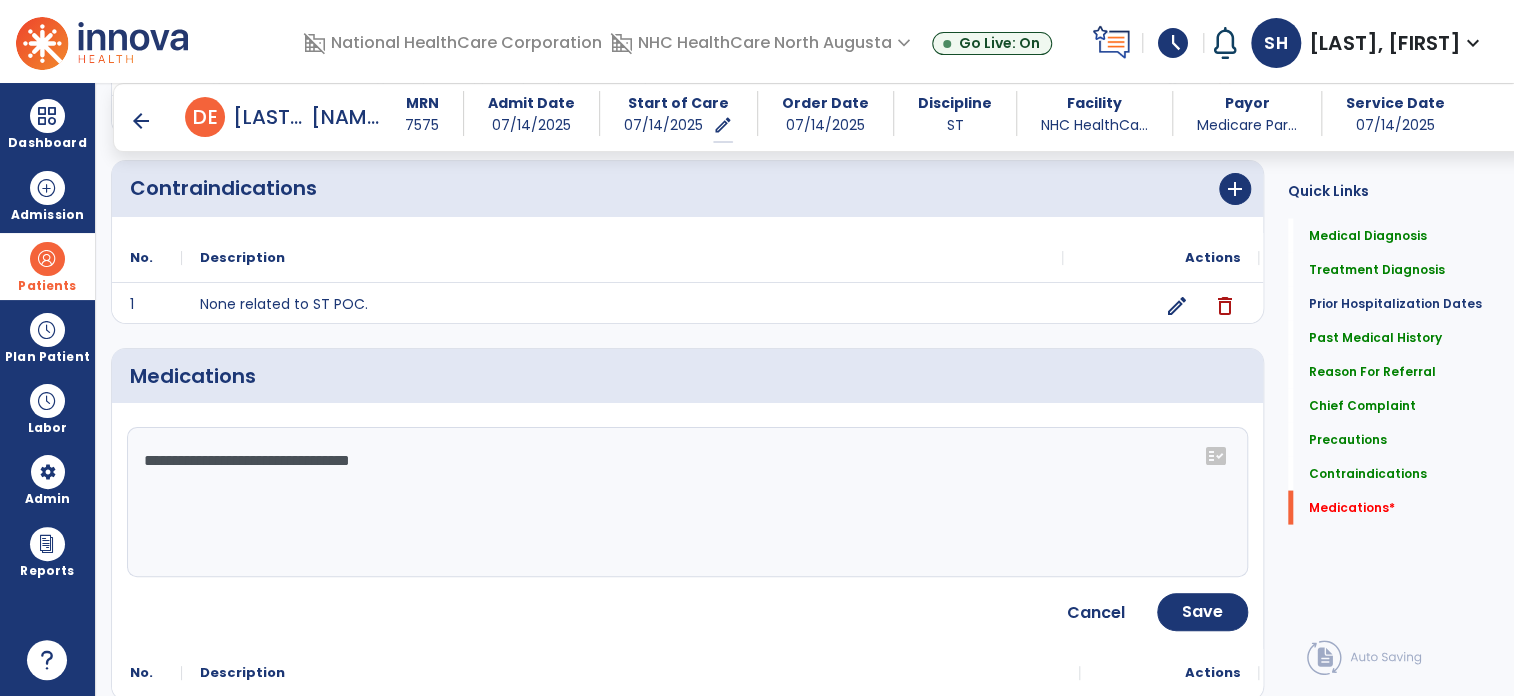 scroll, scrollTop: 1864, scrollLeft: 0, axis: vertical 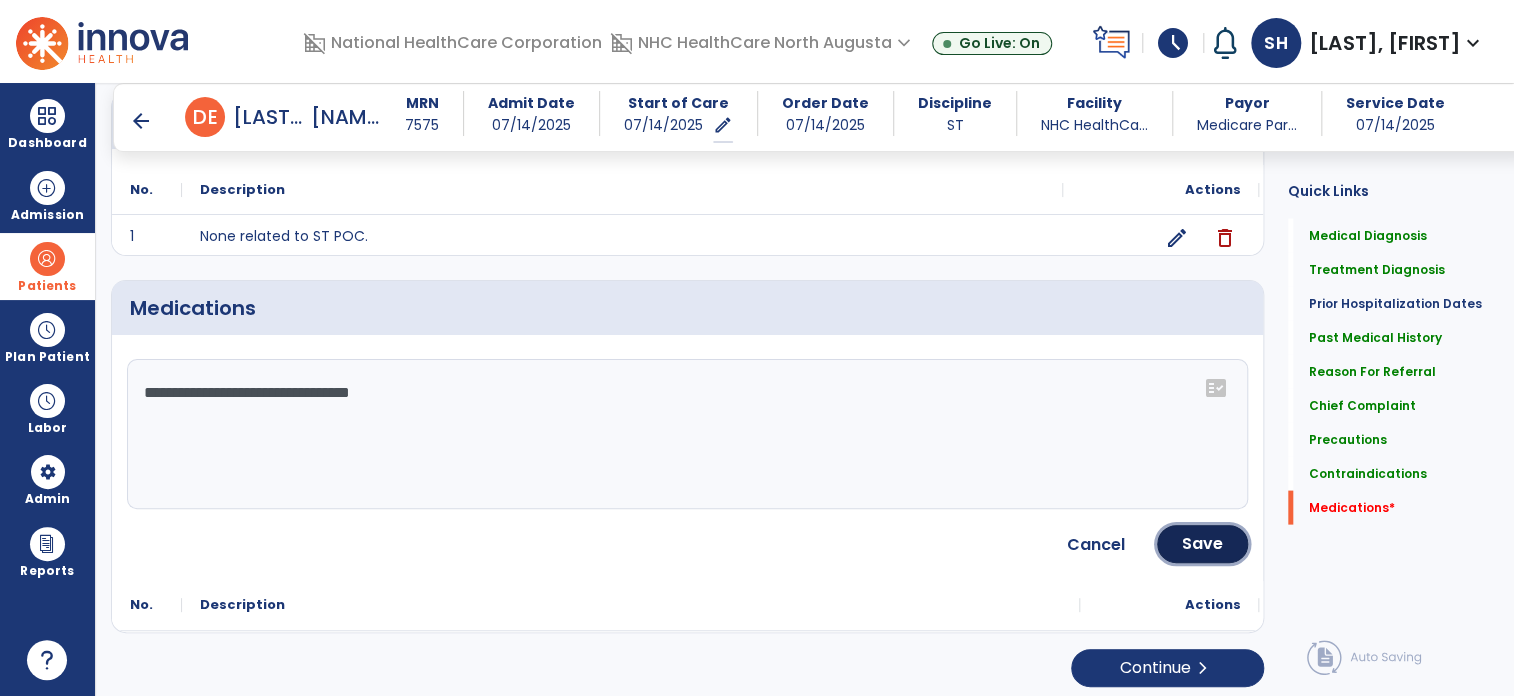 click on "Save" 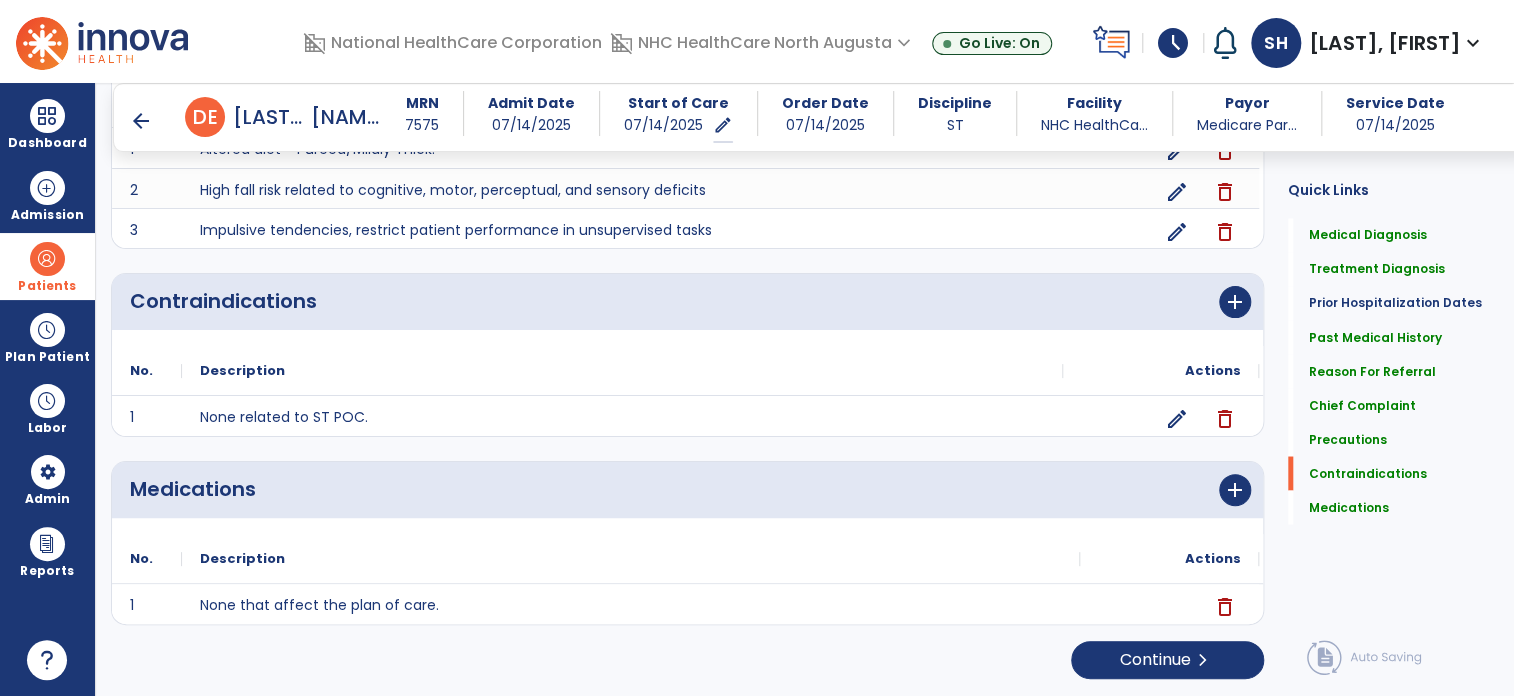 scroll, scrollTop: 1676, scrollLeft: 0, axis: vertical 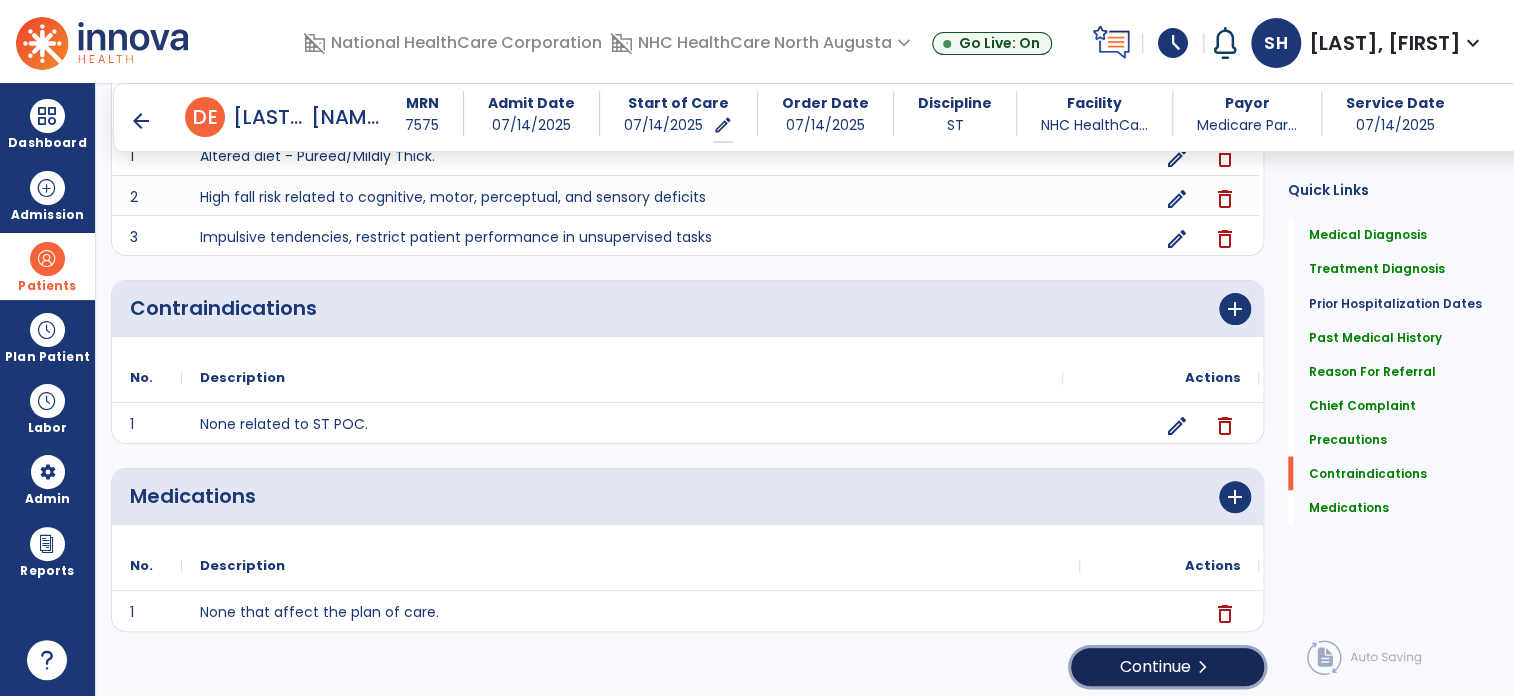 click on "Continue  chevron_right" 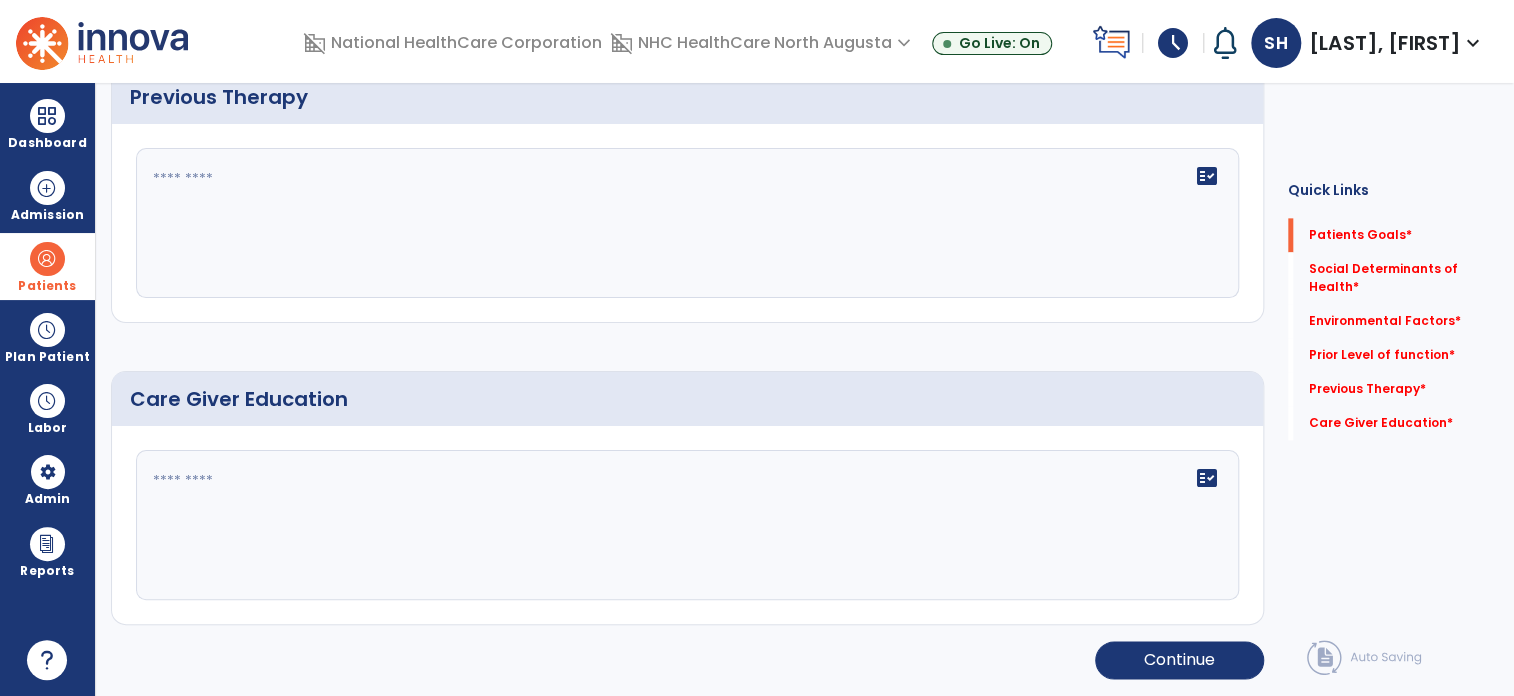 scroll, scrollTop: 0, scrollLeft: 0, axis: both 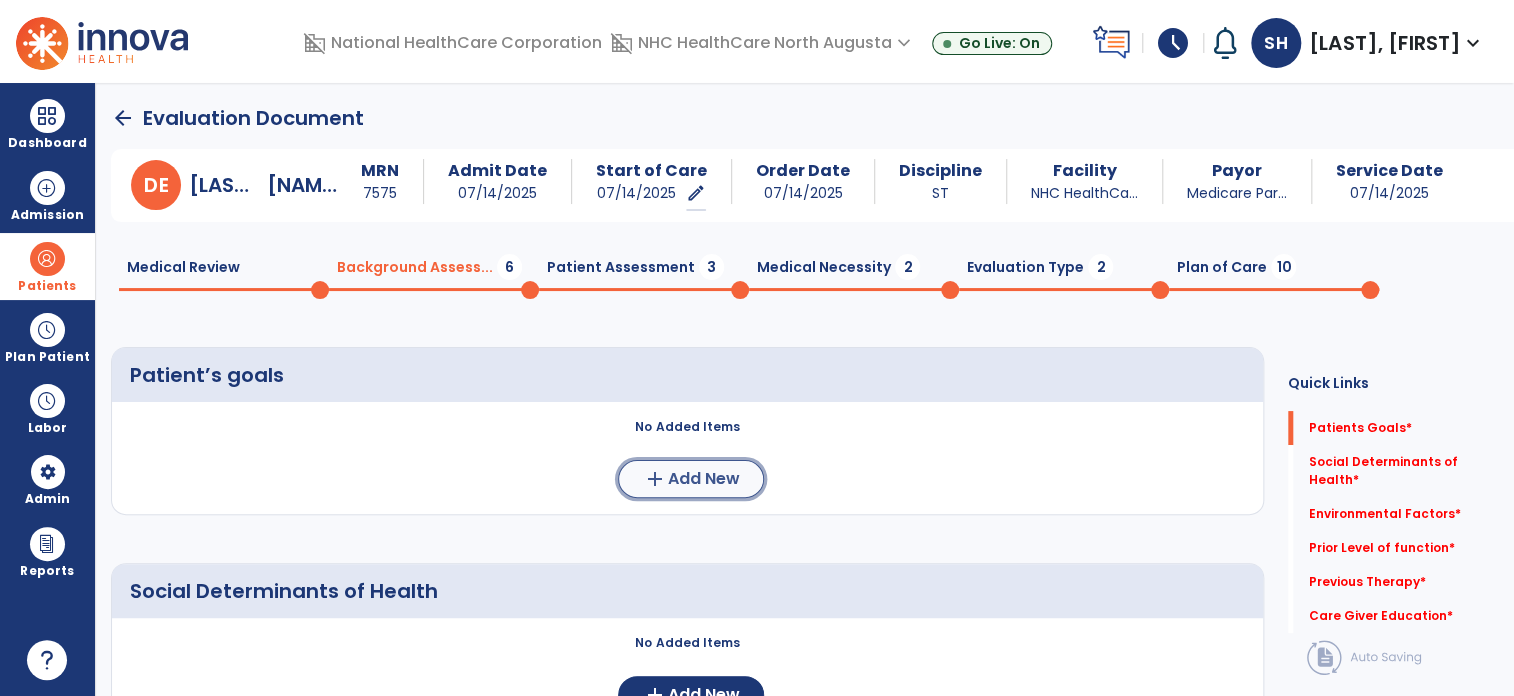 click on "add" 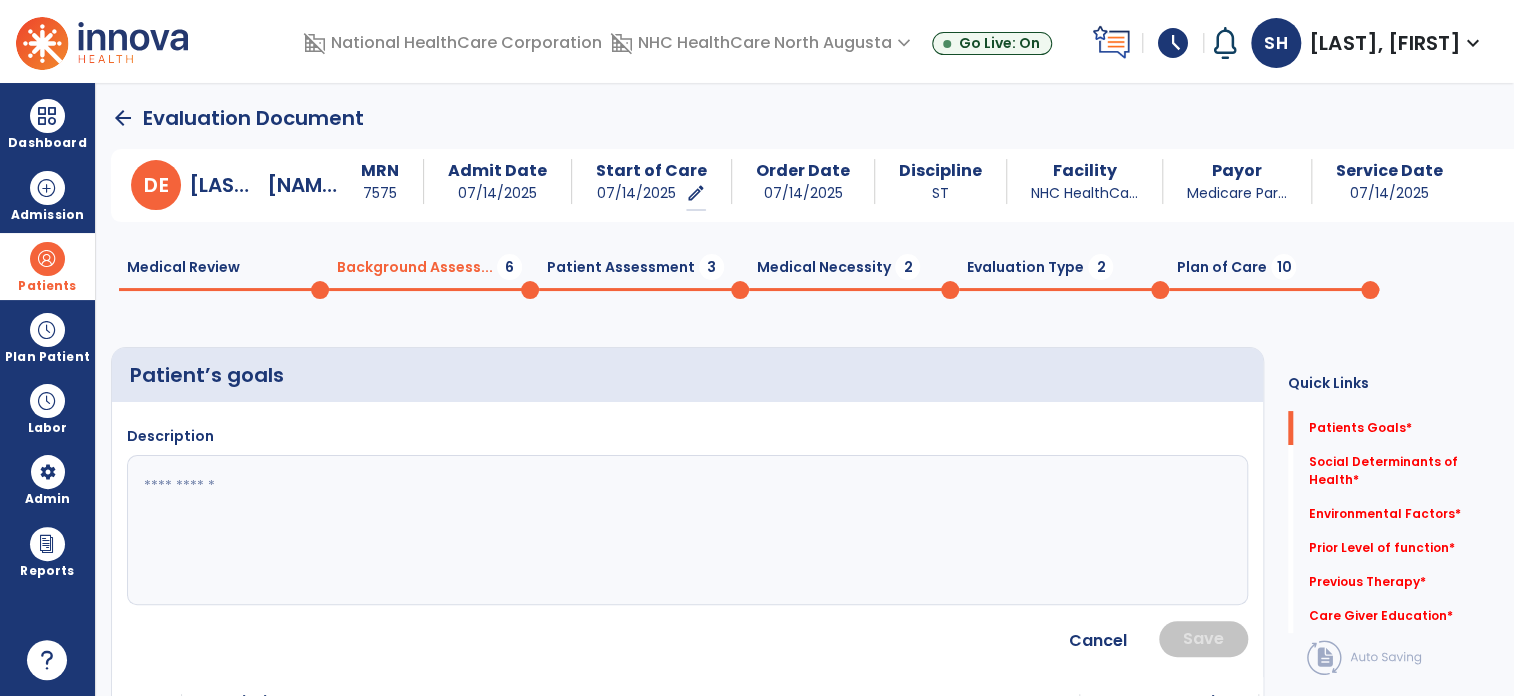 drag, startPoint x: 568, startPoint y: 491, endPoint x: 574, endPoint y: 467, distance: 24.738634 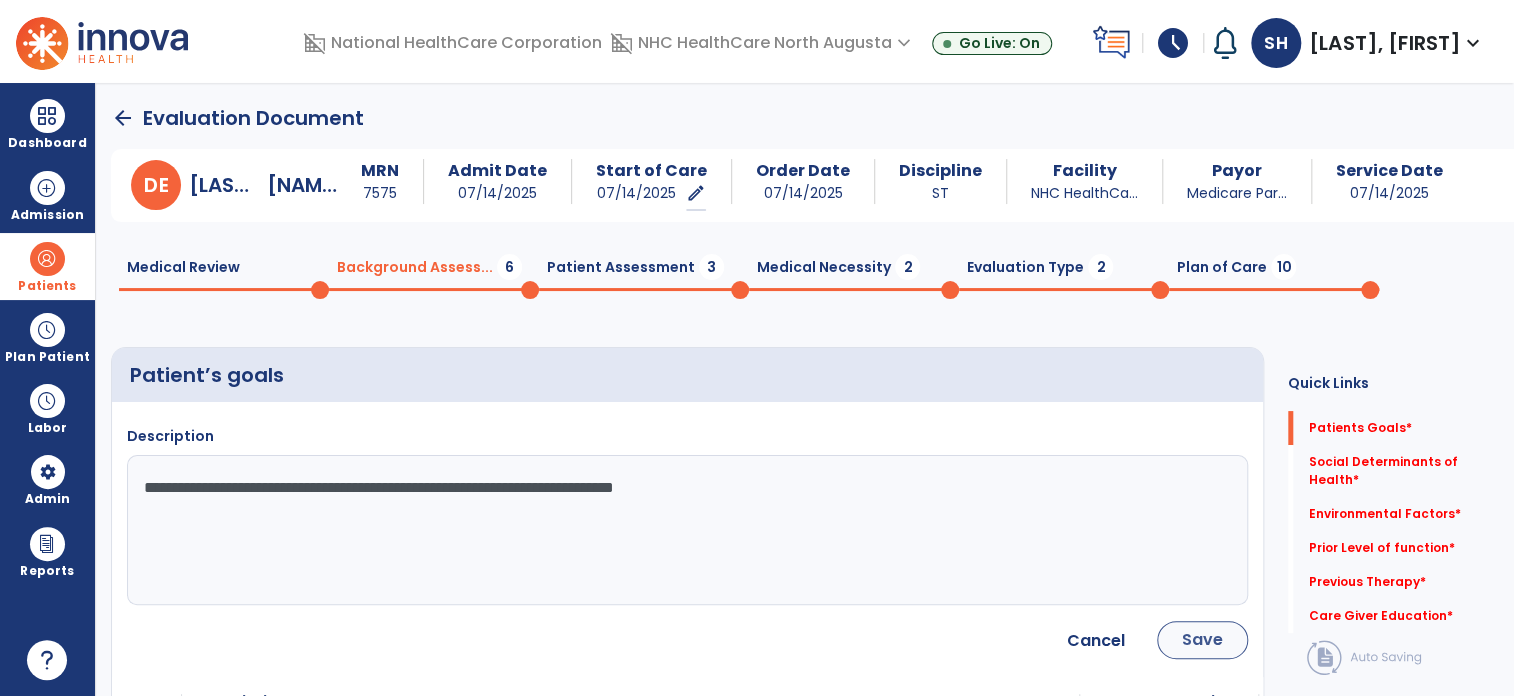 type on "**********" 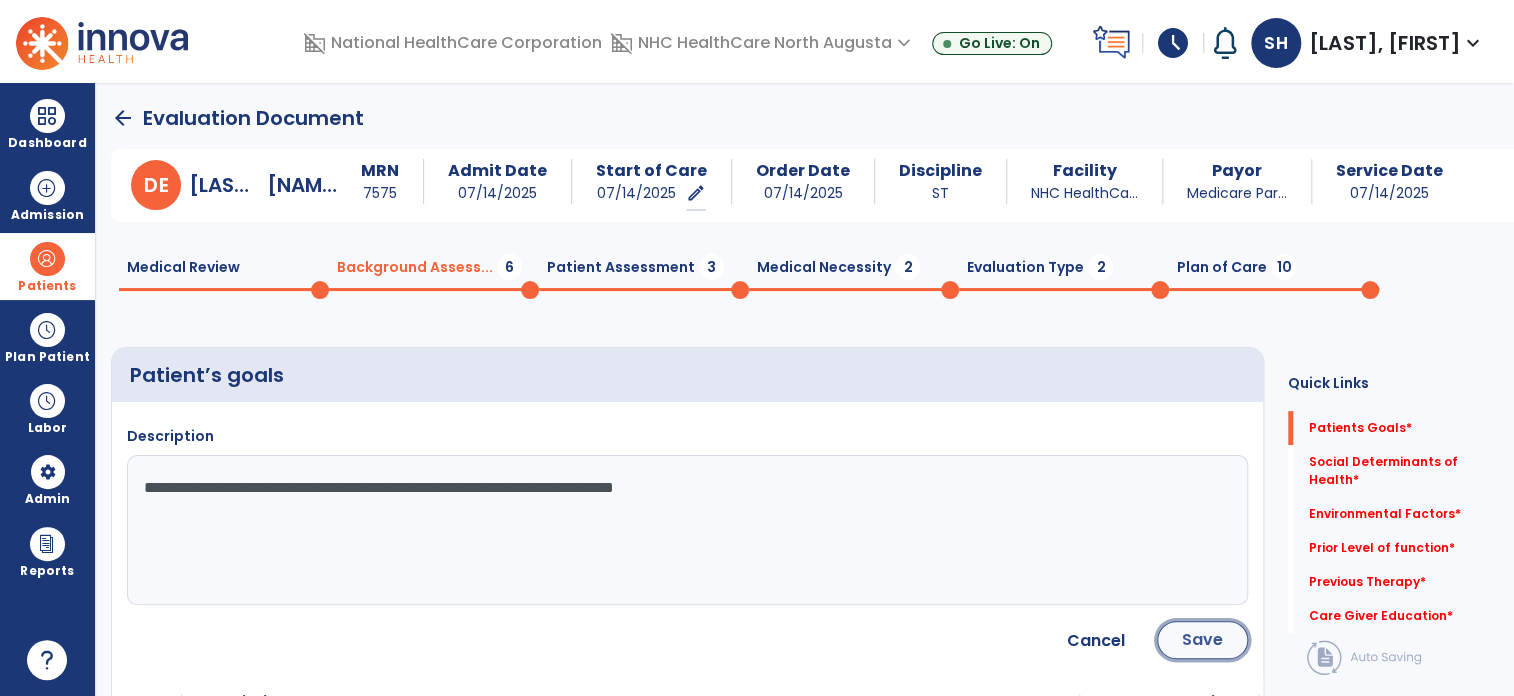 click on "Save" 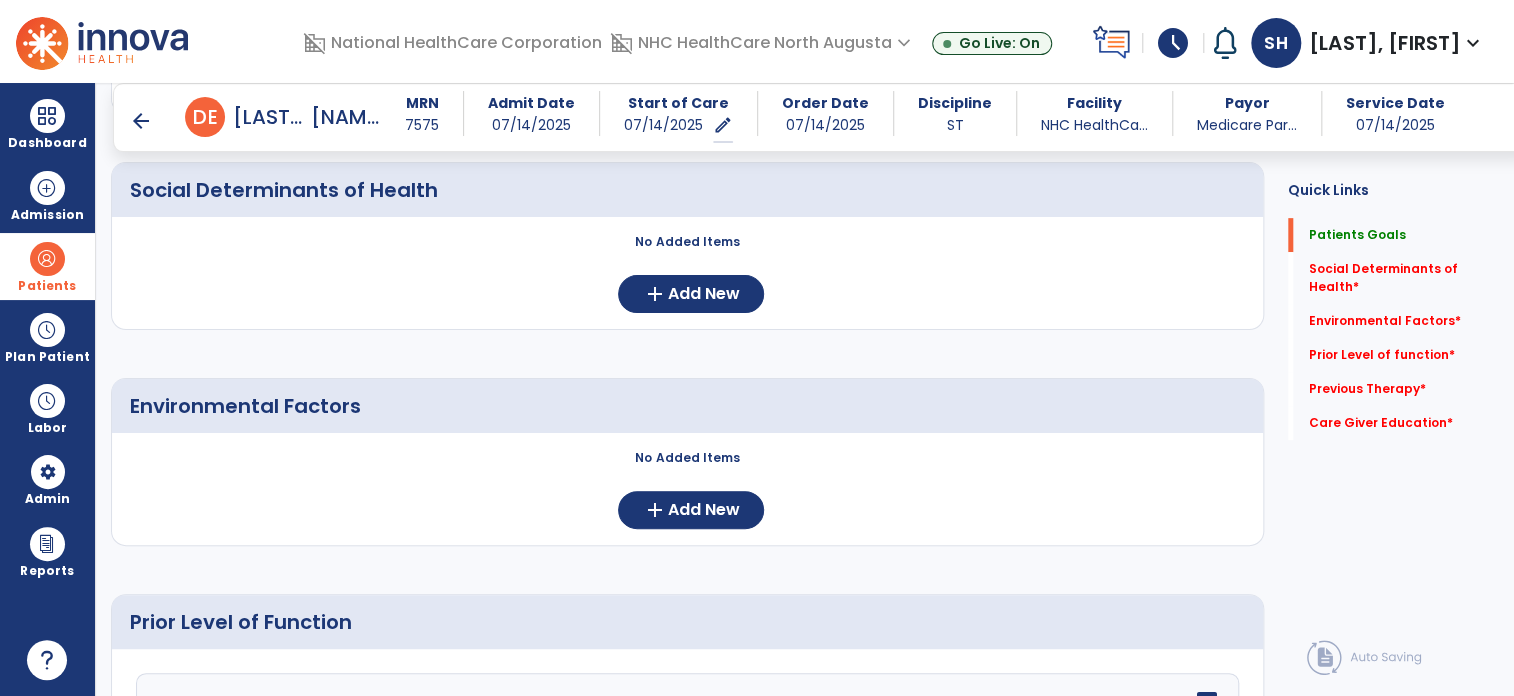 scroll, scrollTop: 380, scrollLeft: 0, axis: vertical 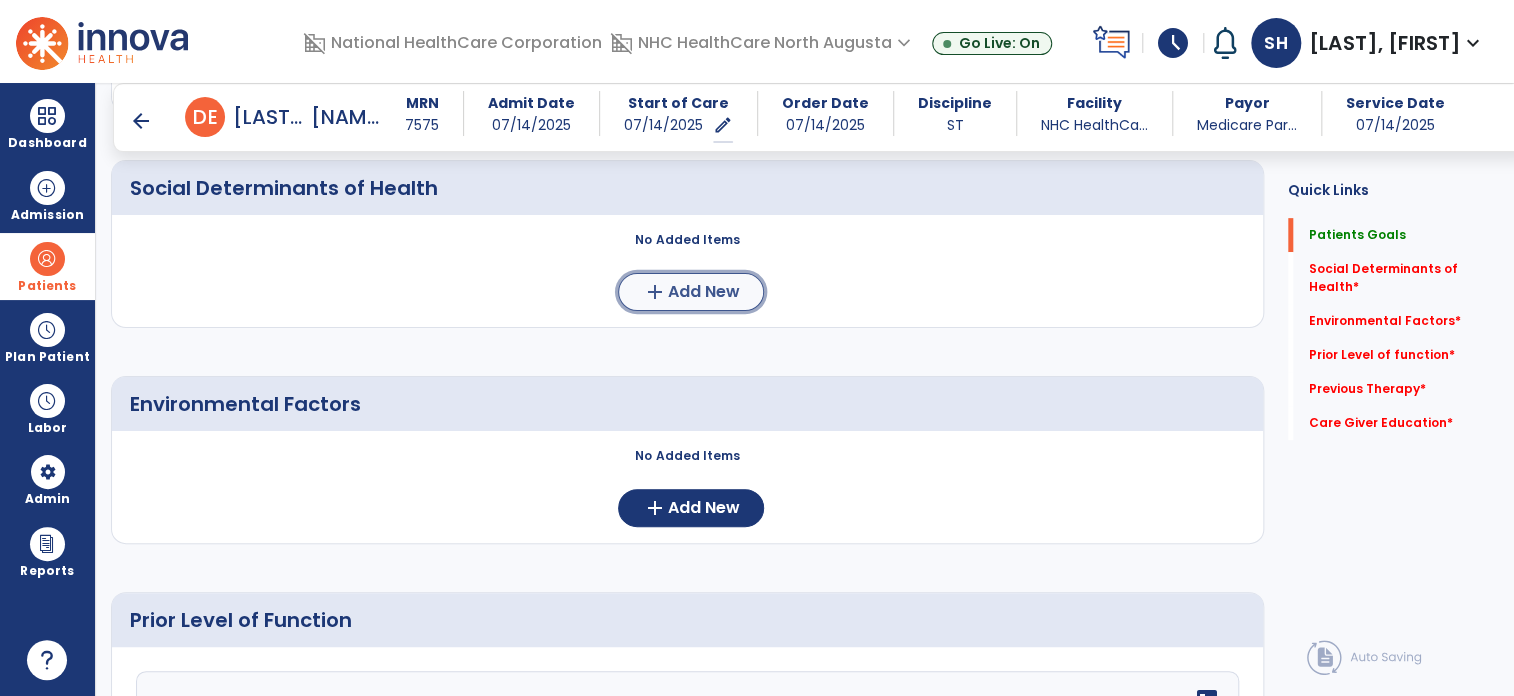 click on "Add New" 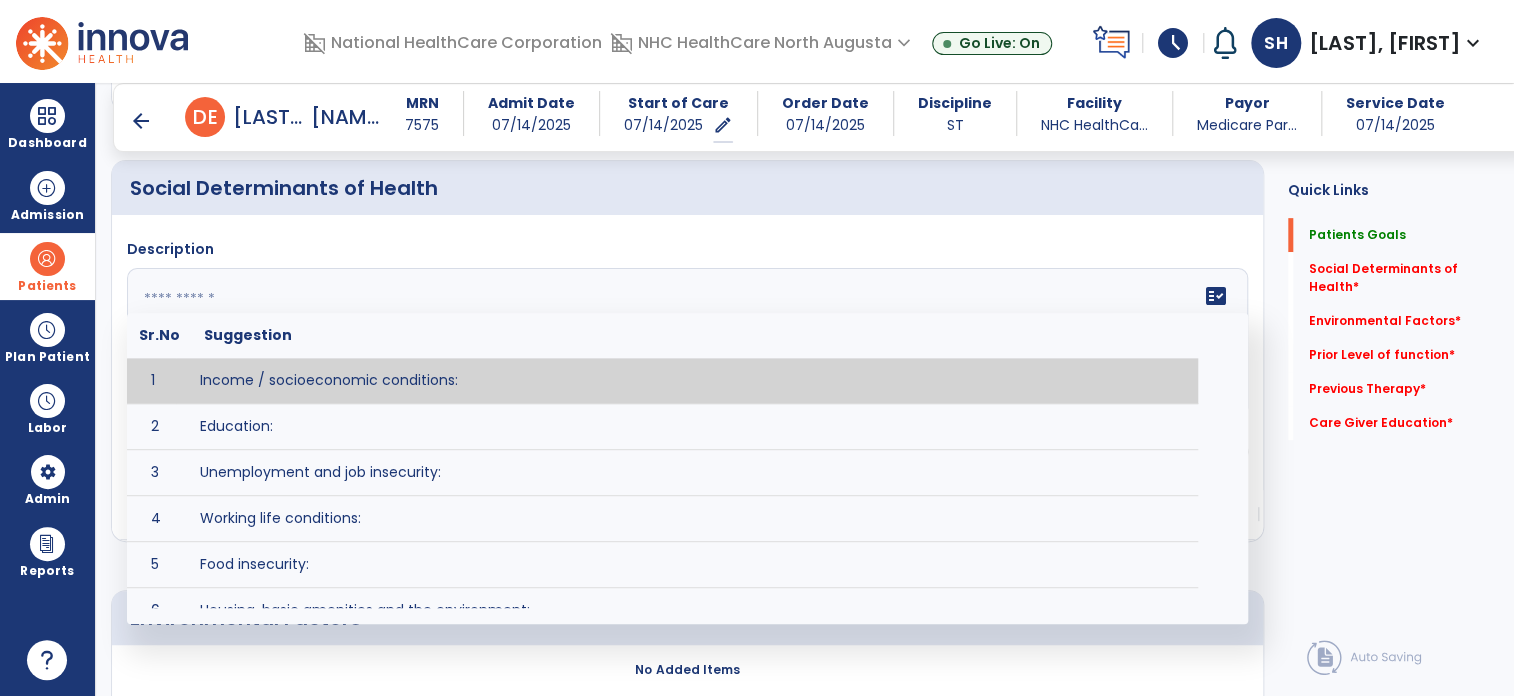 click on "fact_check  Sr.No Suggestion 1 Income / socioeconomic conditions:  2 Education:  3 Unemployment and job insecurity:  4 Working life conditions:  5 Food insecurity:  6 Housing, basic amenities and the environment:  7 Early childhood development:  8 Social inclusion and non-discrimination: 9 Structural conflict: 10 Access to affordable health services of decent quality:" 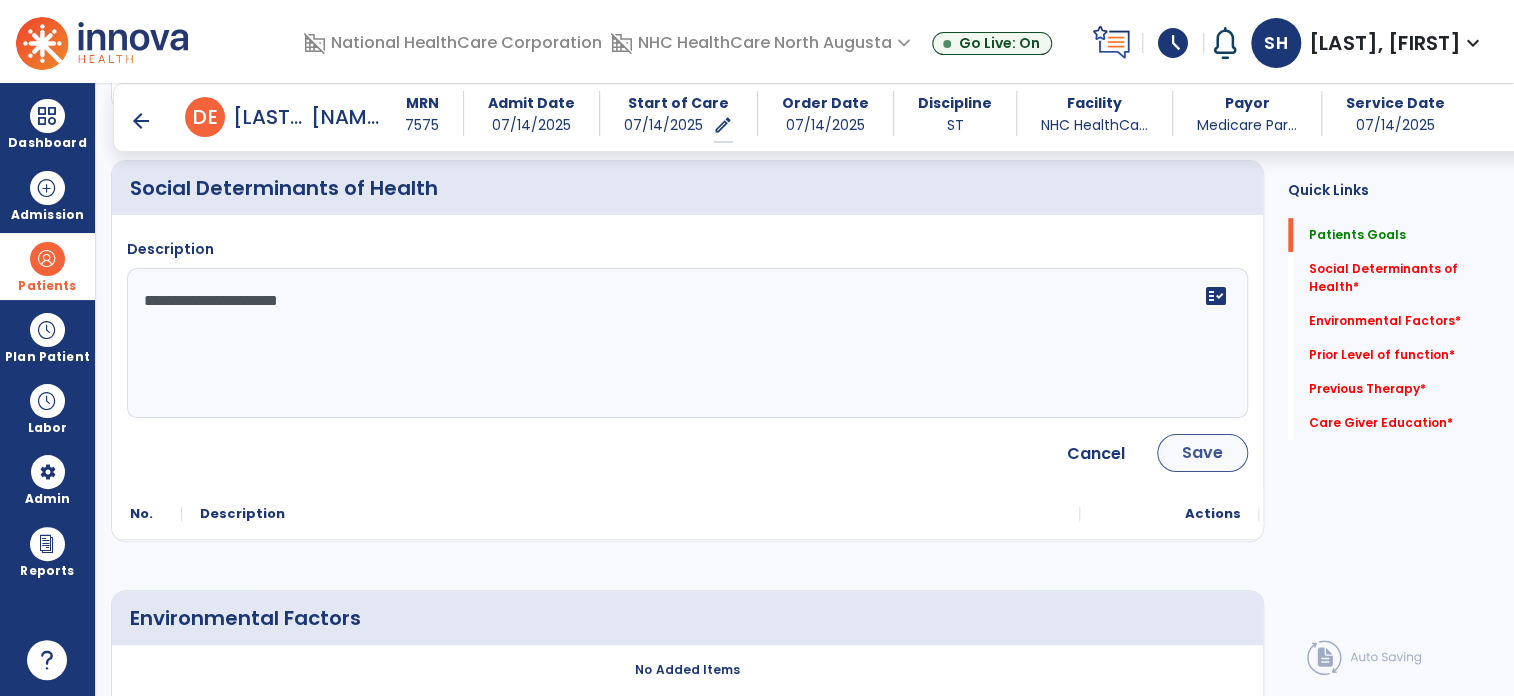 type on "**********" 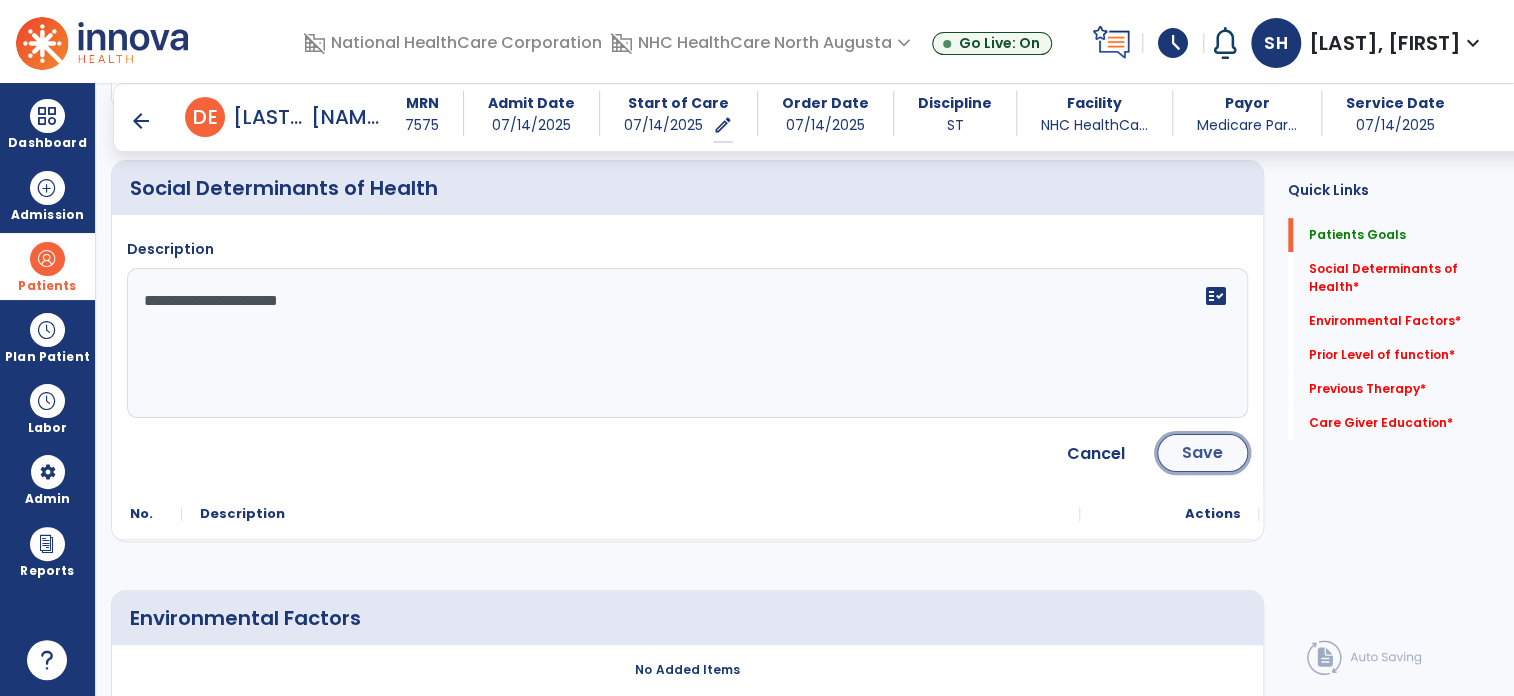 click on "Save" 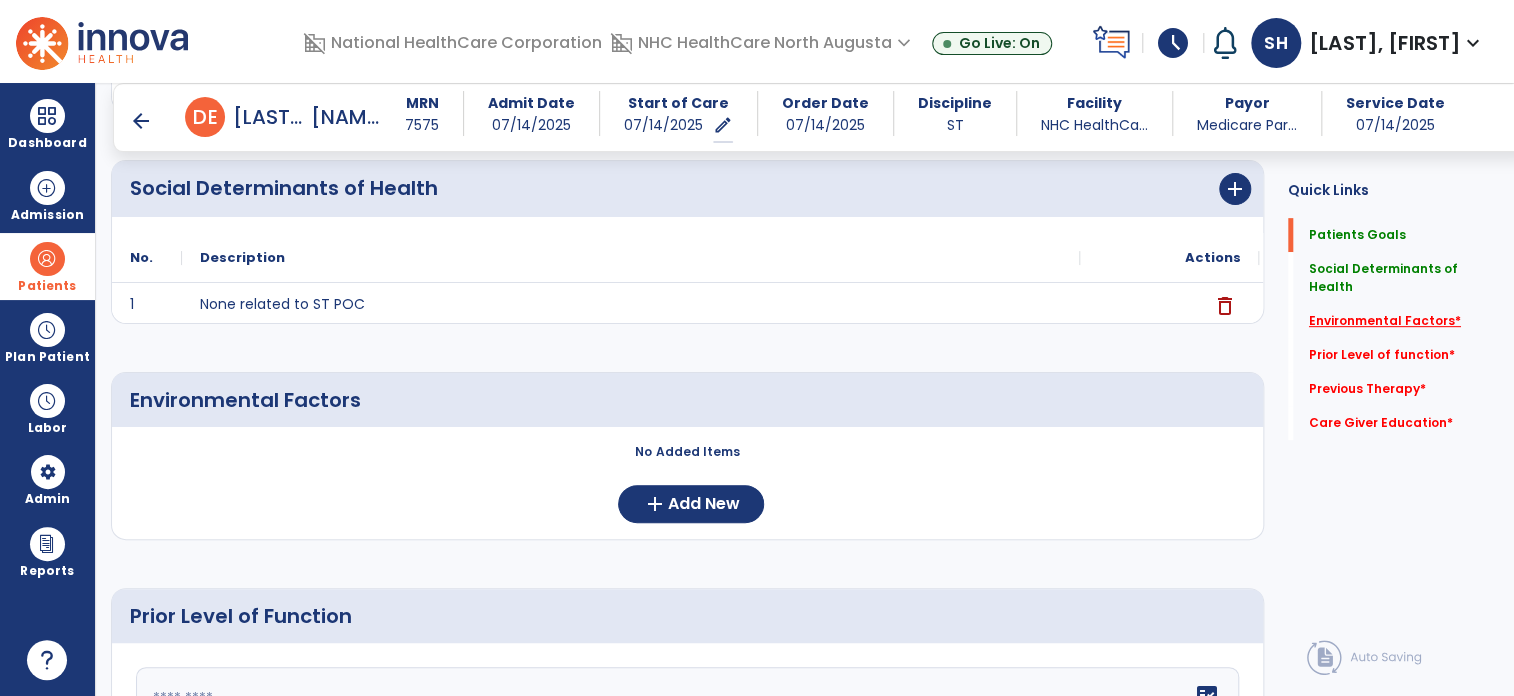 click on "Environmental Factors   *" 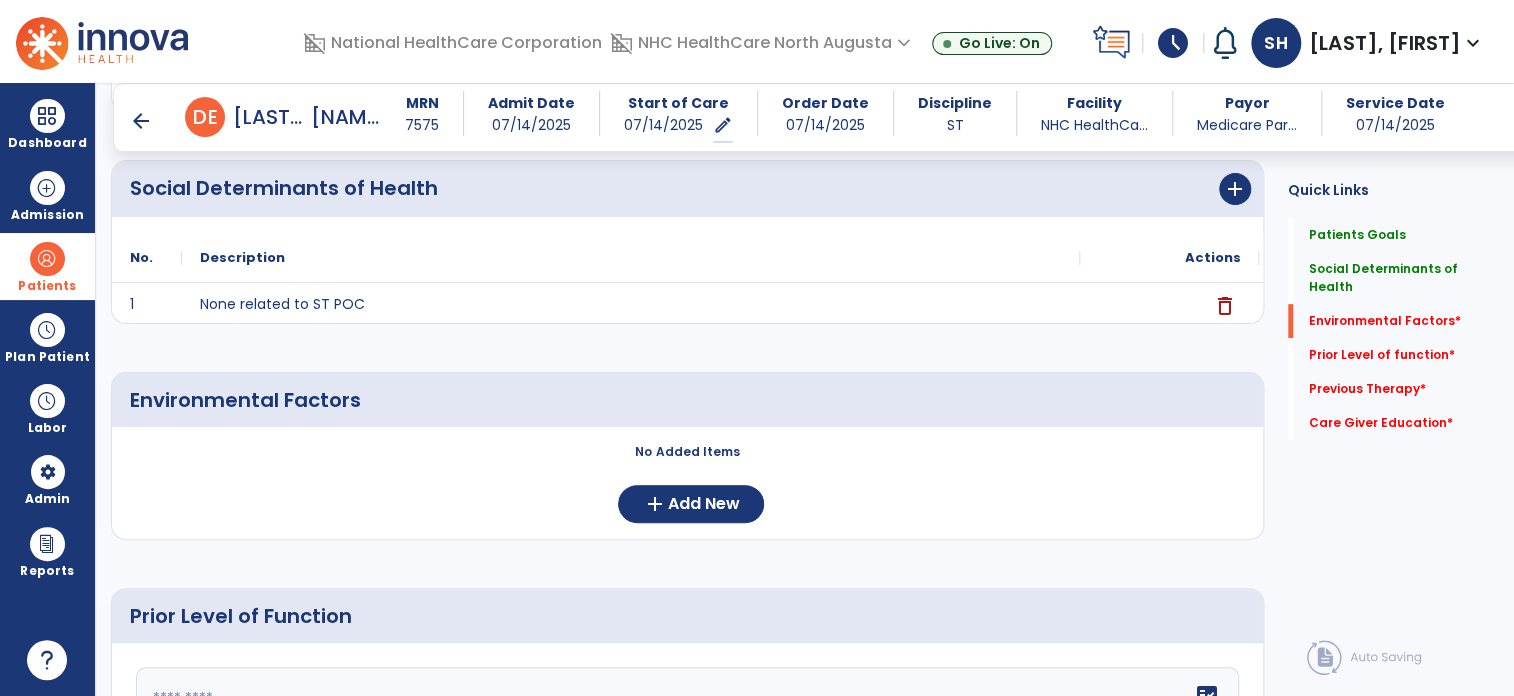 scroll, scrollTop: 421, scrollLeft: 0, axis: vertical 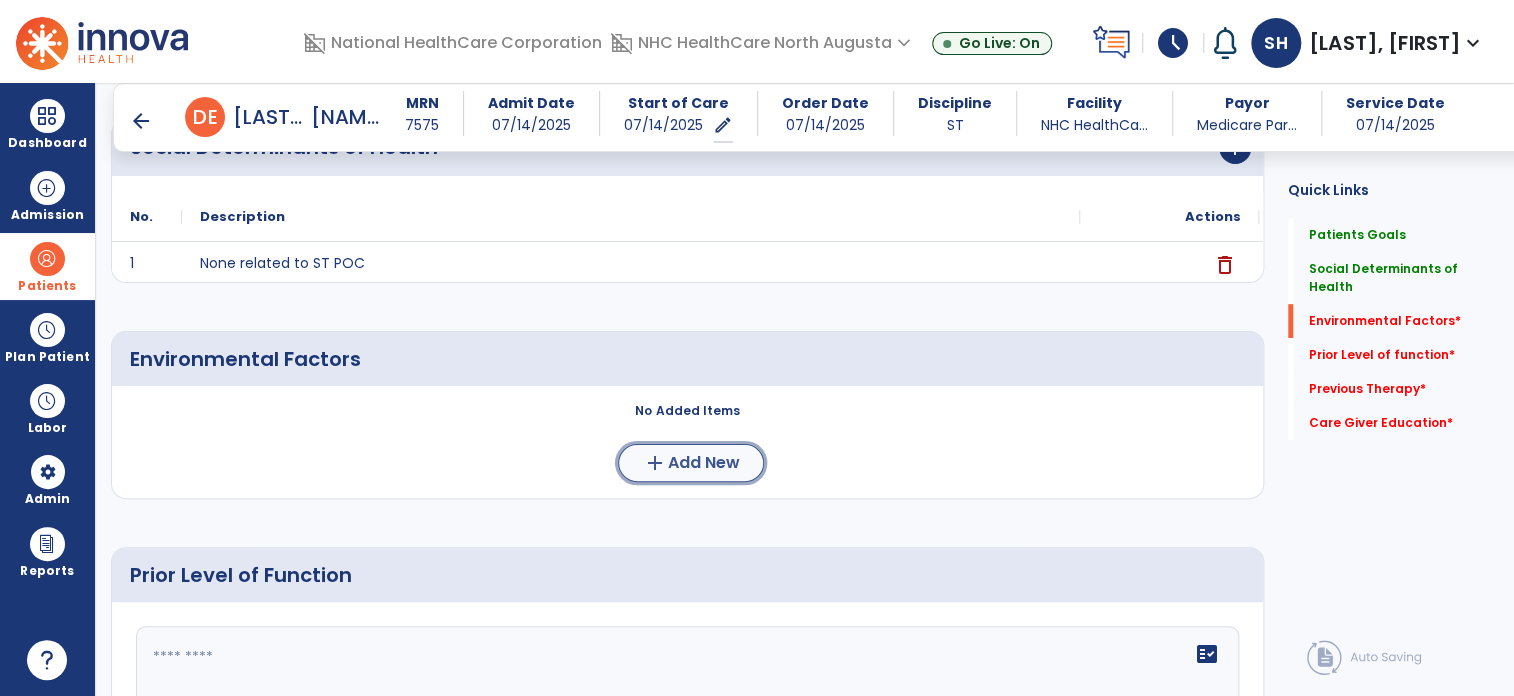 click on "add  Add New" 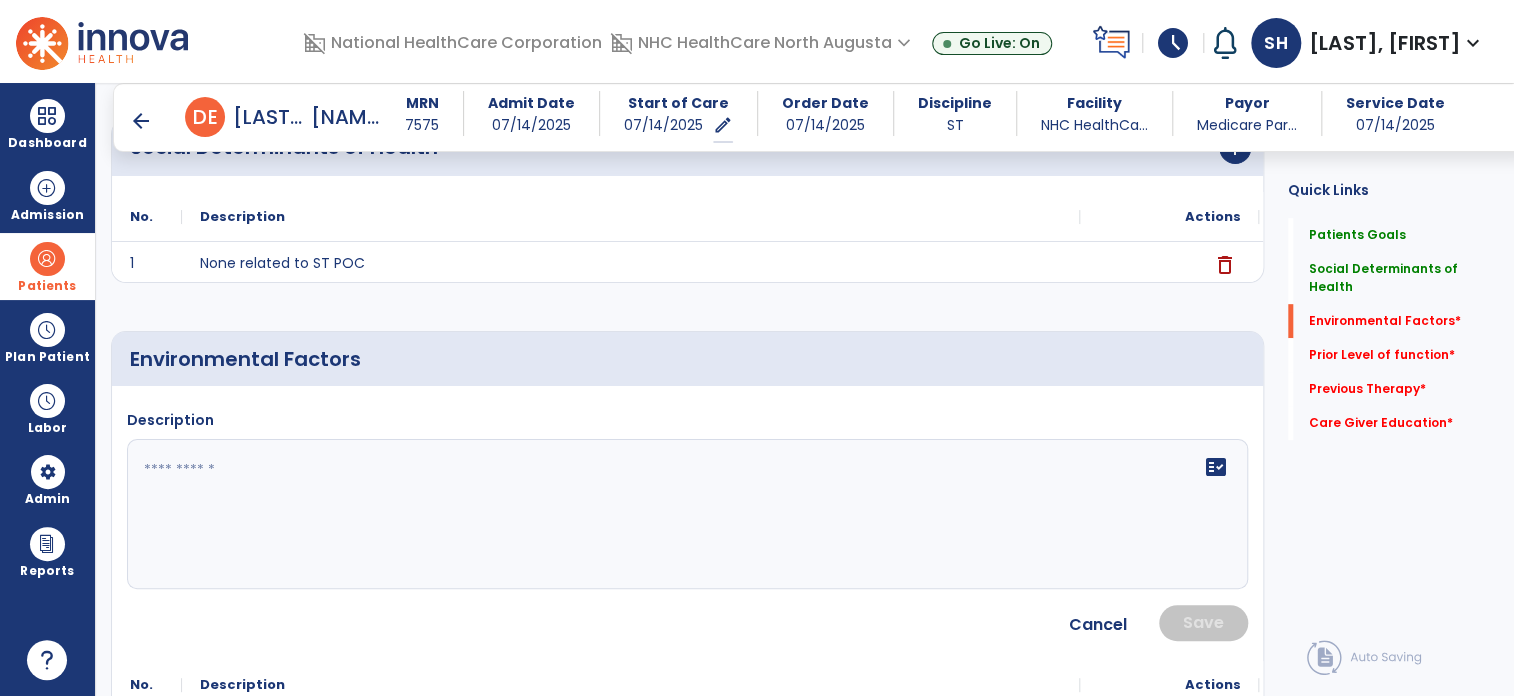 click on "fact_check" 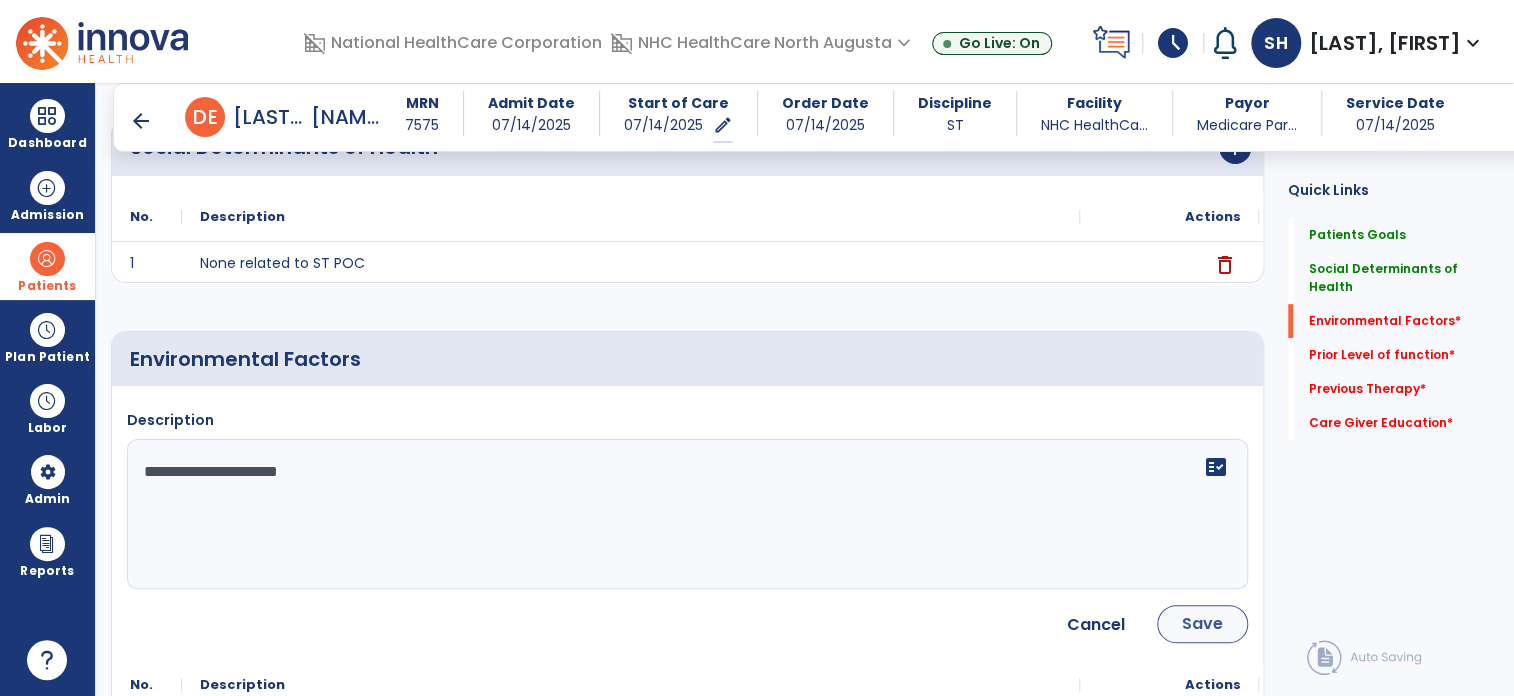 type on "**********" 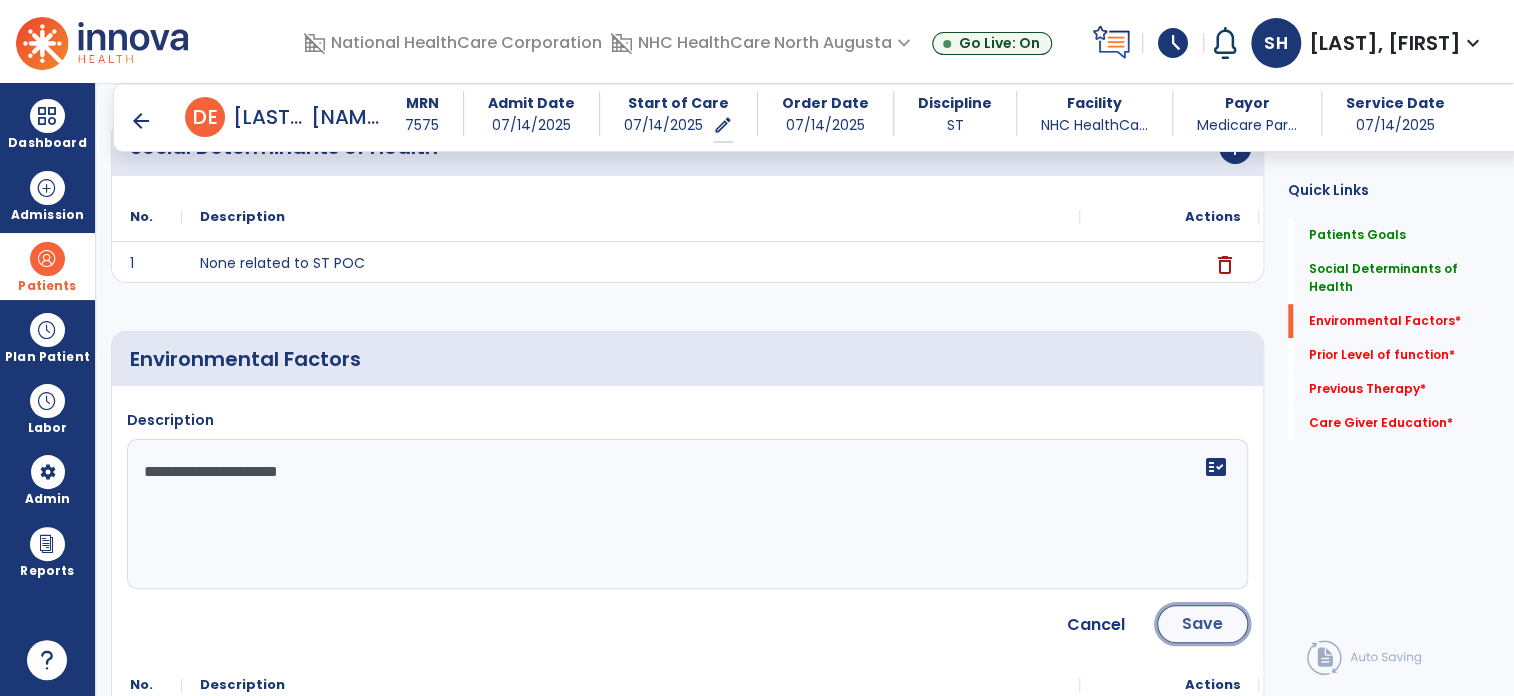 click on "Save" 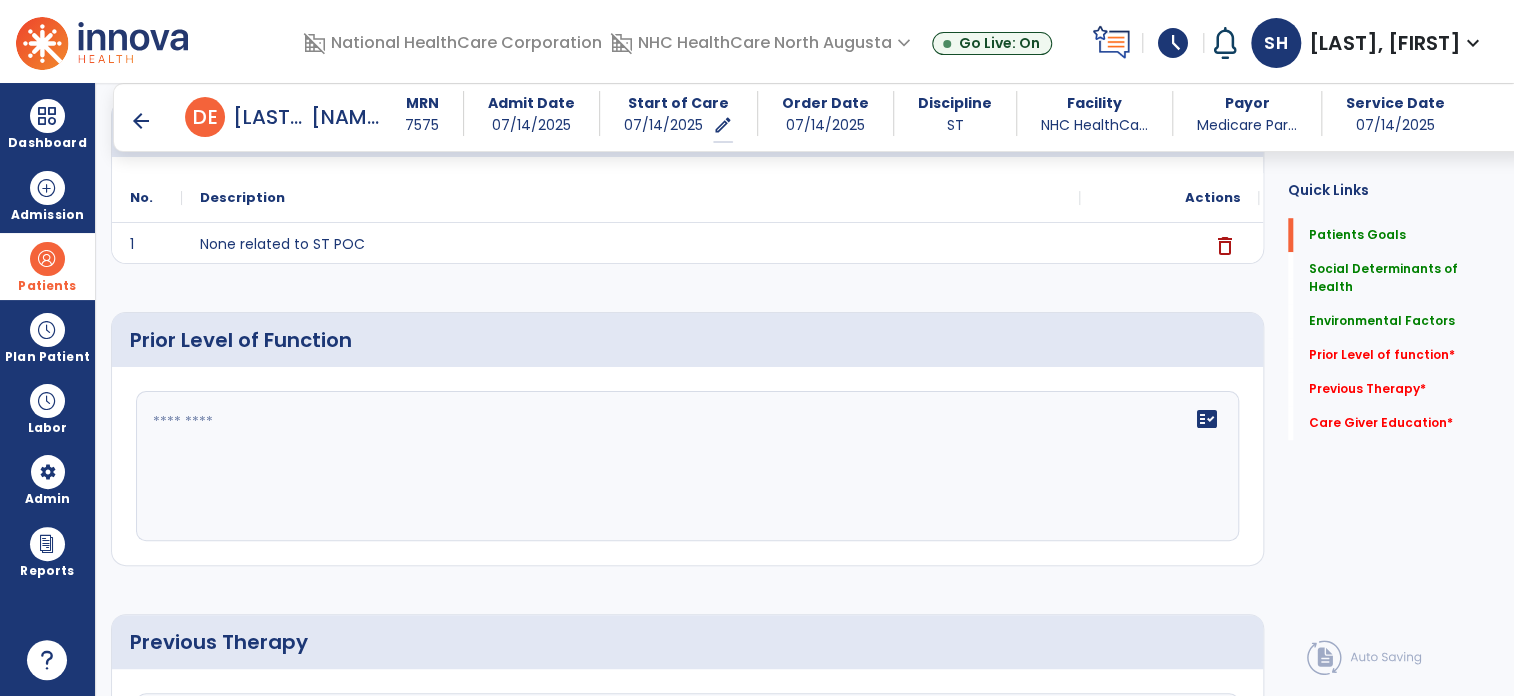 scroll, scrollTop: 737, scrollLeft: 0, axis: vertical 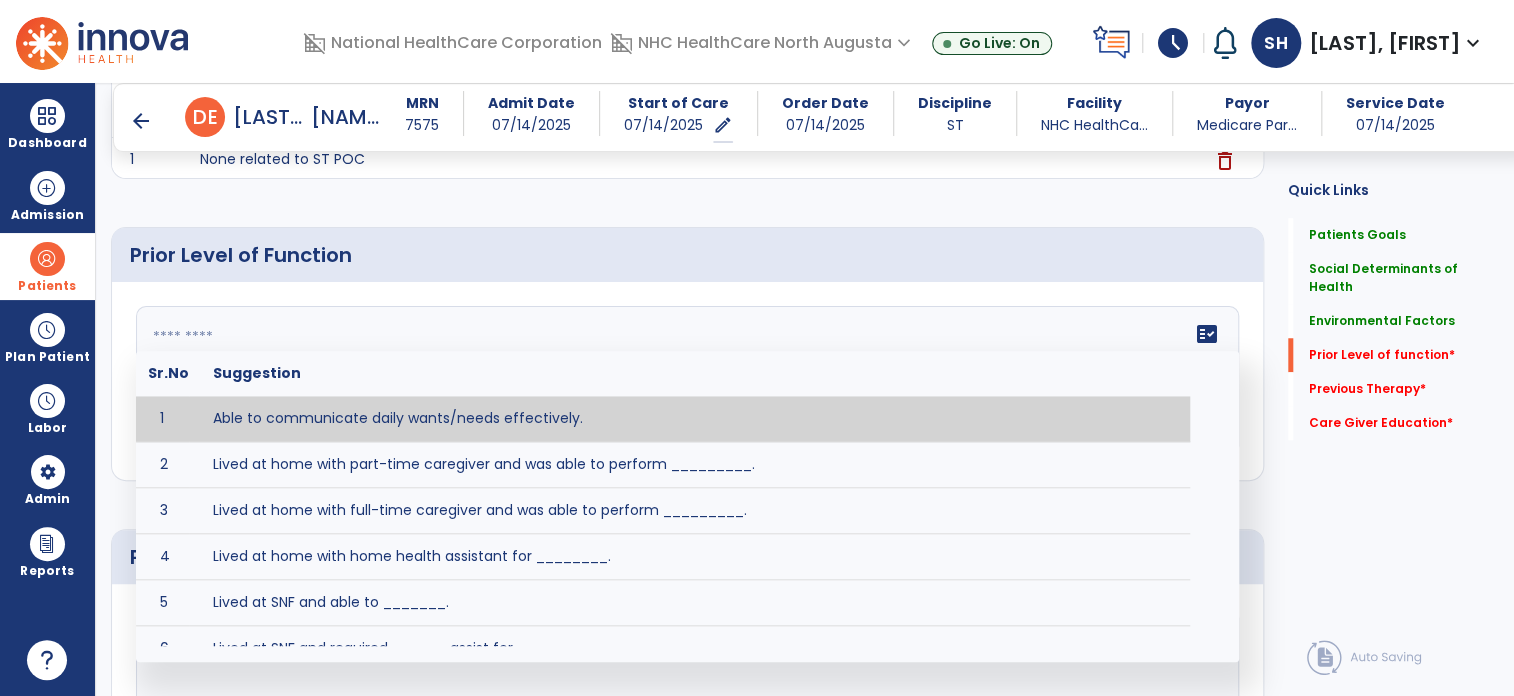 click on "fact_check  Sr.No Suggestion 1 Able to communicate daily wants/needs effectively. 2 Lived at home with part-time caregiver and was able to perform _________. 3 Lived at home with full-time caregiver and was able to perform _________. 4 Lived at home with home health assistant for ________. 5 Lived at SNF and able to _______. 6 Lived at SNF and required ______ assist for ________. 7 Lived in assisted living facility and able to _______. 8 Lived in SNF and began to develop increase in risk for ______. 9 Lived in SNF and required modified diet of _______ for safety. 10 Lived in SNF with no difficulties expressing wants/medical needs to familiar listeners. 11 Lived in SNF with no difficulties expressing wants/medical needs to unfamiliar listeners. 12 Lived in SNF without any diet restrictions/diet modifications. 13 Mental awareness and functional communication WFLs. 14 Mild dementia not affecting daily routine or safety. 15 No history of receptive or expressive deficits. 16 No history of swallowing problems. 17" 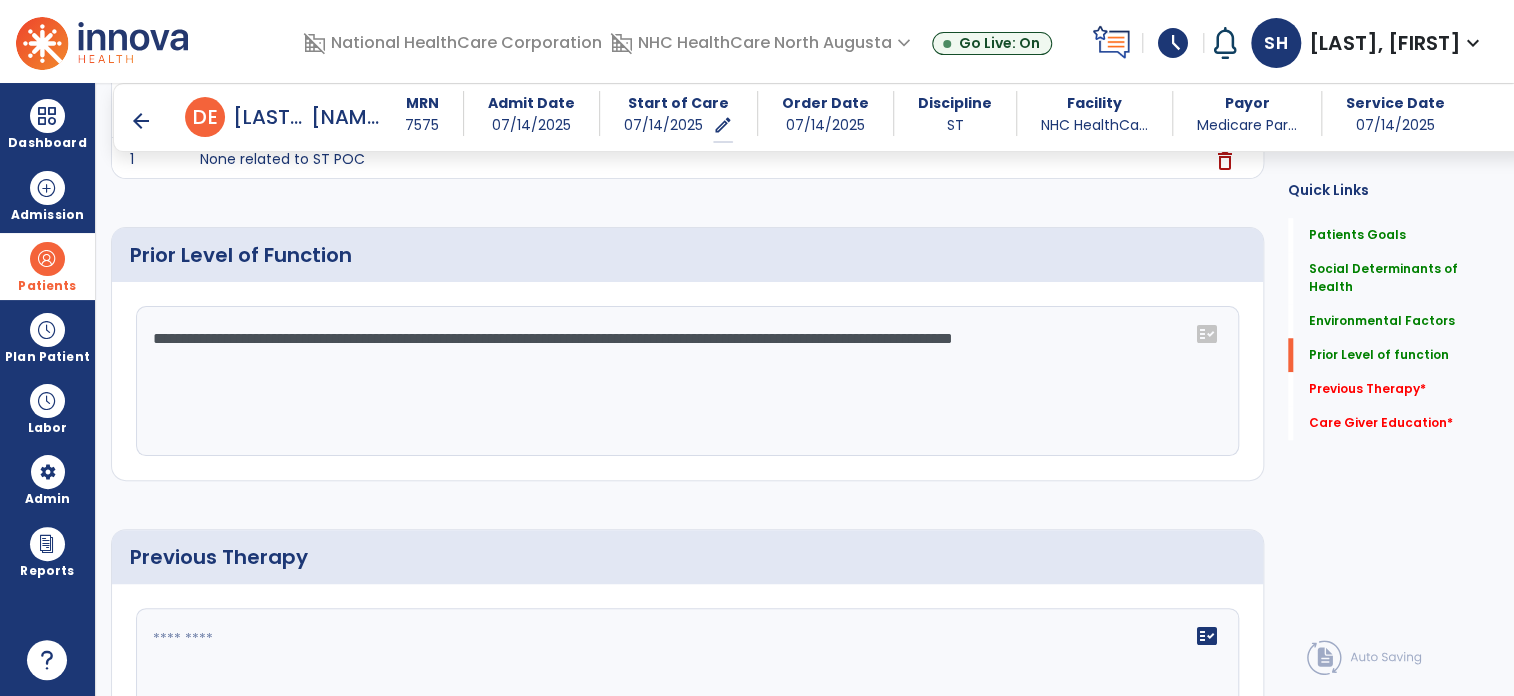 click on "**********" 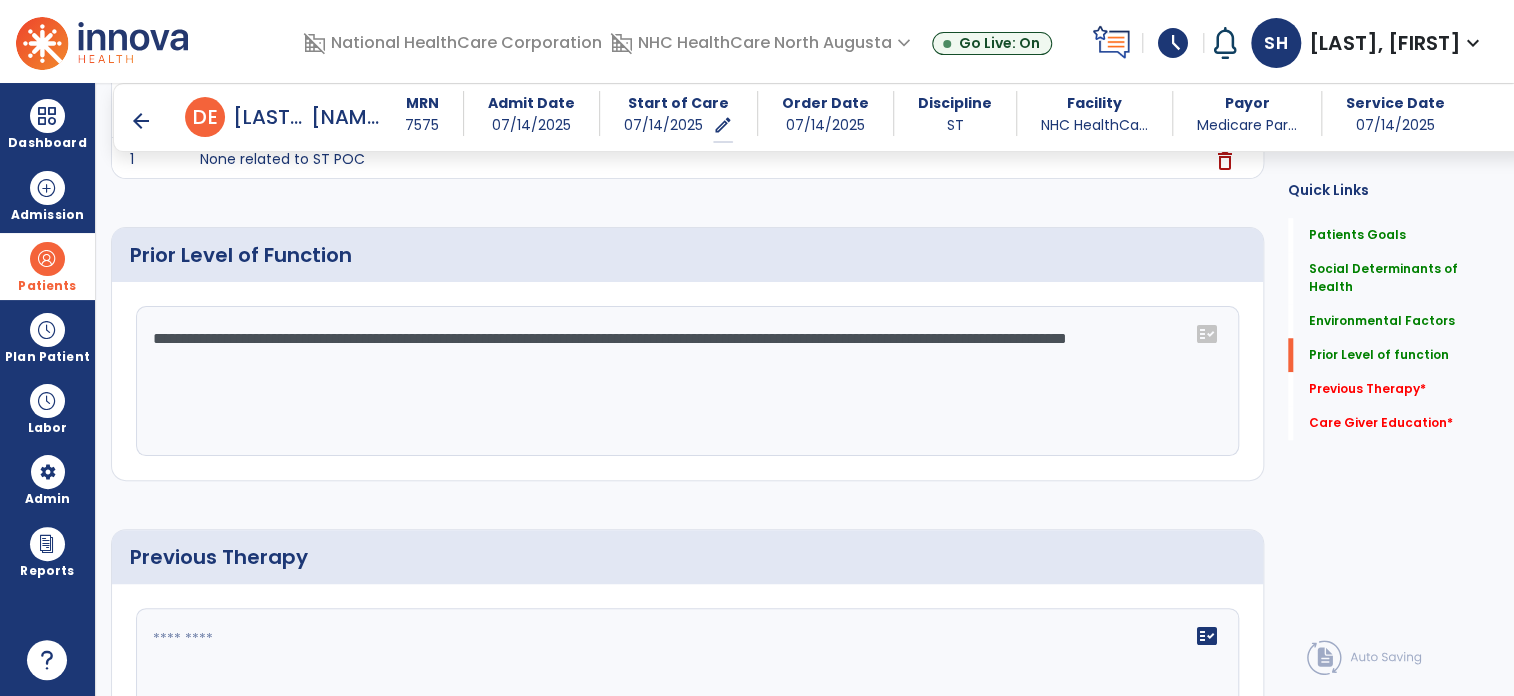 click on "**********" 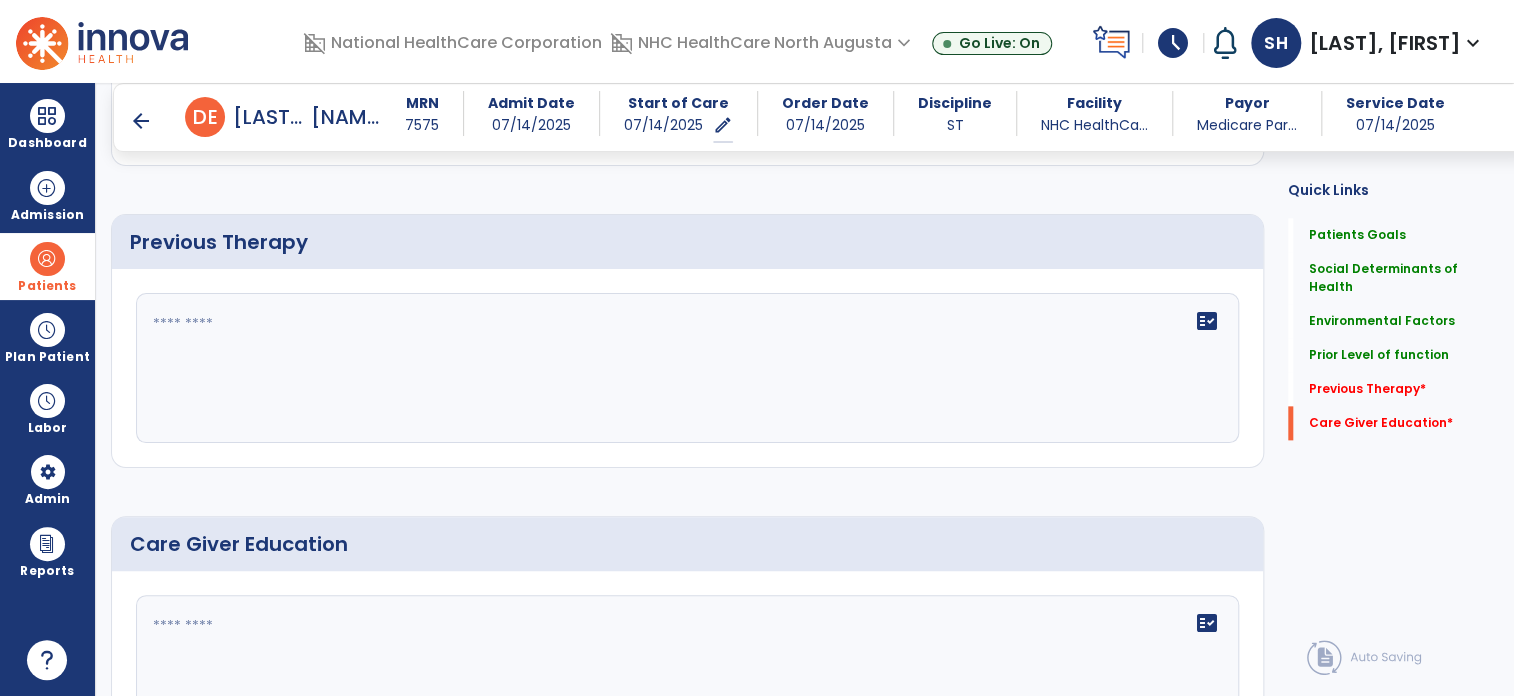 scroll, scrollTop: 1192, scrollLeft: 0, axis: vertical 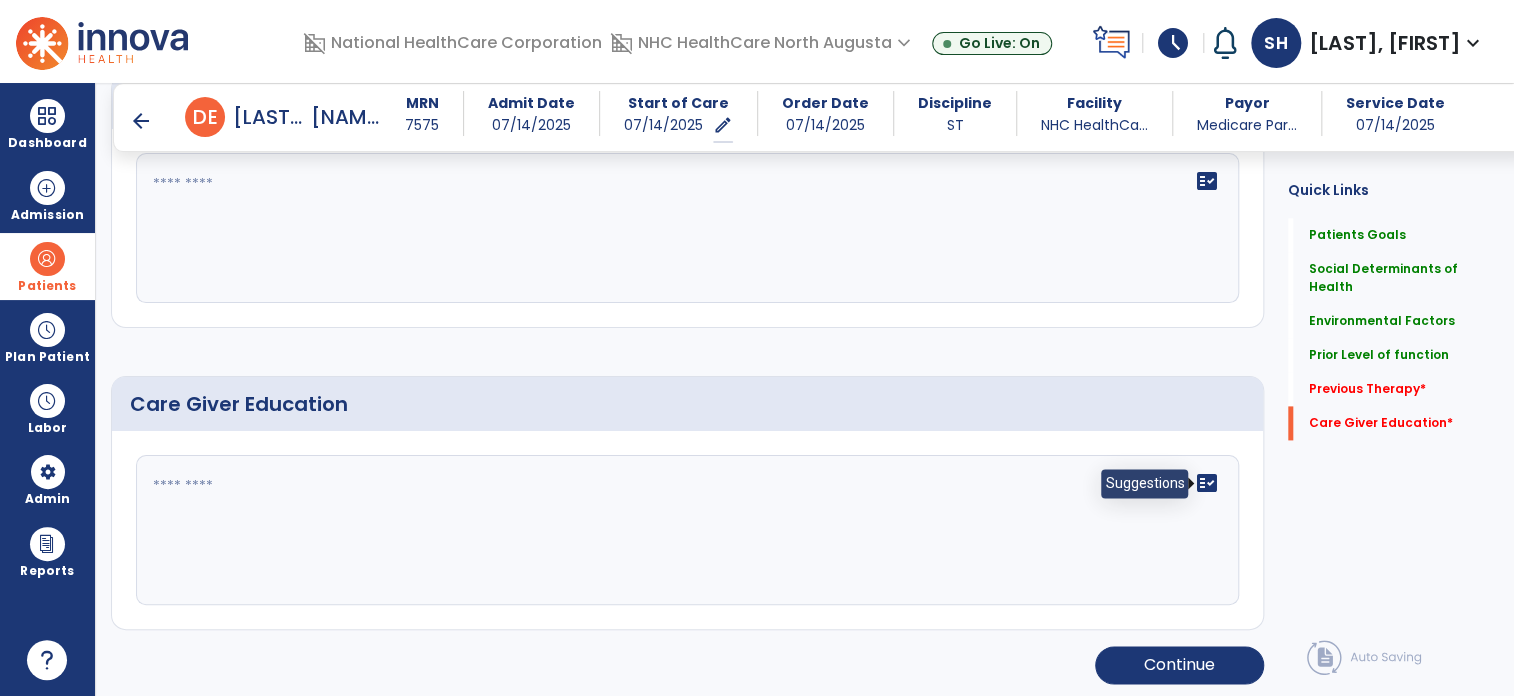 type on "**********" 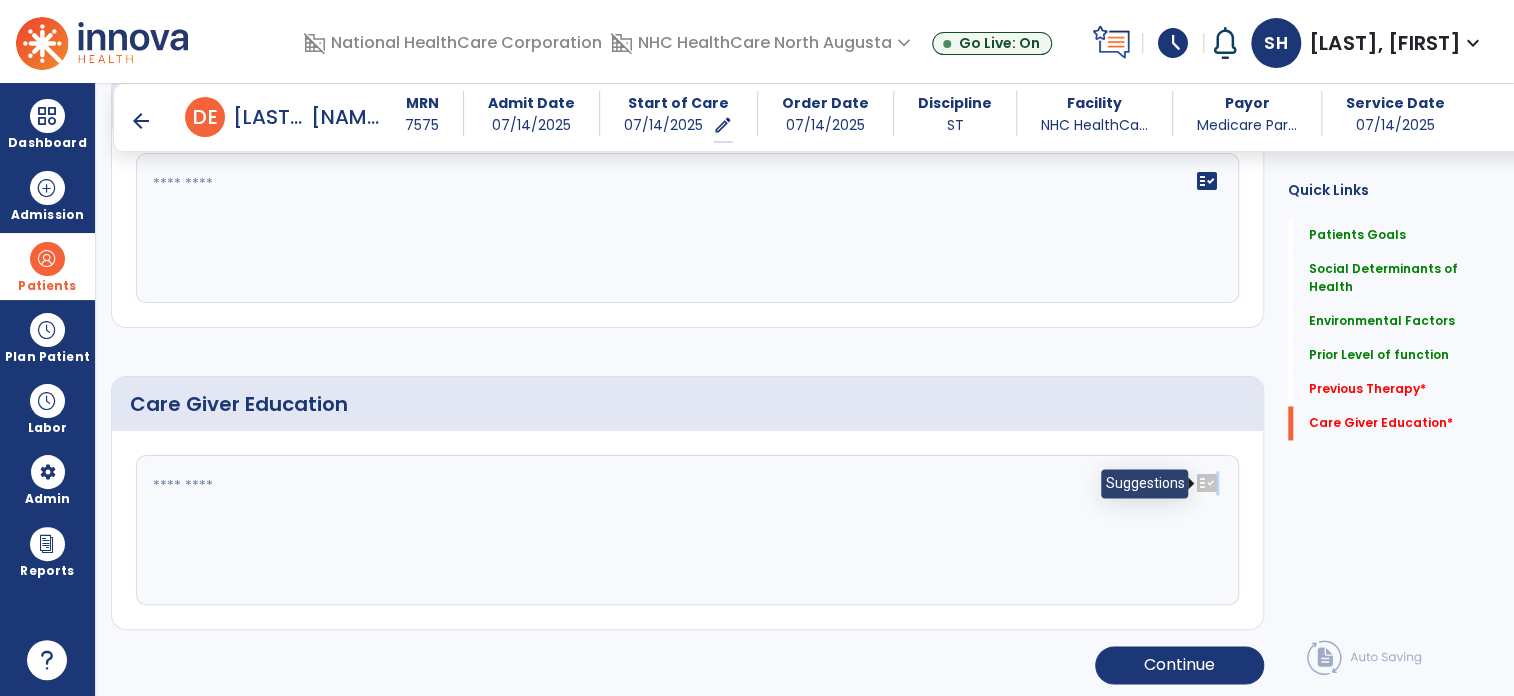 click on "fact_check" 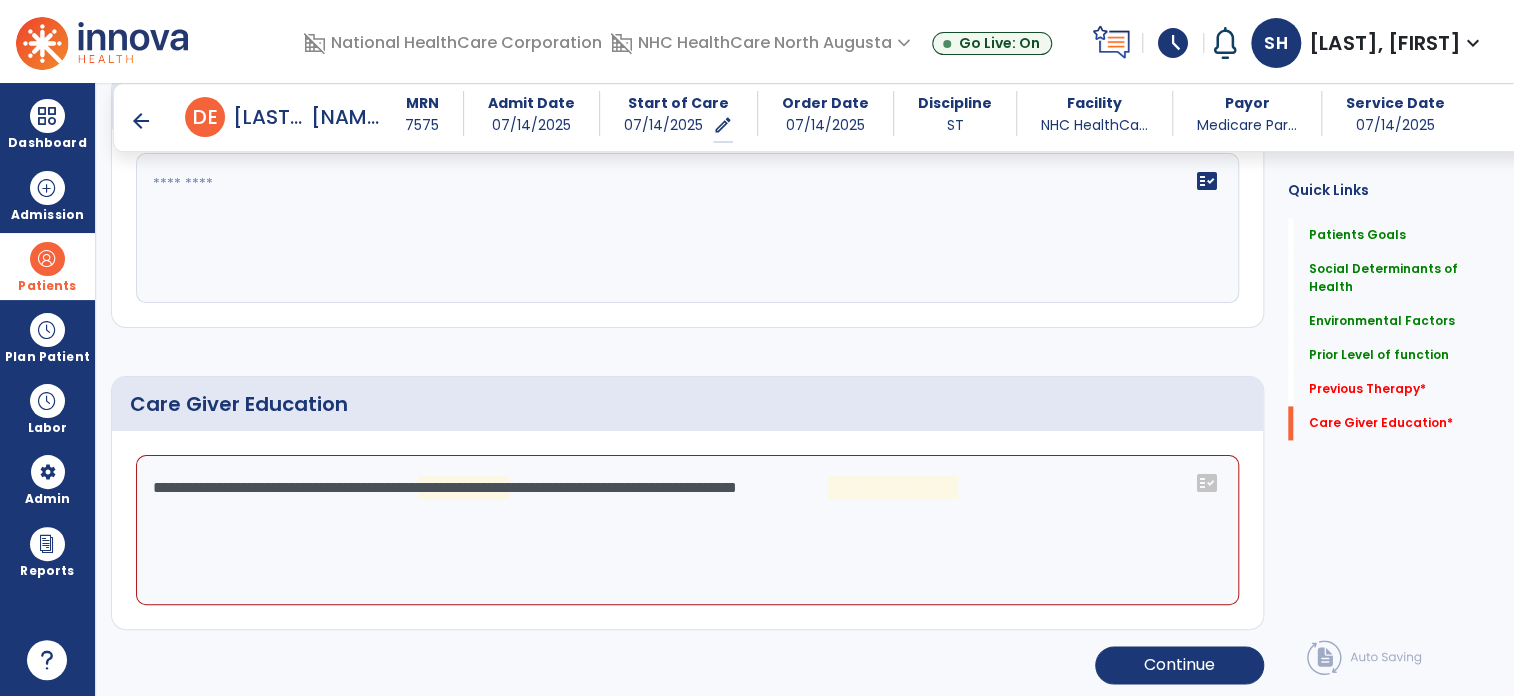 click on "**********" 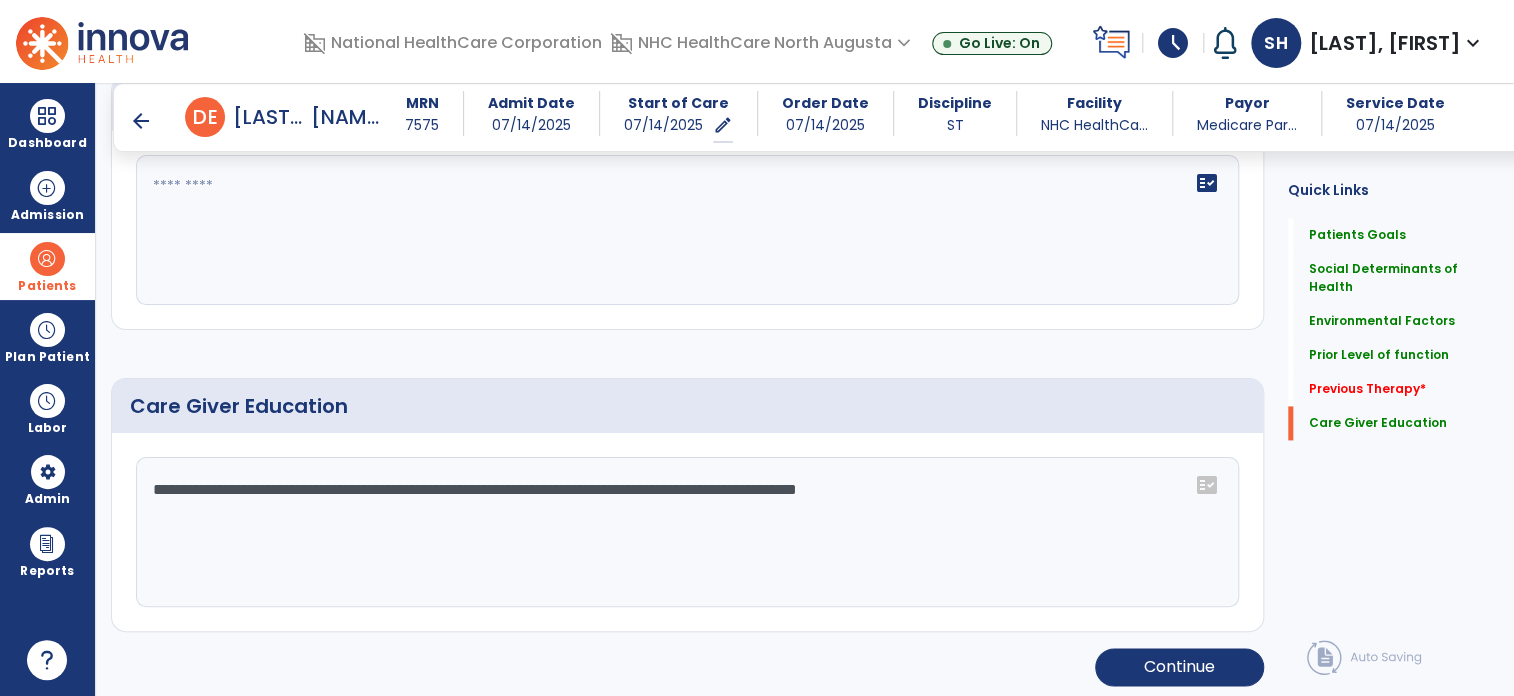 scroll, scrollTop: 1192, scrollLeft: 0, axis: vertical 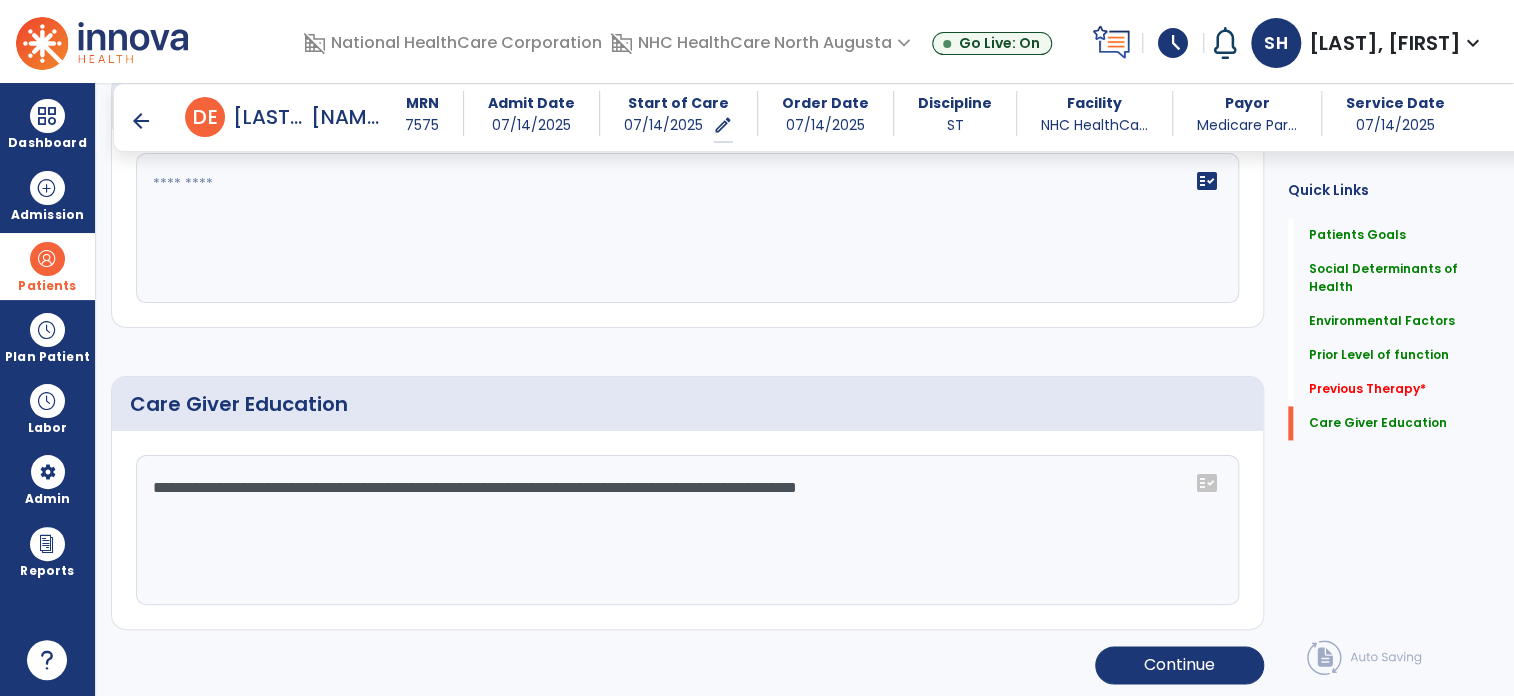 type on "**********" 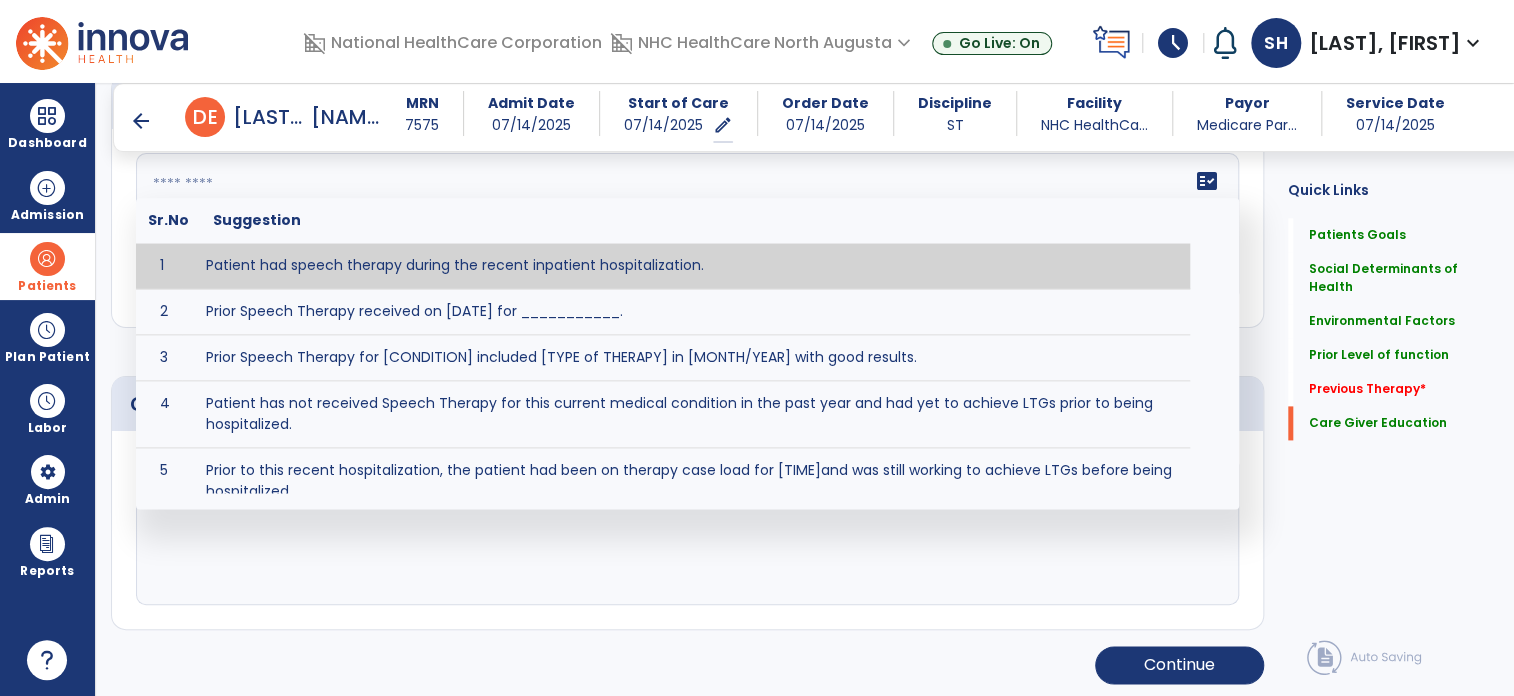 click 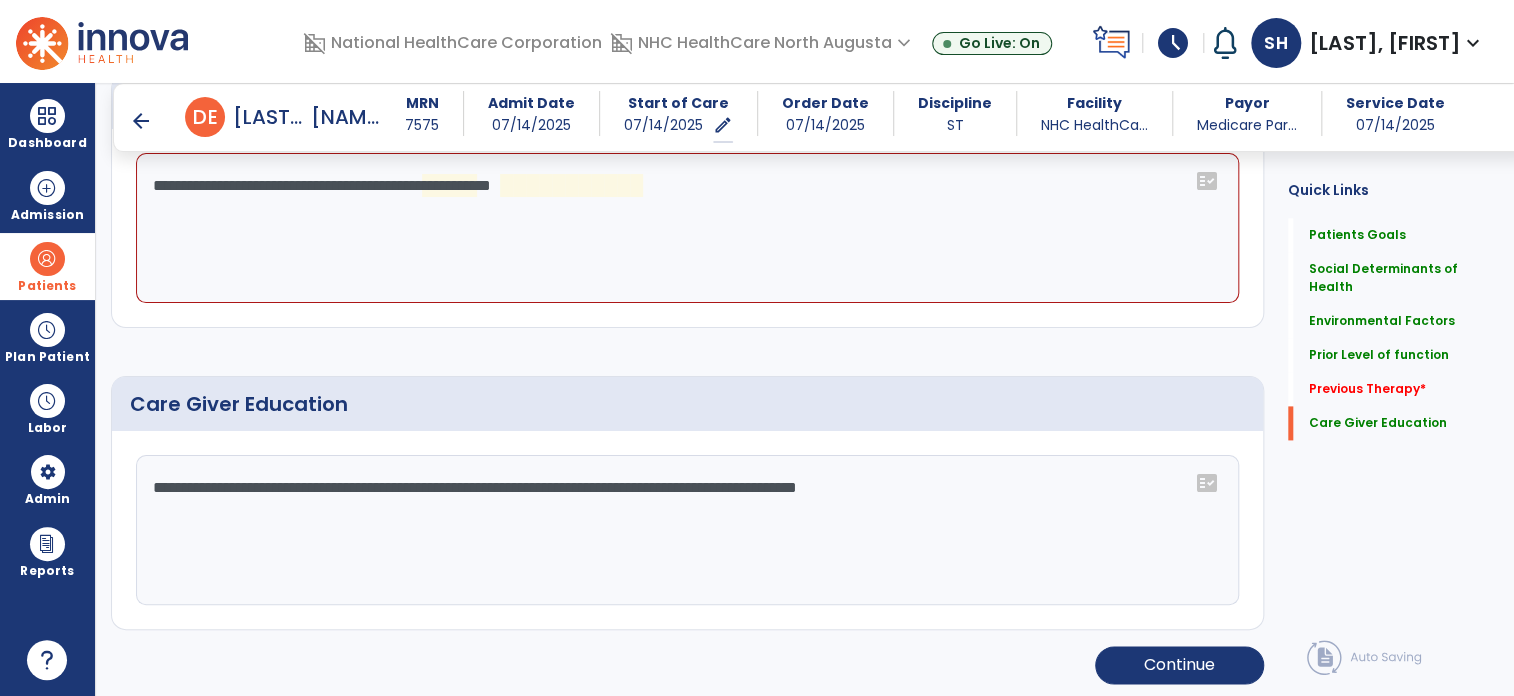 click on "**********" 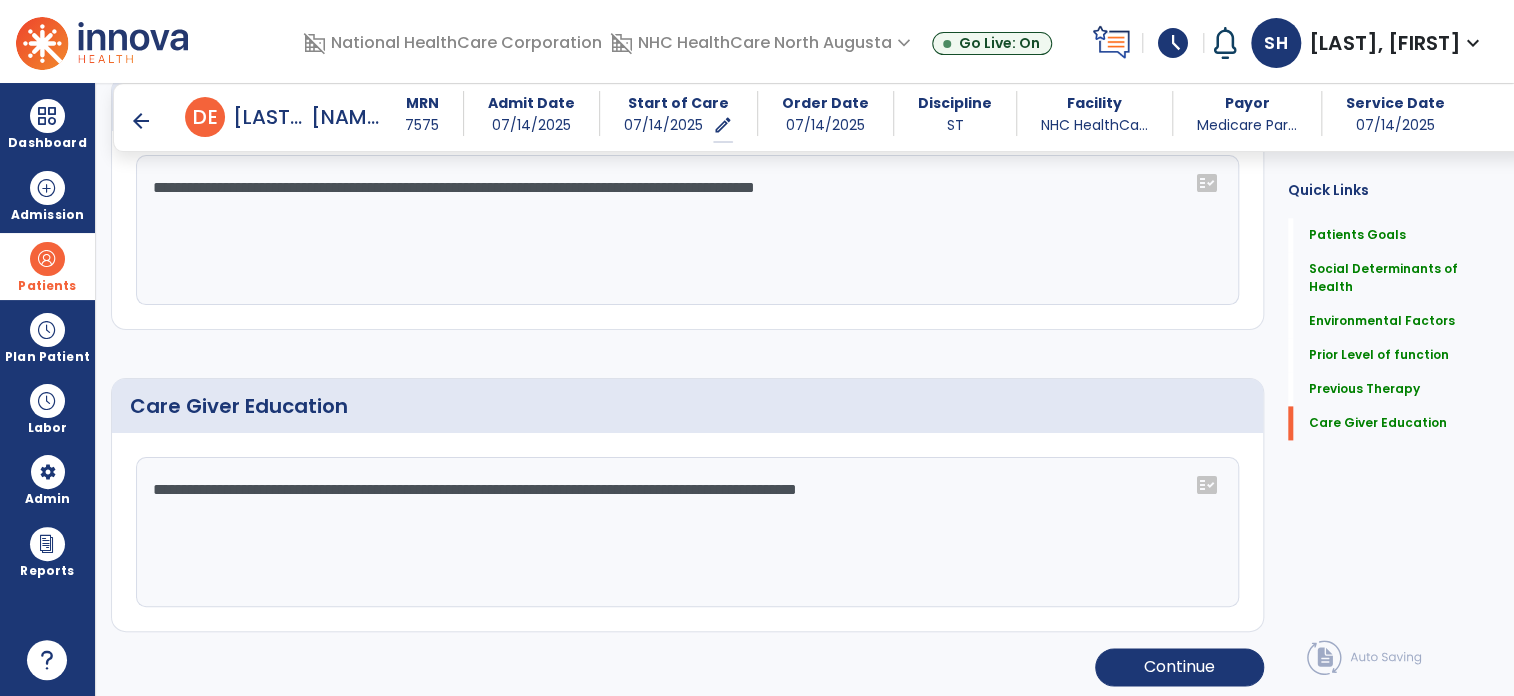 scroll, scrollTop: 1192, scrollLeft: 0, axis: vertical 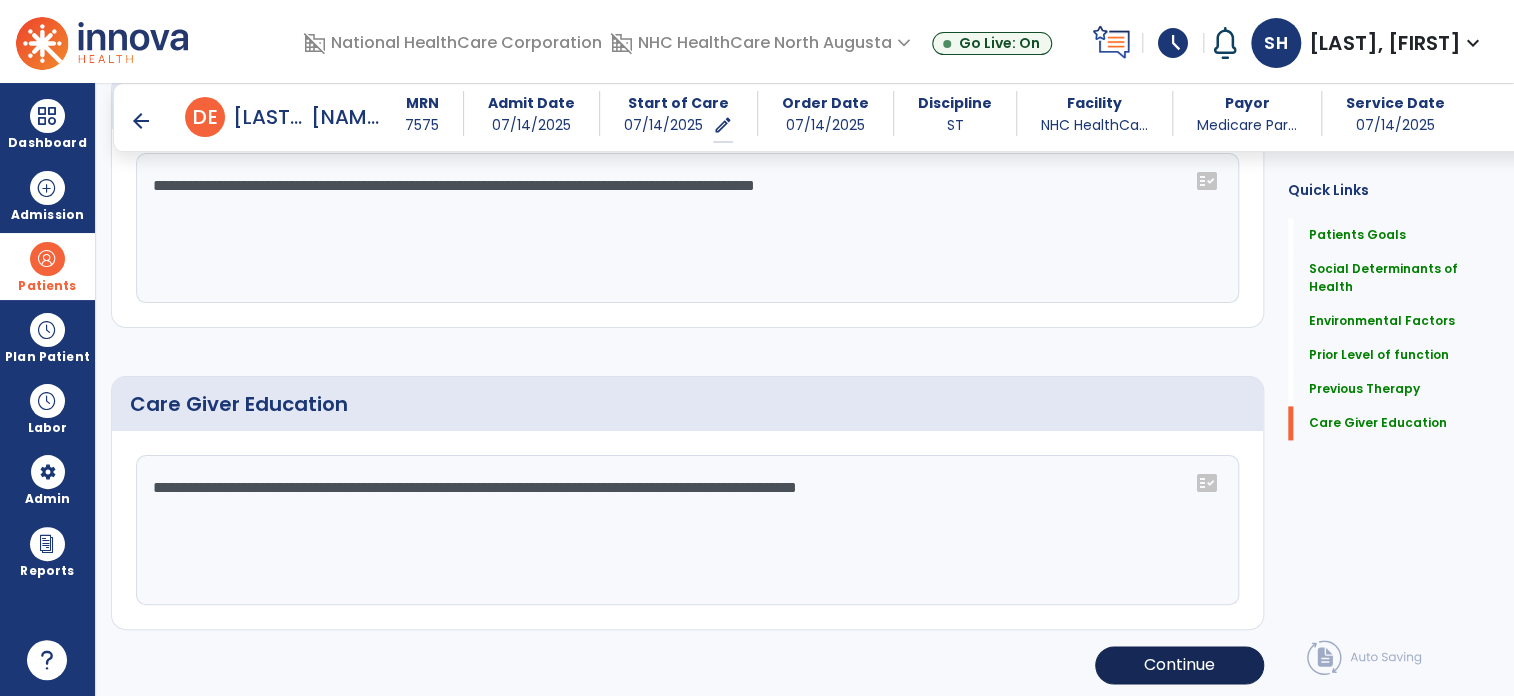 type on "**********" 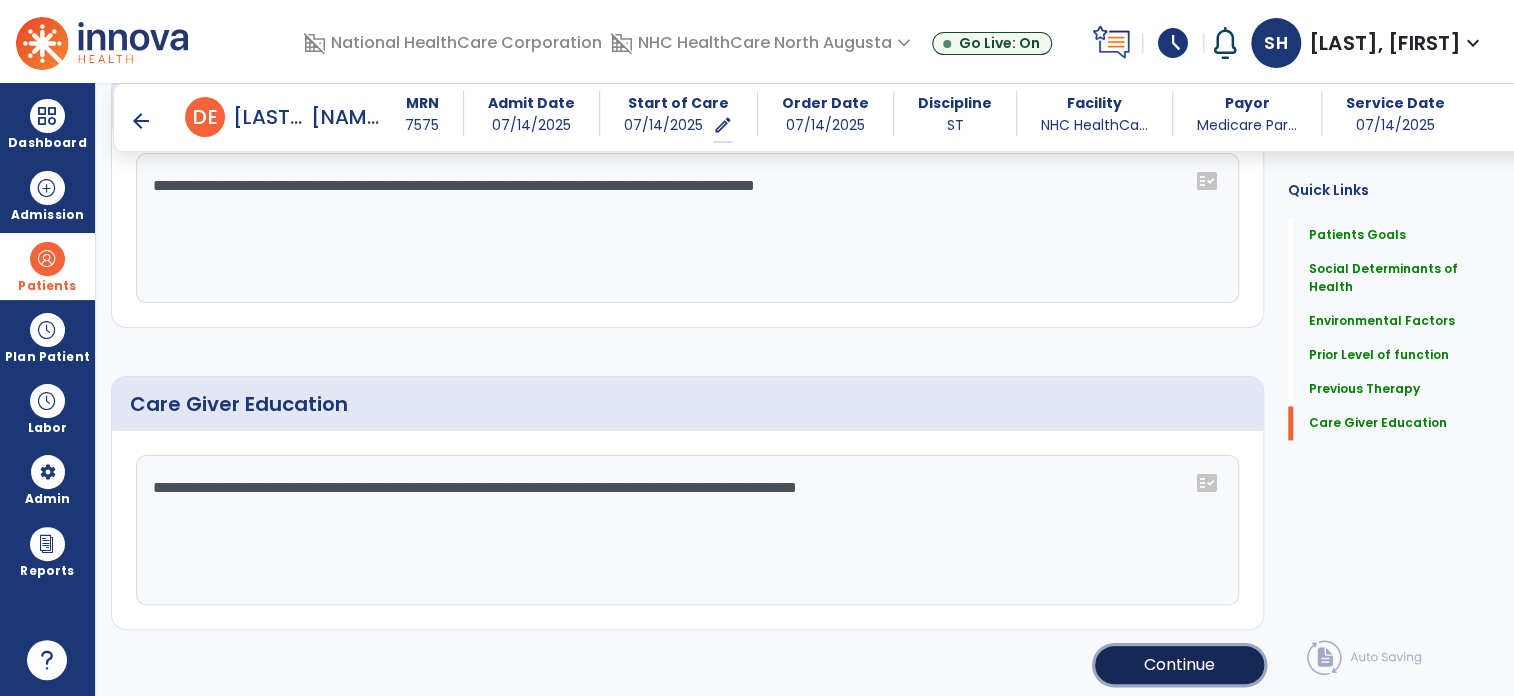 click on "Continue" 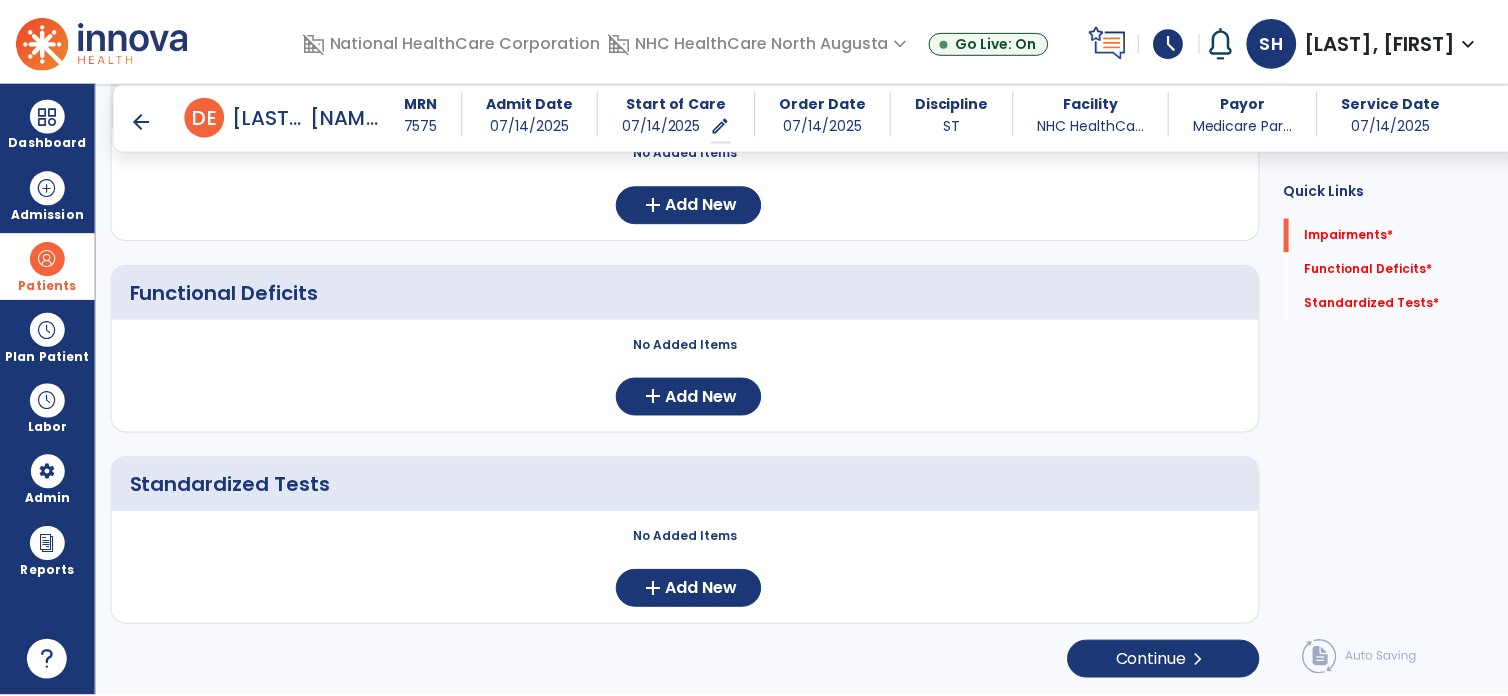 scroll, scrollTop: 251, scrollLeft: 0, axis: vertical 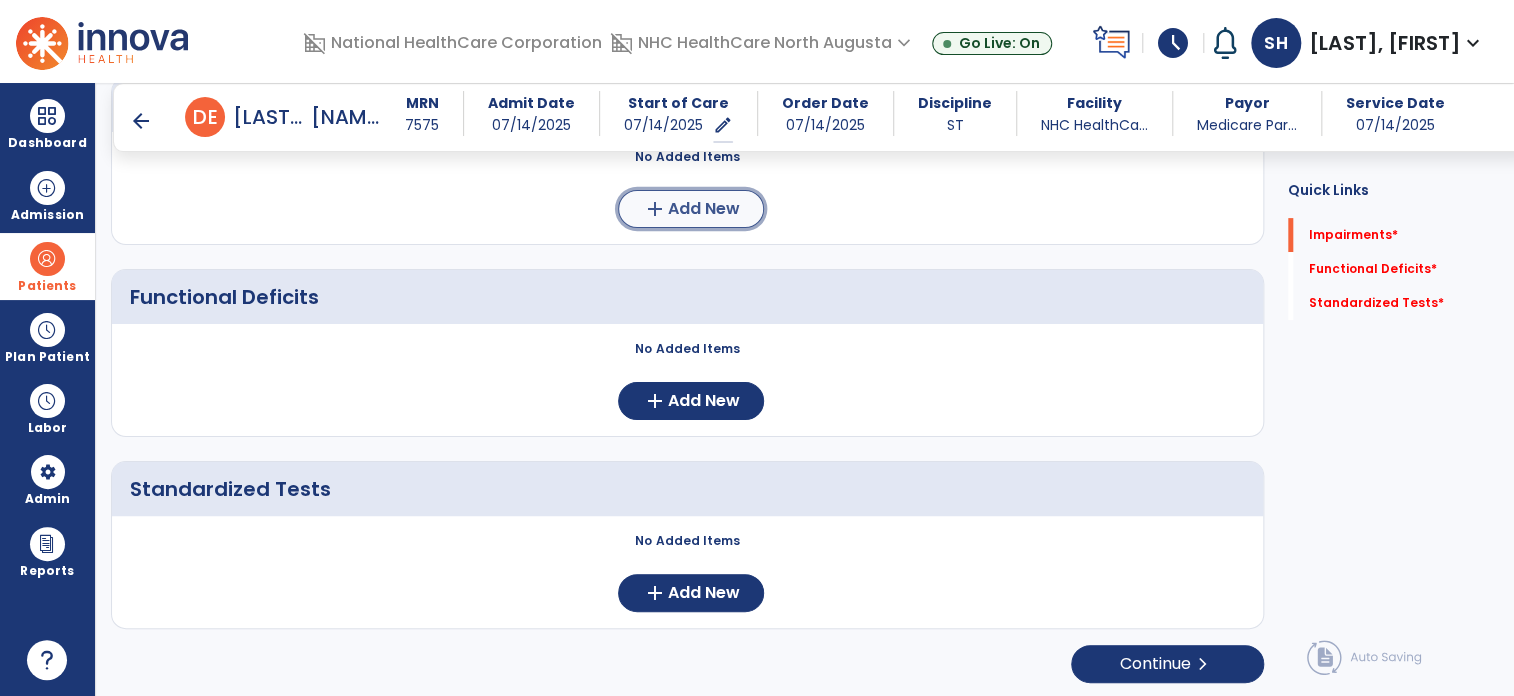 click on "Add New" 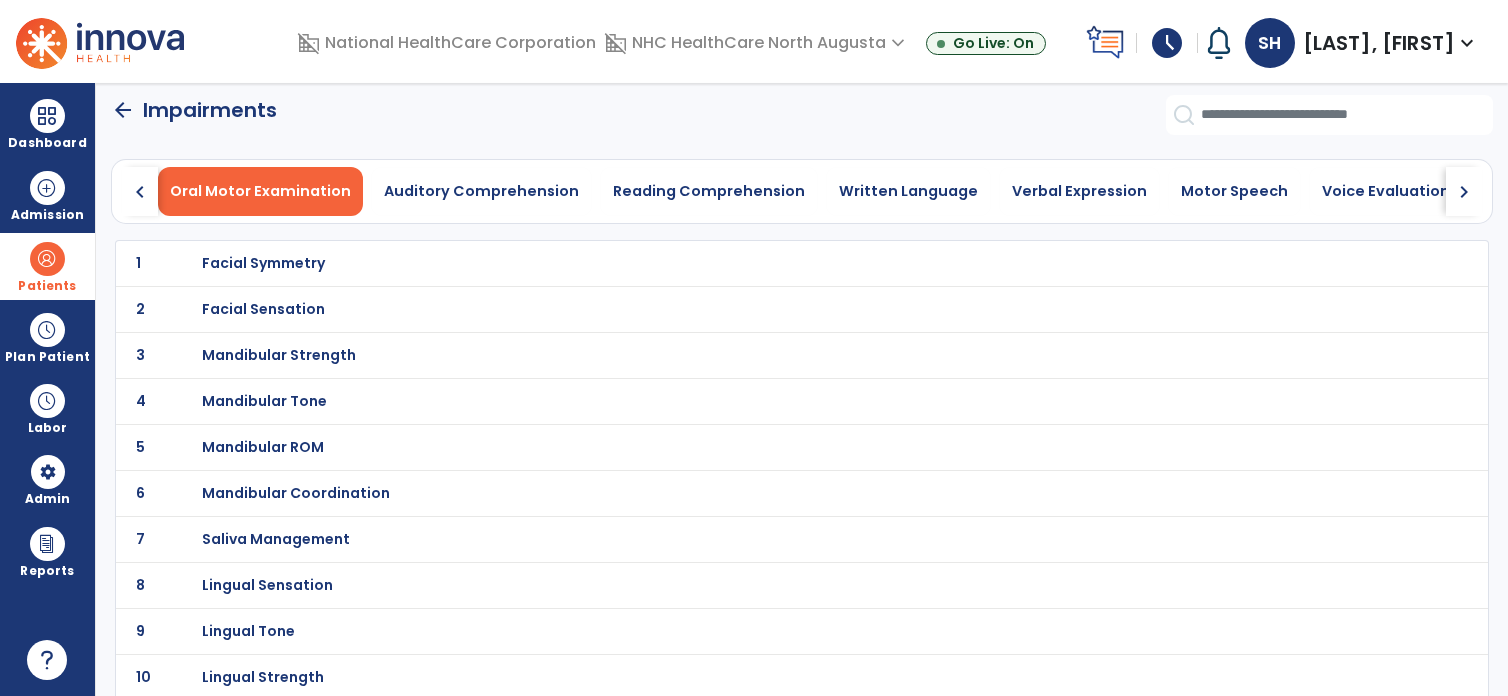 scroll, scrollTop: 0, scrollLeft: 0, axis: both 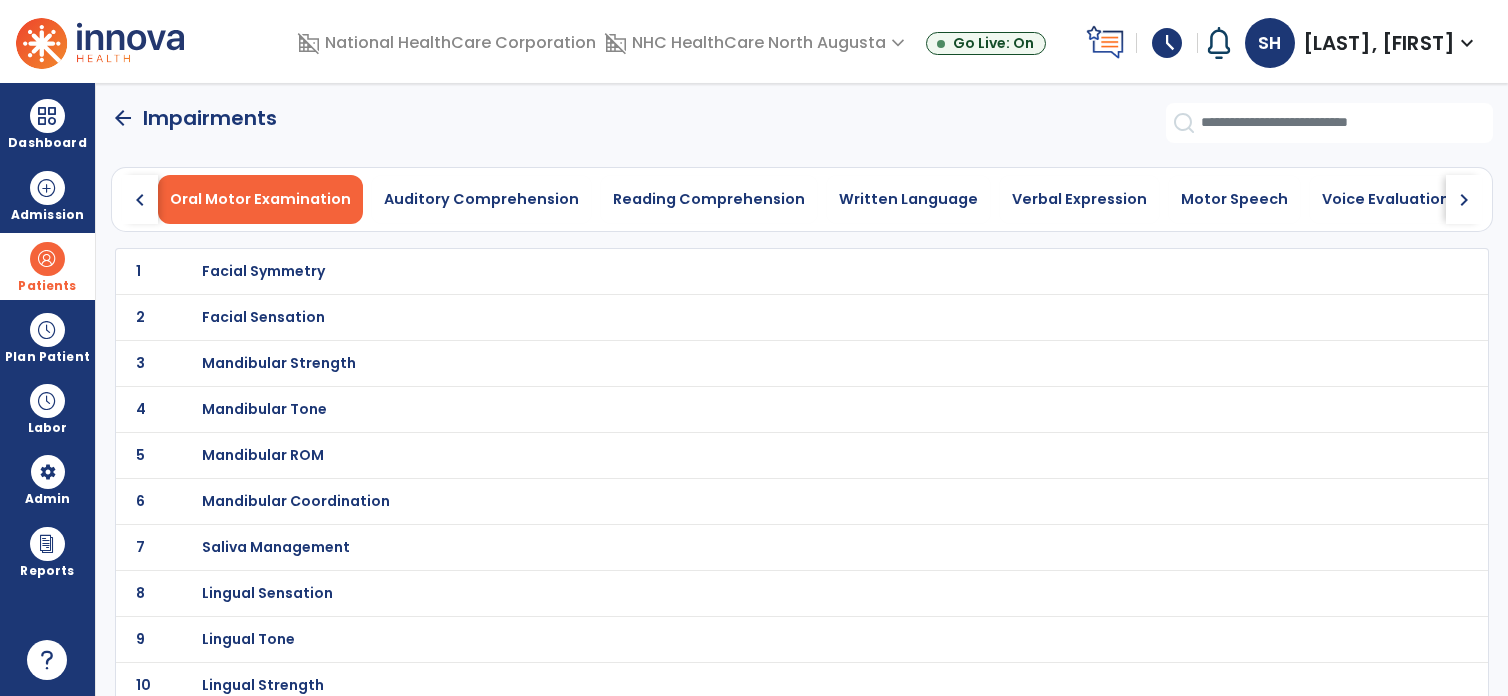 click on "chevron_right" 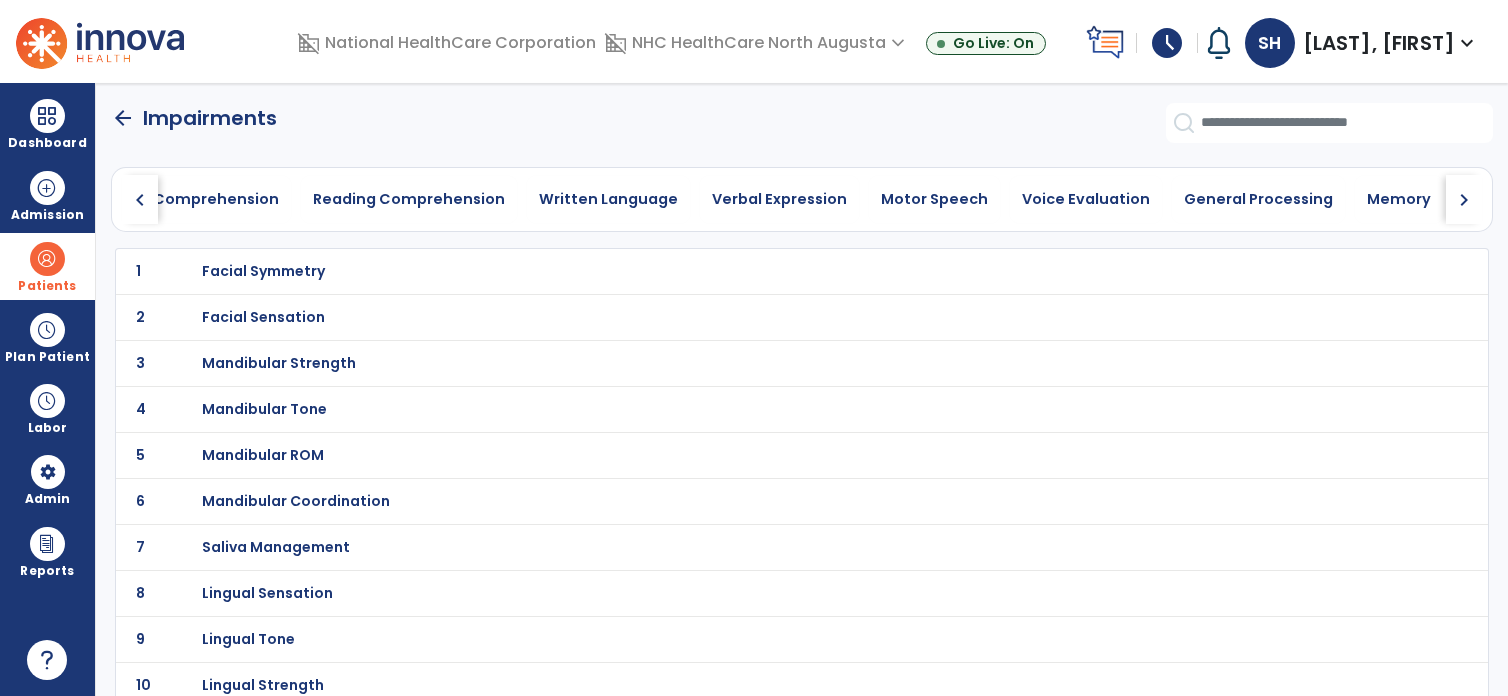 click on "chevron_right" 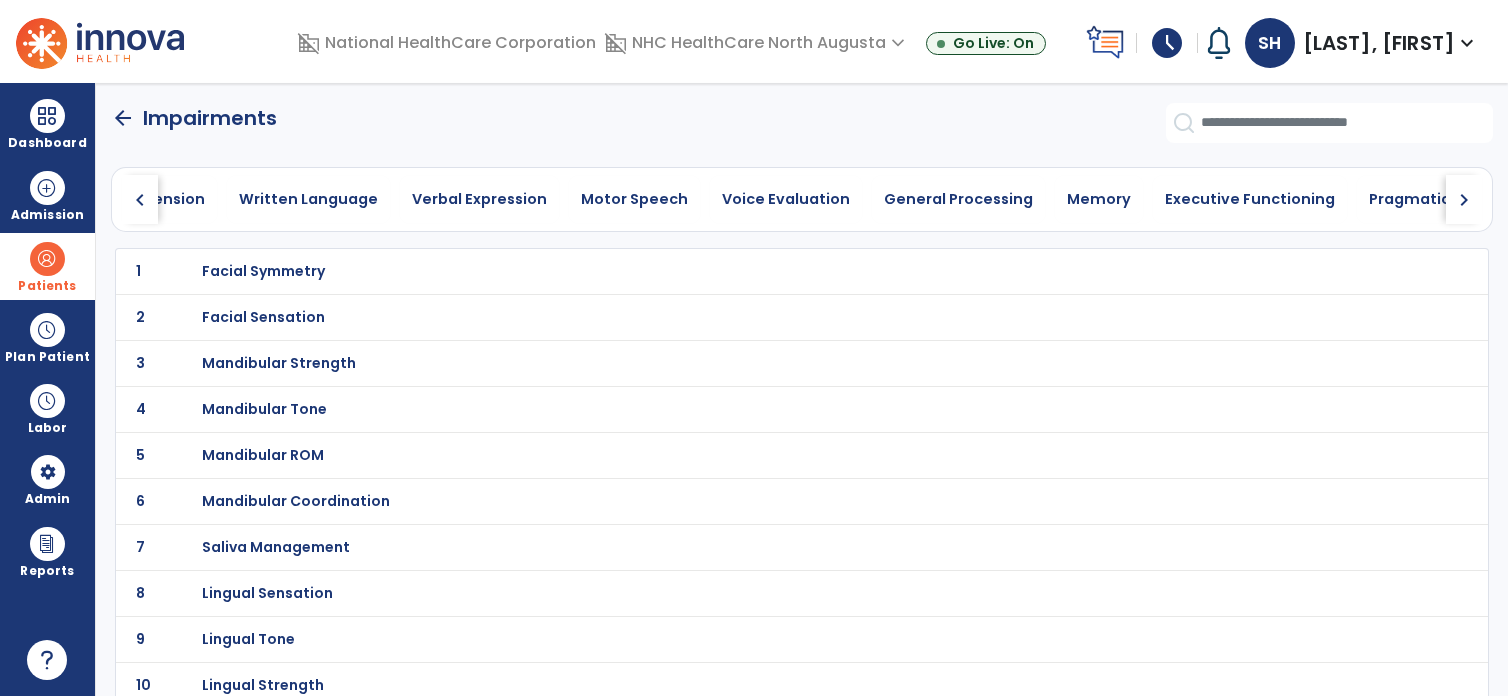 click on "chevron_right" 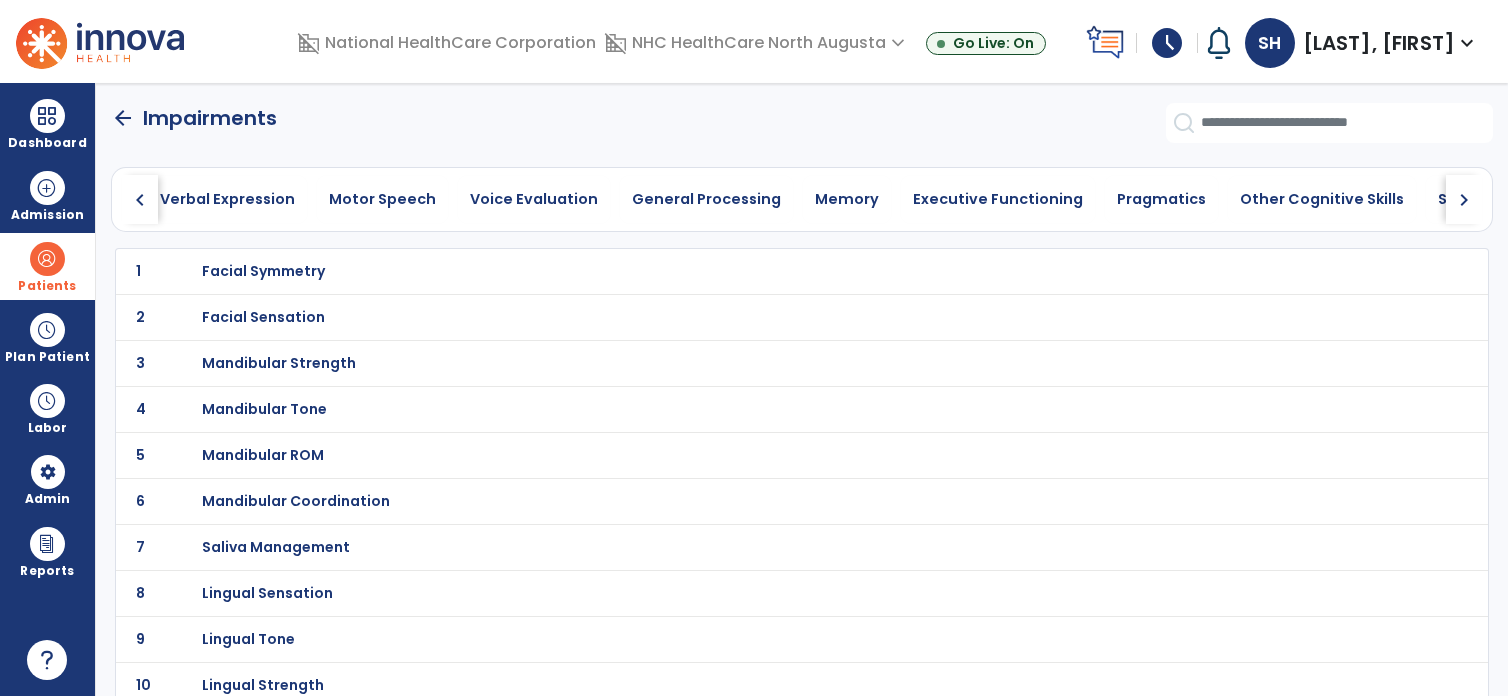 click on "chevron_right" 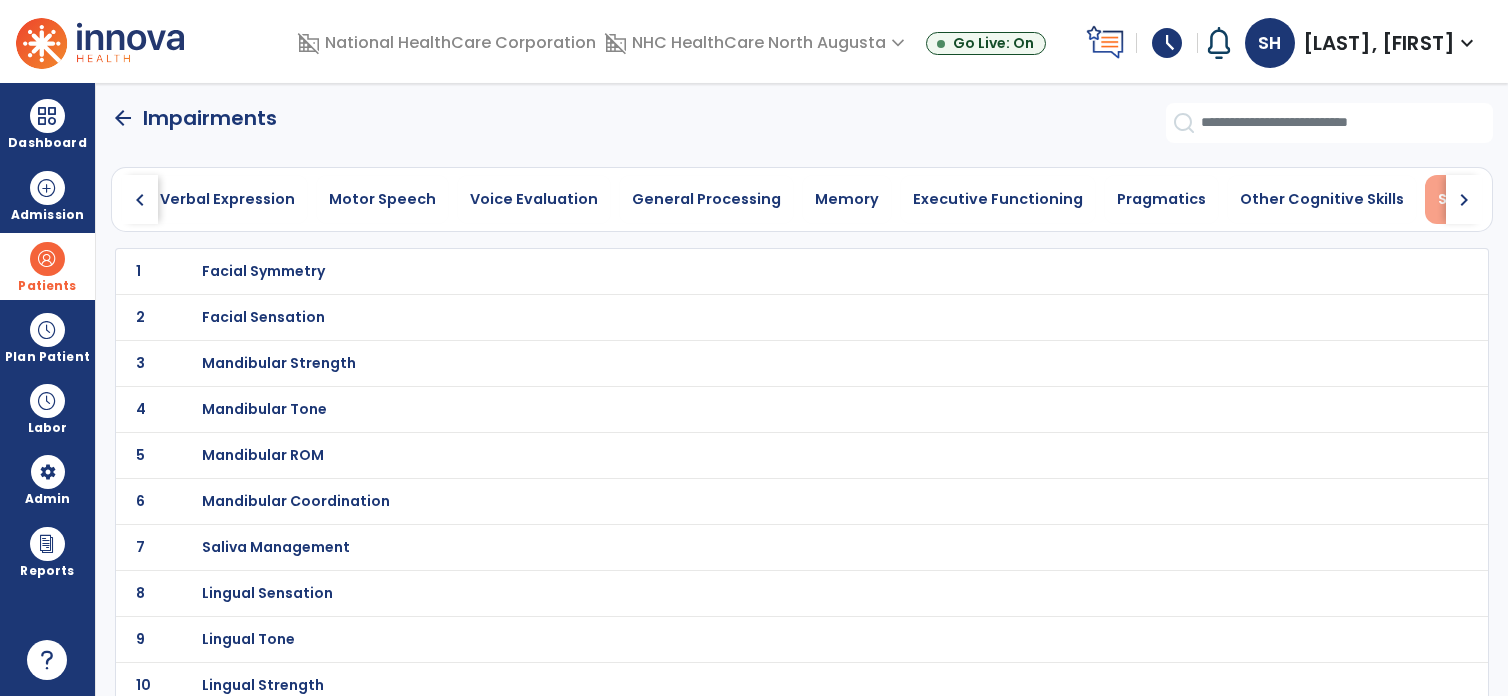 click on "Swallowing" at bounding box center (1480, 199) 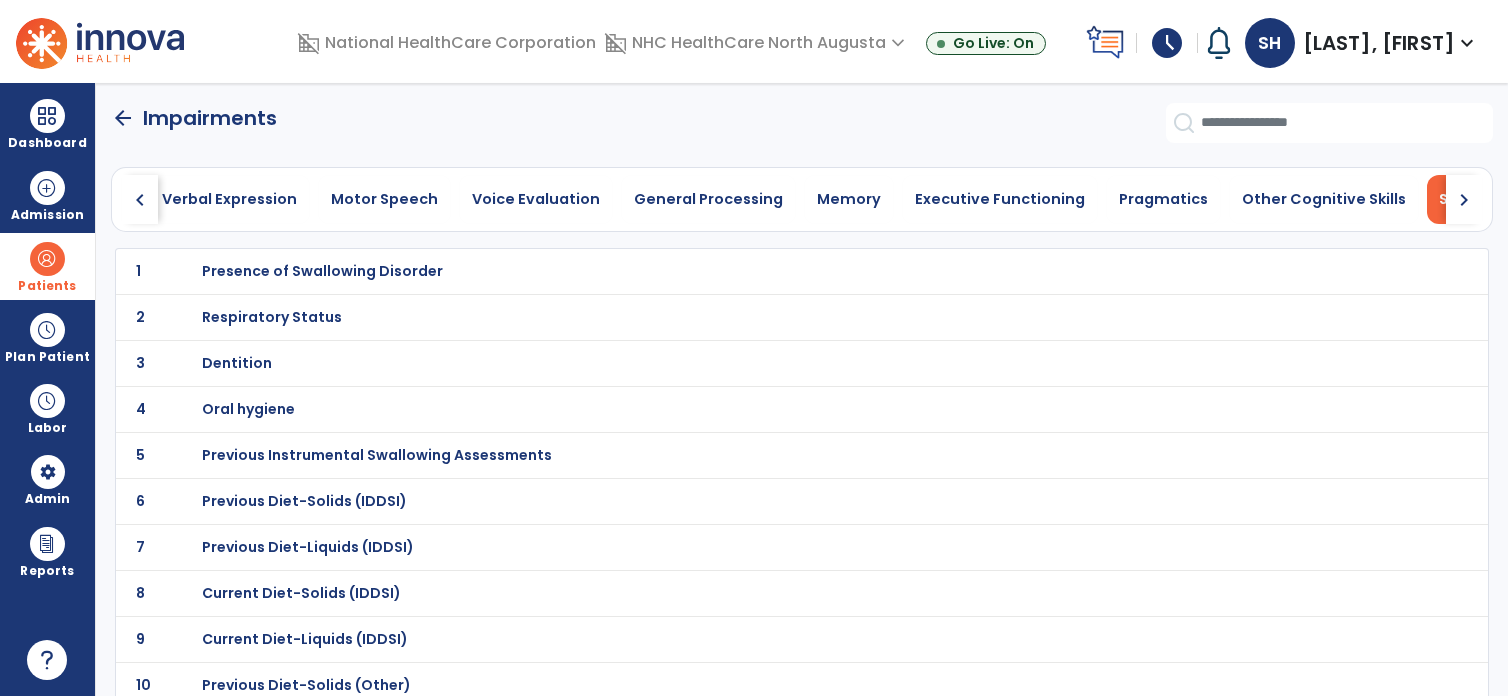 scroll, scrollTop: 0, scrollLeft: 850, axis: horizontal 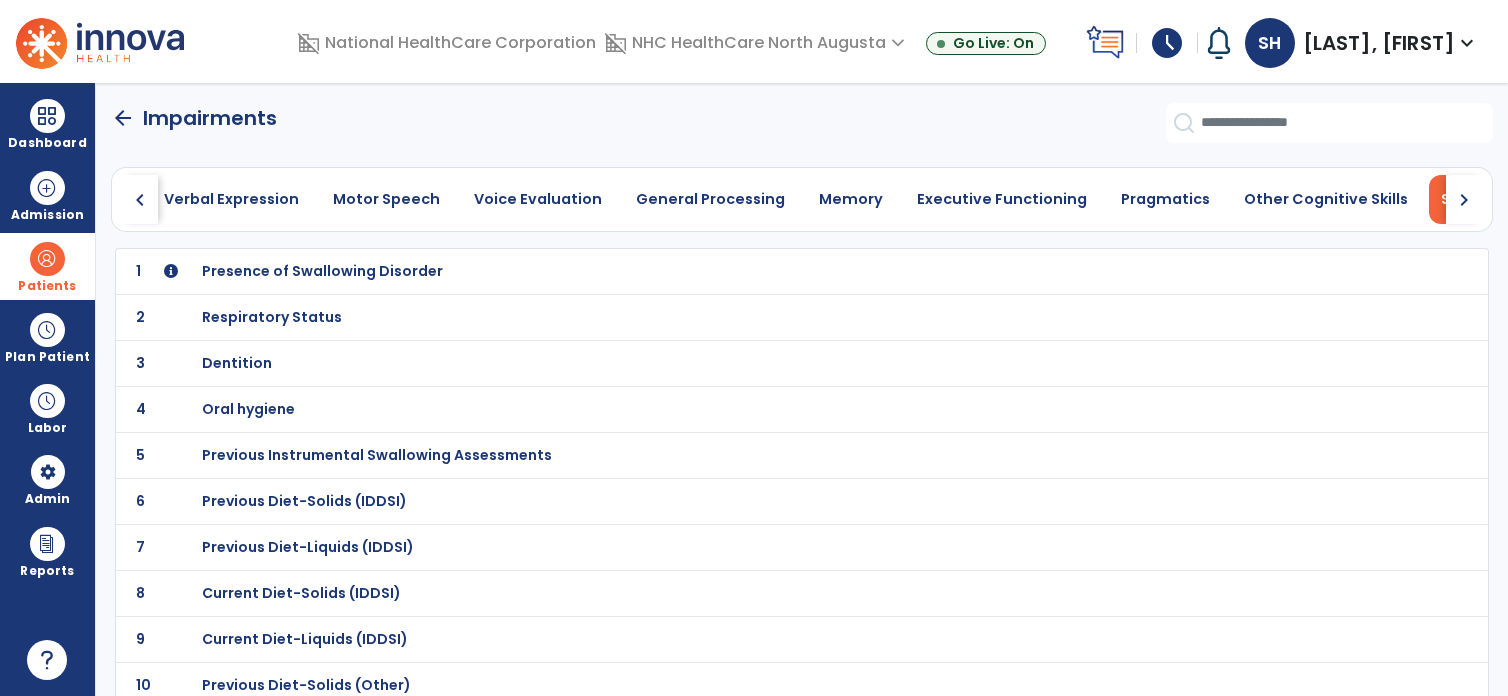 click on "8 Current Diet-Solids (IDDSI)" 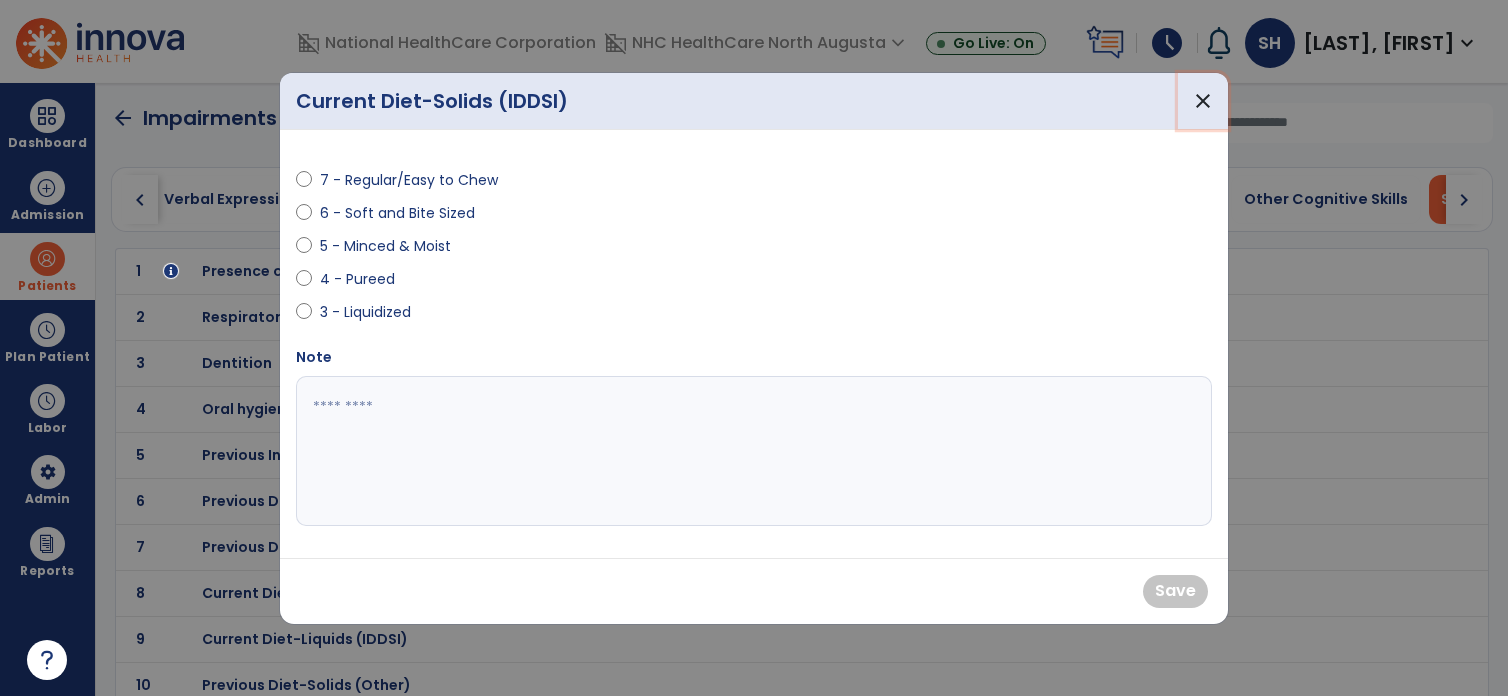 click on "close" at bounding box center [1203, 101] 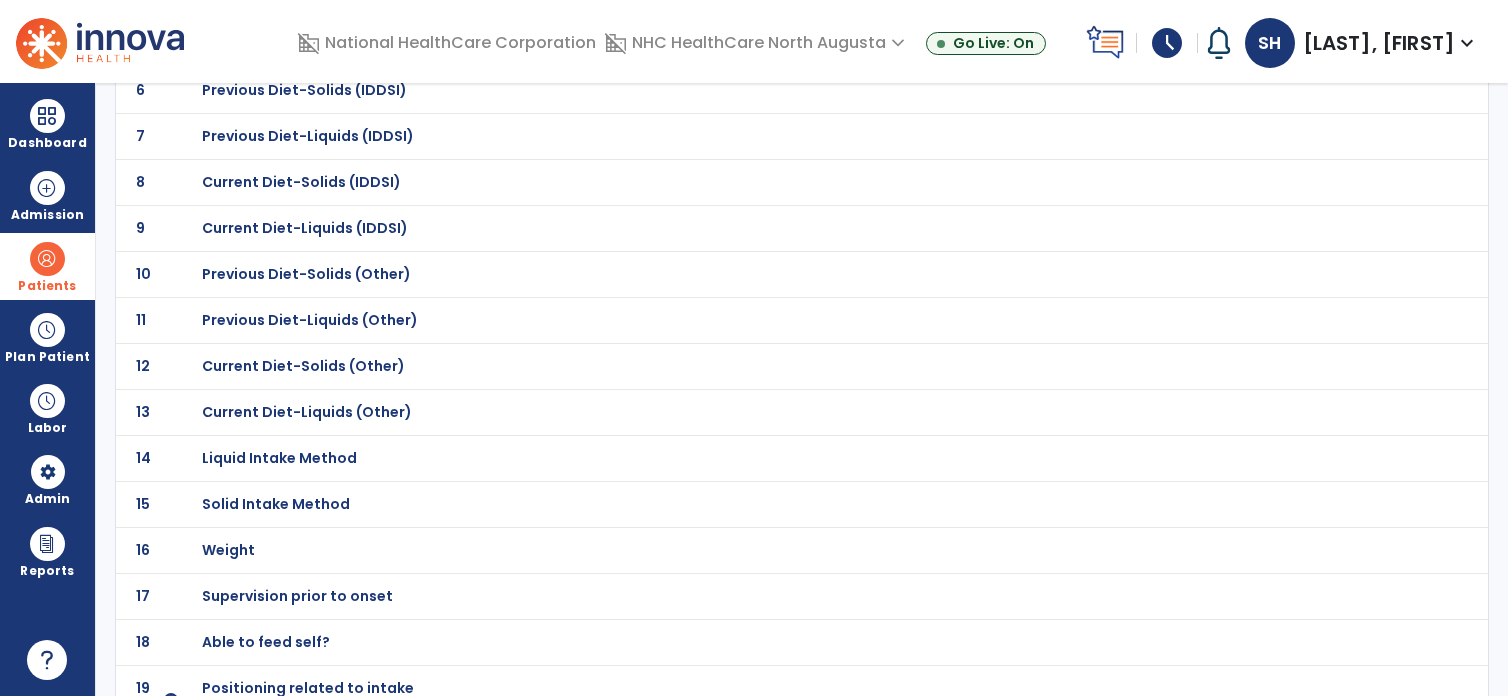 scroll, scrollTop: 468, scrollLeft: 0, axis: vertical 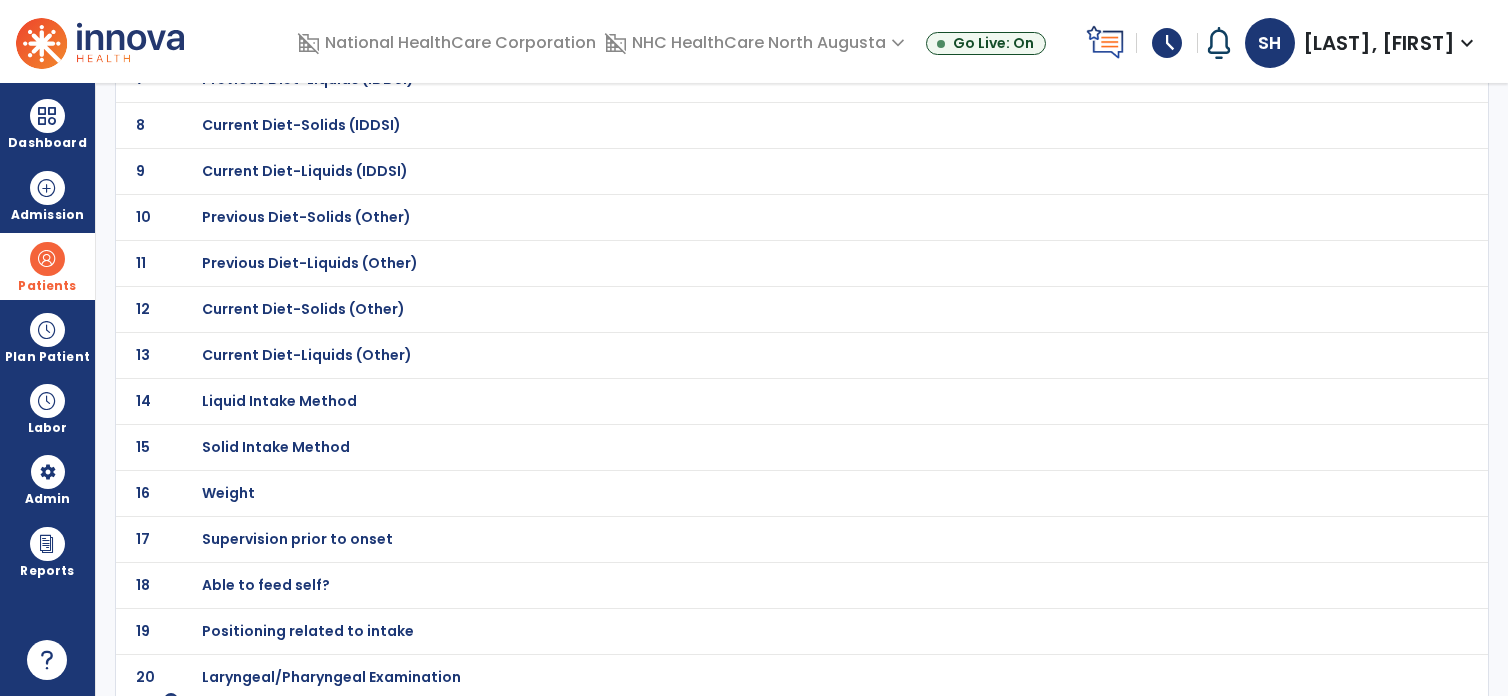 click on "Current Diet-Solids (Other)" at bounding box center [322, -197] 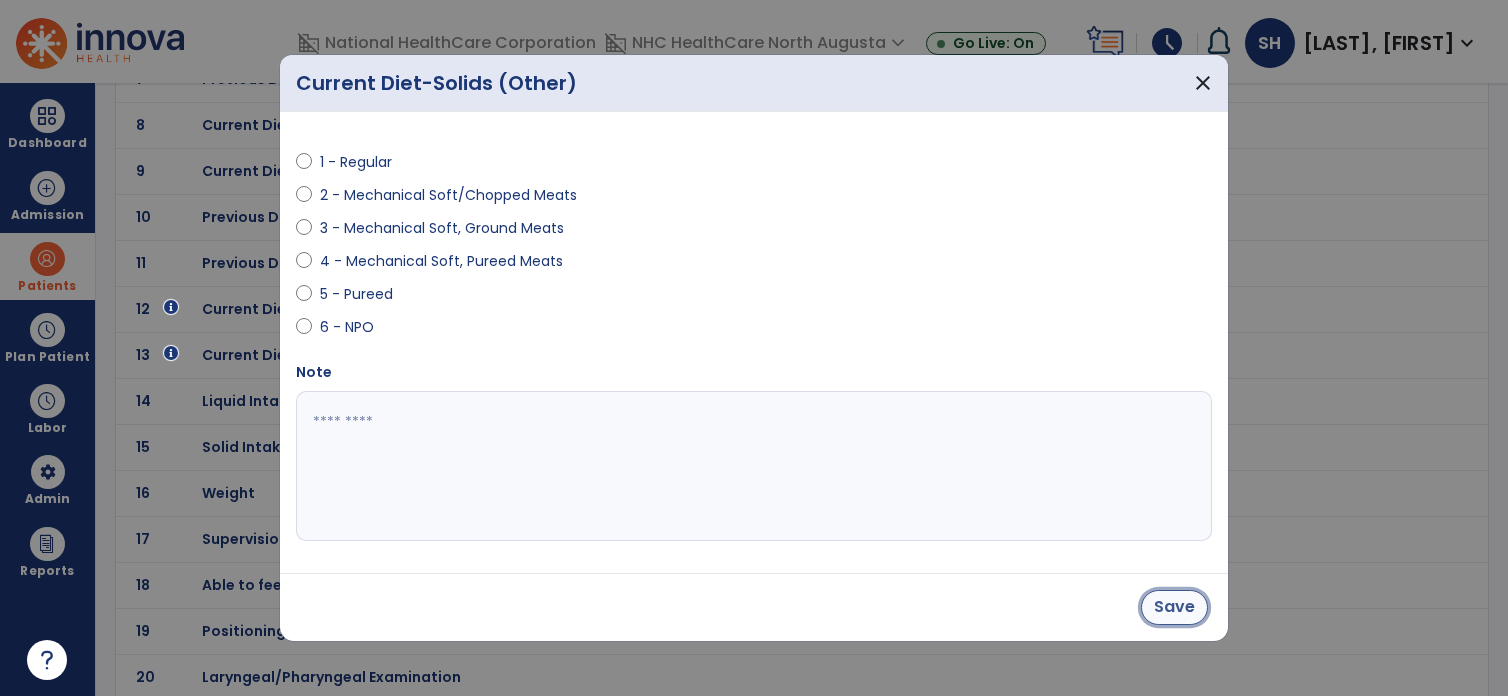 click on "Save" at bounding box center [1174, 607] 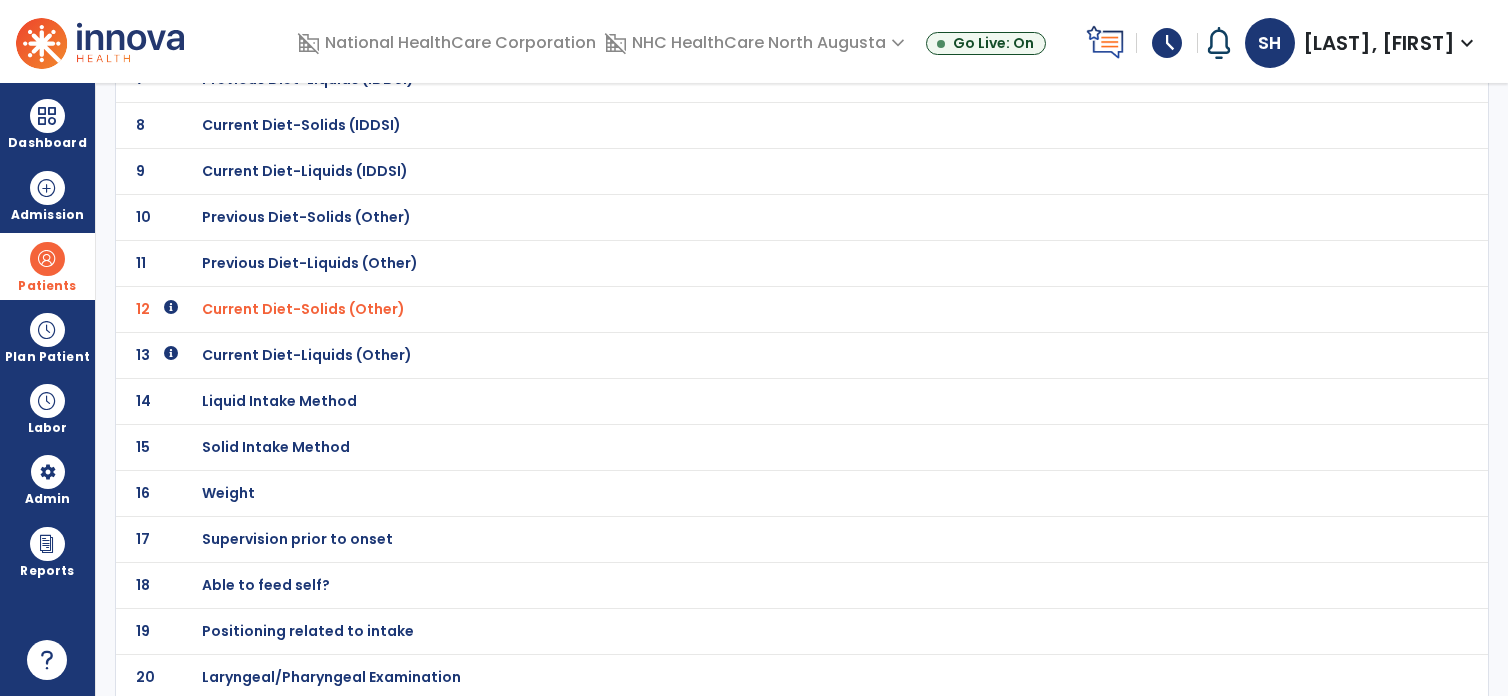 click on "Current Diet-Liquids (Other)" at bounding box center [322, -197] 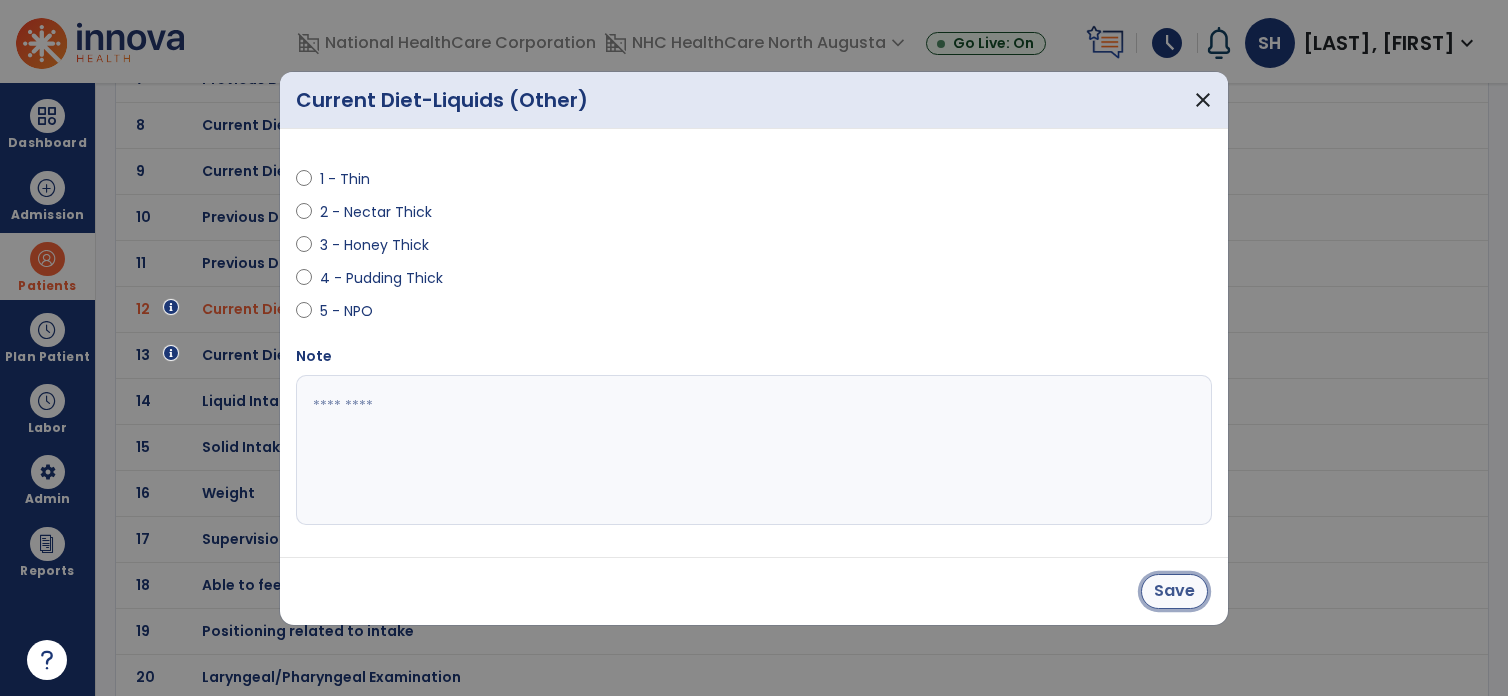 click on "Save" at bounding box center (1174, 591) 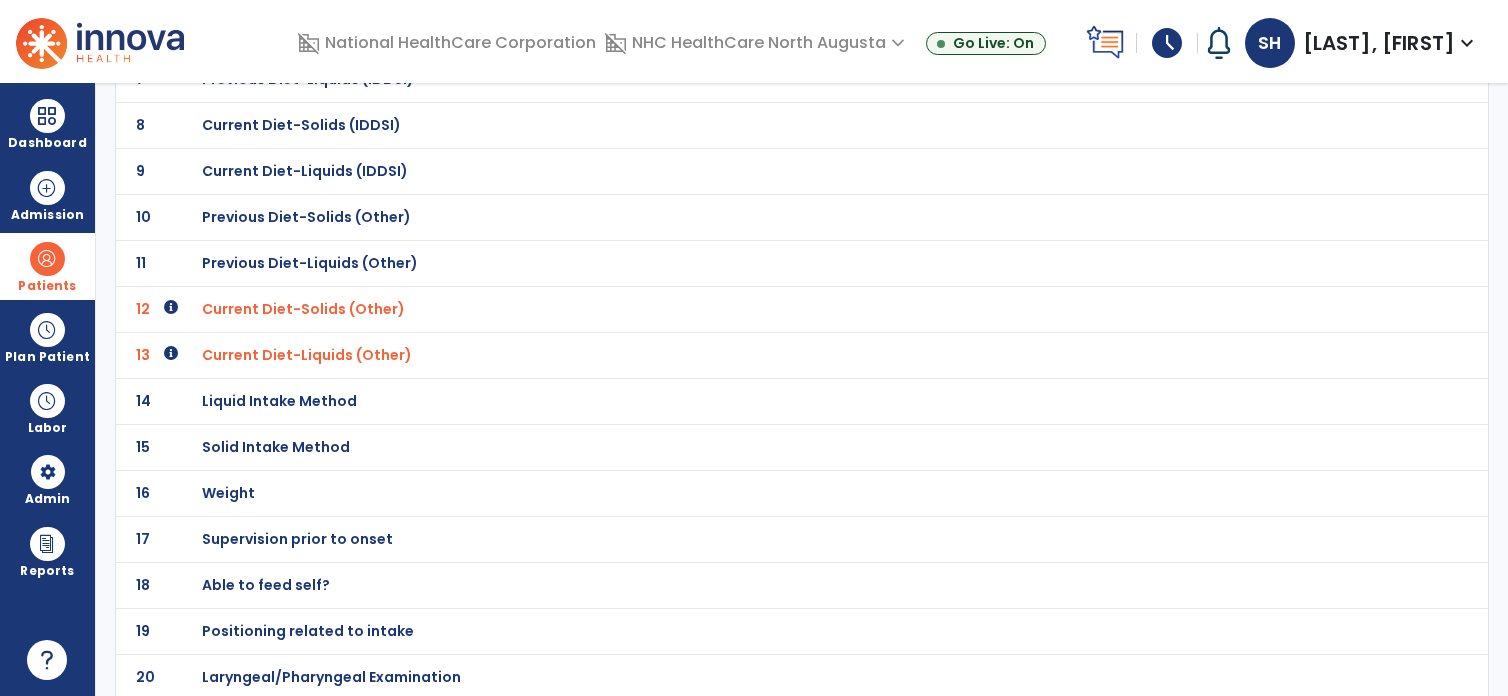 click on "Able to feed self?" at bounding box center [322, -197] 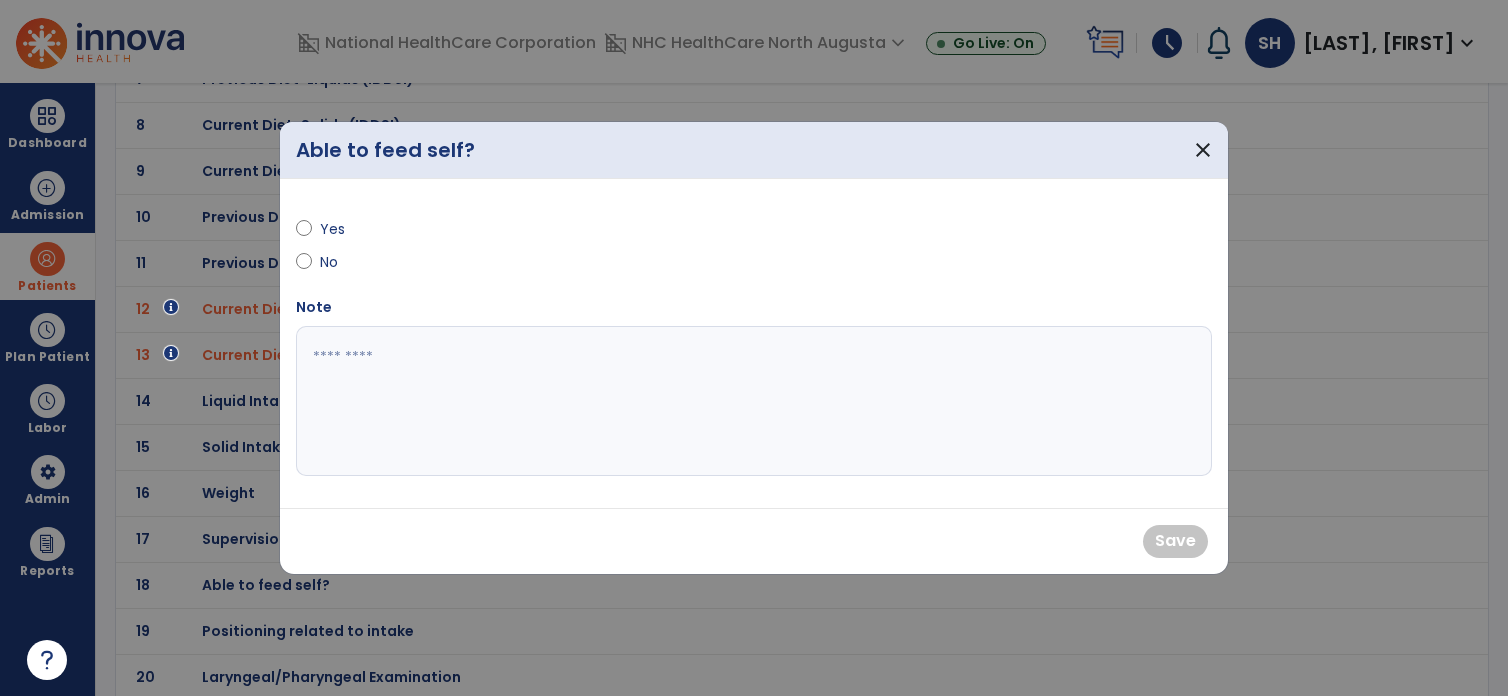 click on "Yes" at bounding box center [519, 233] 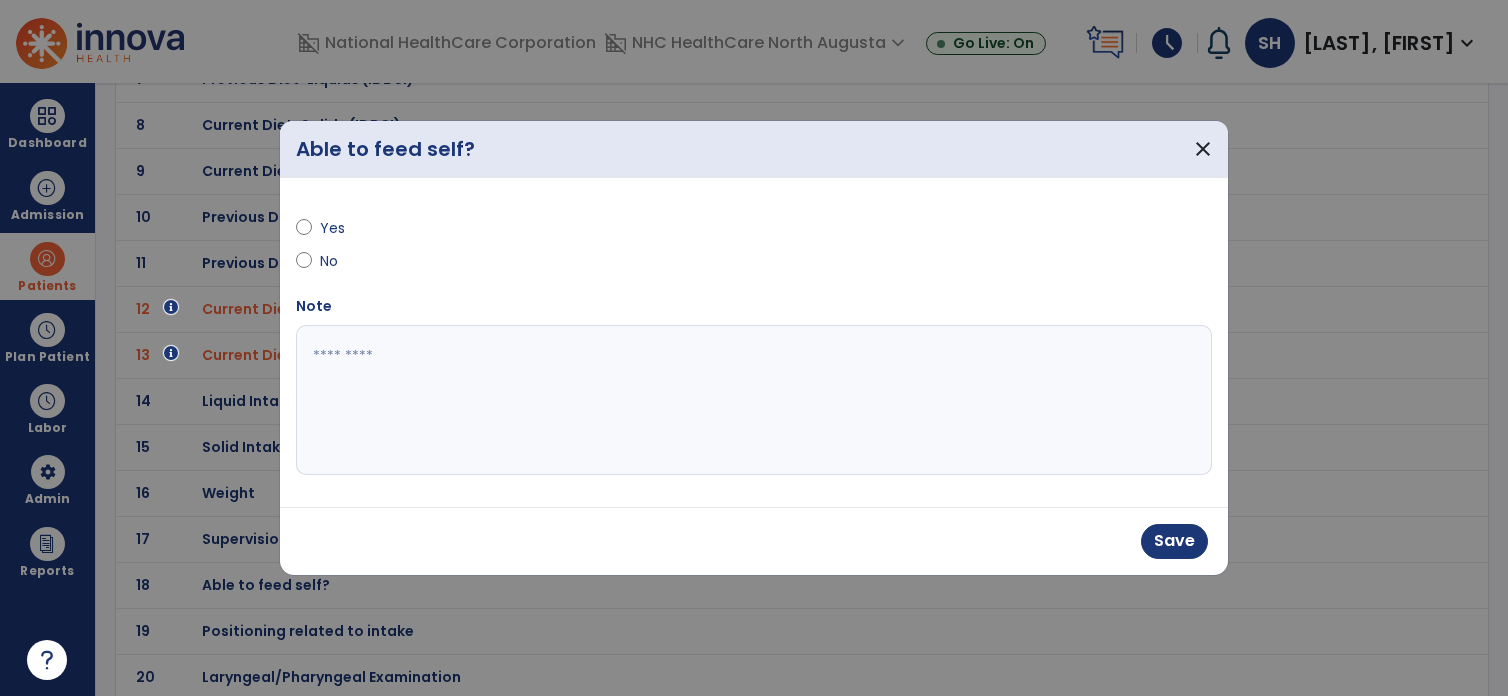 click at bounding box center [754, 400] 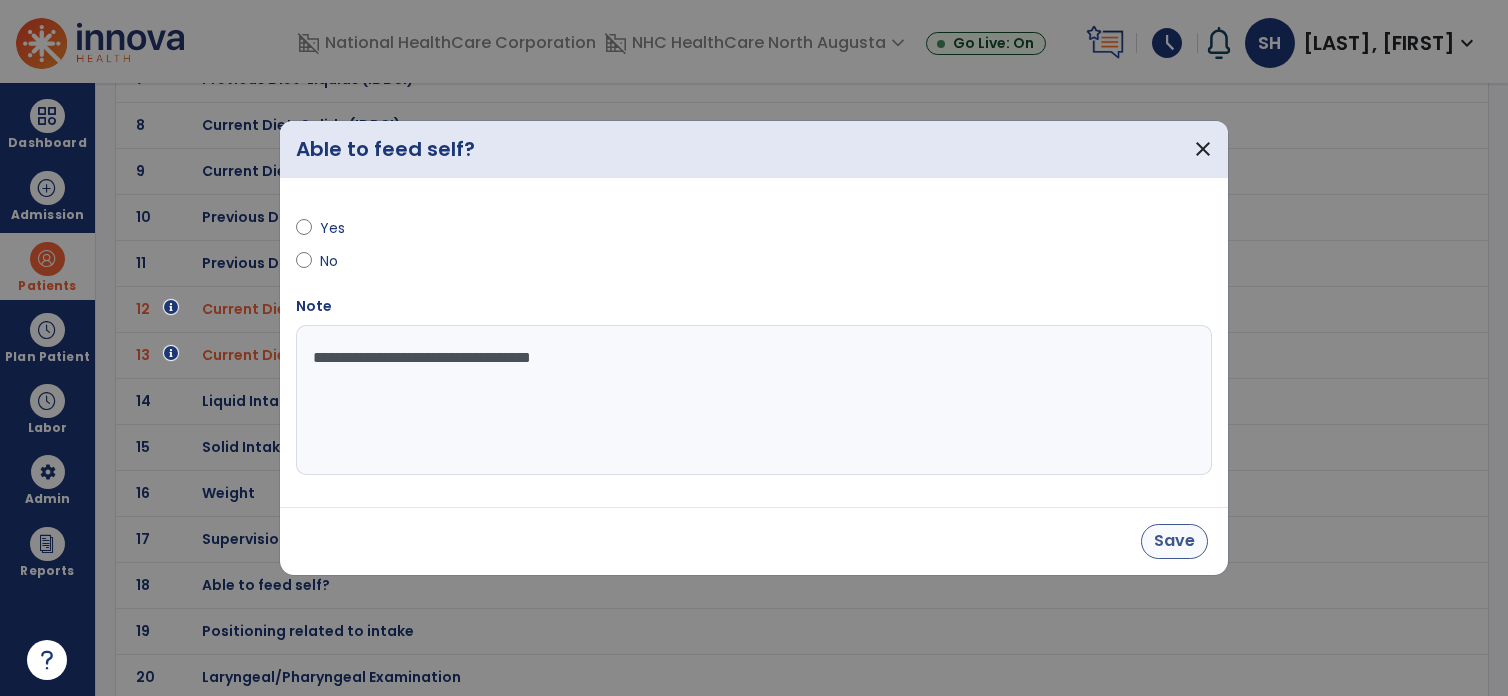 type on "**********" 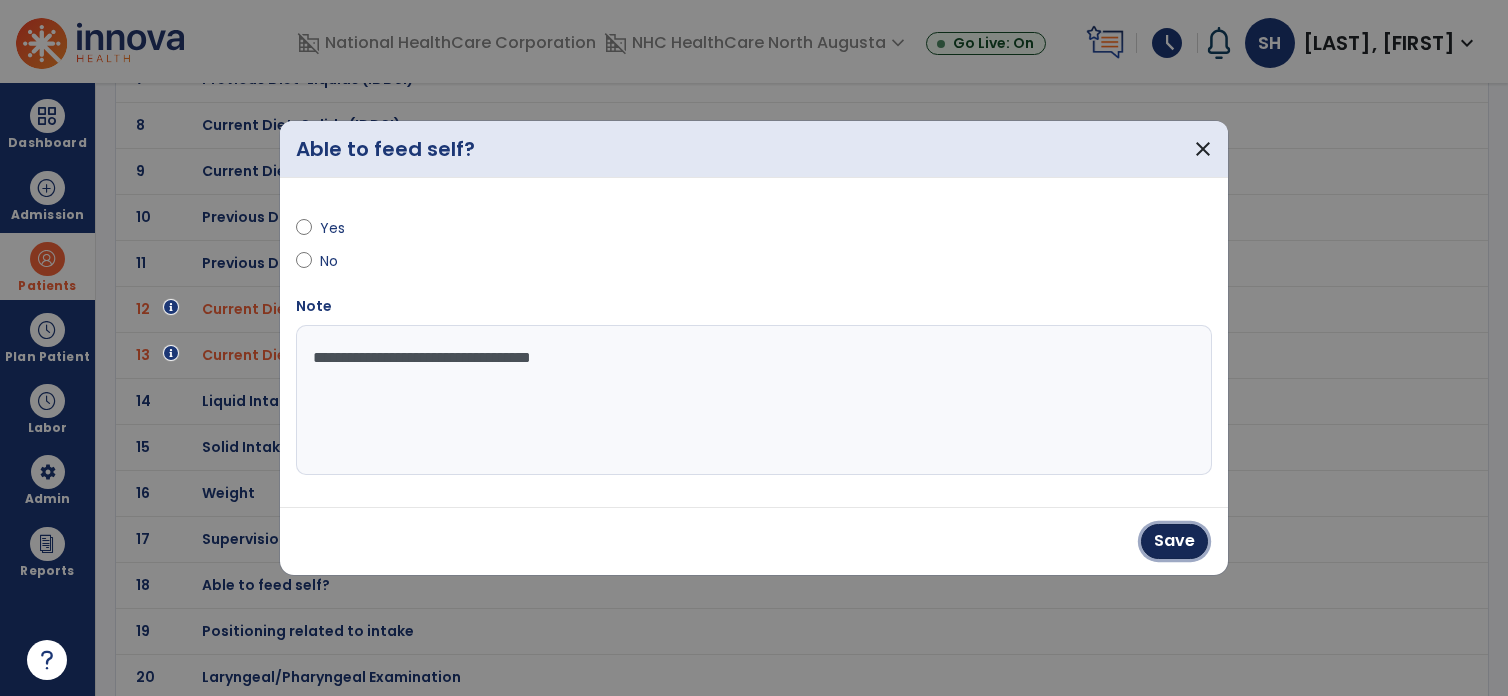 click on "Save" at bounding box center (1174, 541) 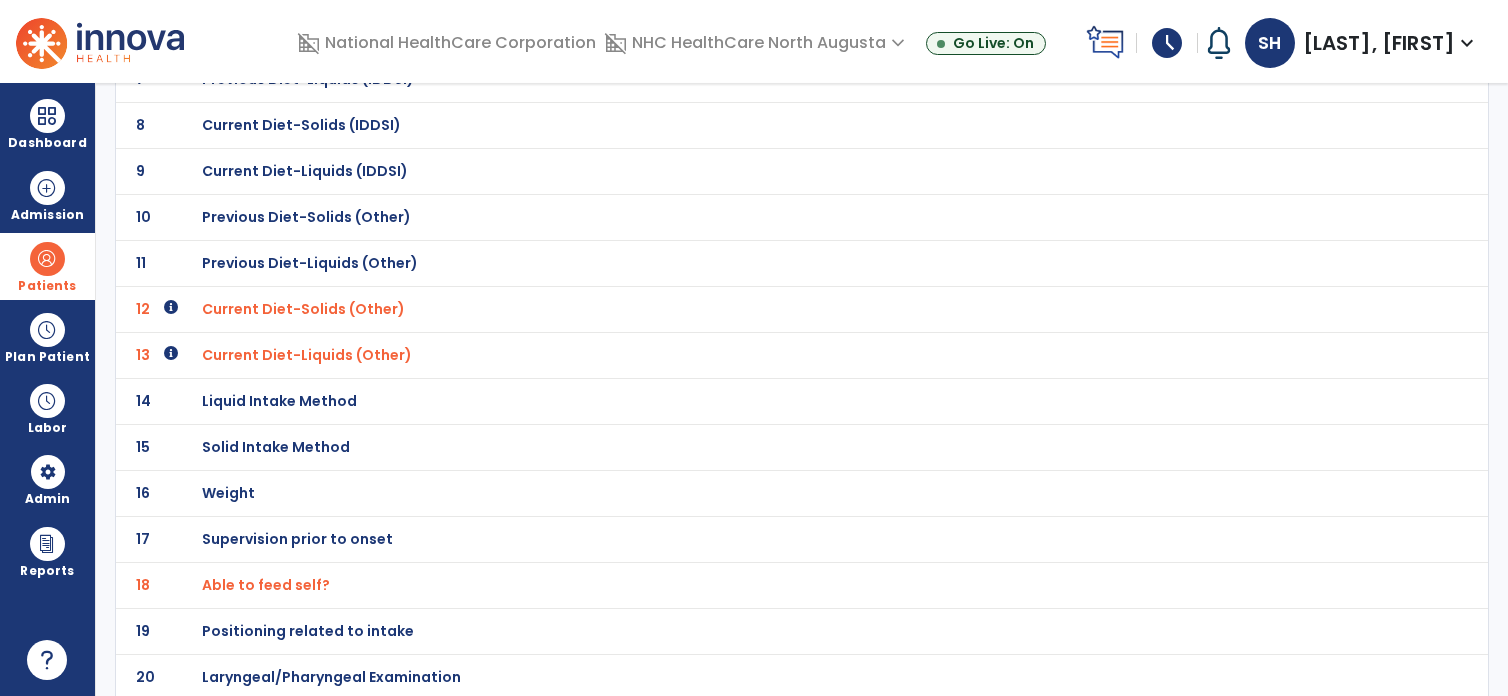click on "Supervision prior to onset" at bounding box center [322, -197] 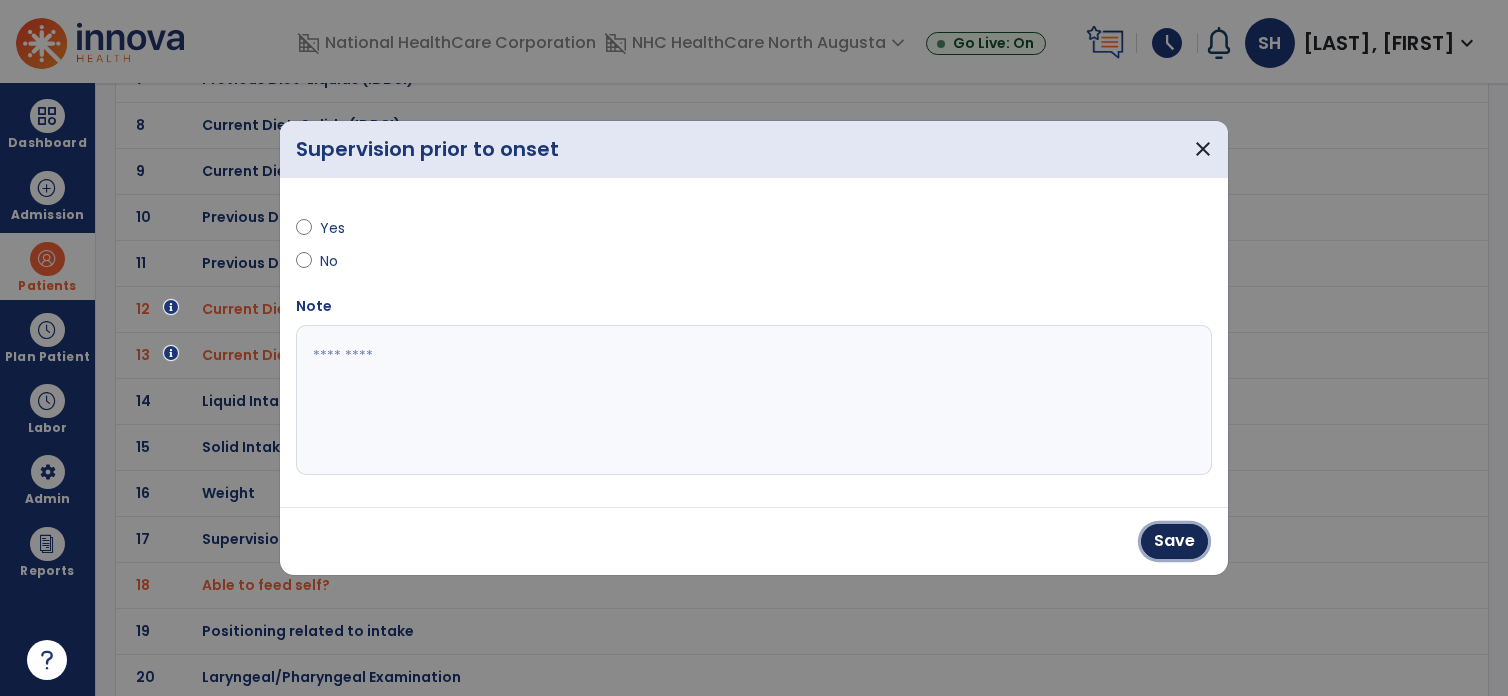 click on "Save" at bounding box center [1174, 541] 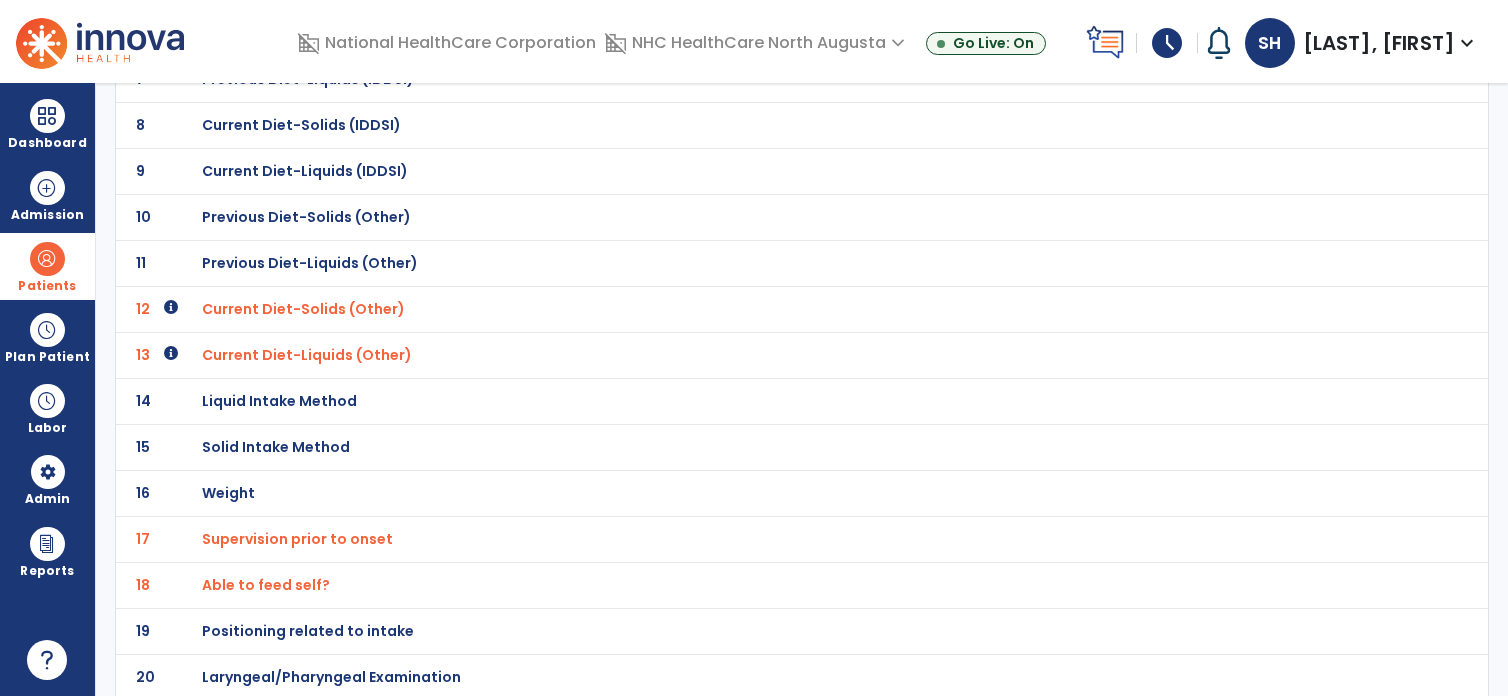 click on "Positioning related to intake" at bounding box center (322, -197) 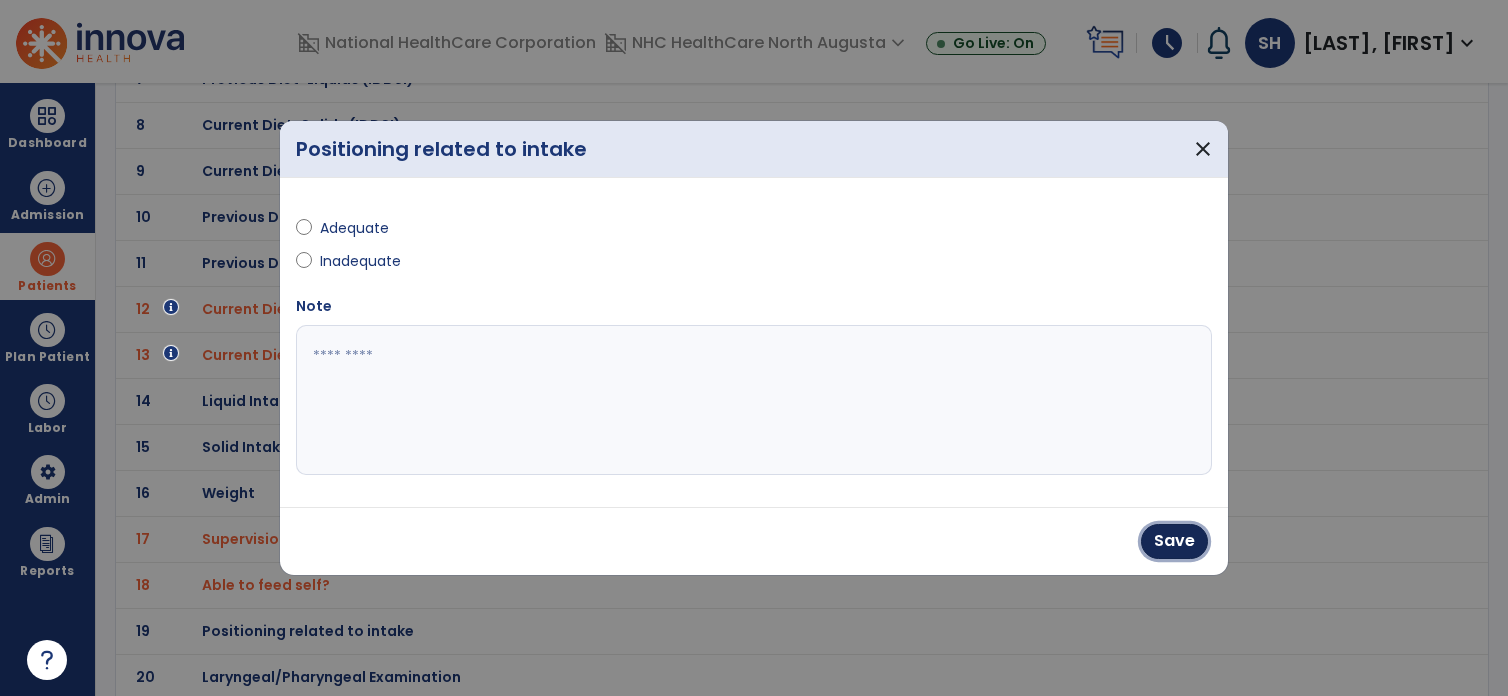 click on "Save" at bounding box center (1174, 541) 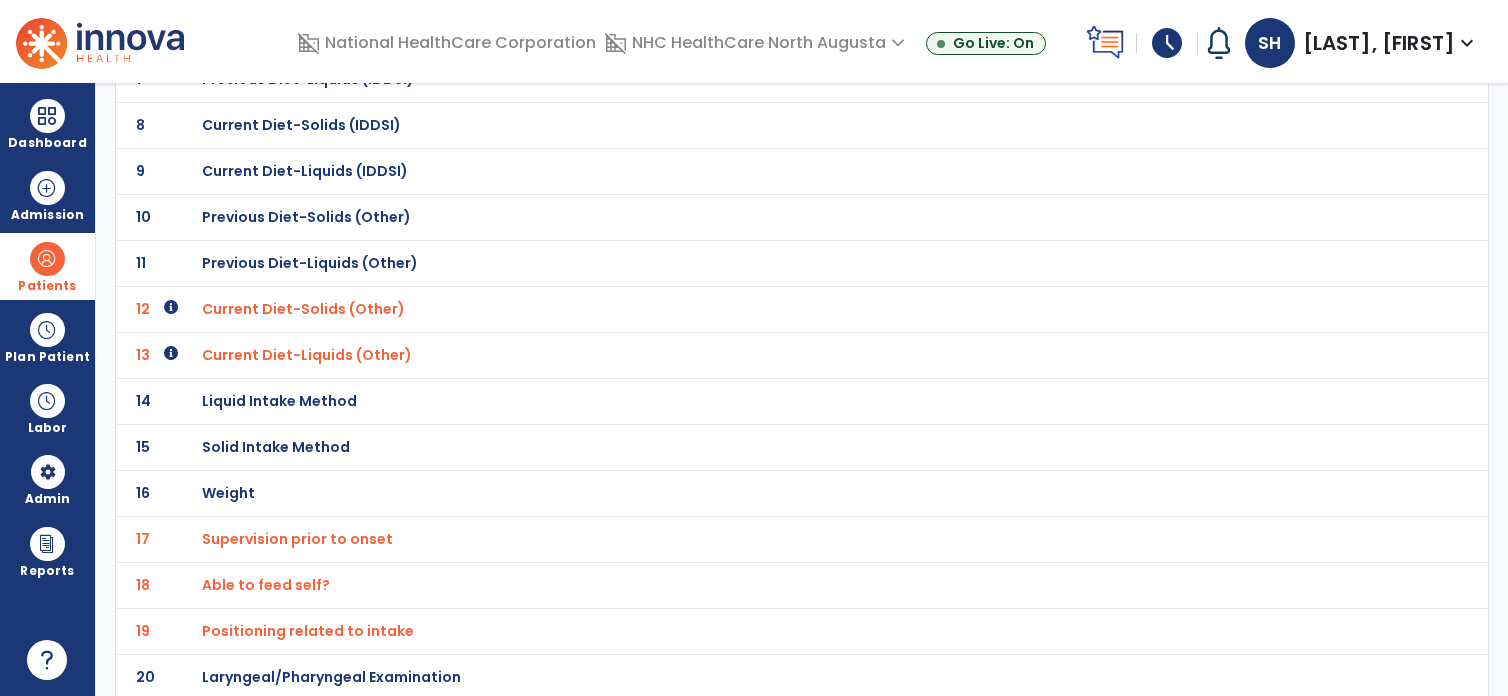 click on "Laryngeal/Pharyngeal Examination" at bounding box center (322, -197) 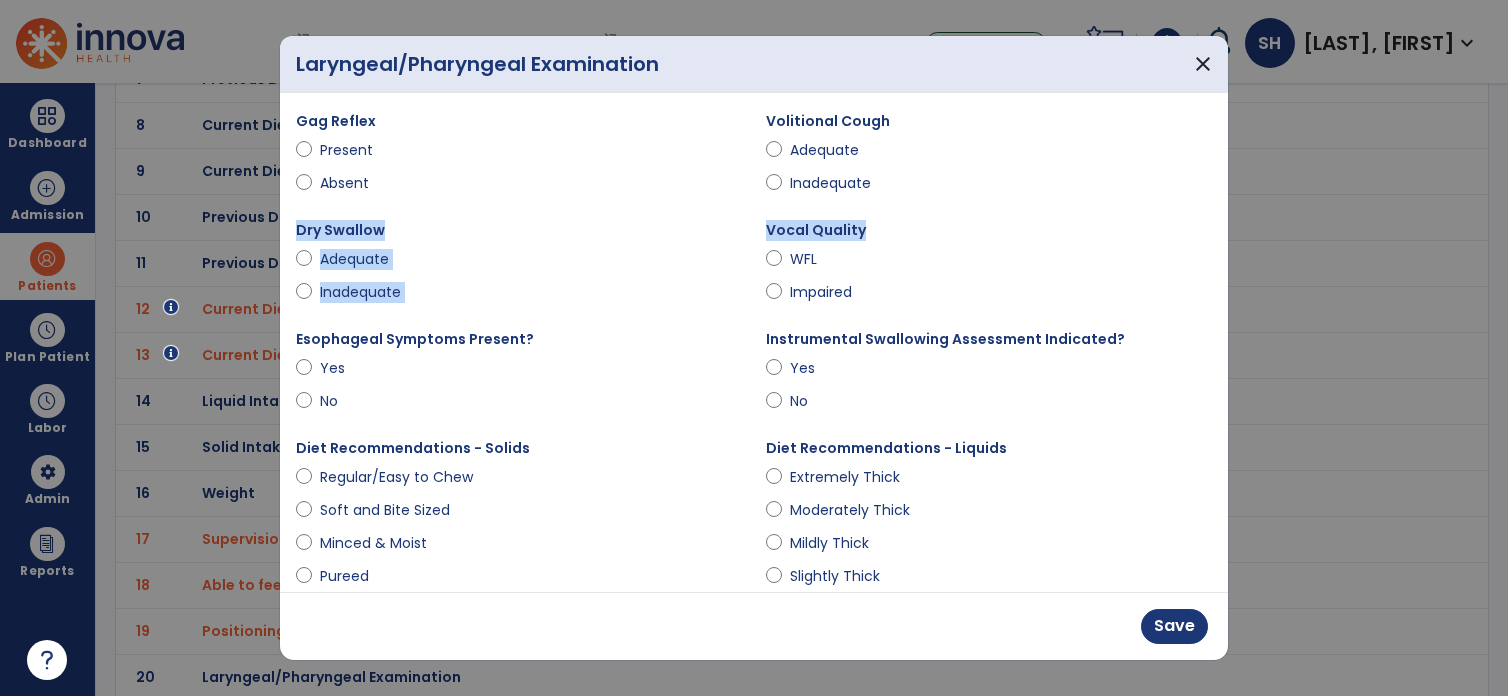 drag, startPoint x: 1228, startPoint y: 196, endPoint x: 1228, endPoint y: 238, distance: 42 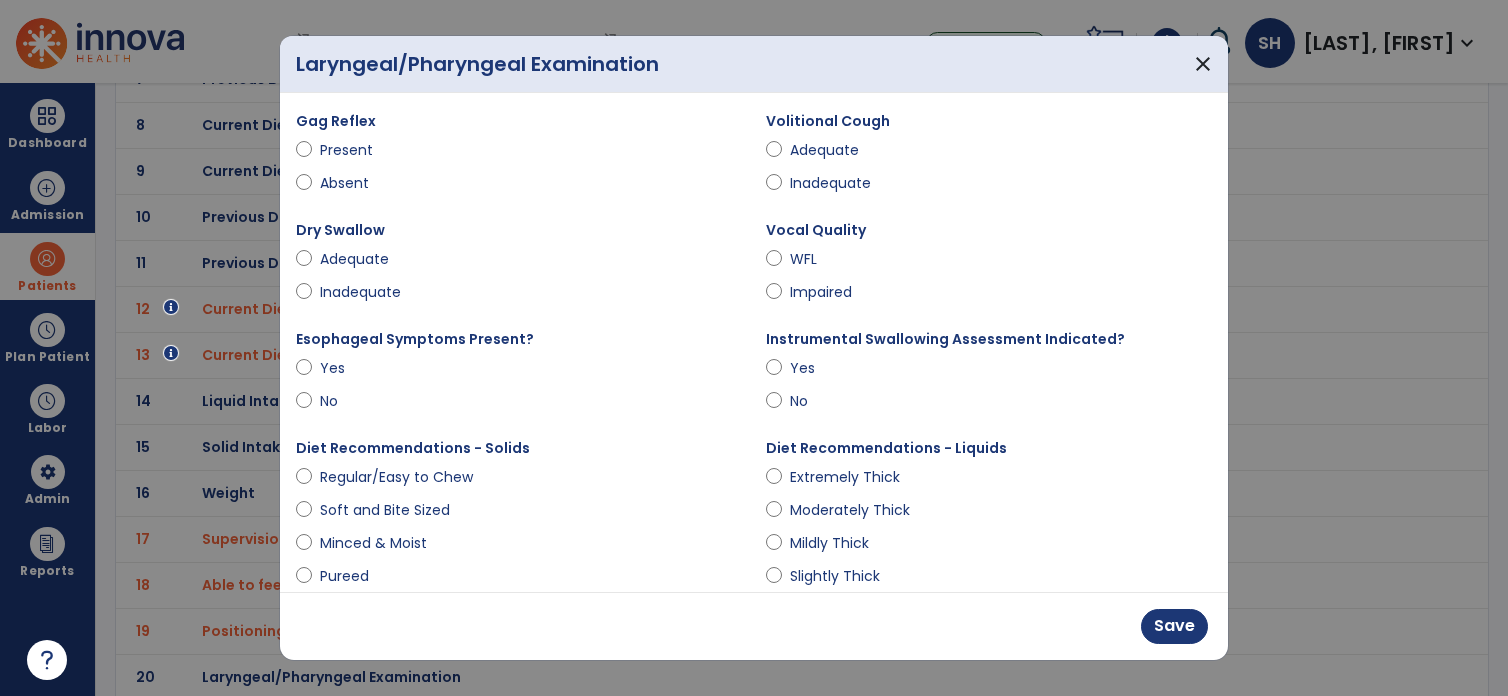 drag, startPoint x: 1109, startPoint y: 483, endPoint x: 1111, endPoint y: 494, distance: 11.18034 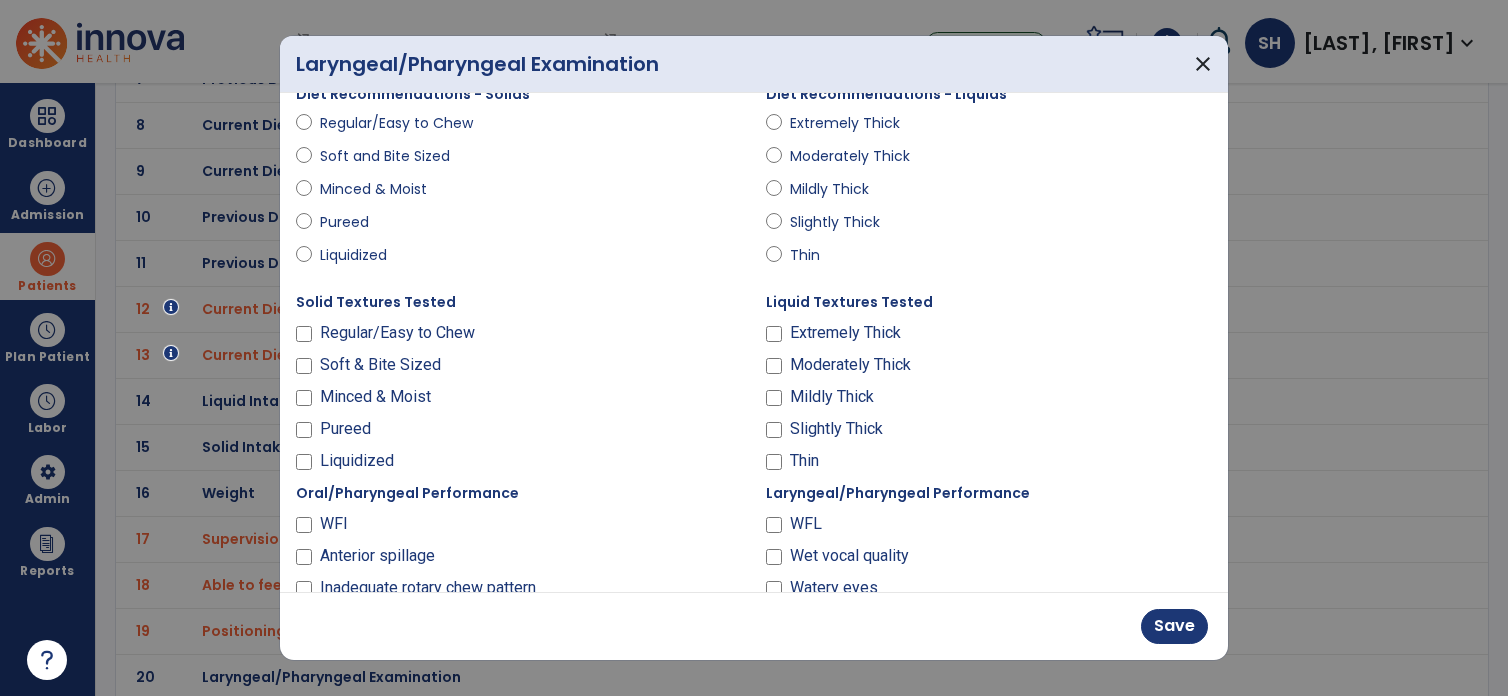 scroll, scrollTop: 360, scrollLeft: 0, axis: vertical 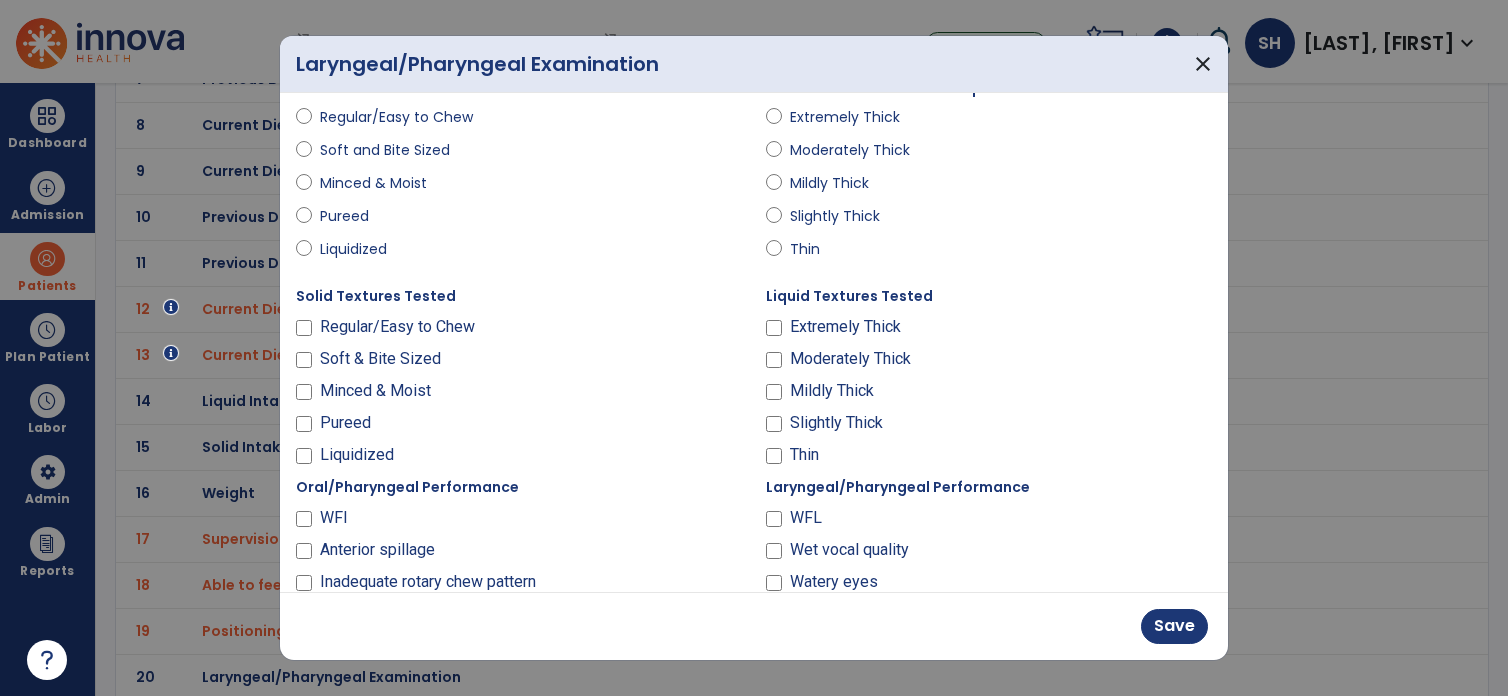 click on "Slightly Thick" at bounding box center (989, 427) 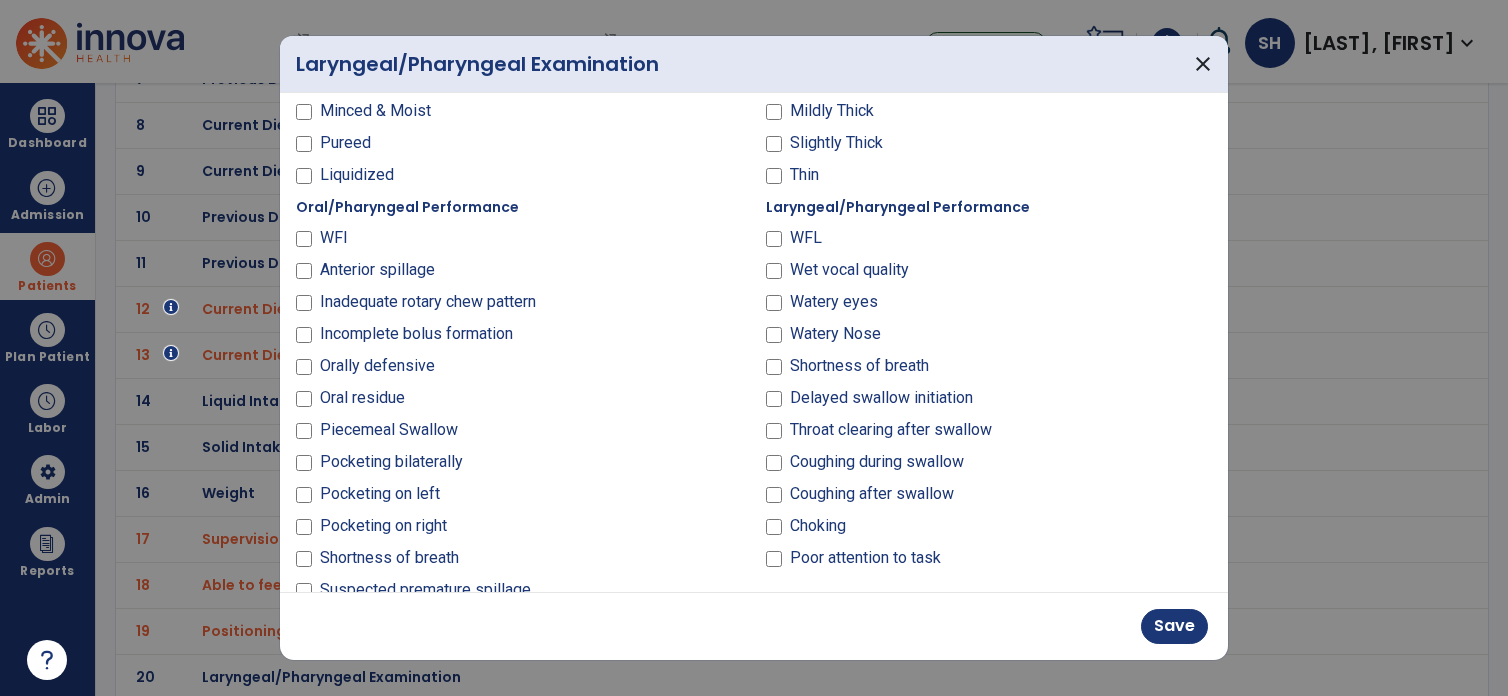 scroll, scrollTop: 680, scrollLeft: 0, axis: vertical 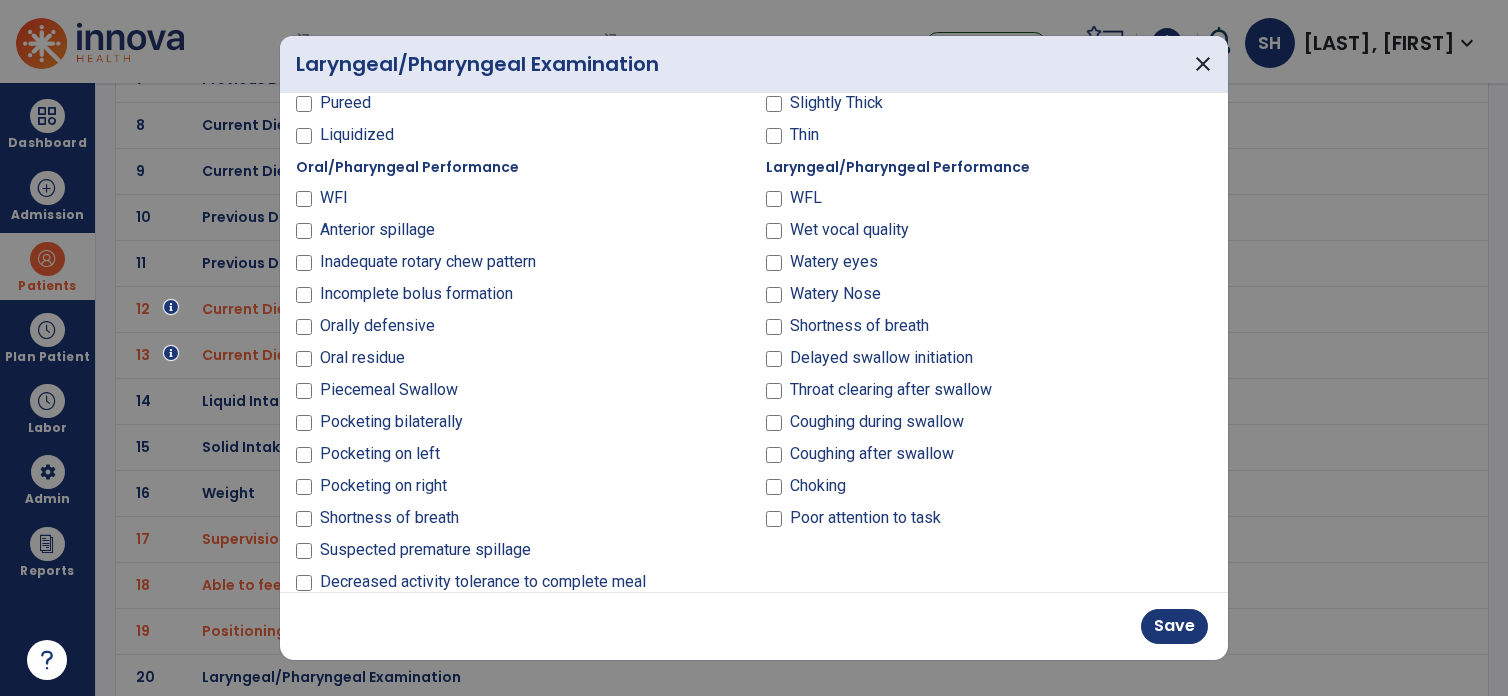 click on "Inadequate rotary chew pattern" at bounding box center [428, 262] 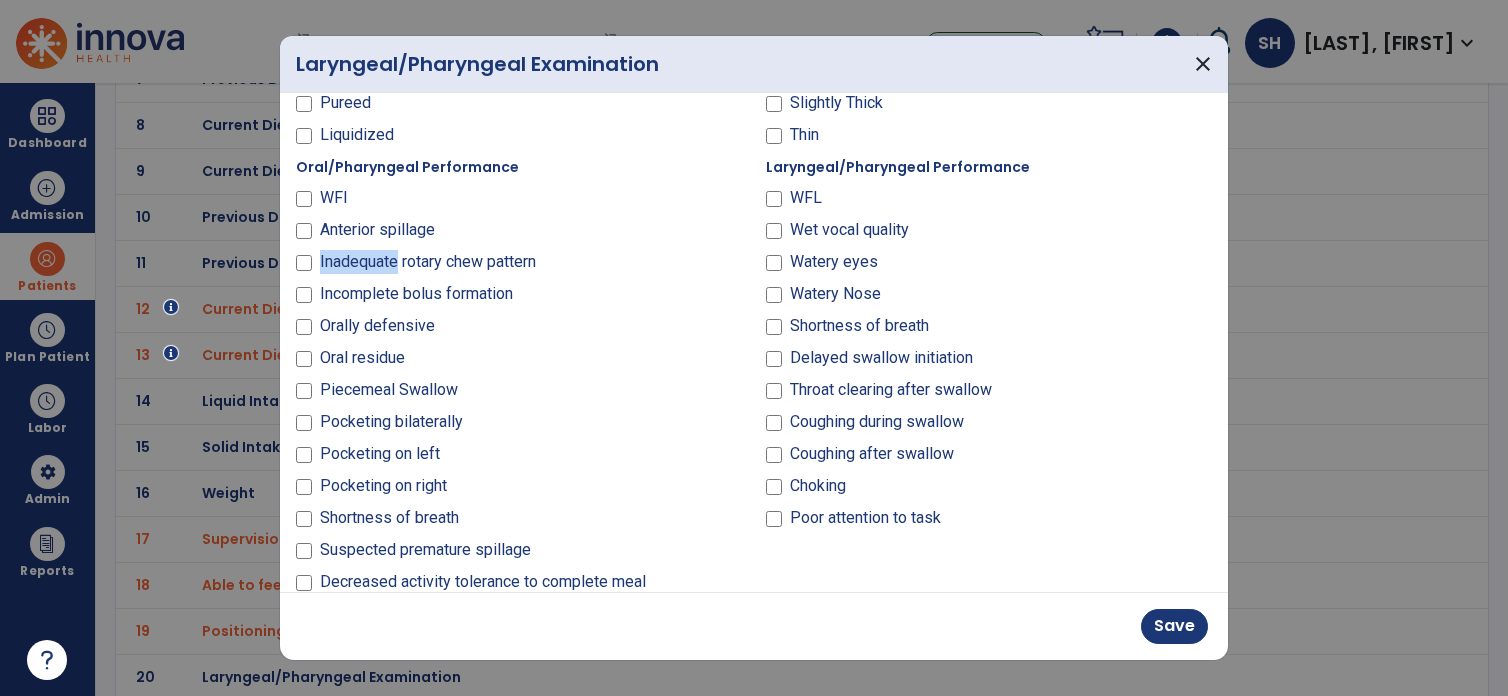click on "Inadequate rotary chew pattern" at bounding box center (428, 262) 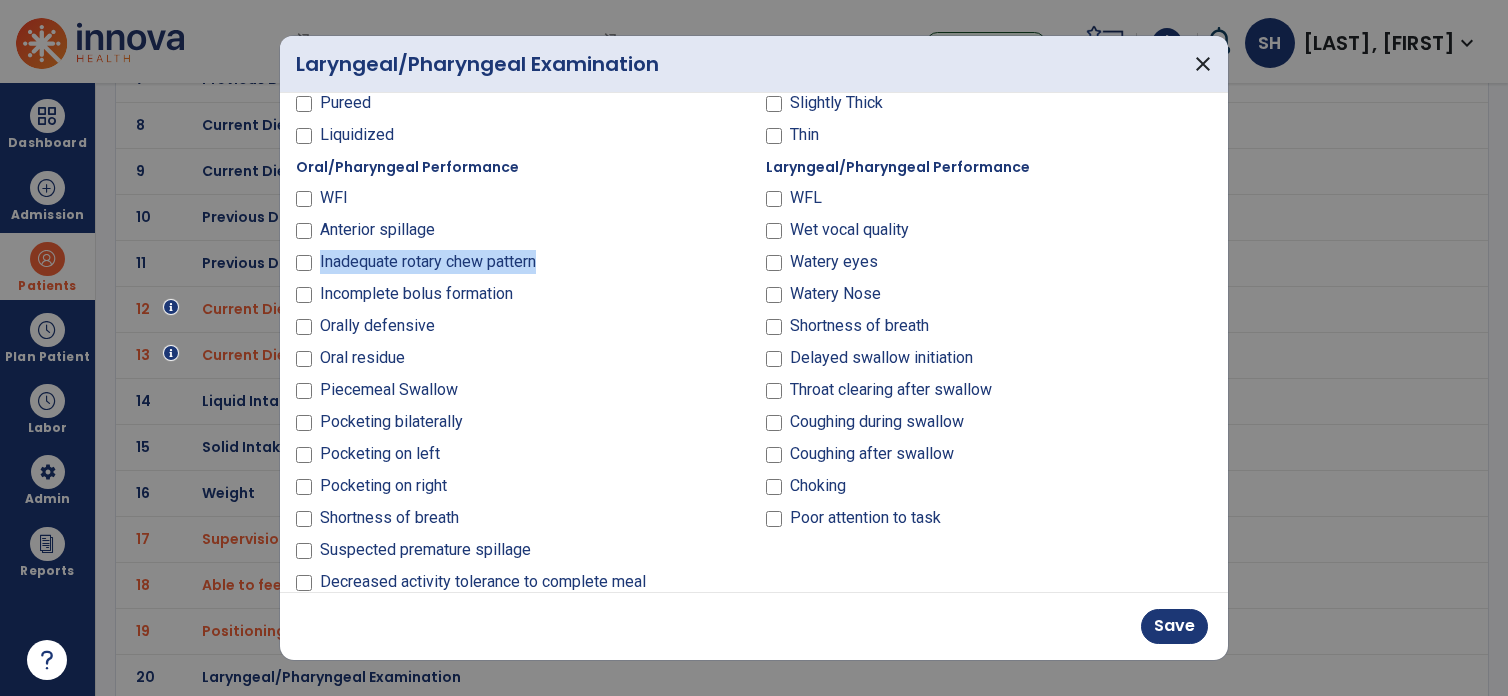 click on "Inadequate rotary chew pattern" at bounding box center [428, 262] 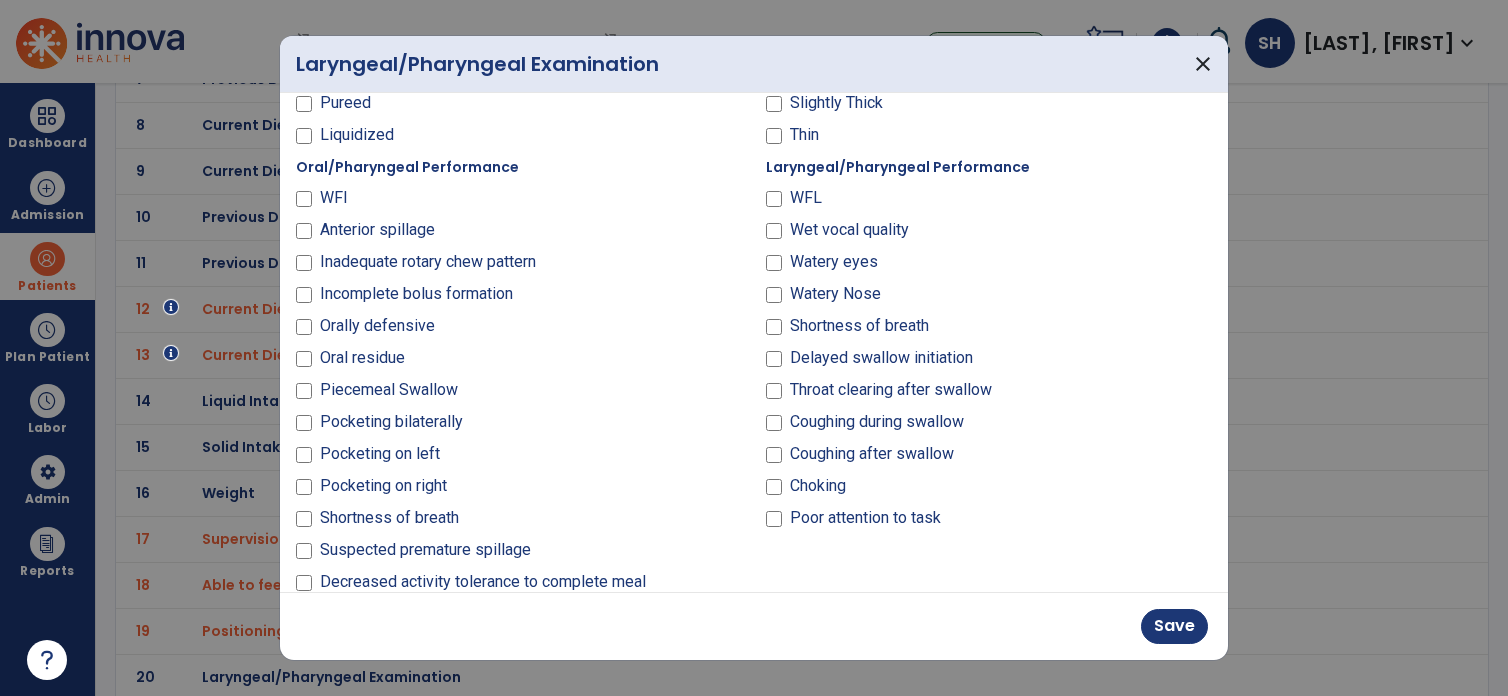 click on "Pocketing on right" at bounding box center (519, 490) 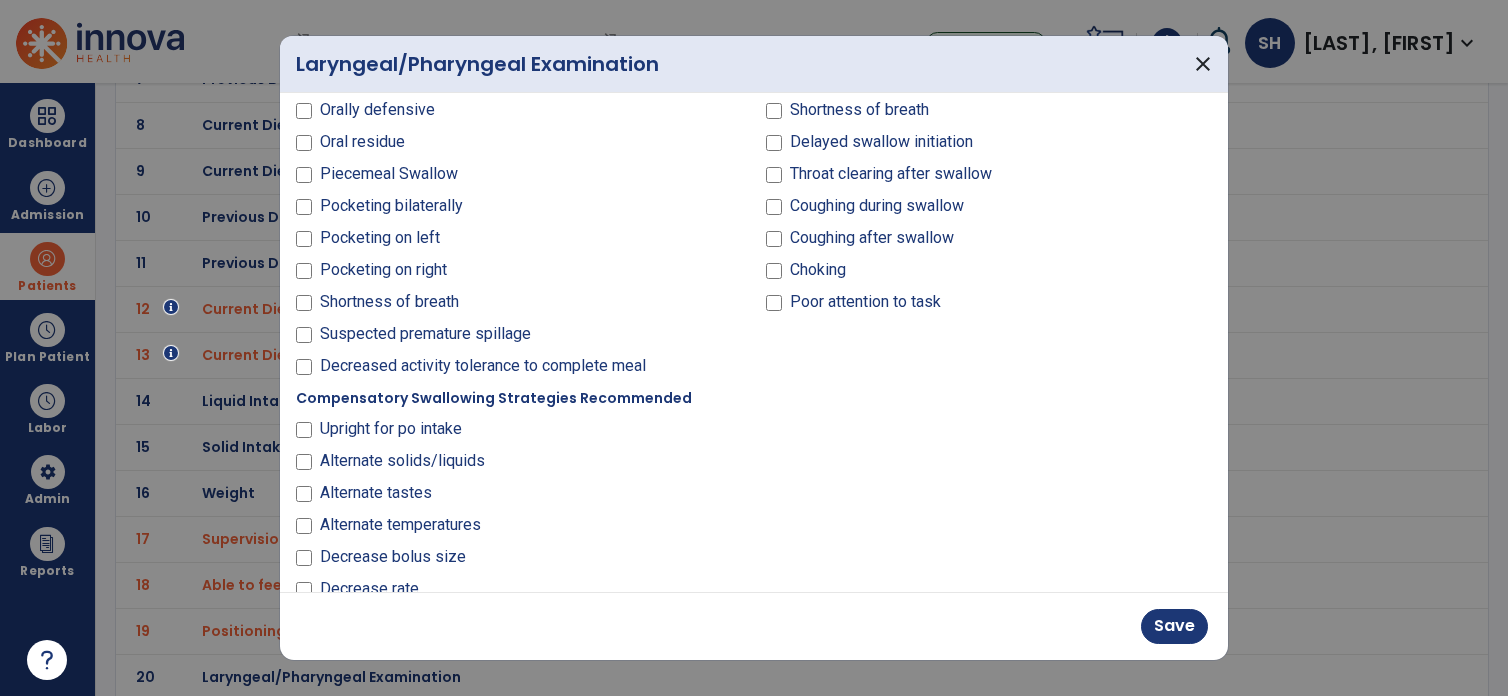 scroll, scrollTop: 920, scrollLeft: 0, axis: vertical 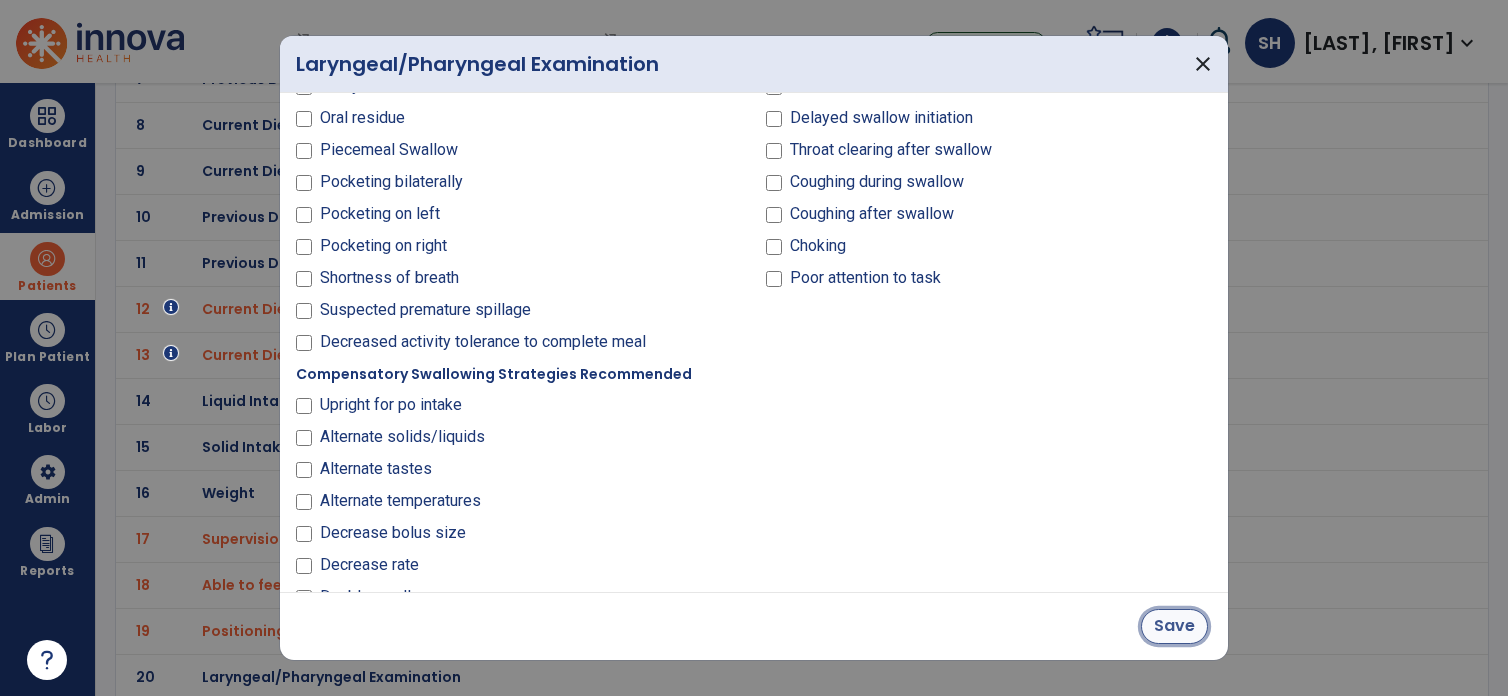 click on "Save" at bounding box center [1174, 626] 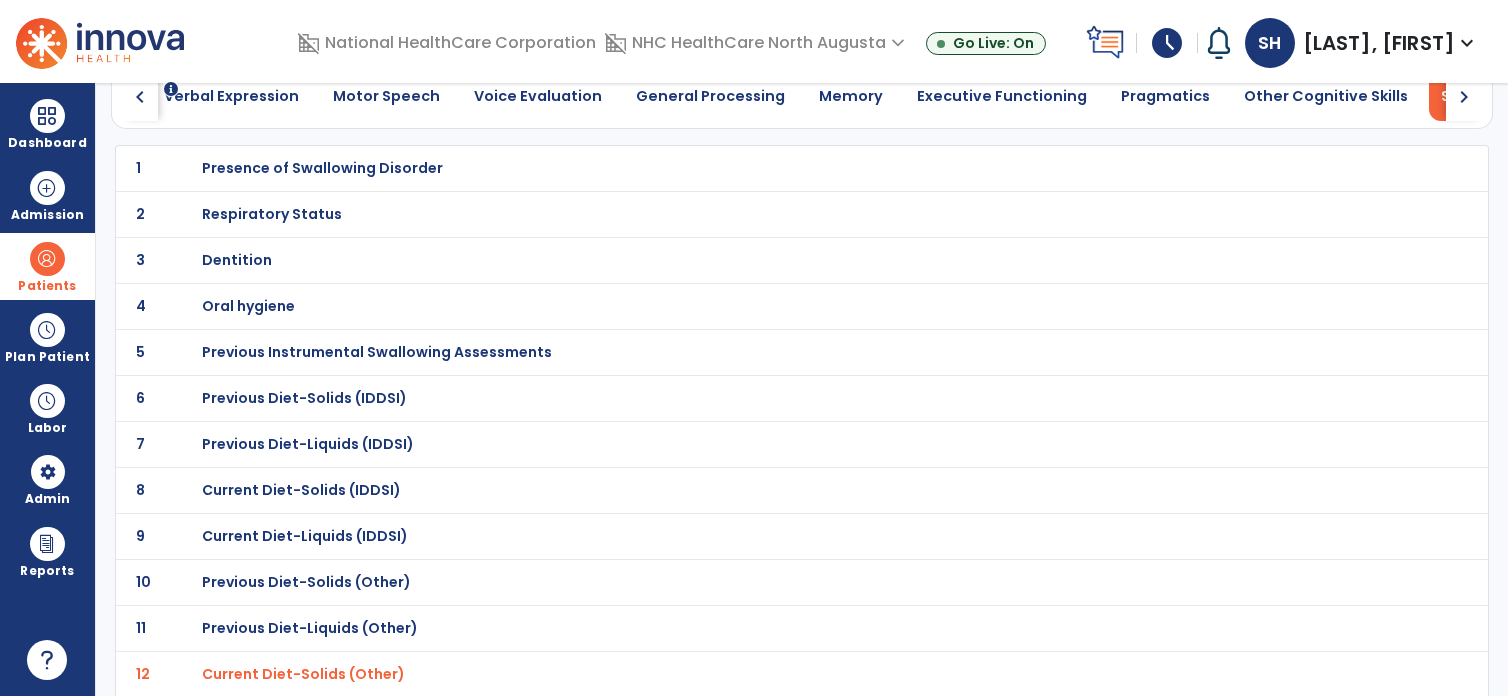 scroll, scrollTop: 0, scrollLeft: 0, axis: both 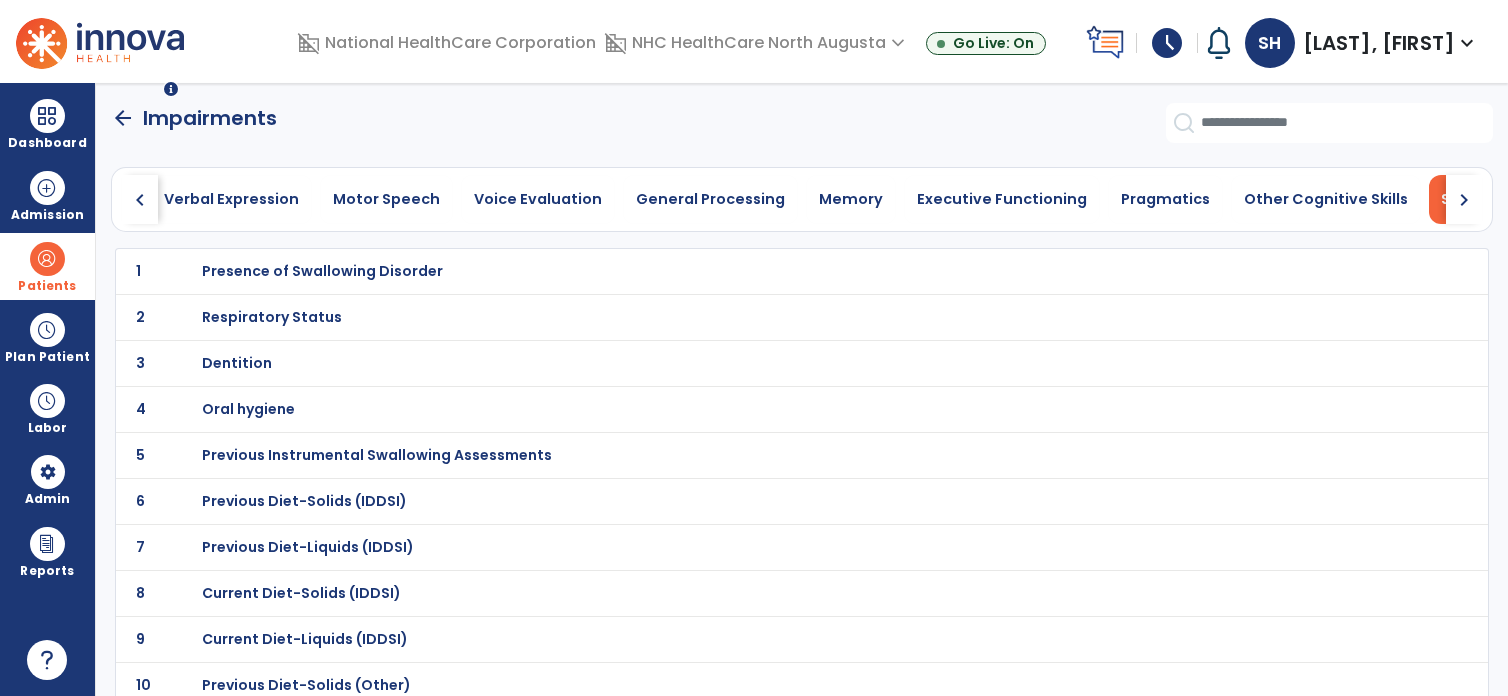 click on "arrow_back" 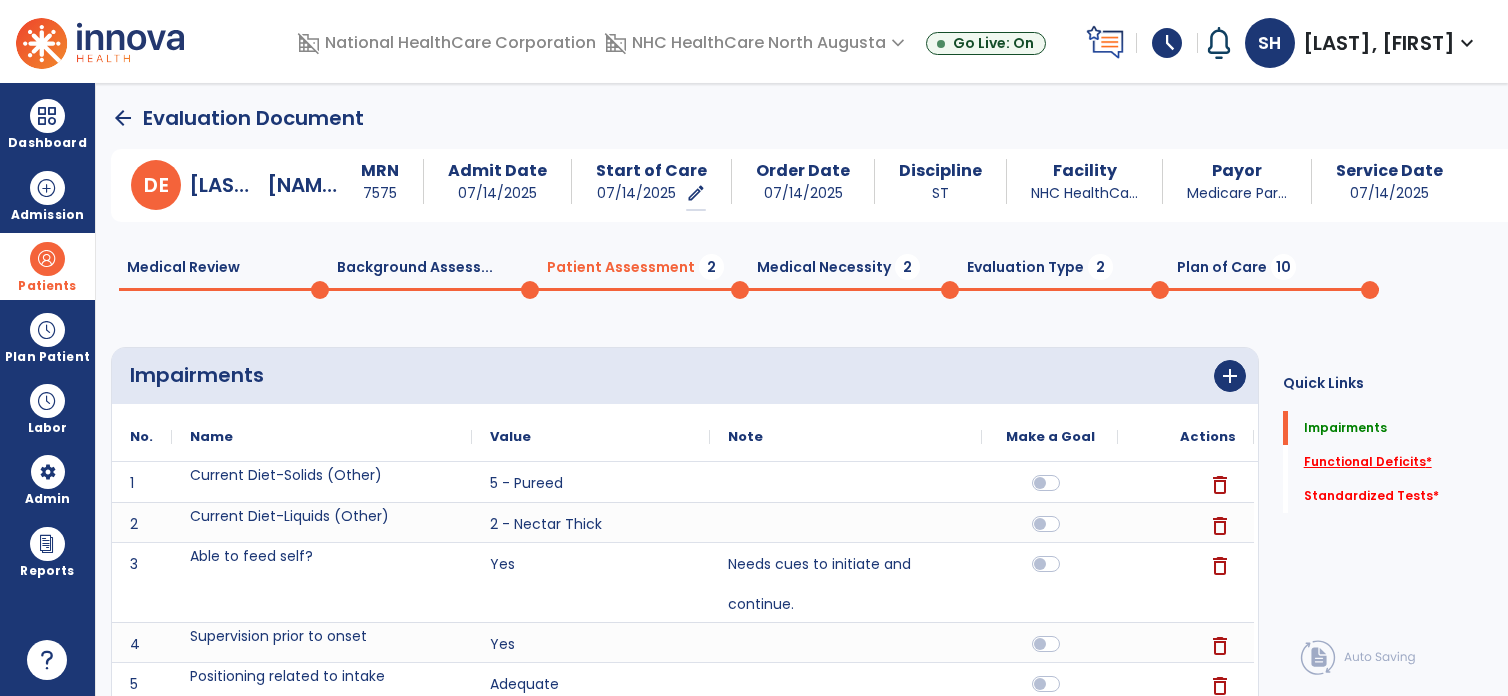click on "Functional Deficits   *" 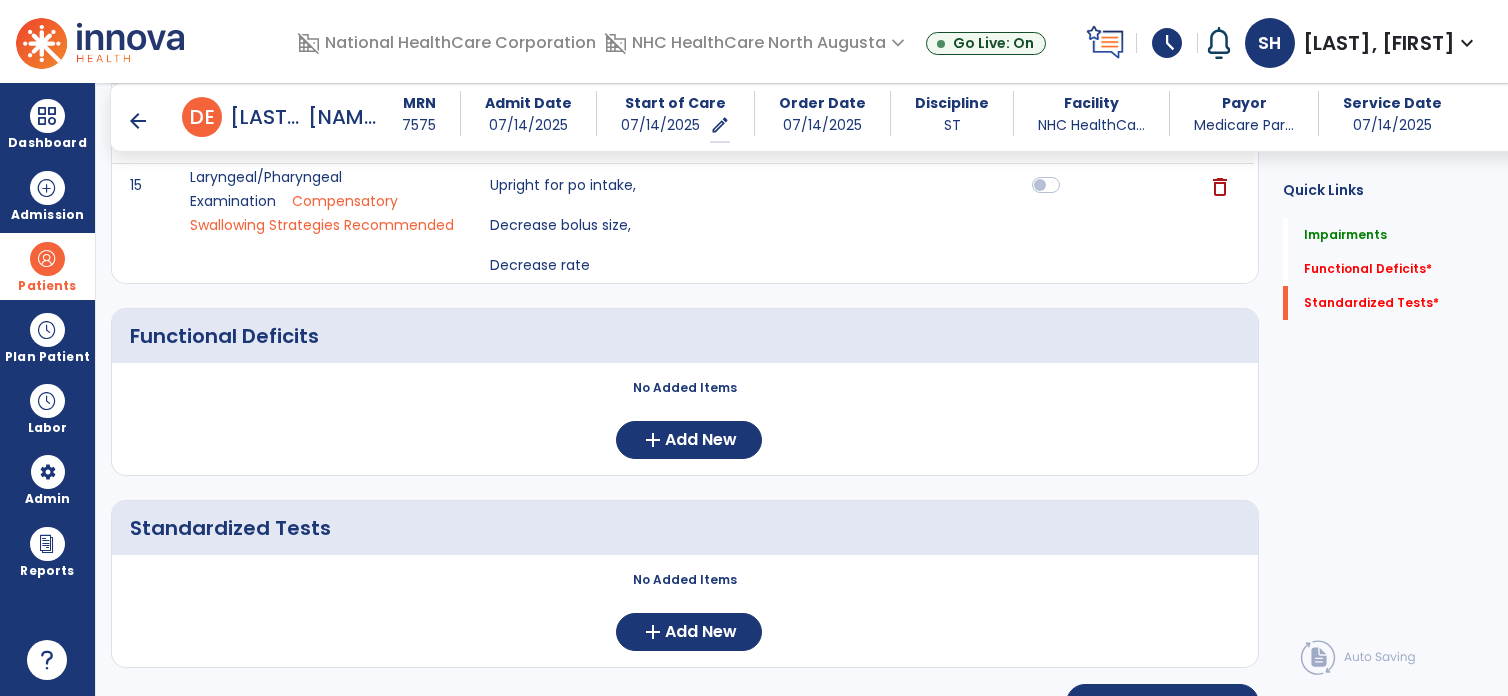 scroll, scrollTop: 1253, scrollLeft: 0, axis: vertical 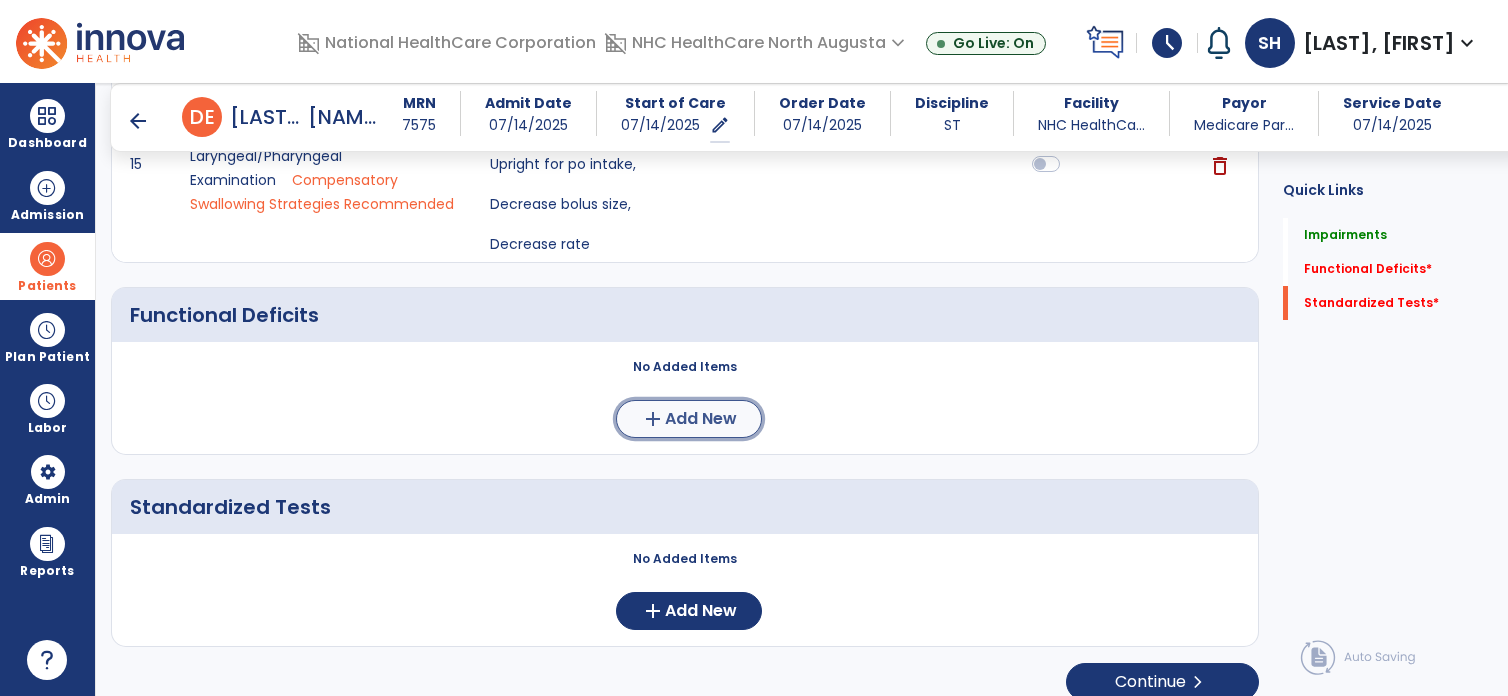 click on "Add New" 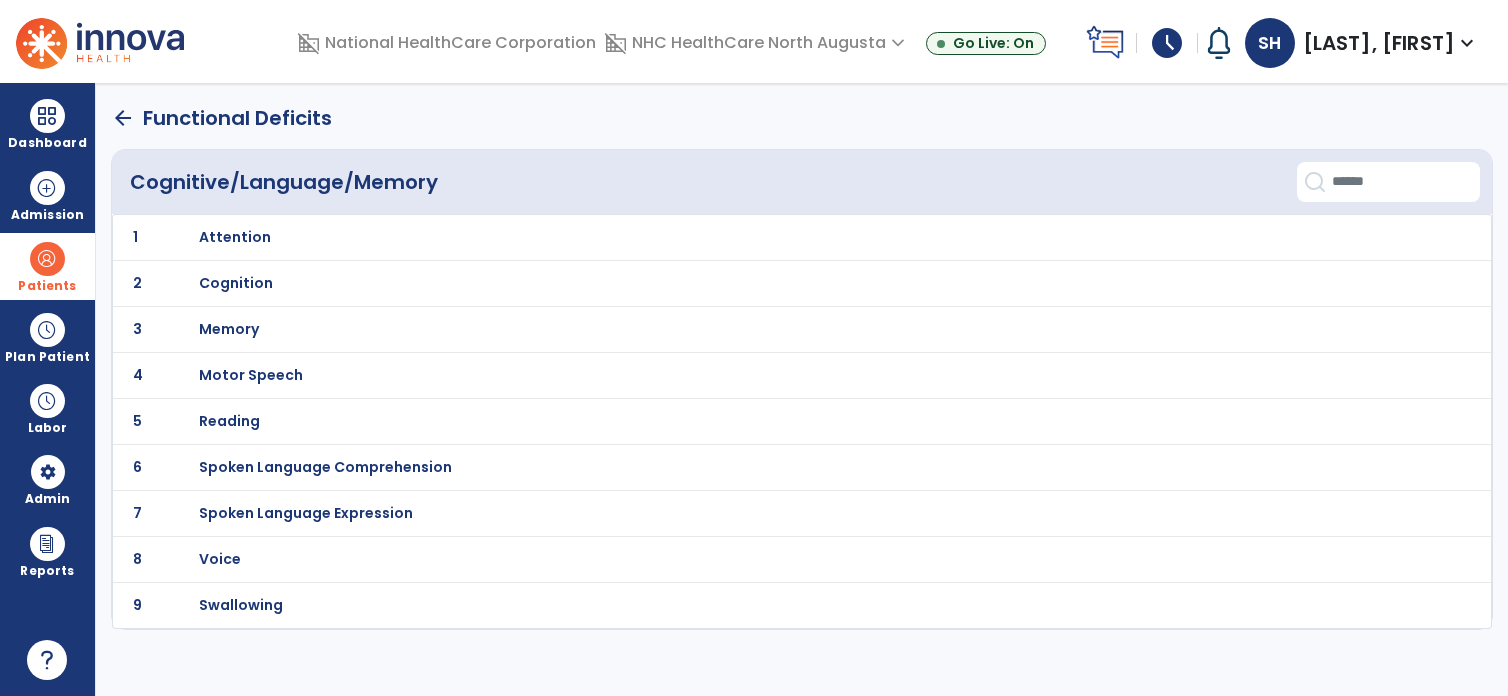 scroll, scrollTop: 0, scrollLeft: 0, axis: both 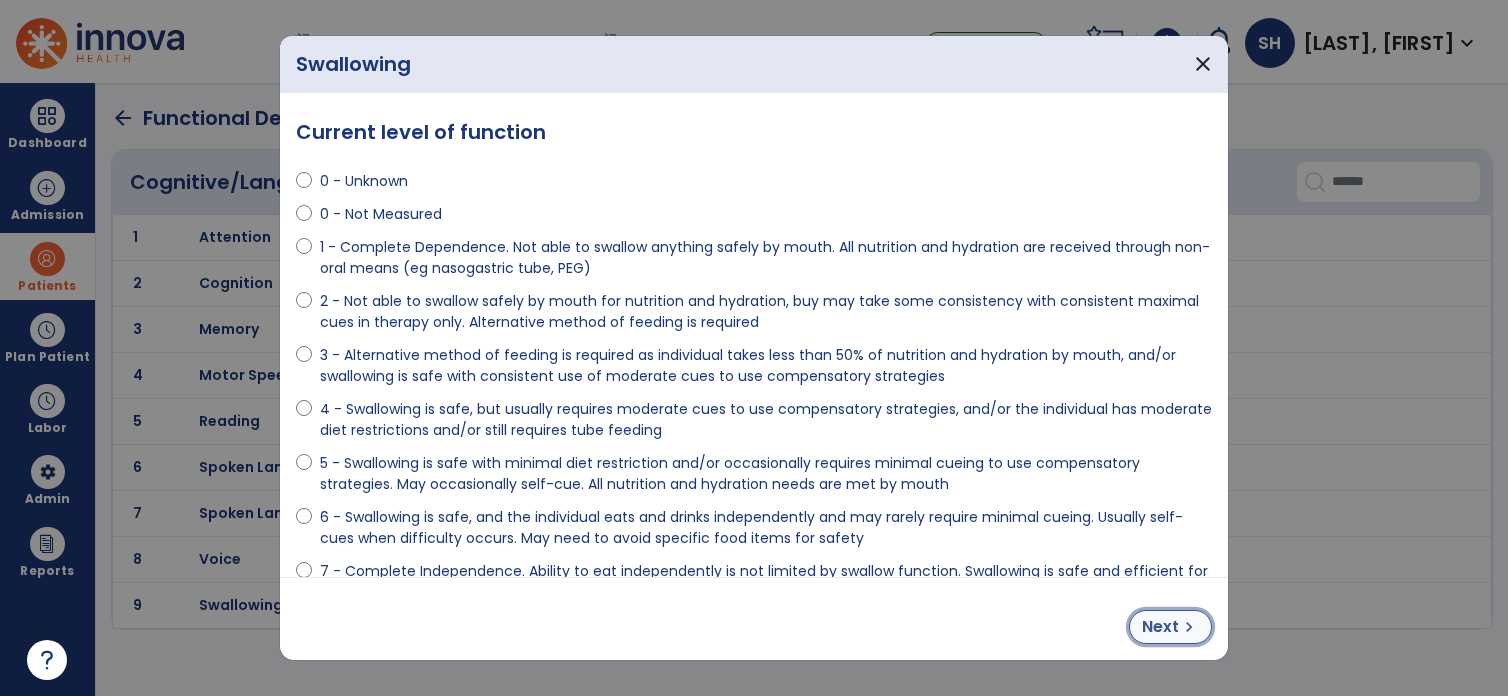 click on "Next  chevron_right" at bounding box center (1170, 627) 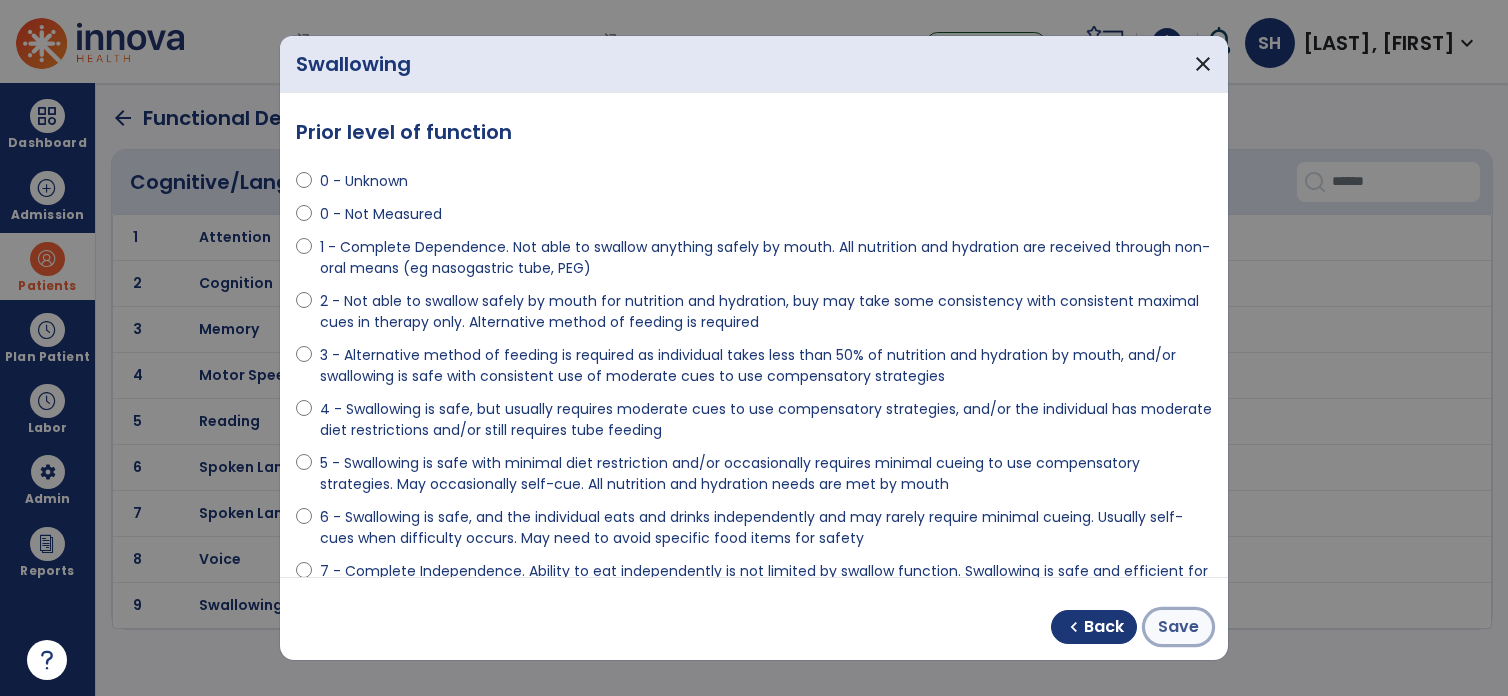 click on "Save" at bounding box center [1178, 627] 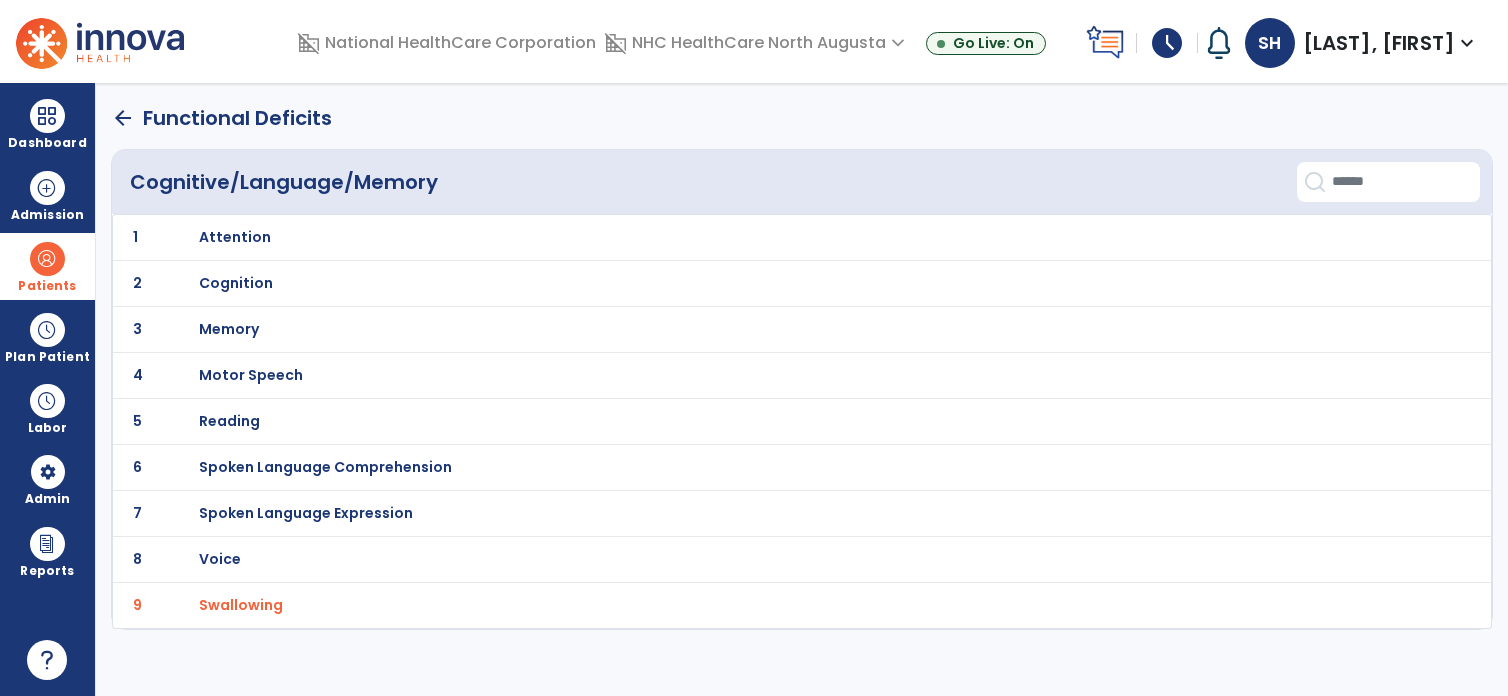 click on "arrow_back" 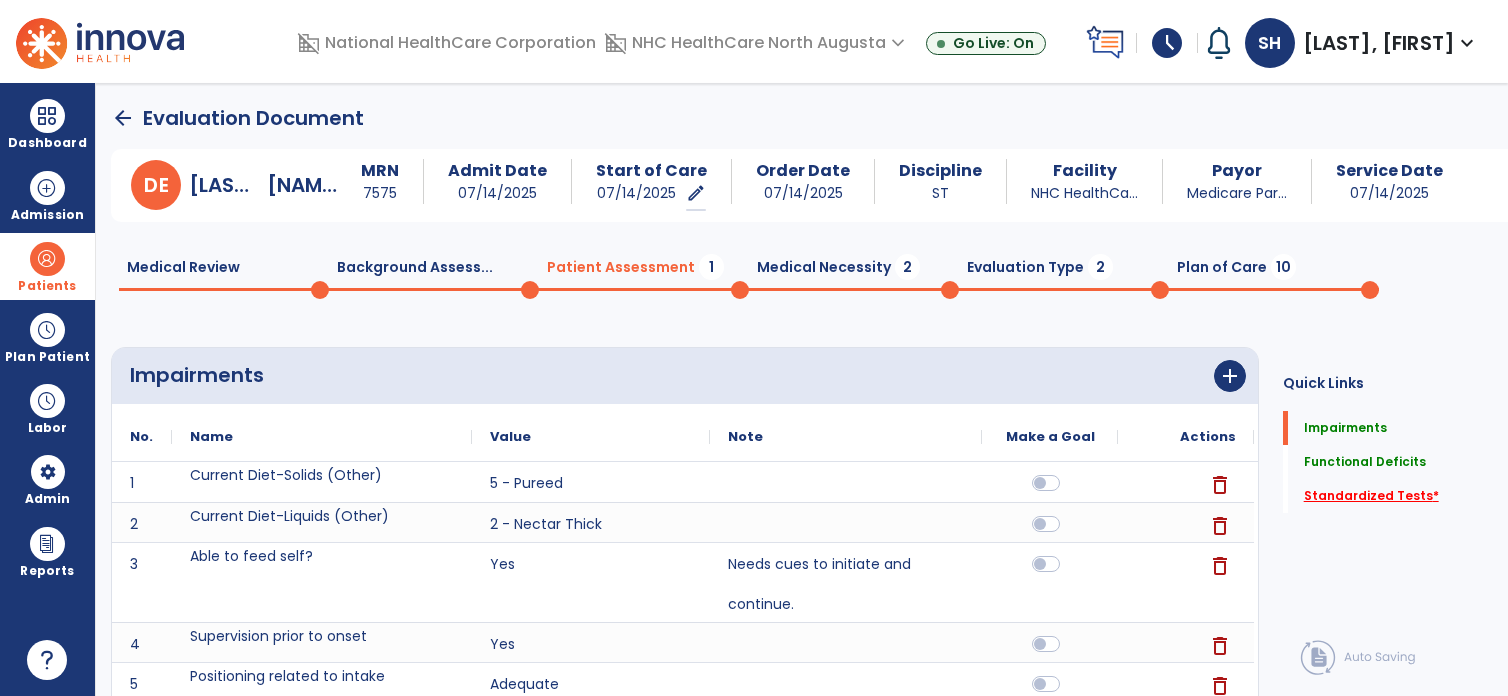 click on "Standardized Tests   *" 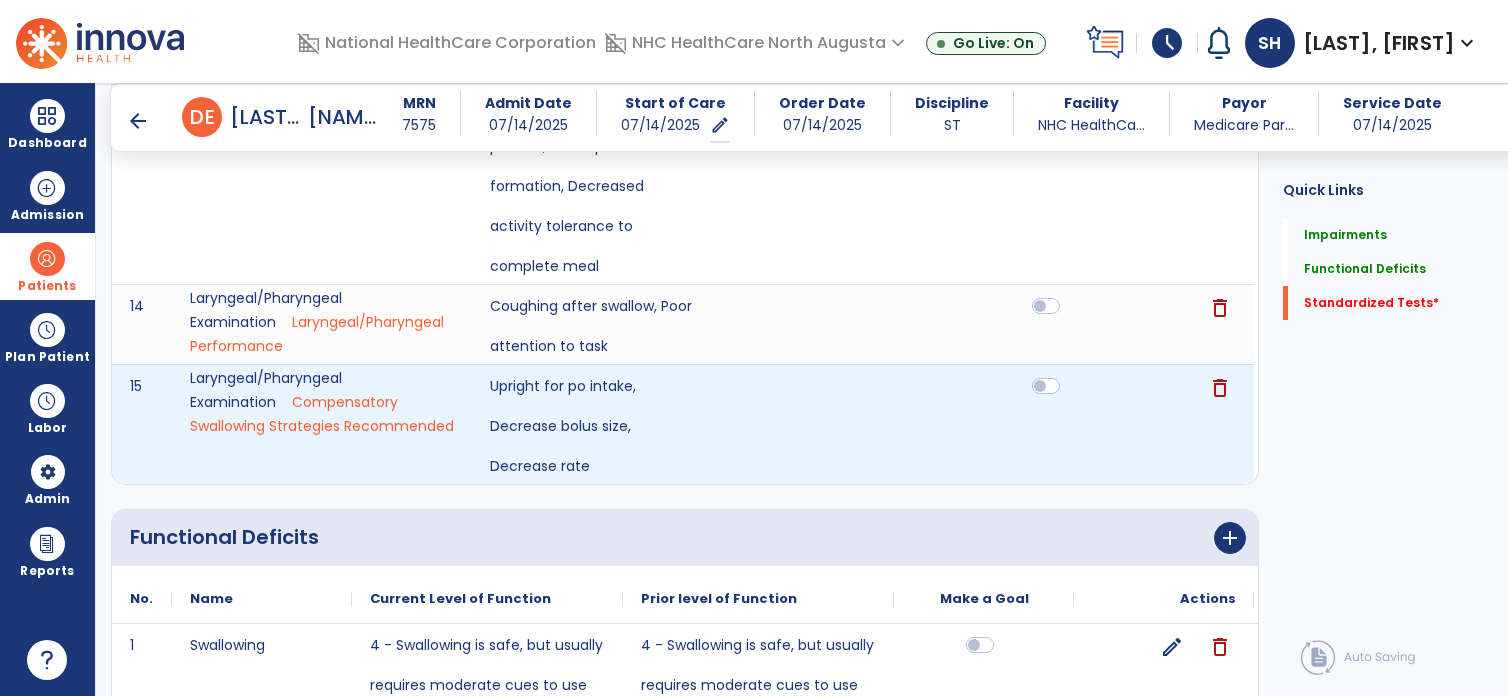 scroll, scrollTop: 1460, scrollLeft: 0, axis: vertical 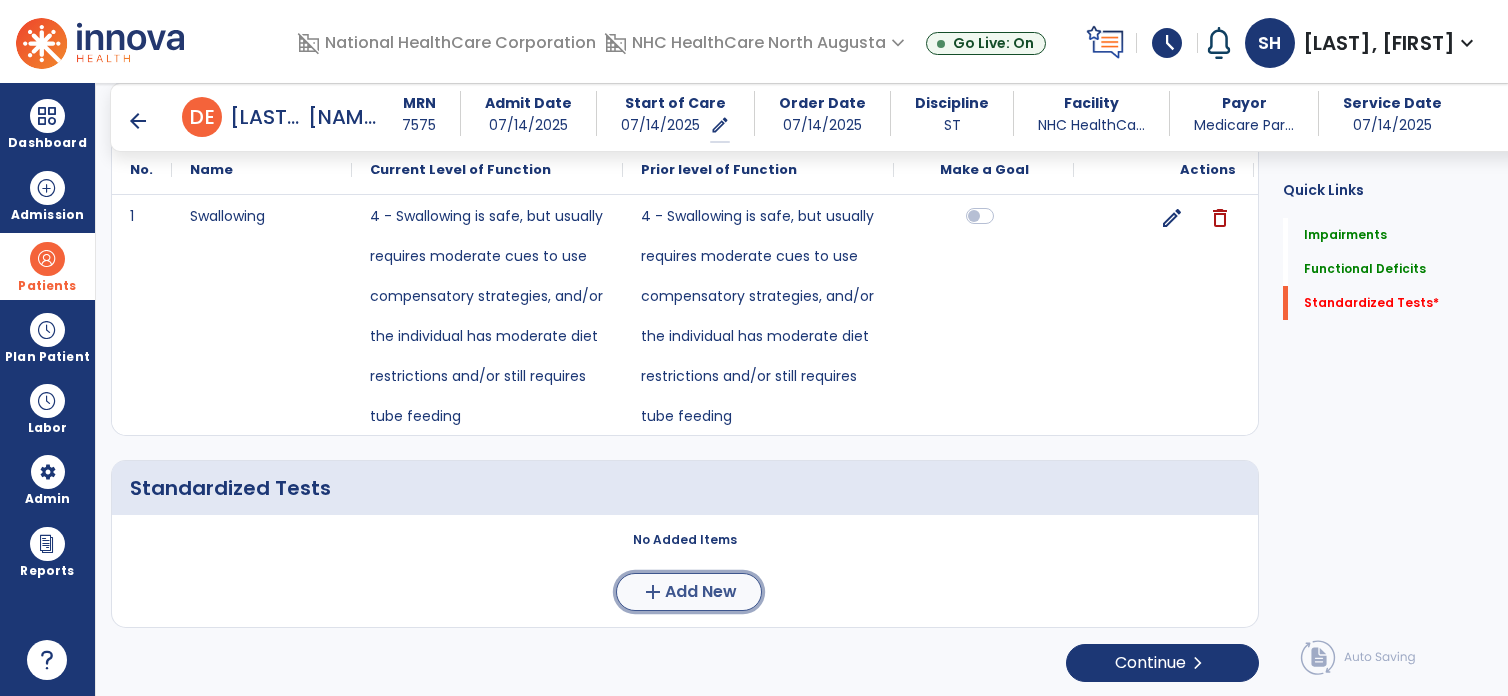 click on "add" 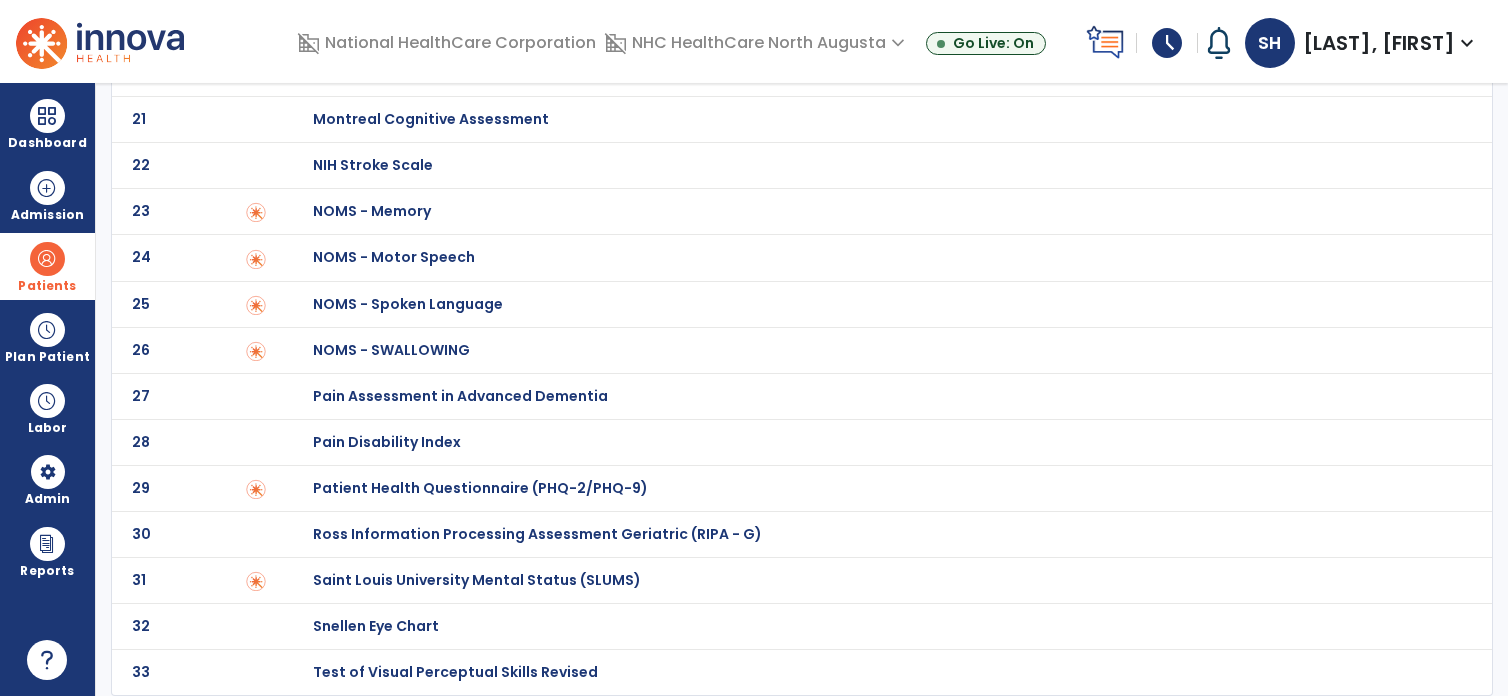scroll, scrollTop: 0, scrollLeft: 0, axis: both 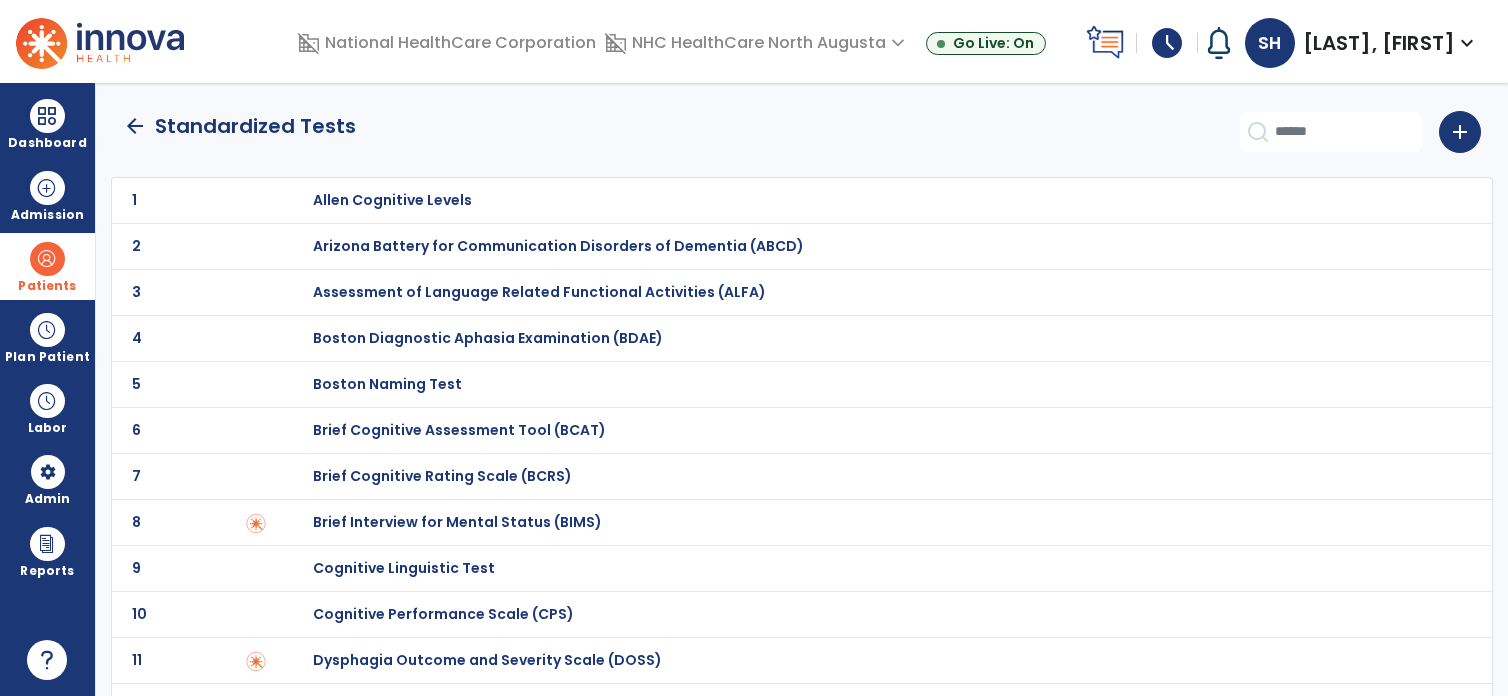 click on "10 Cognitive Performance Scale (CPS)" 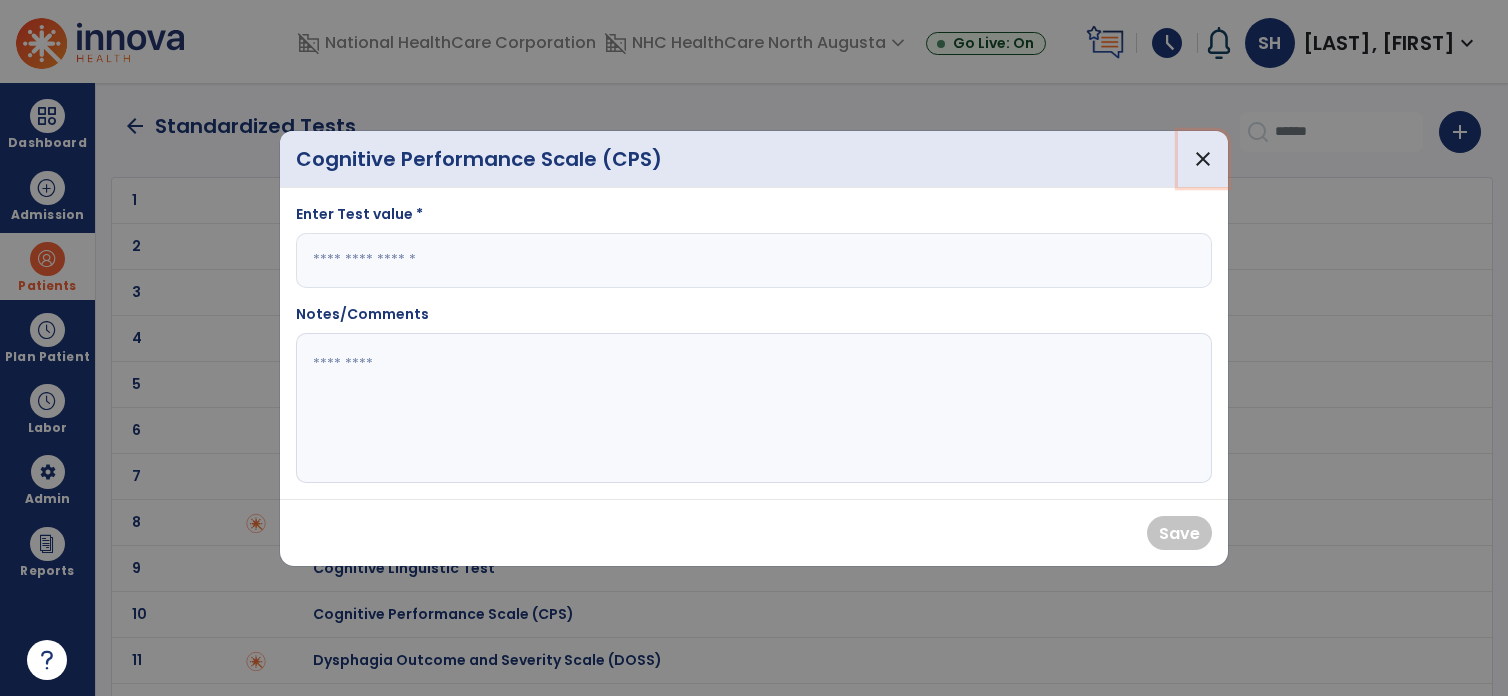 click on "close" at bounding box center [1203, 159] 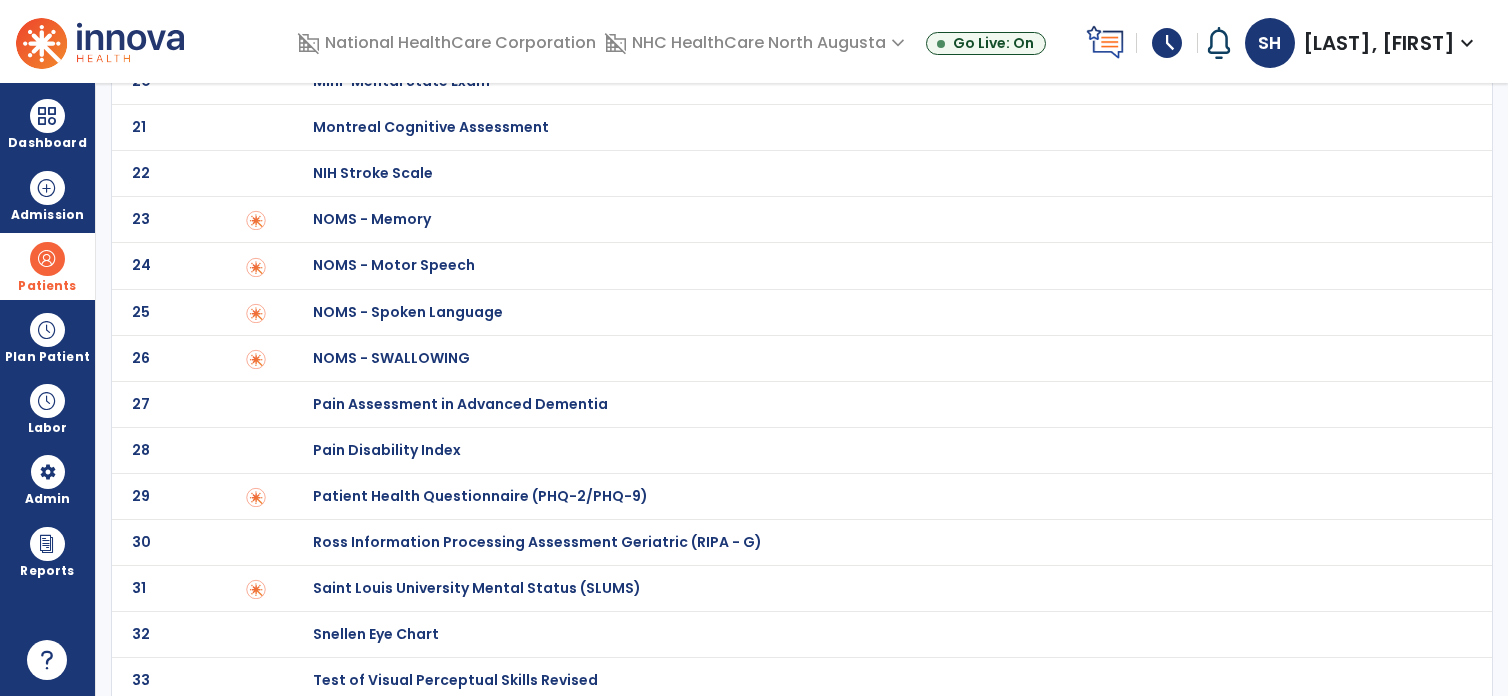 scroll, scrollTop: 995, scrollLeft: 0, axis: vertical 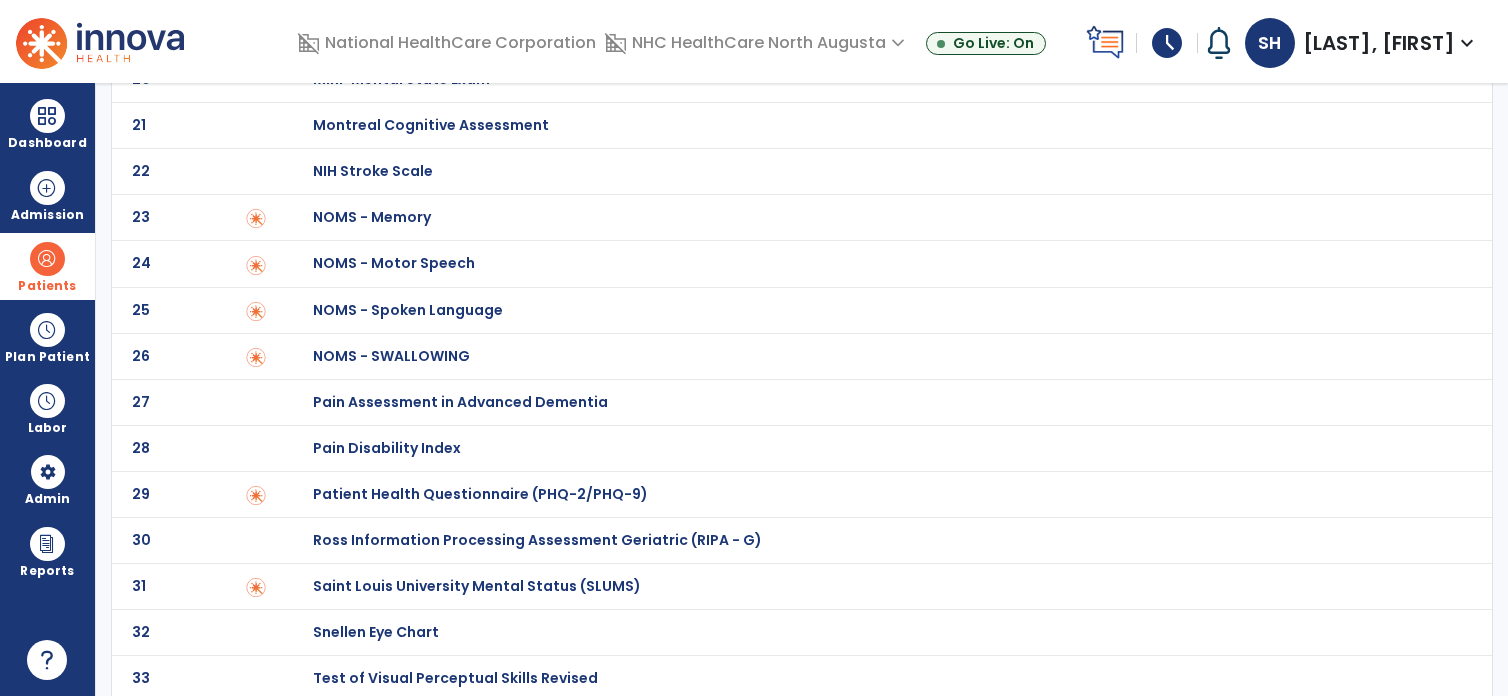 click on "NOMS - SWALLOWING" at bounding box center [392, -795] 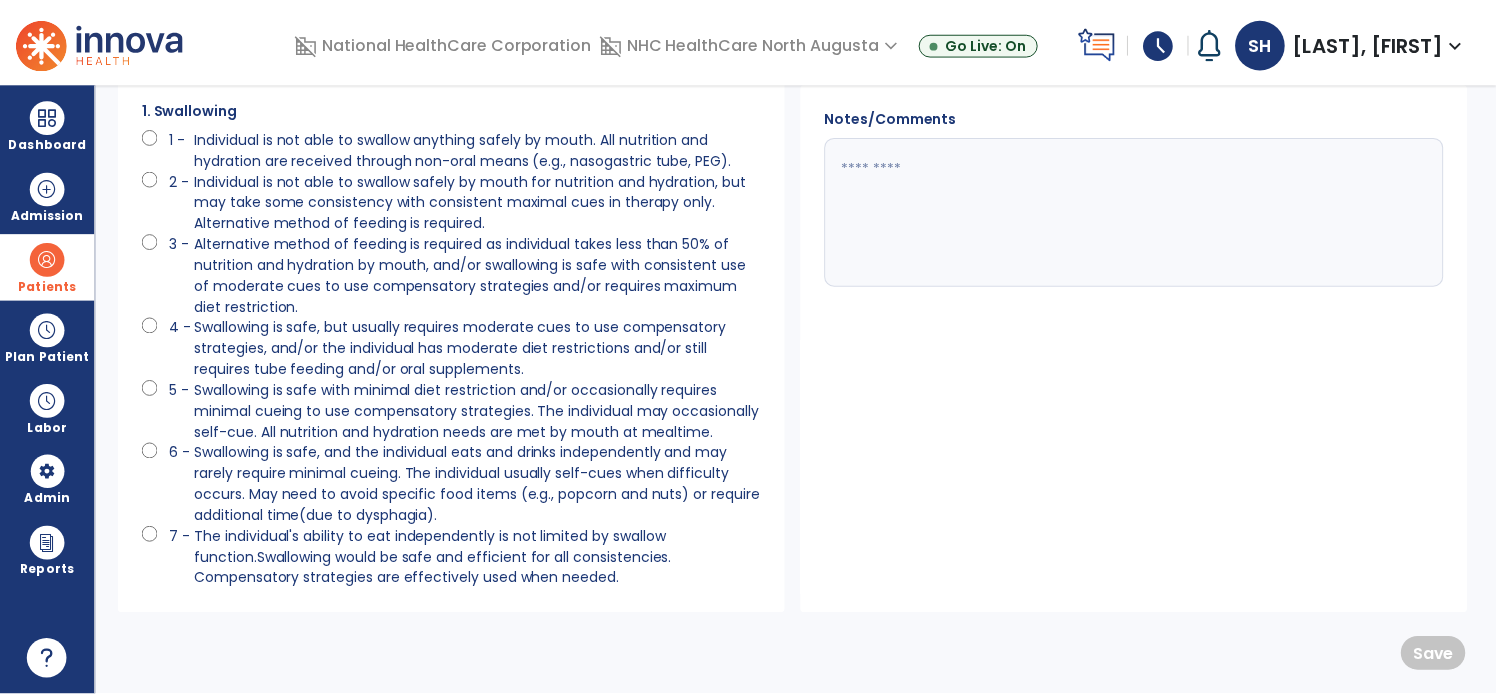 scroll, scrollTop: 0, scrollLeft: 0, axis: both 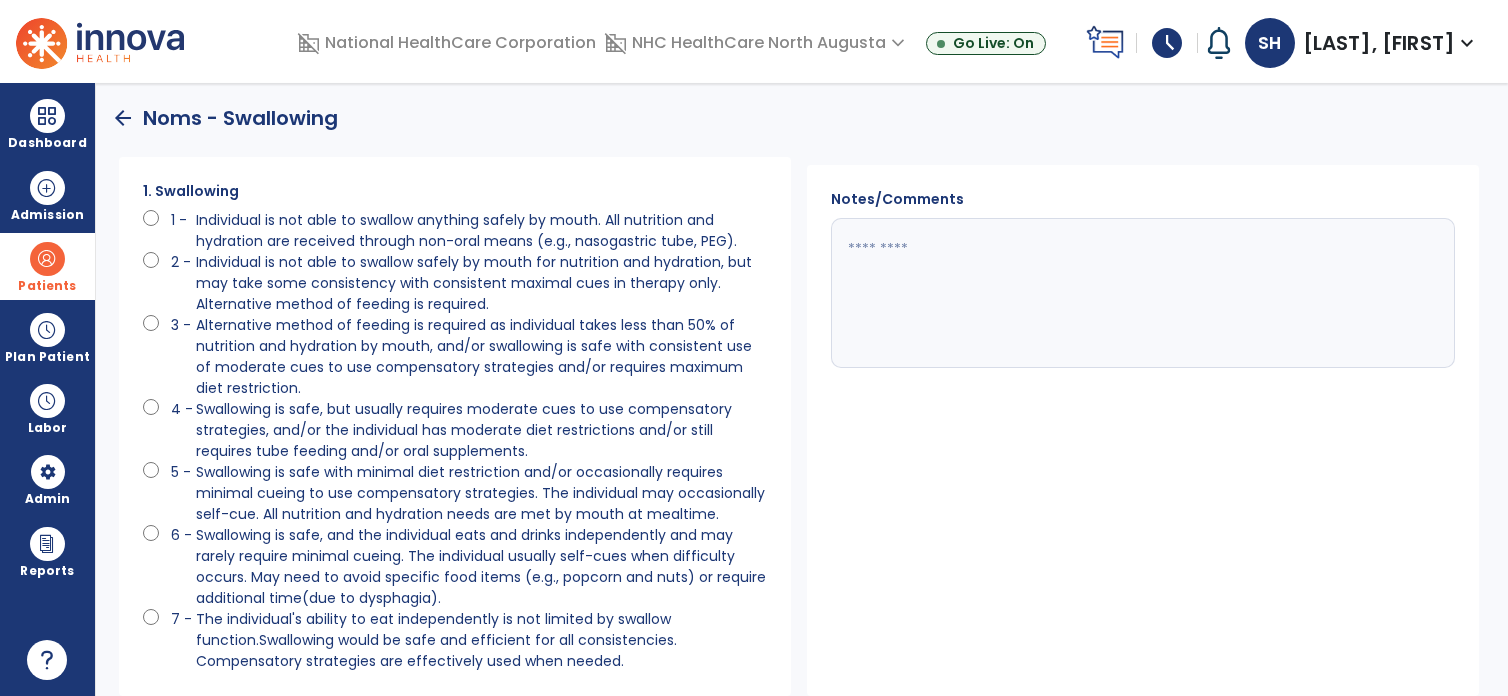 drag, startPoint x: 1502, startPoint y: 340, endPoint x: 1516, endPoint y: 536, distance: 196.49936 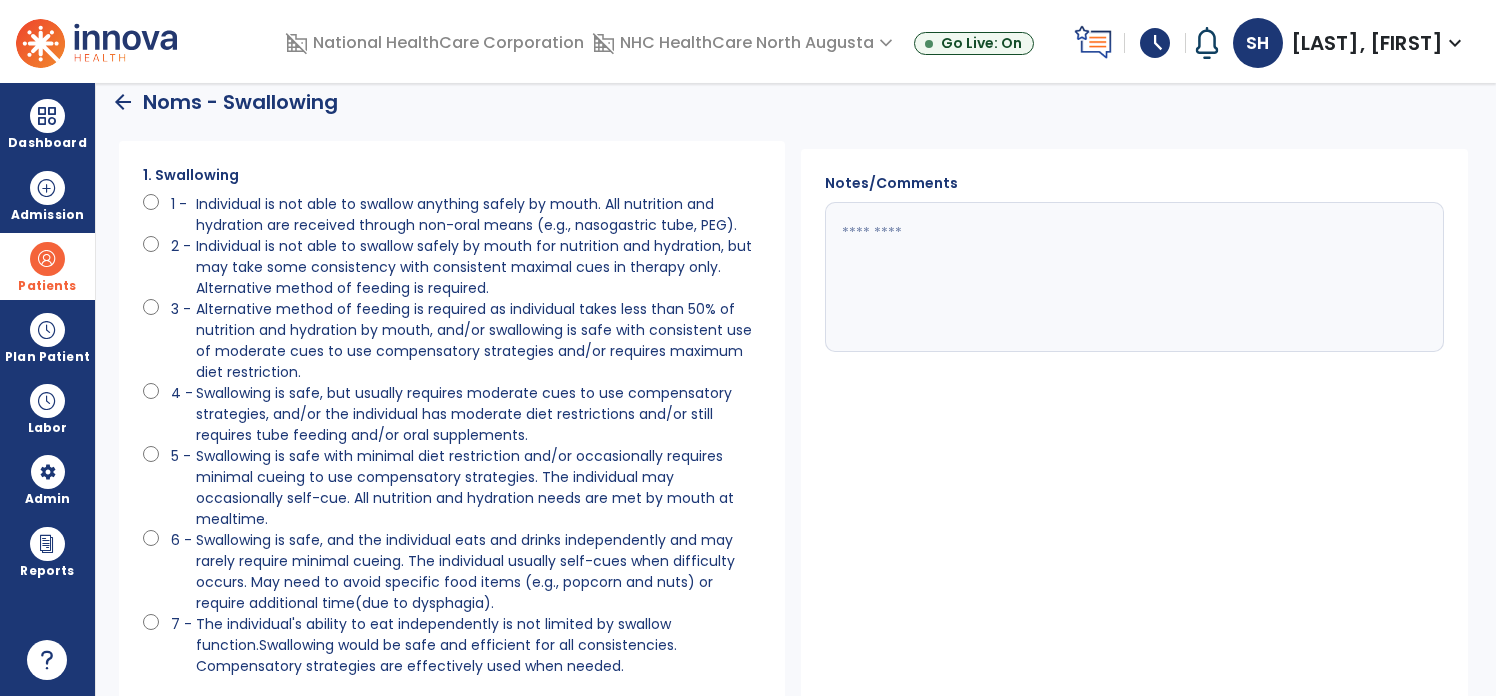 scroll, scrollTop: 104, scrollLeft: 0, axis: vertical 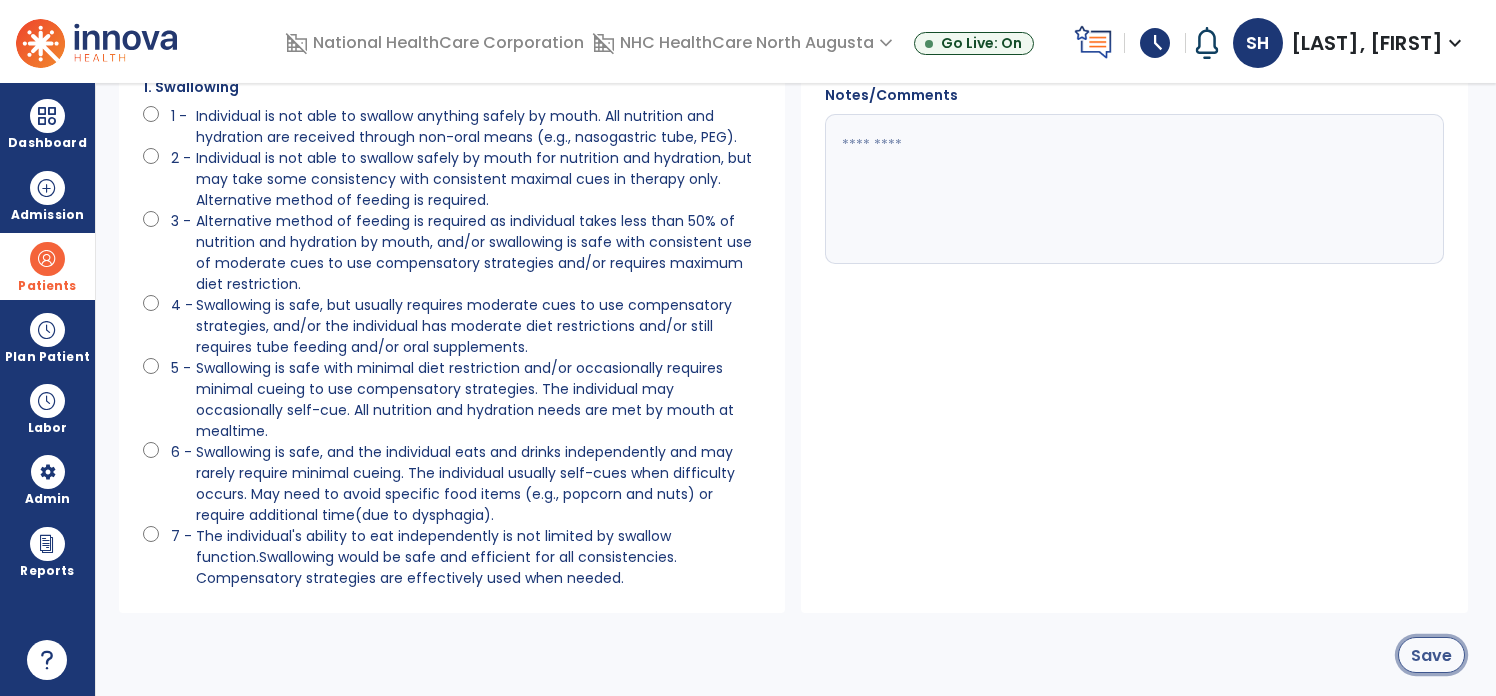 click on "Save" 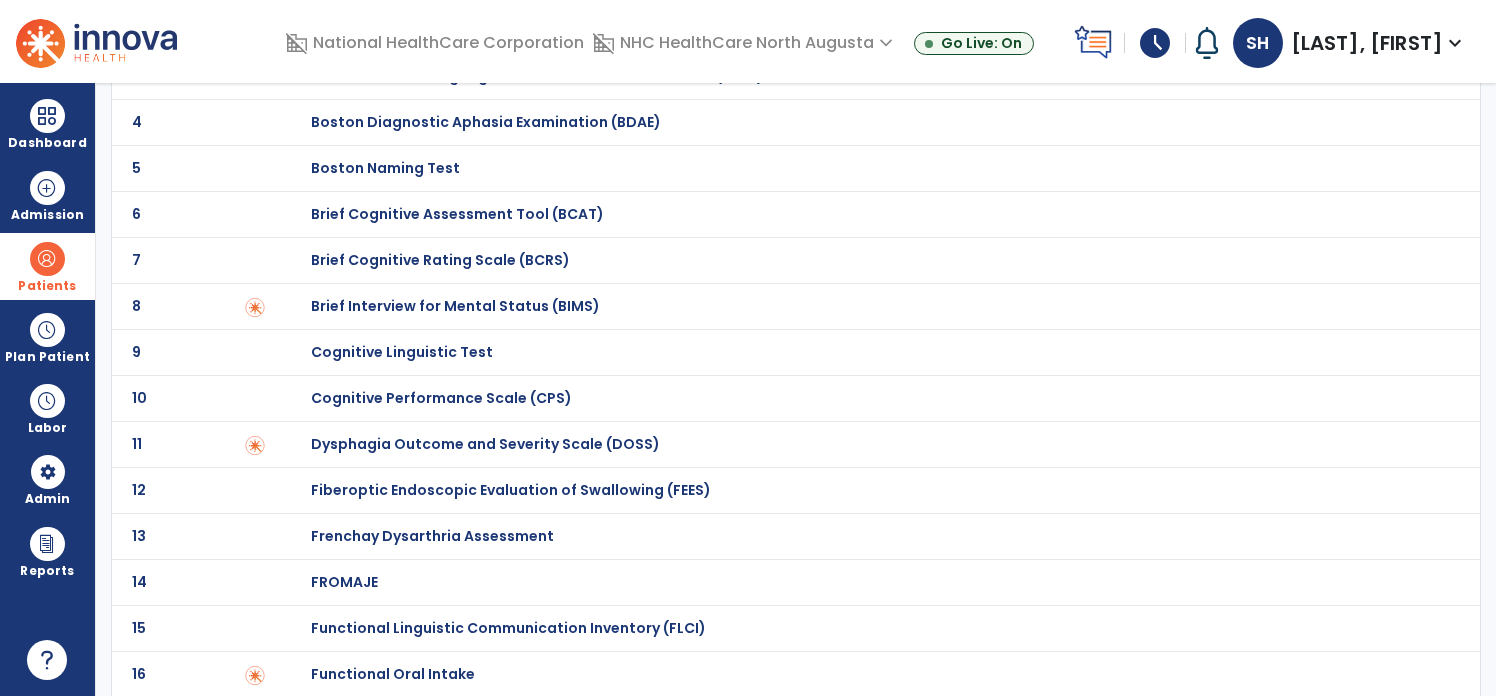 scroll, scrollTop: 0, scrollLeft: 0, axis: both 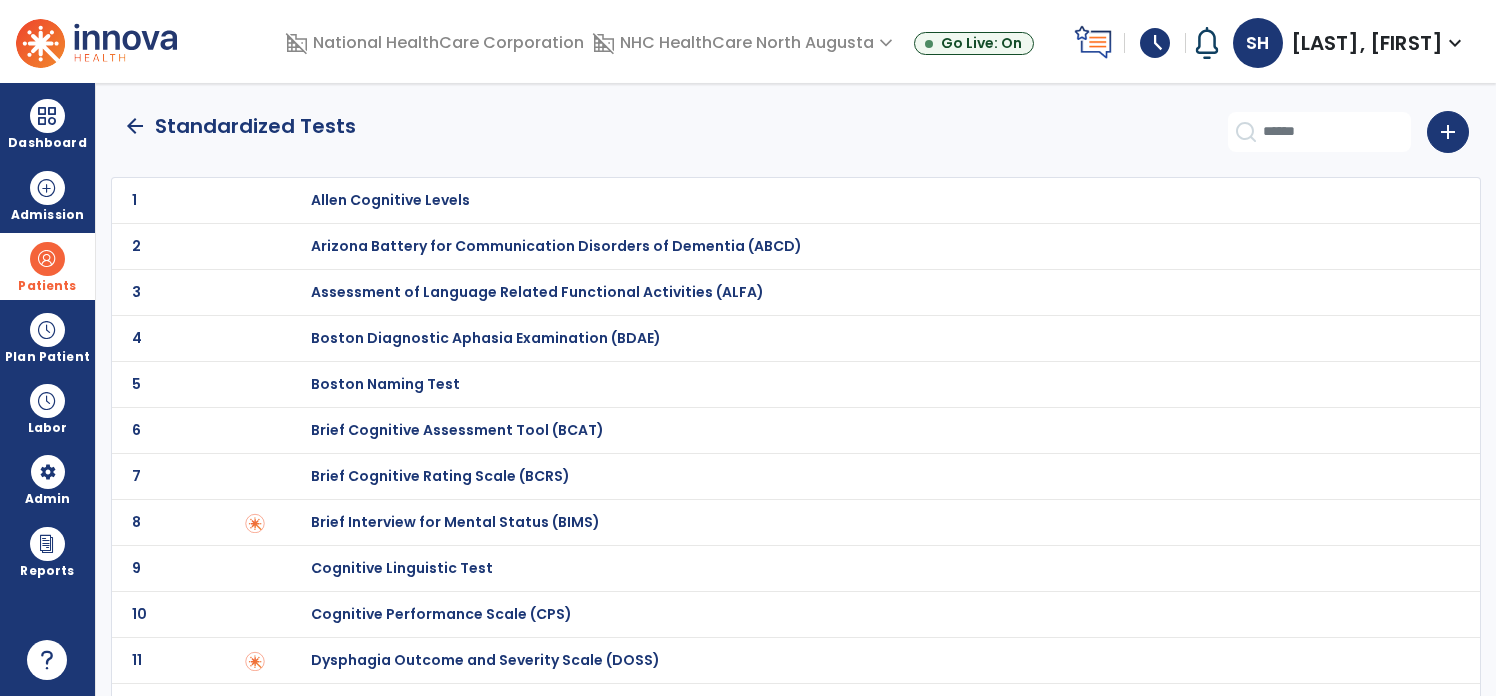 click on "arrow_back" 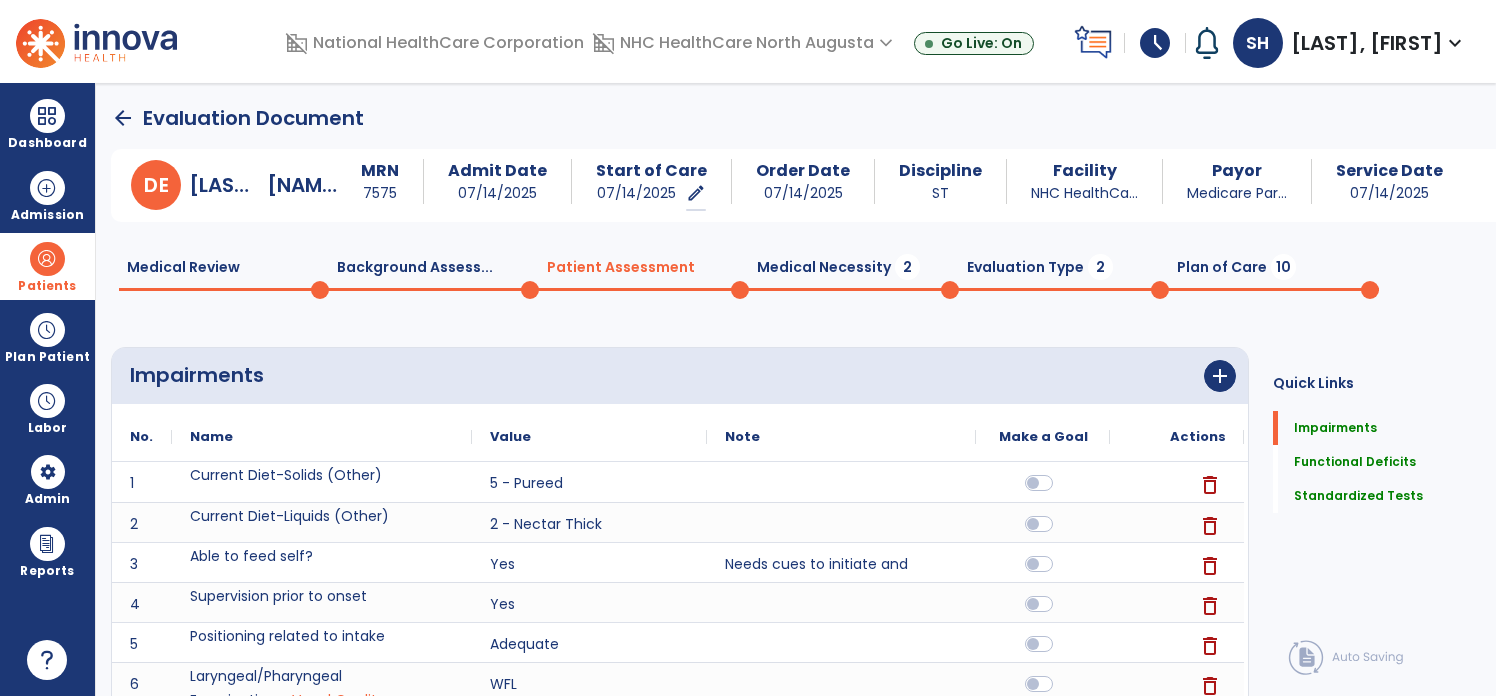 scroll, scrollTop: 20, scrollLeft: 0, axis: vertical 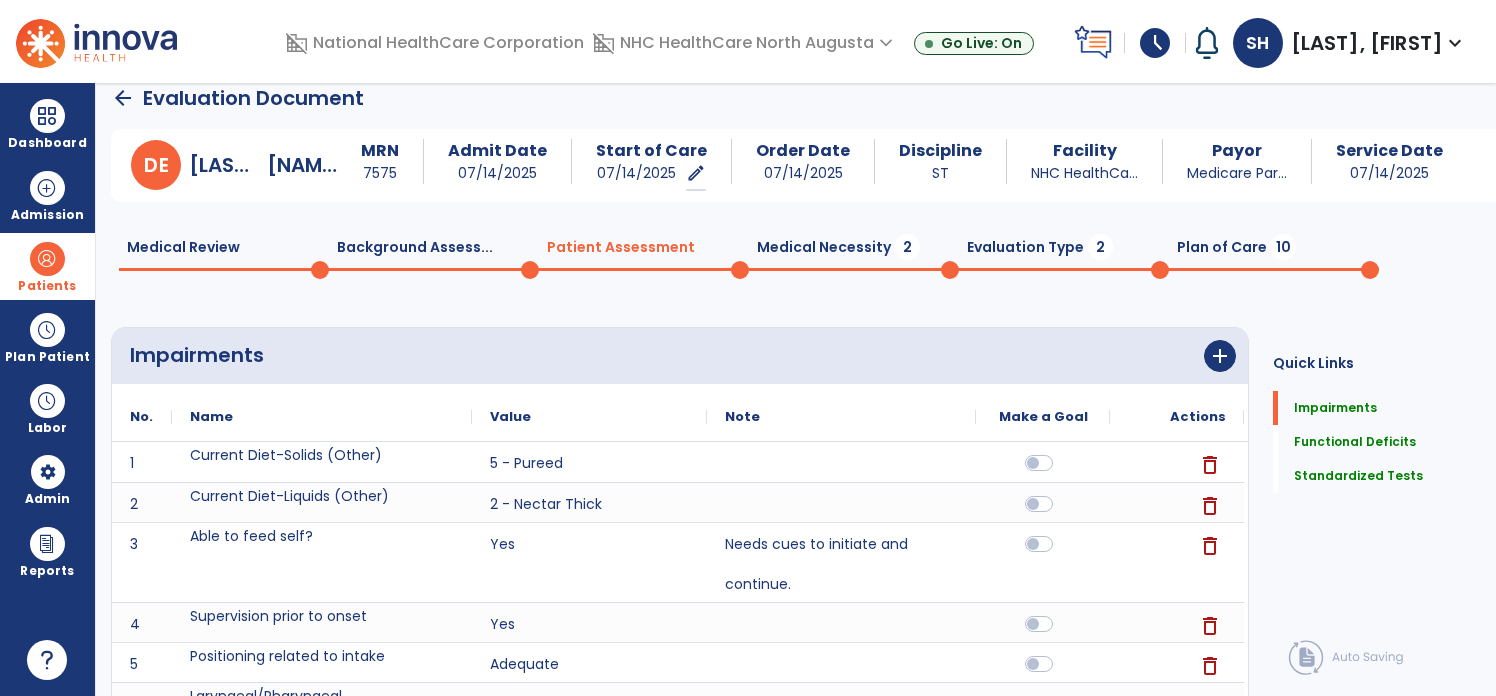 click on "Quick Links  Impairments   Impairments   Functional Deficits   Functional Deficits   Standardized Tests   Standardized Tests" 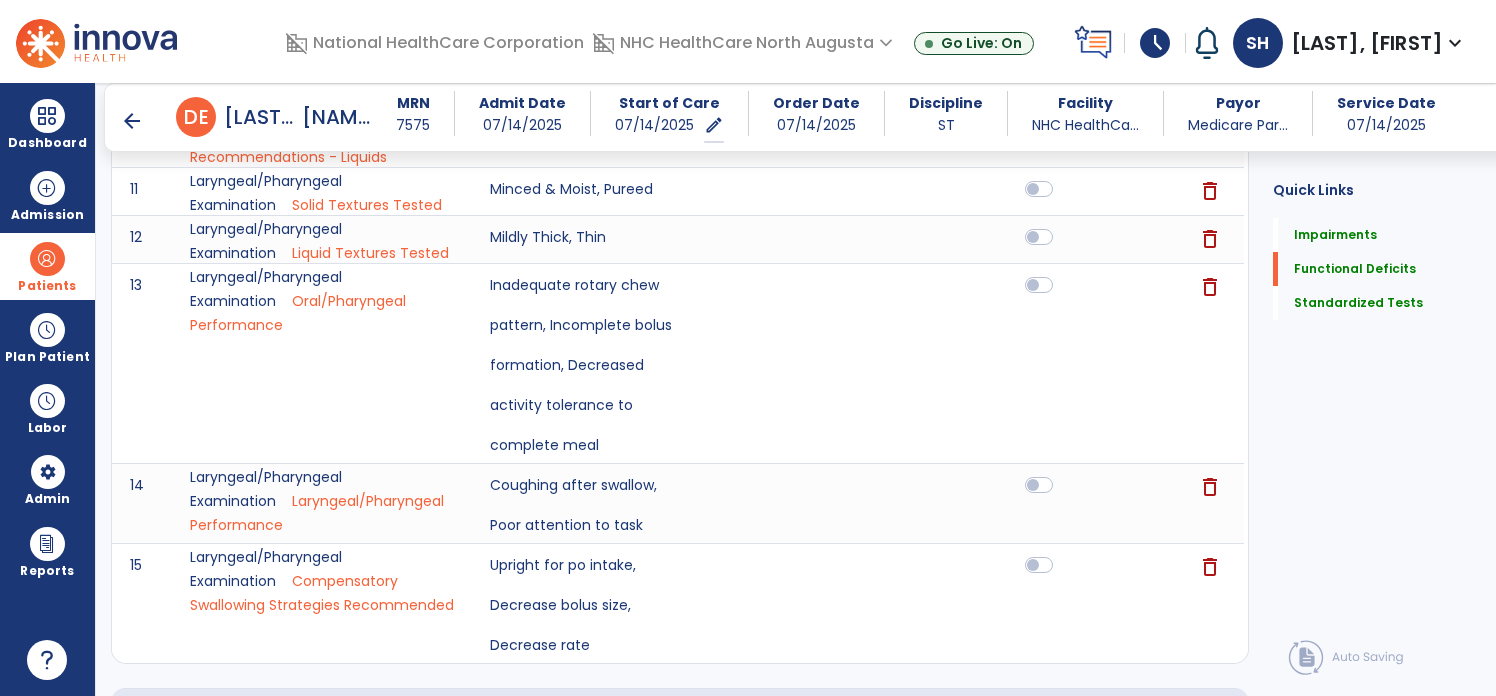 scroll, scrollTop: 1488, scrollLeft: 0, axis: vertical 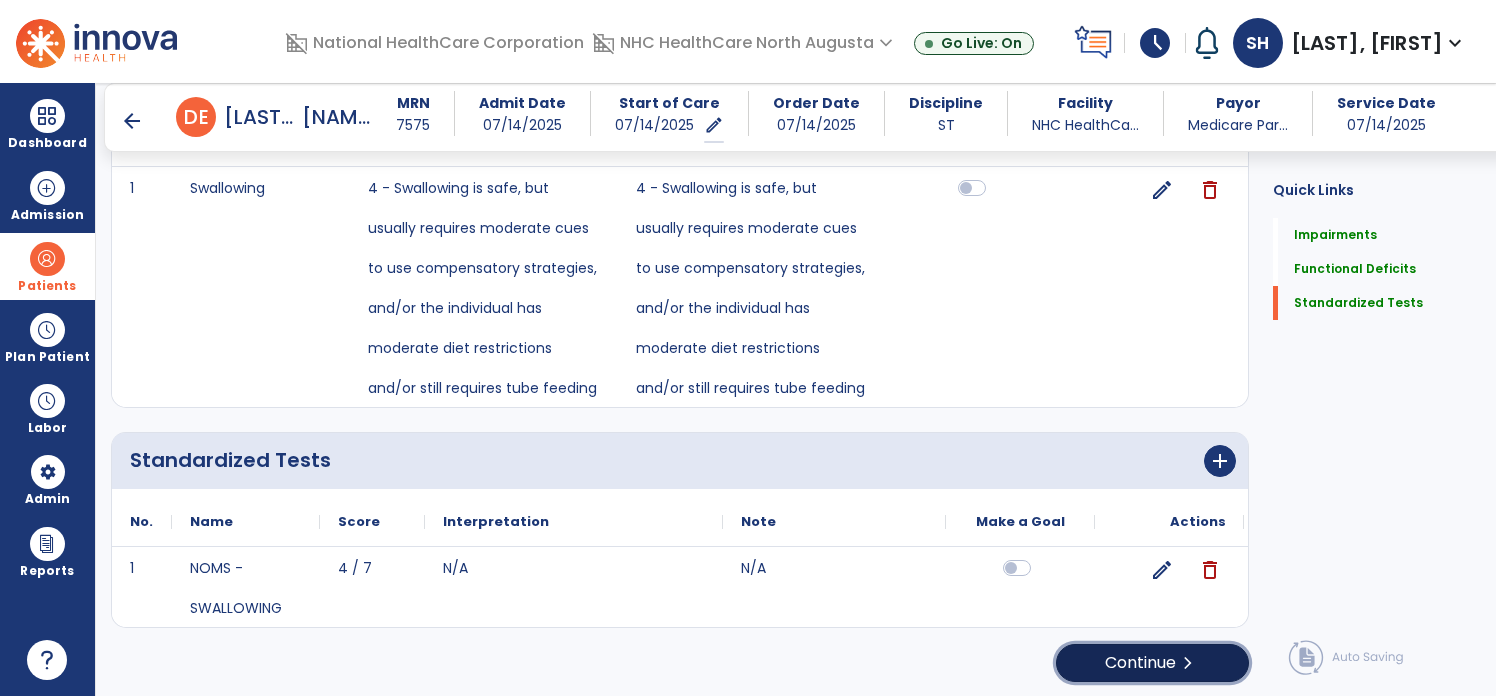 click on "Continue  chevron_right" 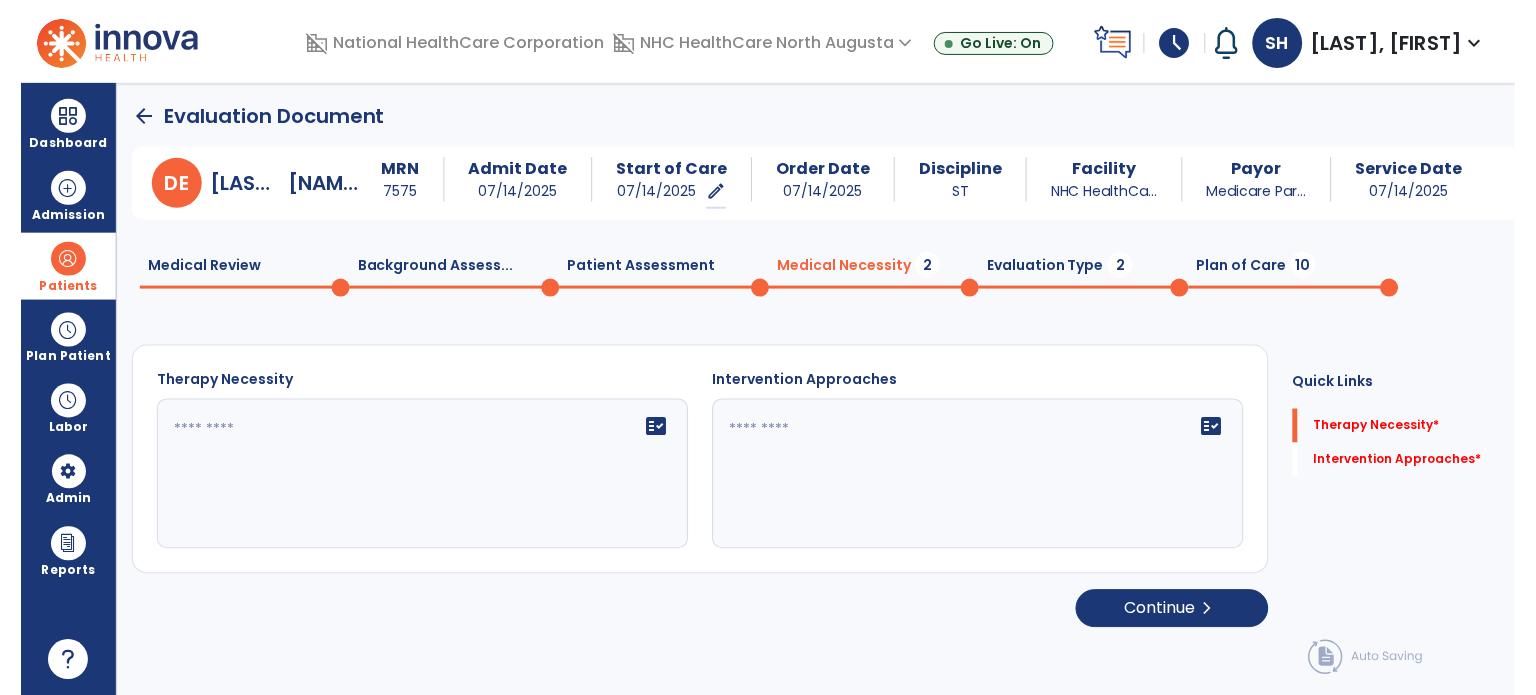 scroll, scrollTop: 0, scrollLeft: 0, axis: both 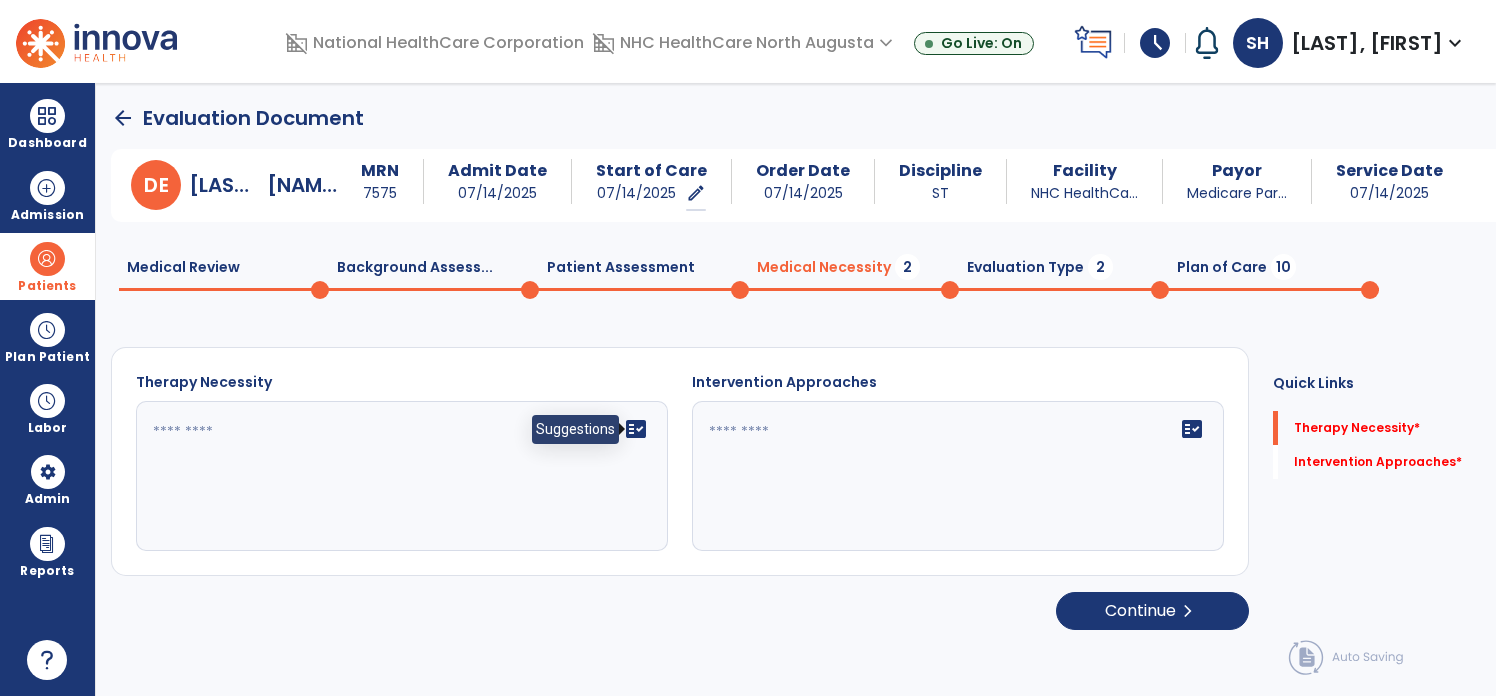 click on "fact_check" 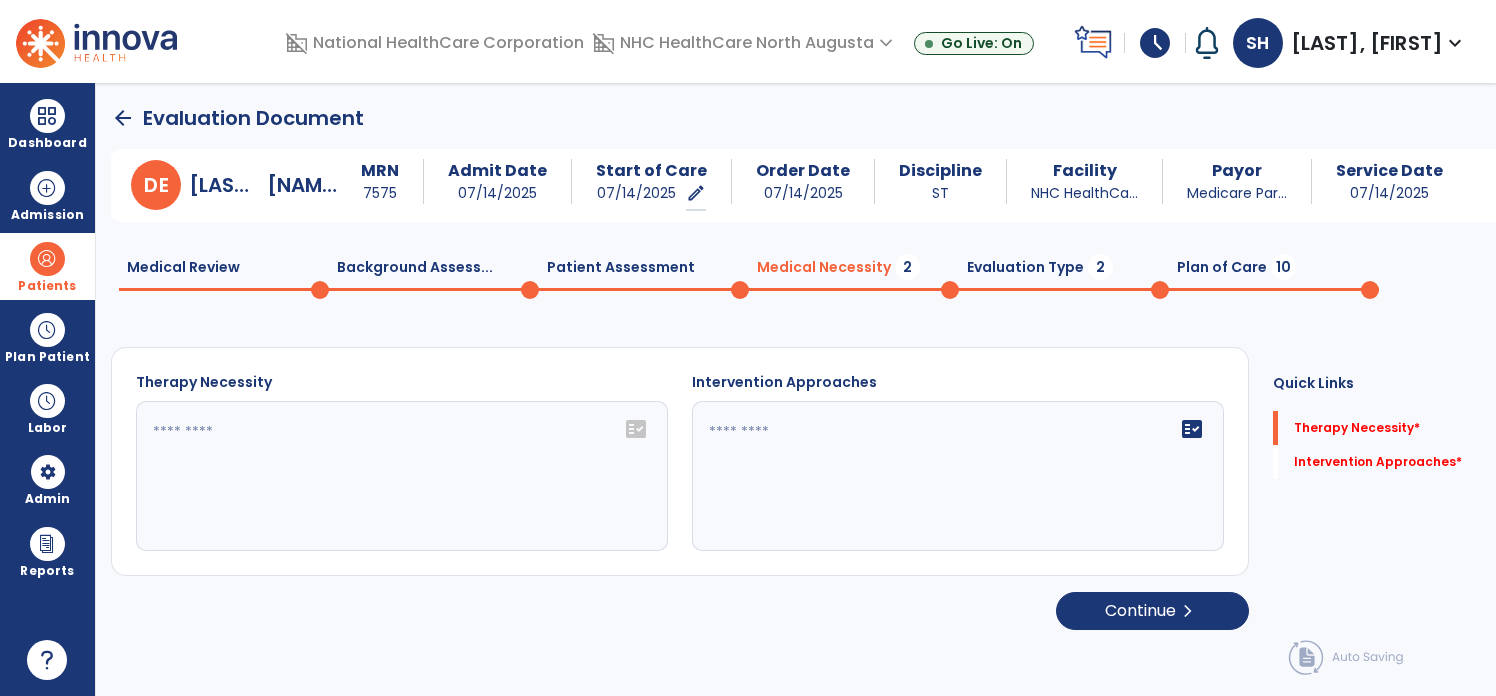 click on "fact_check" 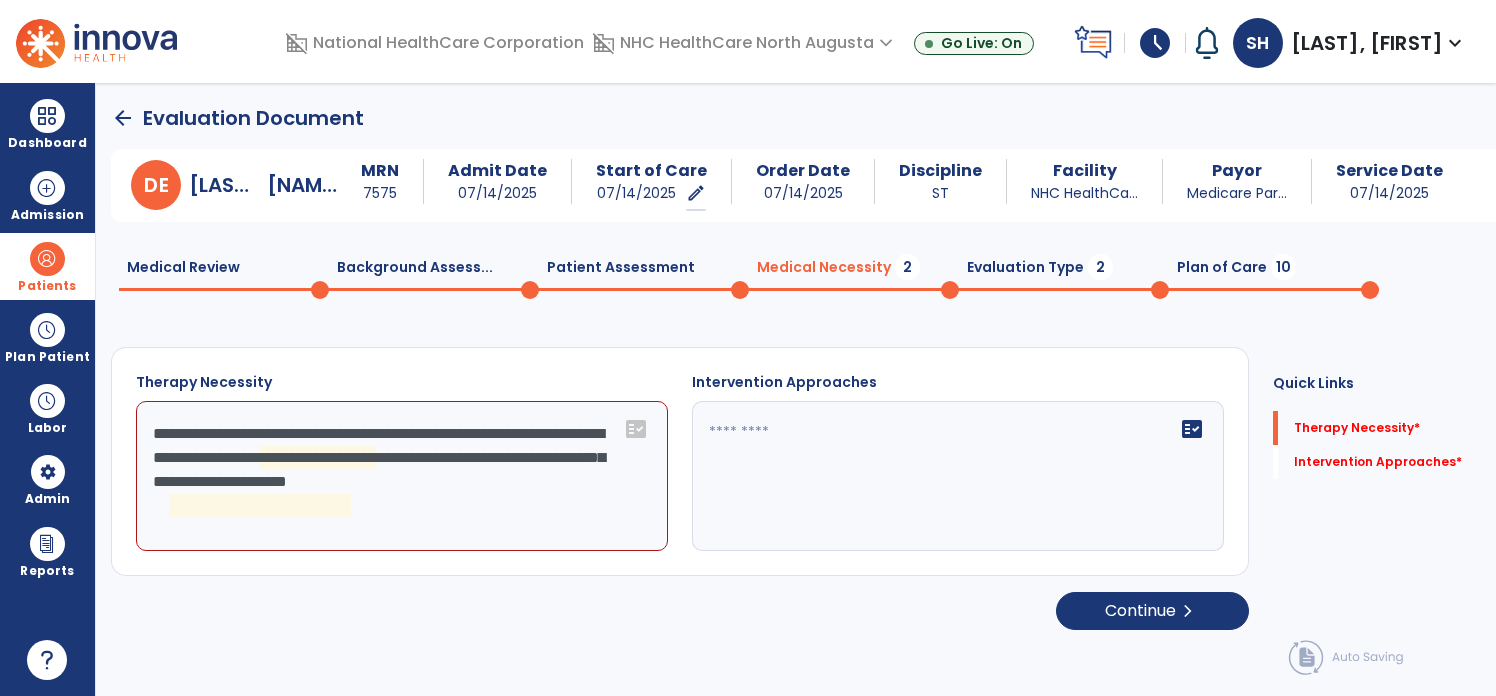 click on "**********" 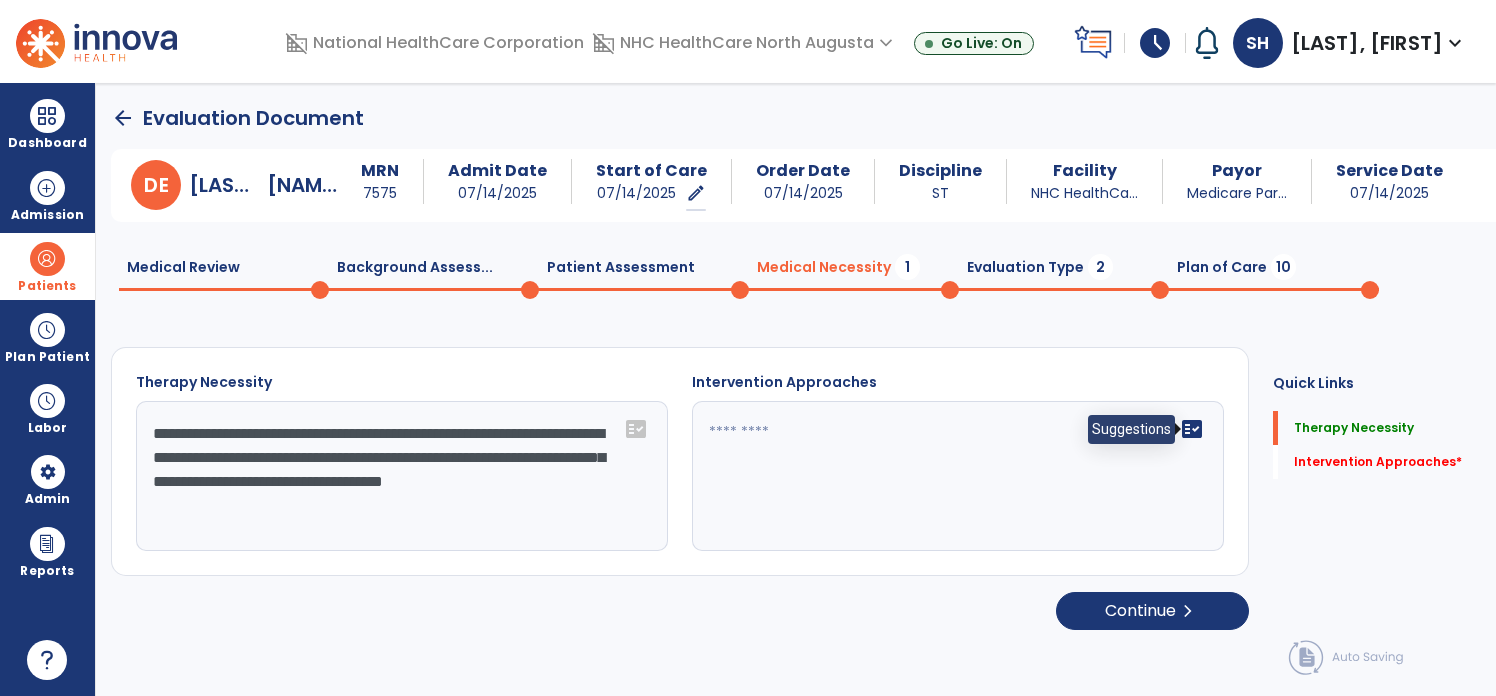 type on "**********" 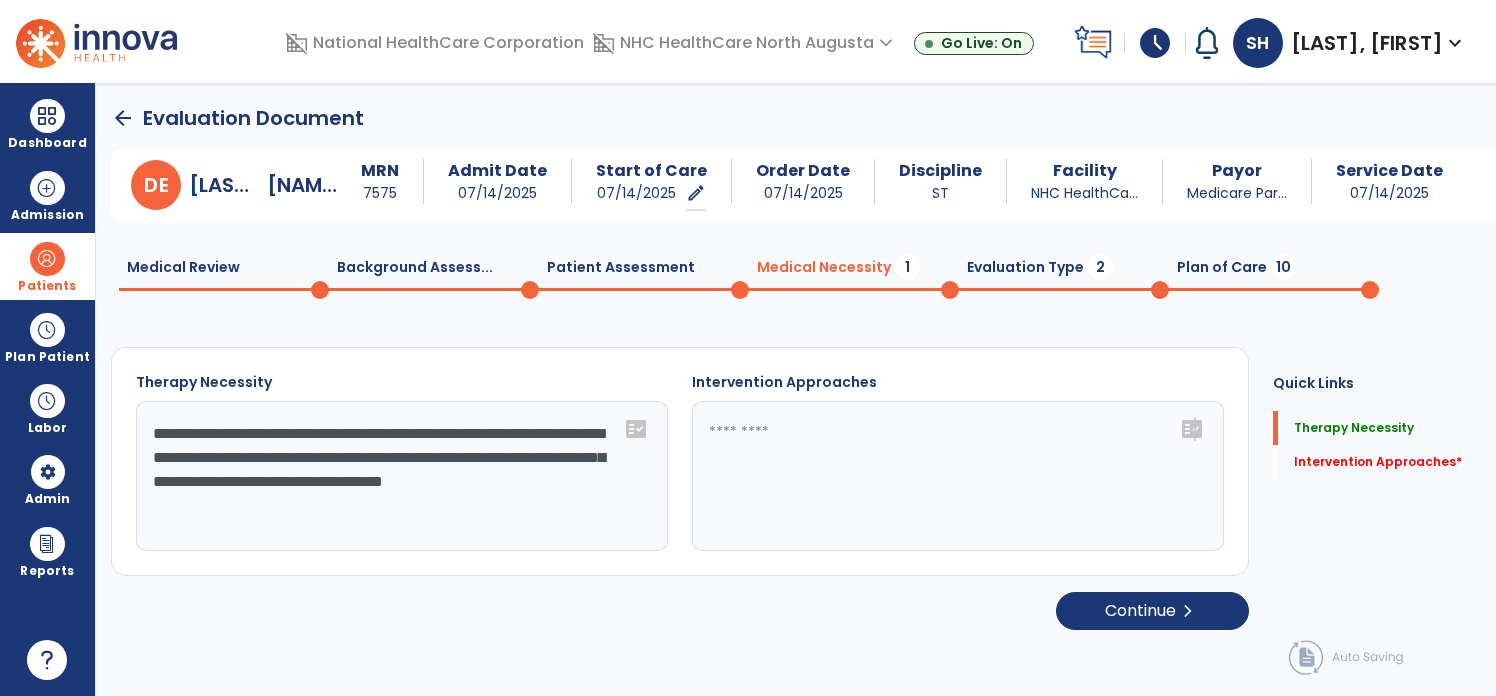 click on "fact_check" 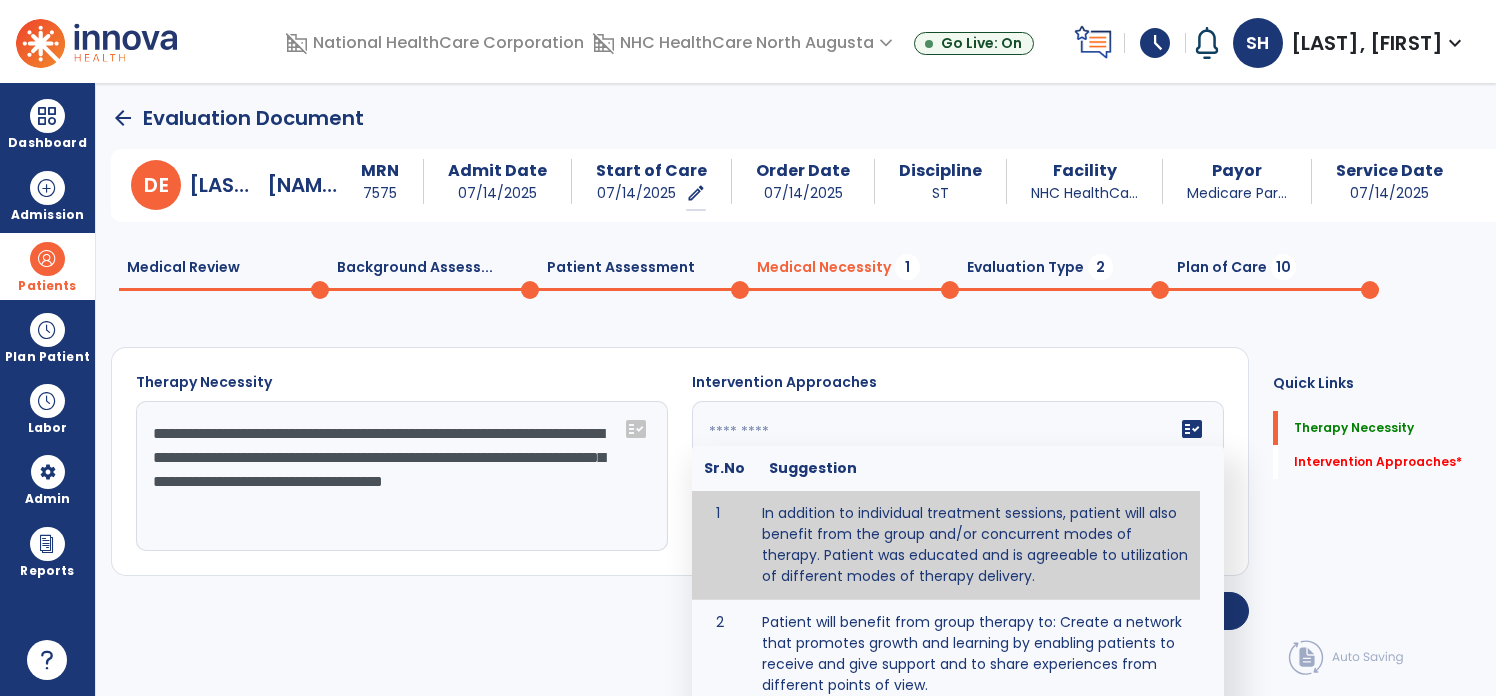 type on "**********" 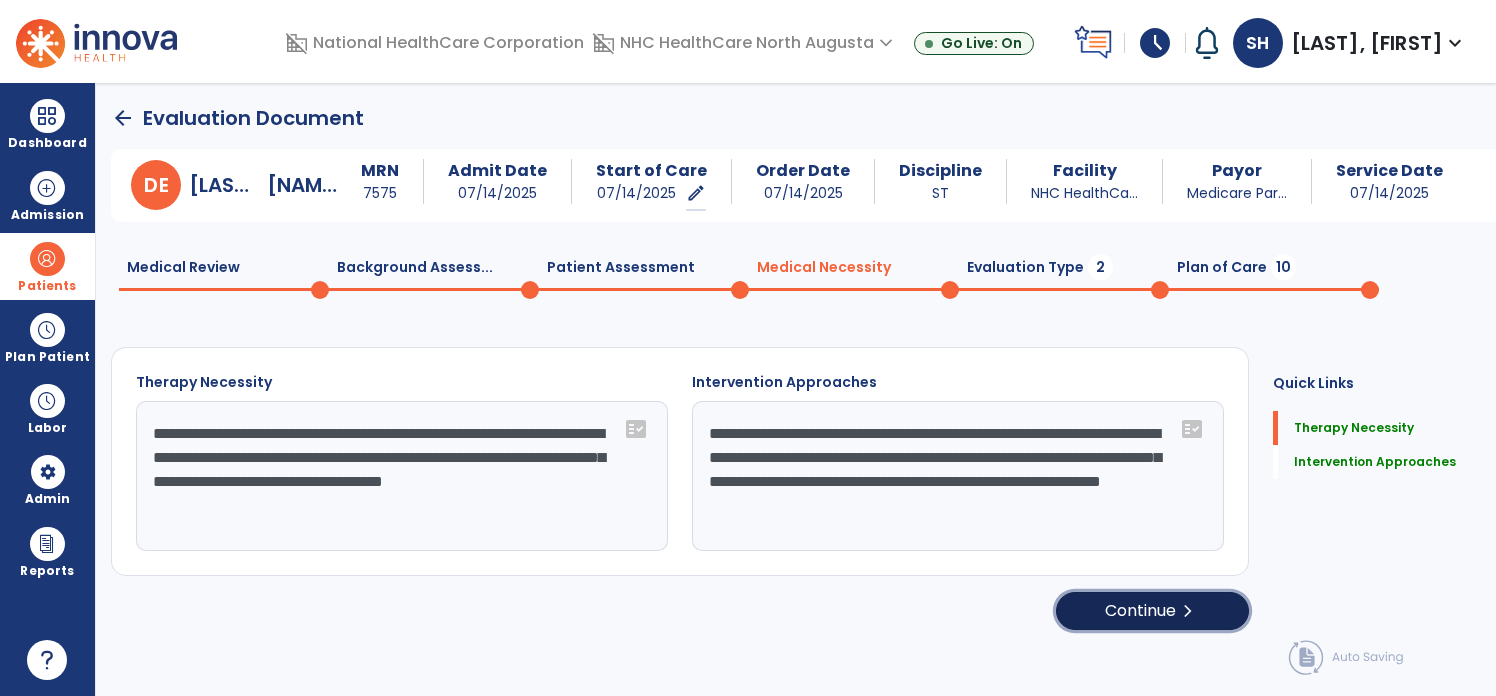 click on "Continue  chevron_right" 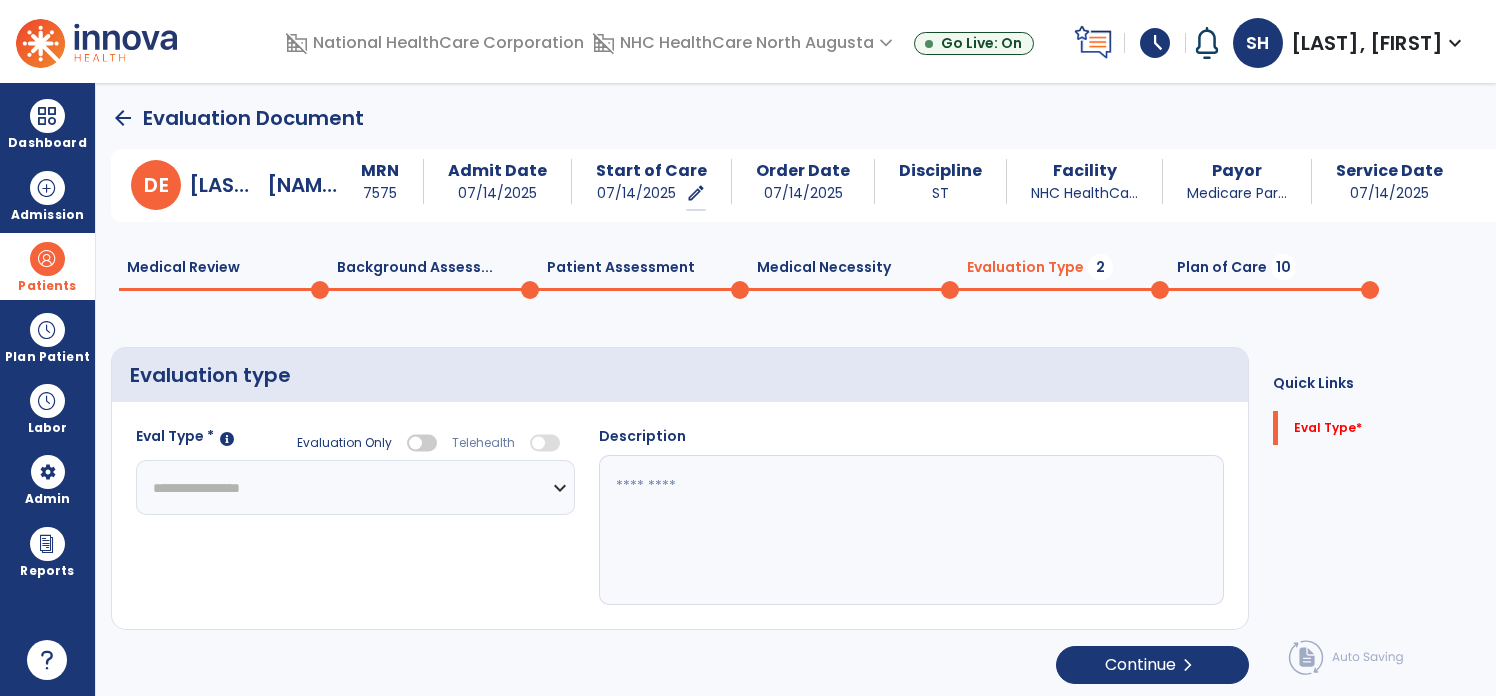 click on "**********" 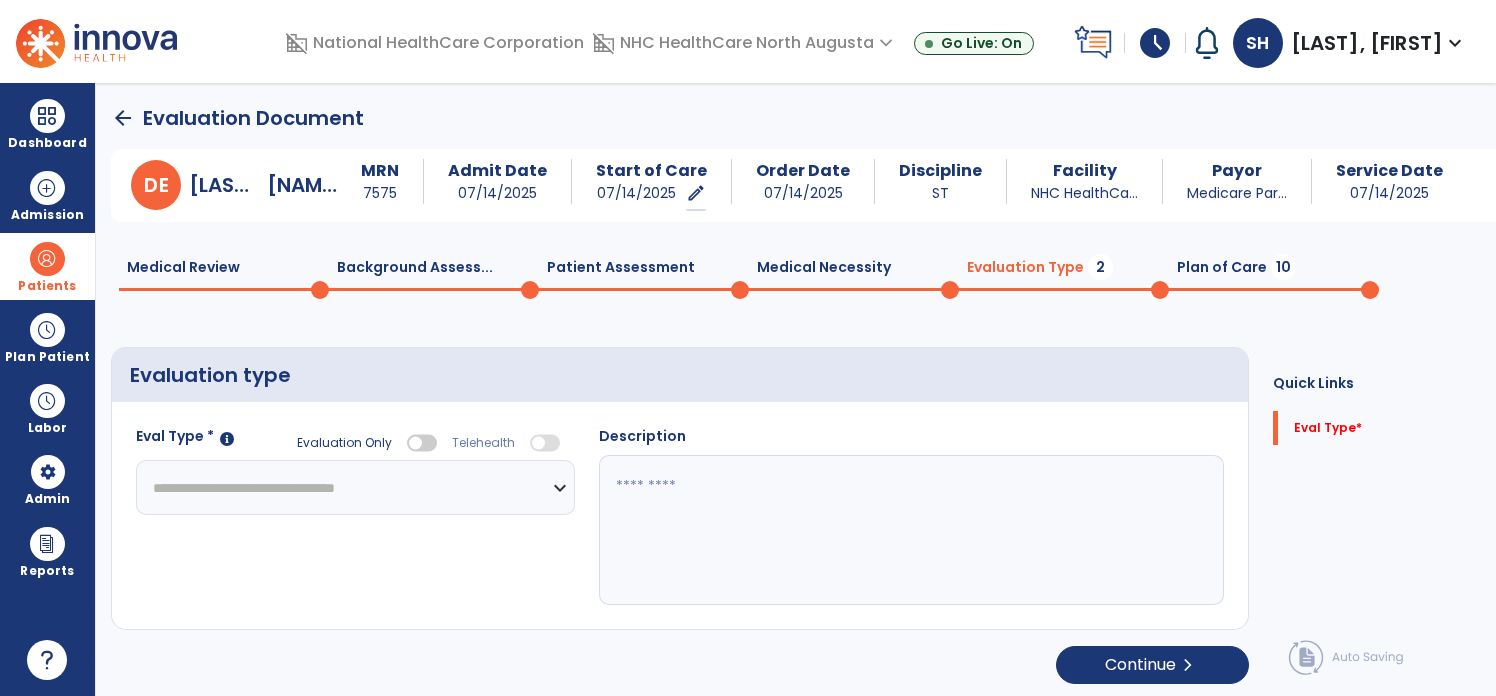 click on "**********" 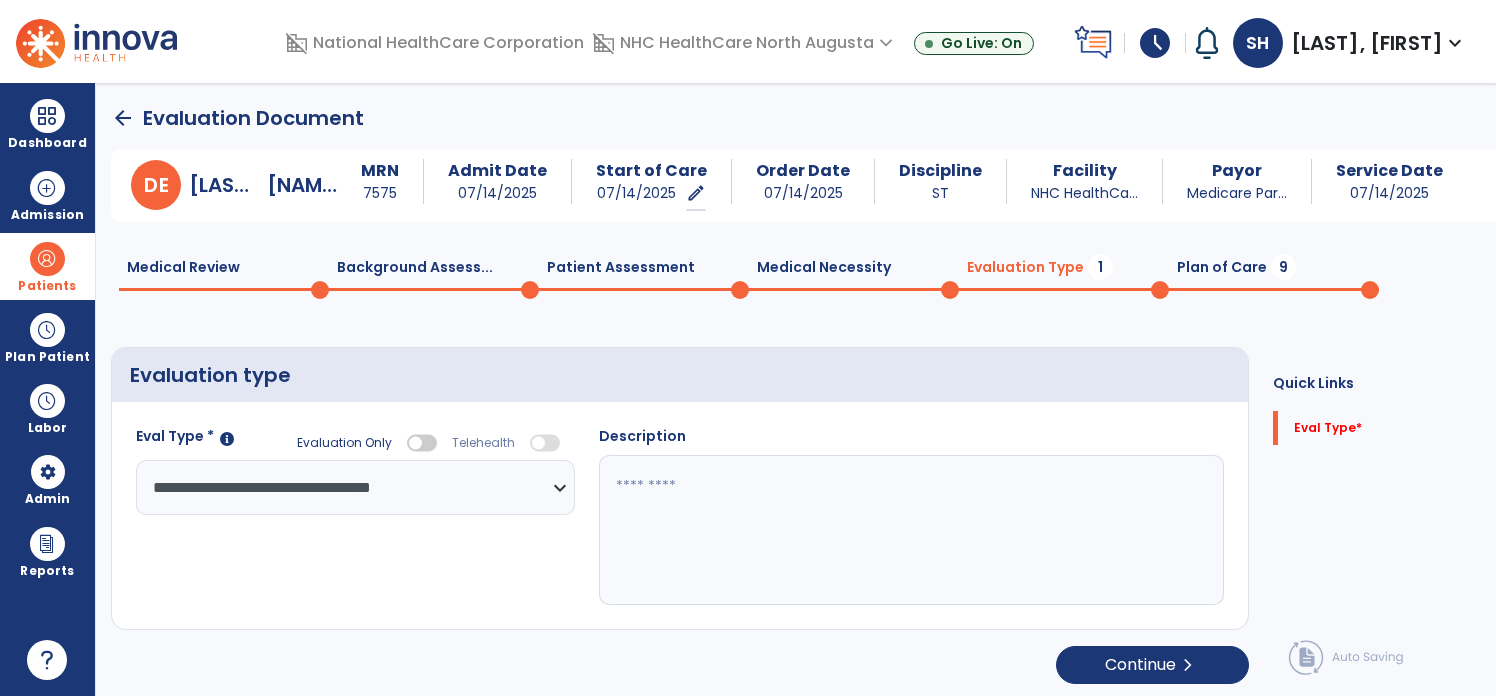 drag, startPoint x: 677, startPoint y: 499, endPoint x: 661, endPoint y: 465, distance: 37.576588 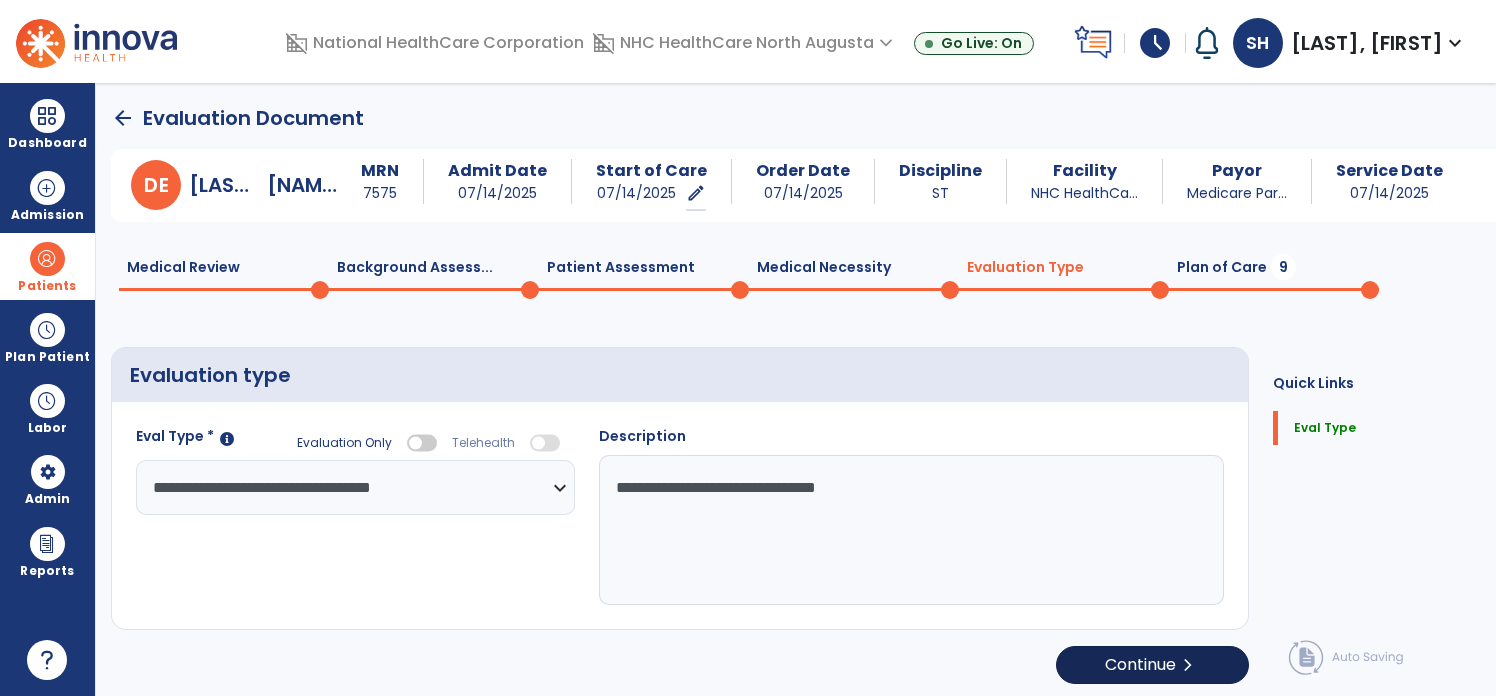 type on "**********" 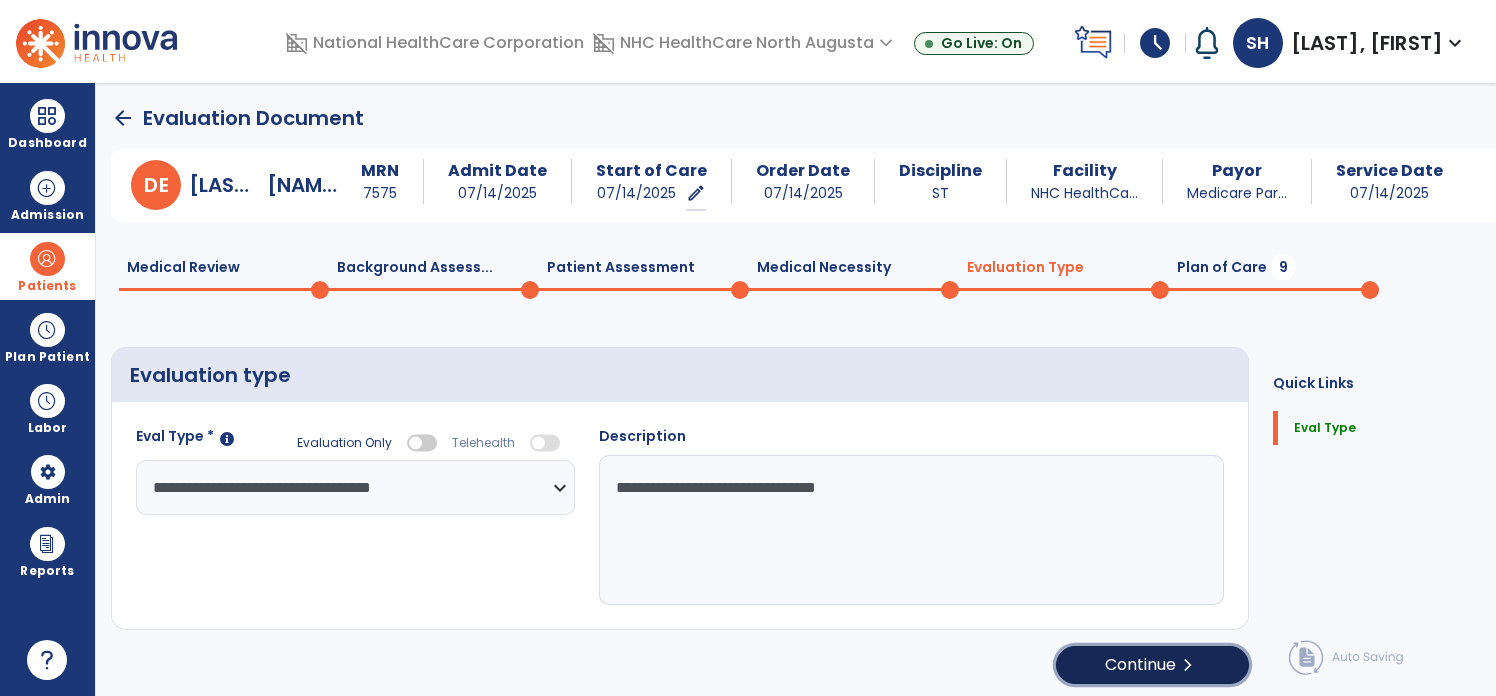 click on "Continue  chevron_right" 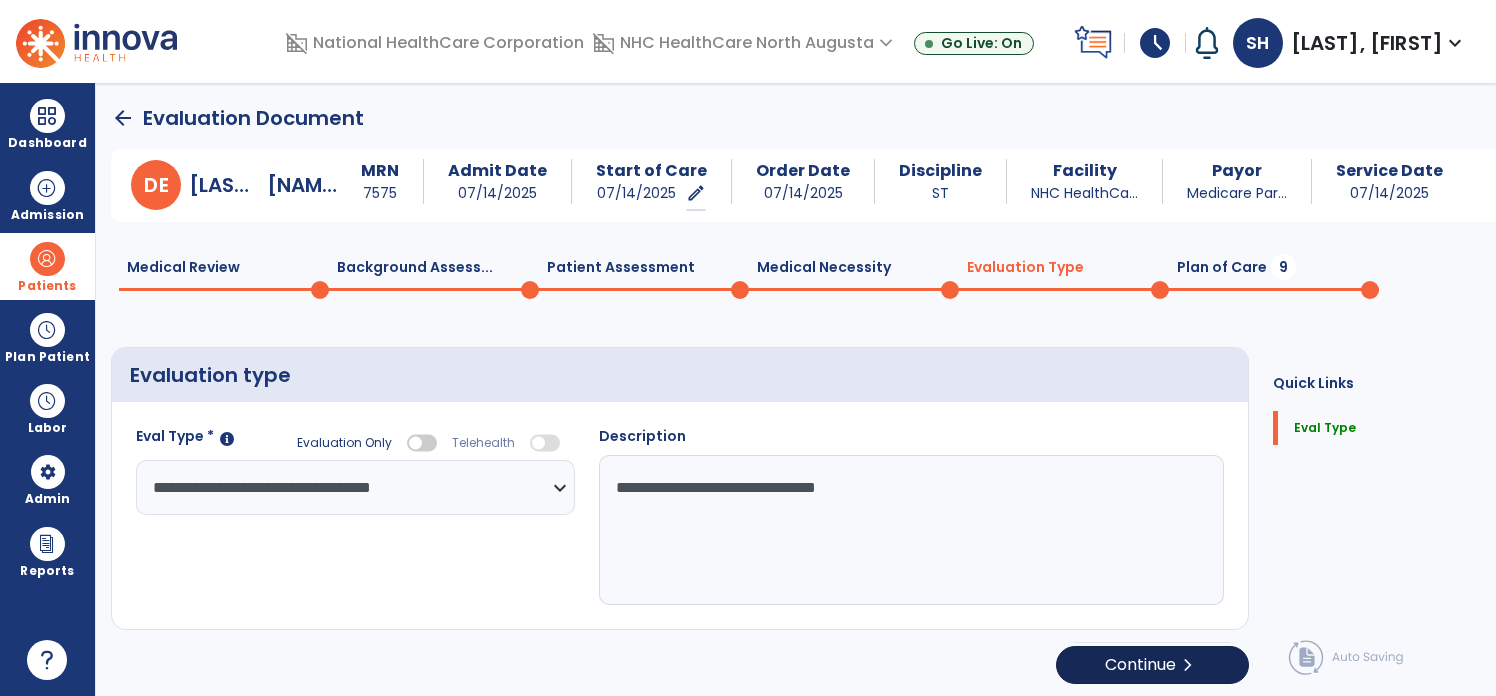select on "*****" 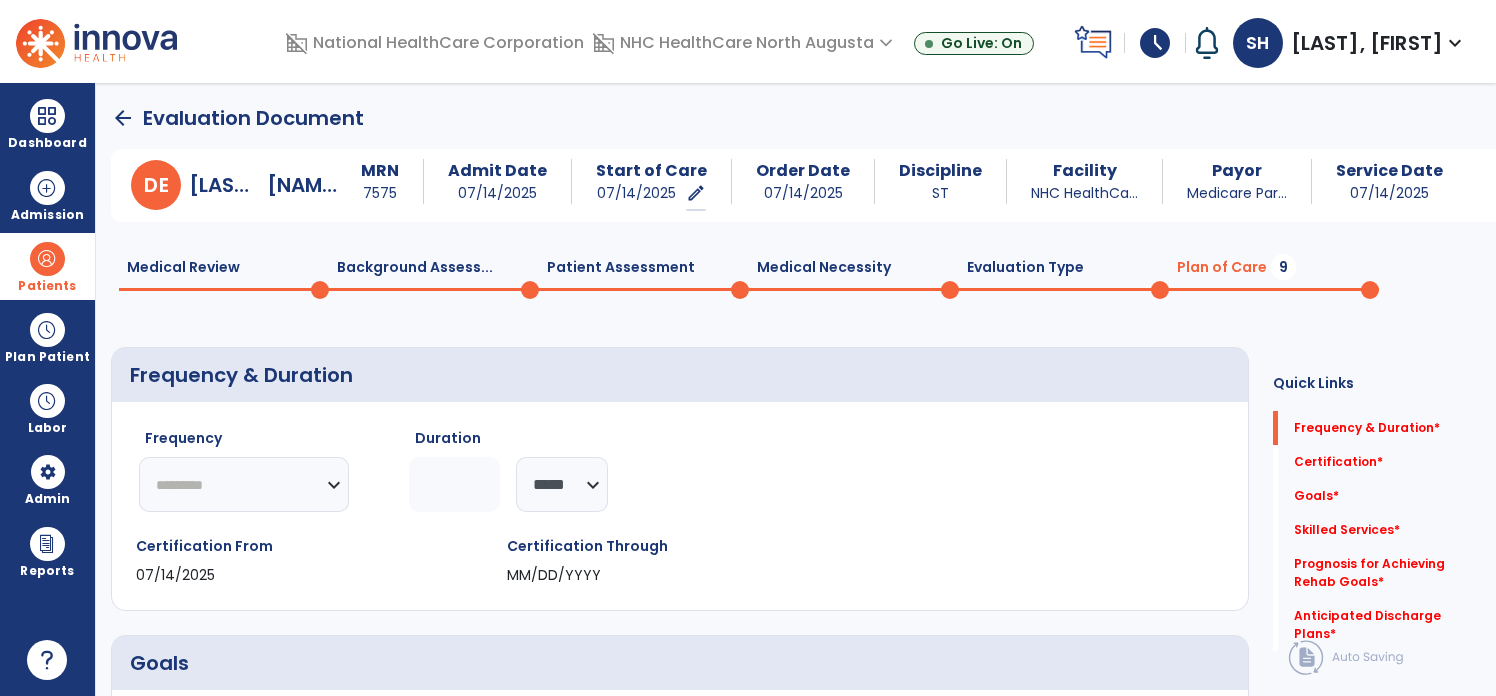 click on "********* ** ** ** ** ** ** **" 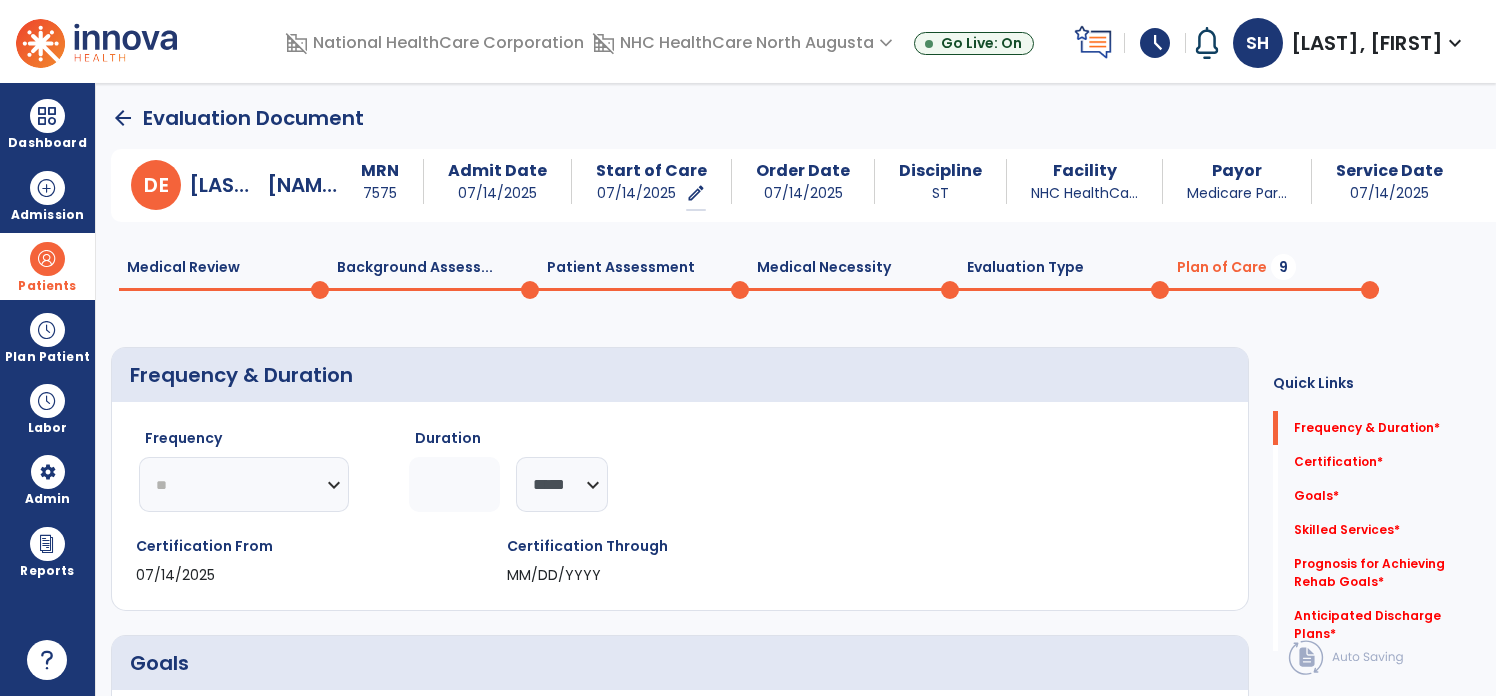 click on "********* ** ** ** ** ** ** **" 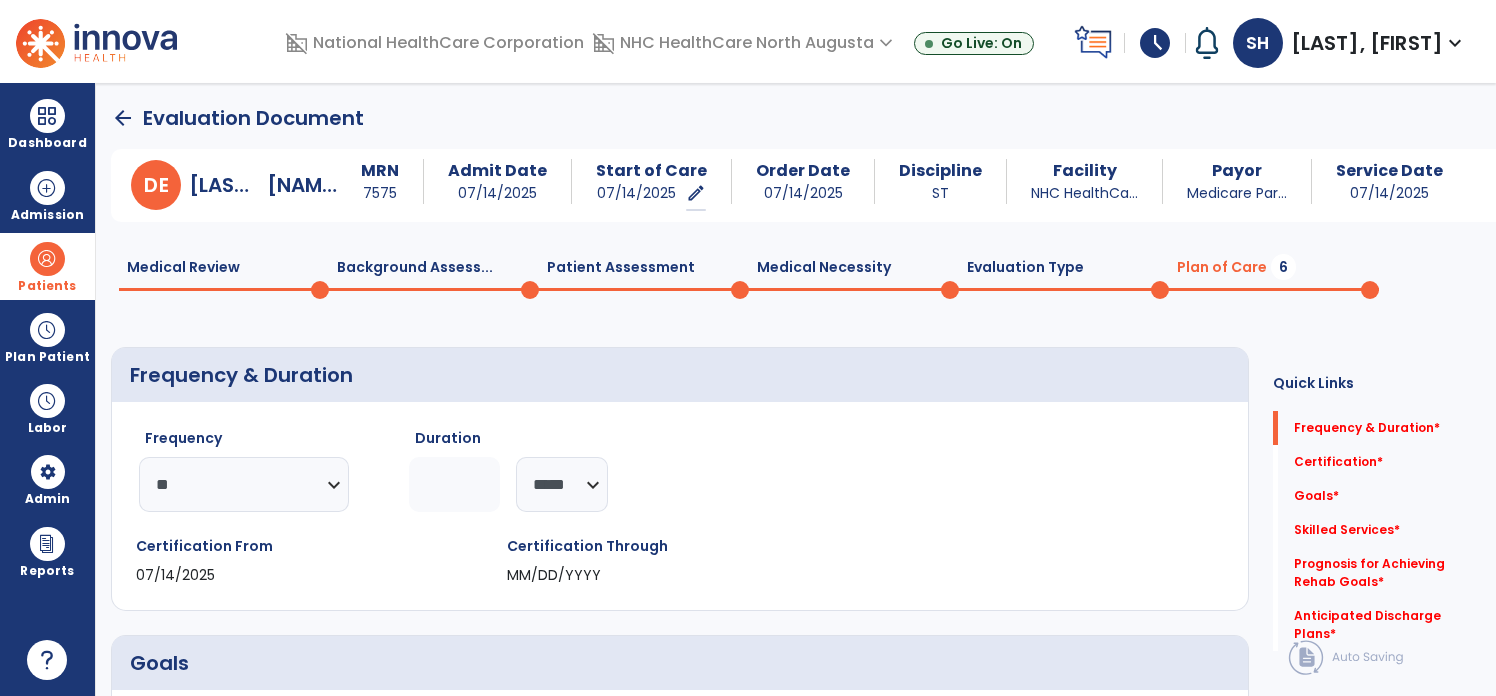 click 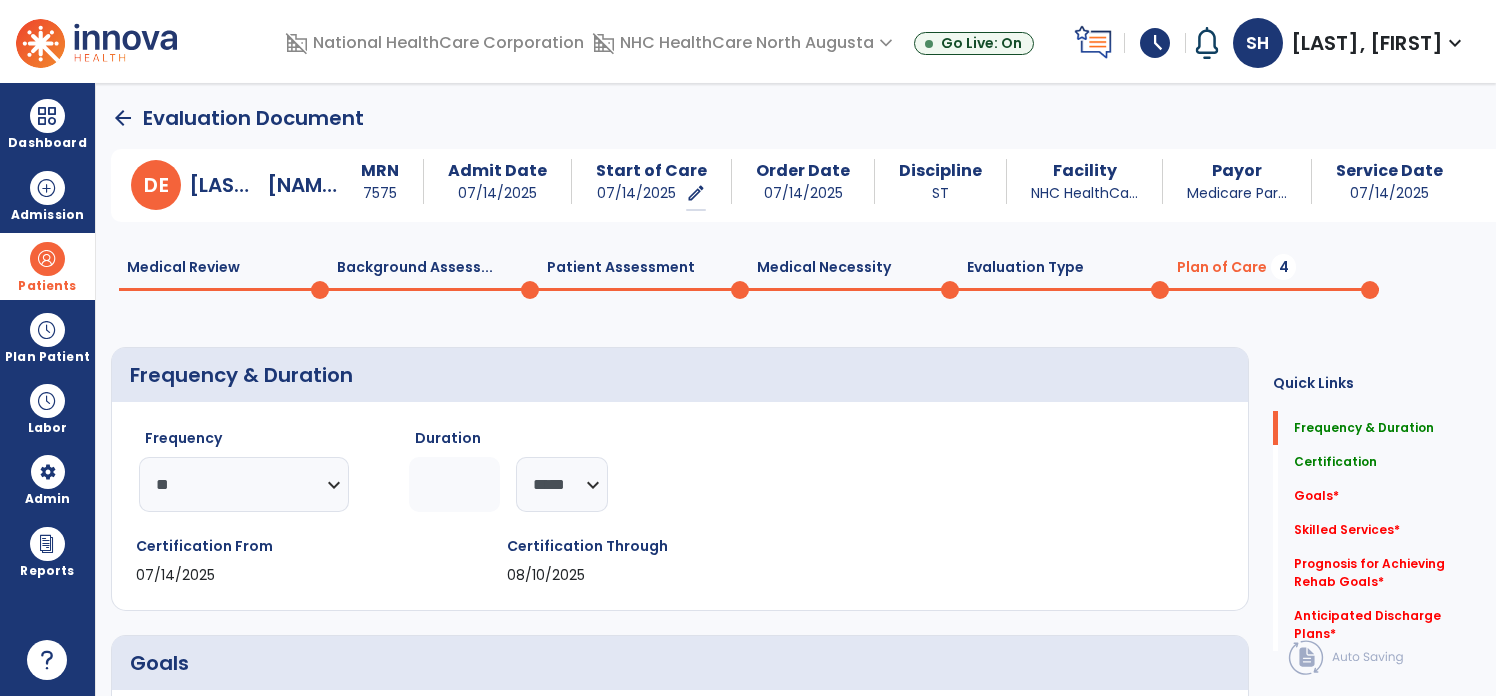 type on "*" 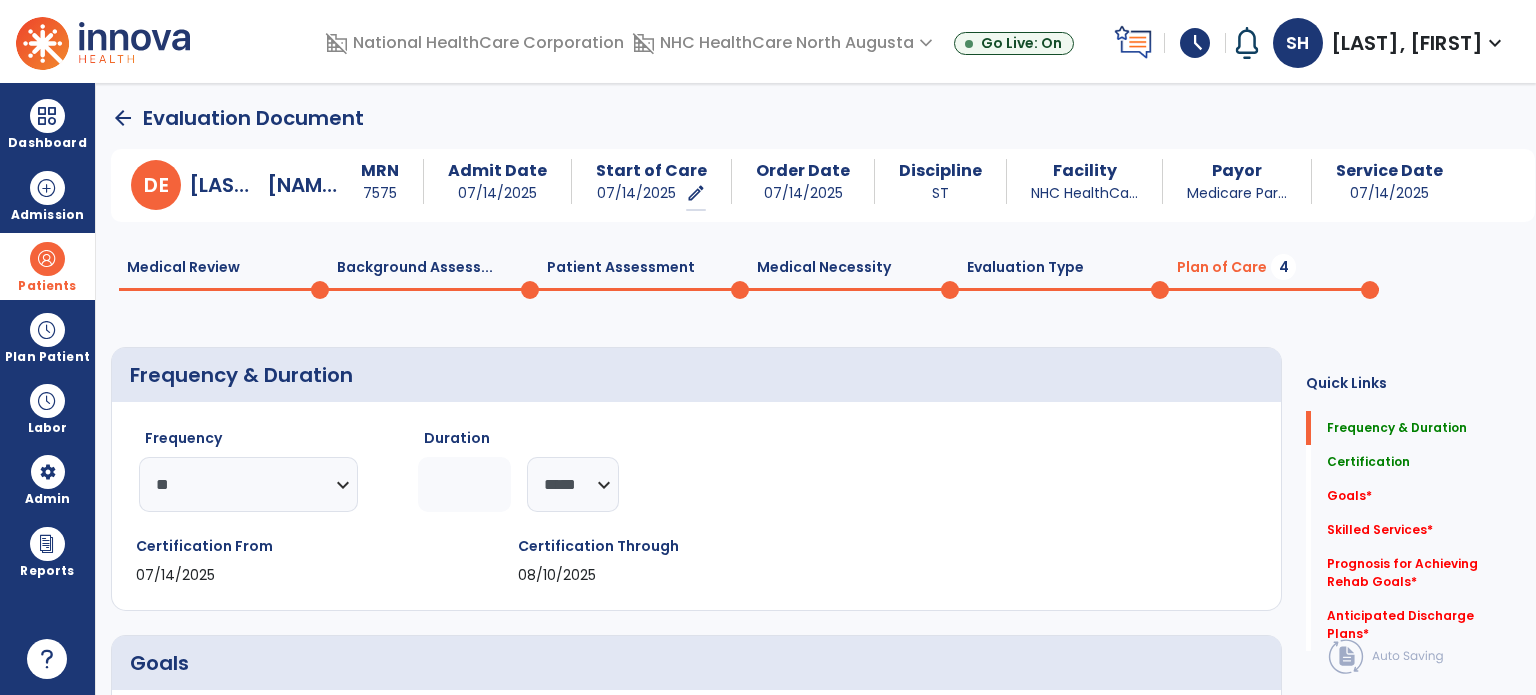 click on "Quick Links  Frequency & Duration   Frequency & Duration   Certification   Certification   Goals   *  Goals   *  Skilled Services   *  Skilled Services   *  Prognosis for Achieving Rehab Goals   *  Prognosis for Achieving Rehab Goals   *  Anticipated Discharge Plans   *  Anticipated Discharge Plans   *" 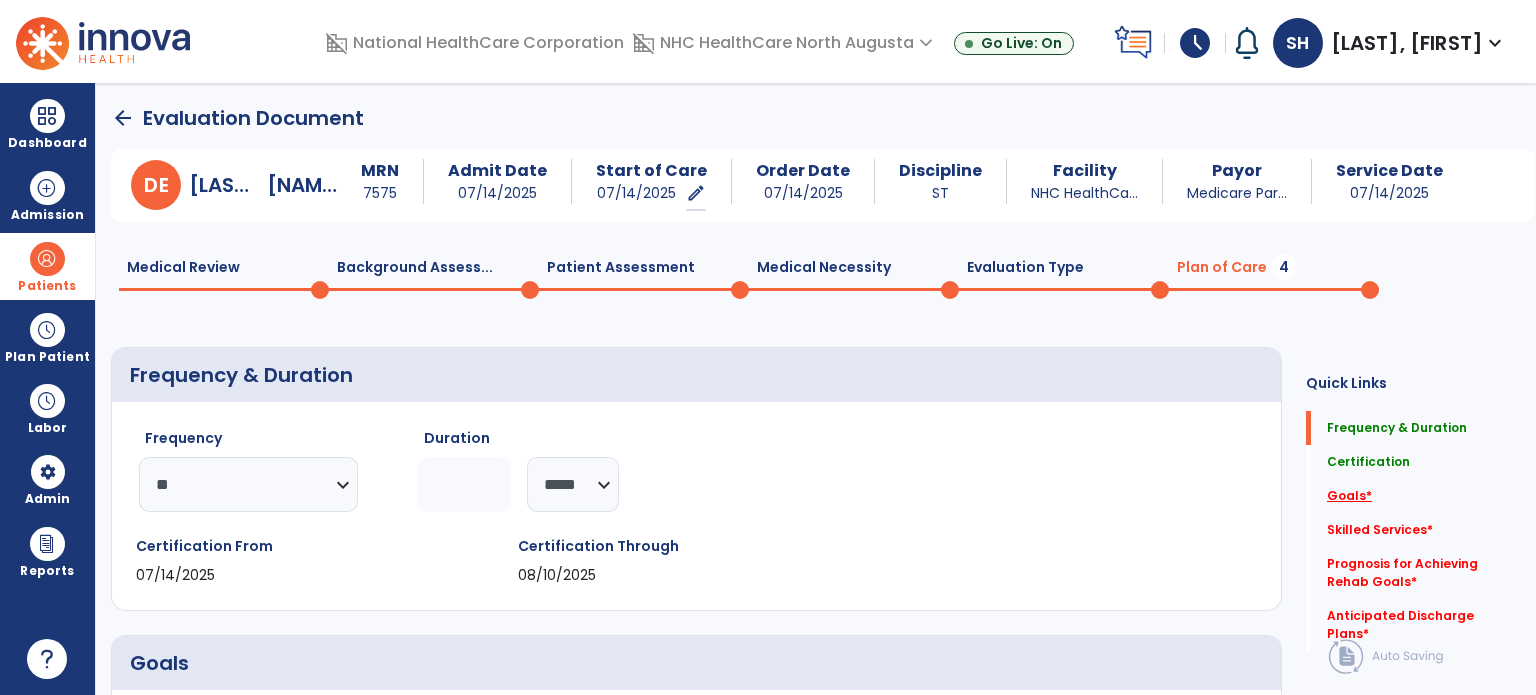 click on "Goals   *" 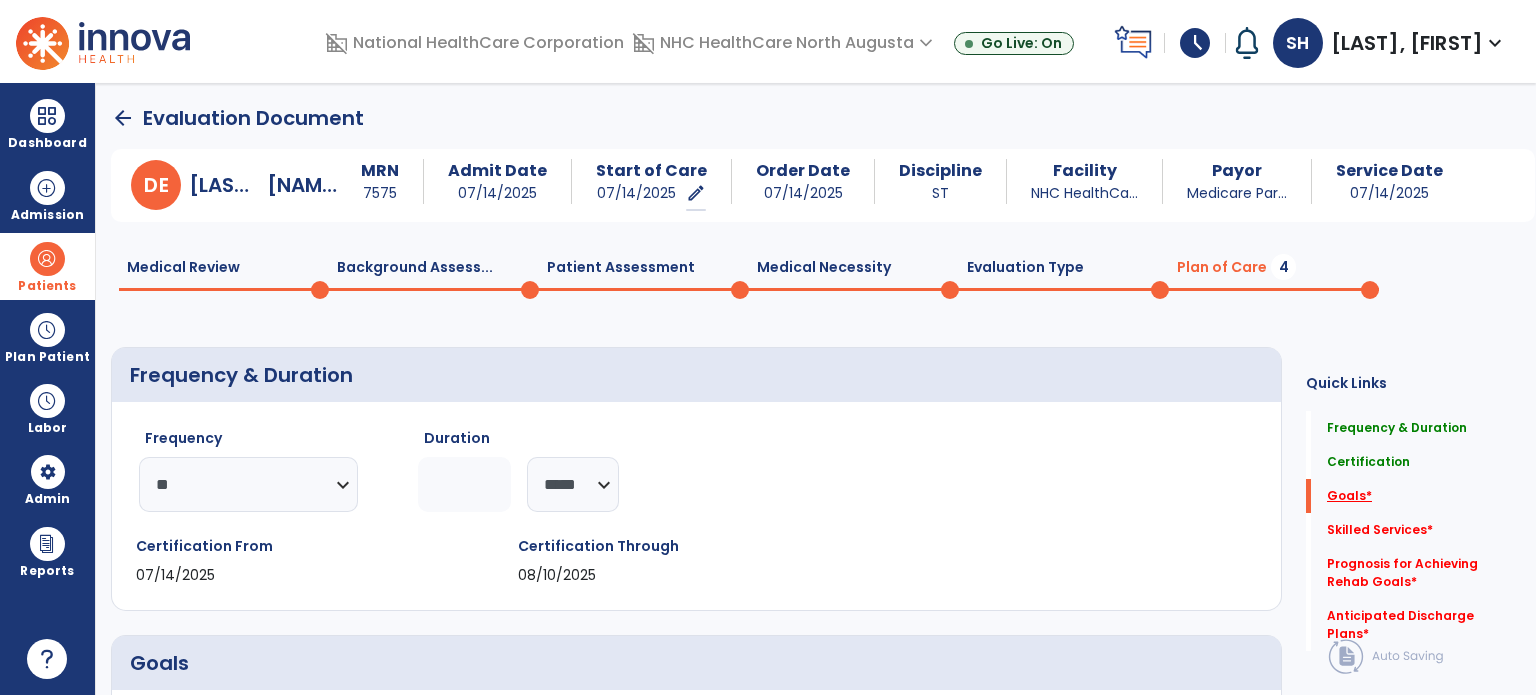 scroll, scrollTop: 36, scrollLeft: 0, axis: vertical 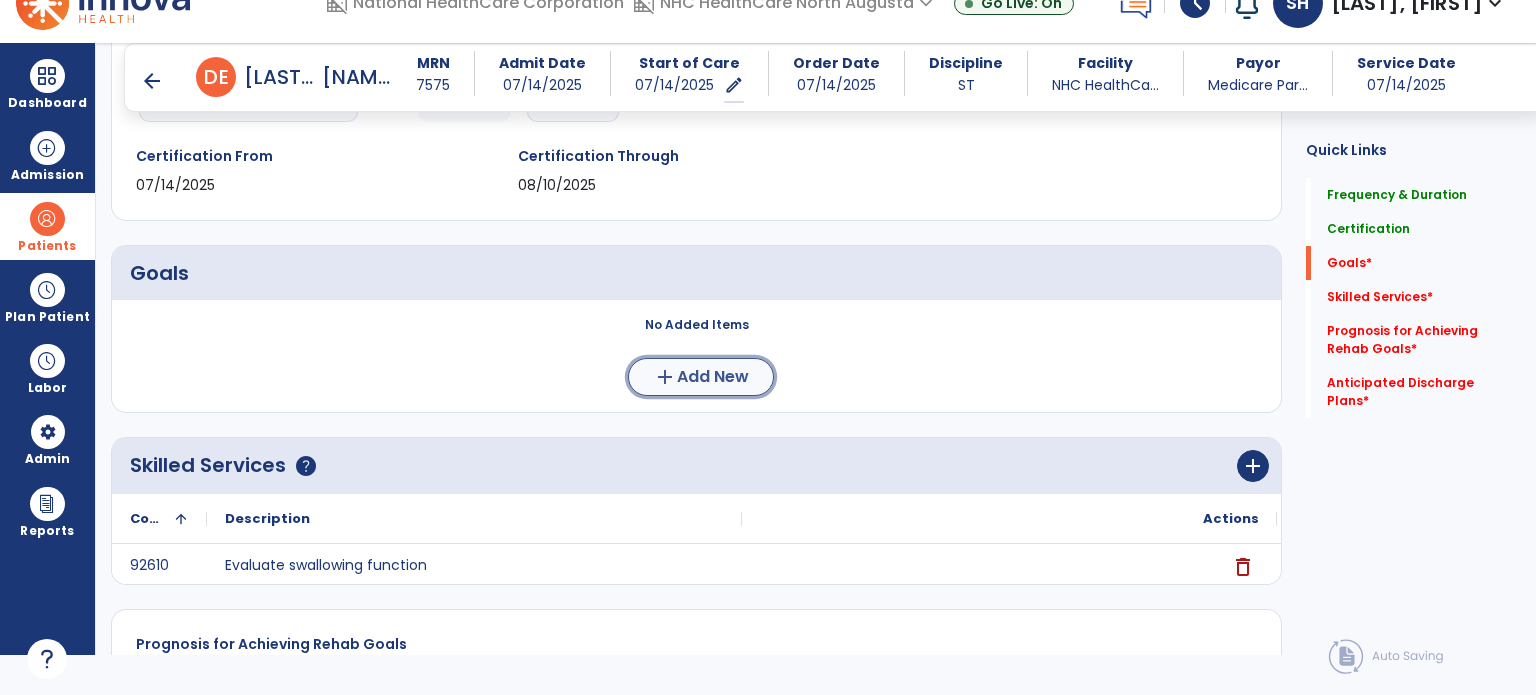 click on "Add New" at bounding box center [713, 377] 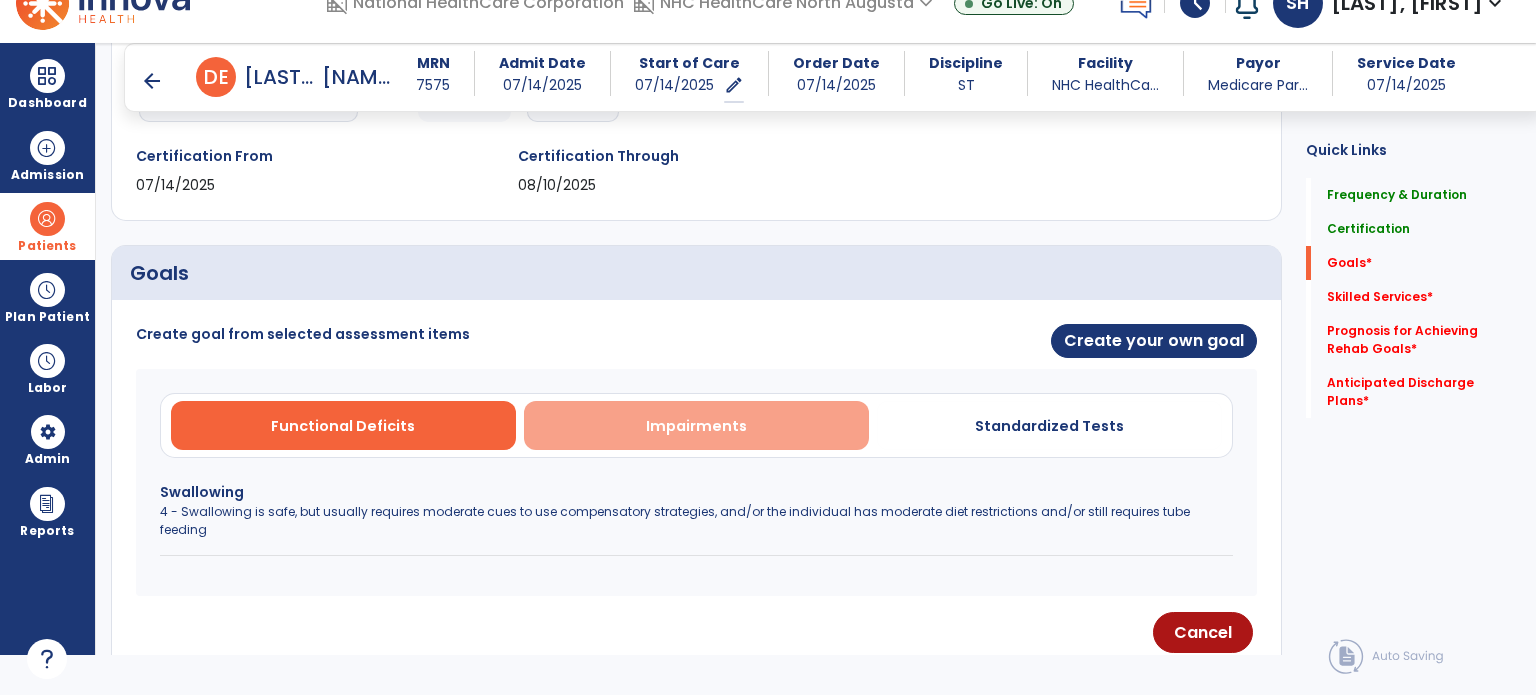 click on "Impairments" at bounding box center (696, 426) 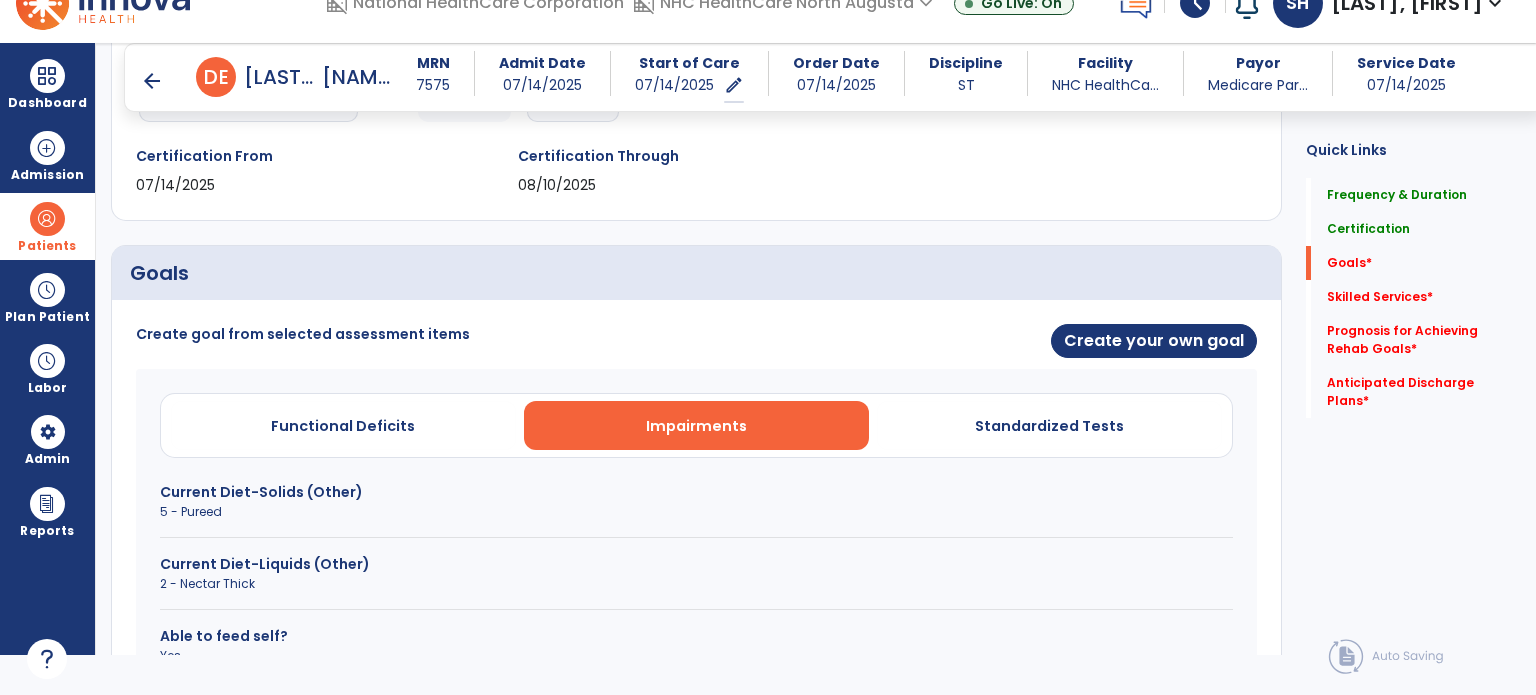 click on "Current Diet-Solids (Other) 5 - Pureed" at bounding box center [696, 510] 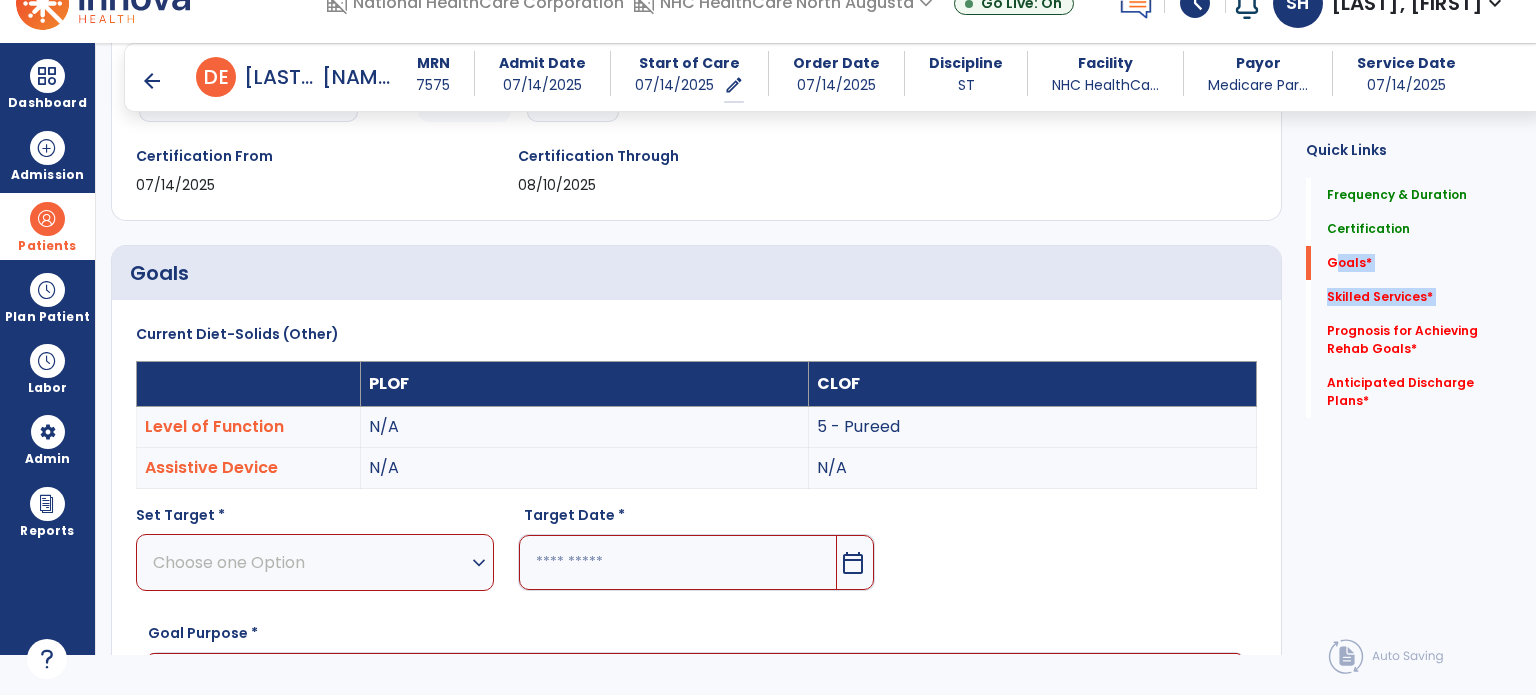 drag, startPoint x: 1308, startPoint y: 271, endPoint x: 1275, endPoint y: 429, distance: 161.40942 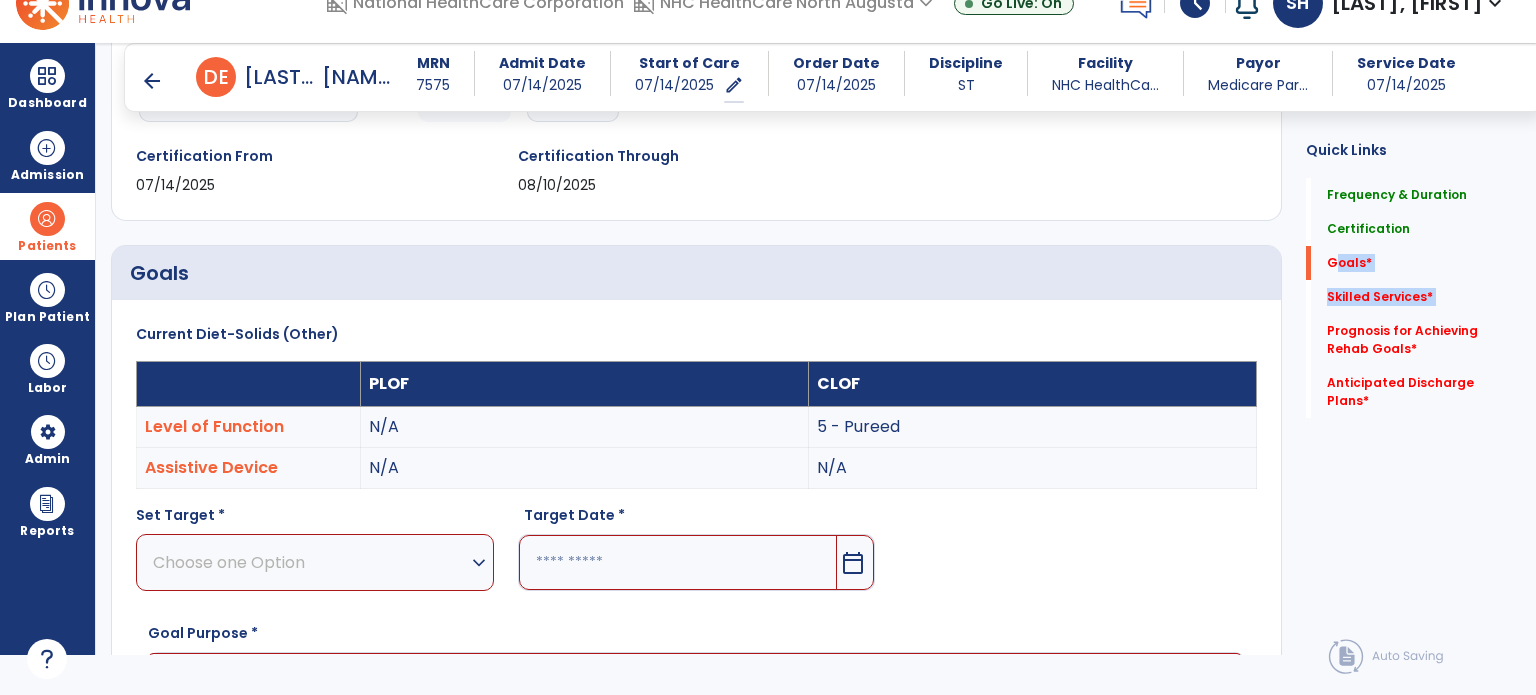 click on "Frequency & Duration Frequency & Duration Certification Certification Goals * Goals * Skilled Services * Skilled Services * Prognosis for Achieving Rehab Goals * Prognosis for Achieving Rehab Goals * Anticipated Discharge Plans * Anticipated Discharge Plans *" 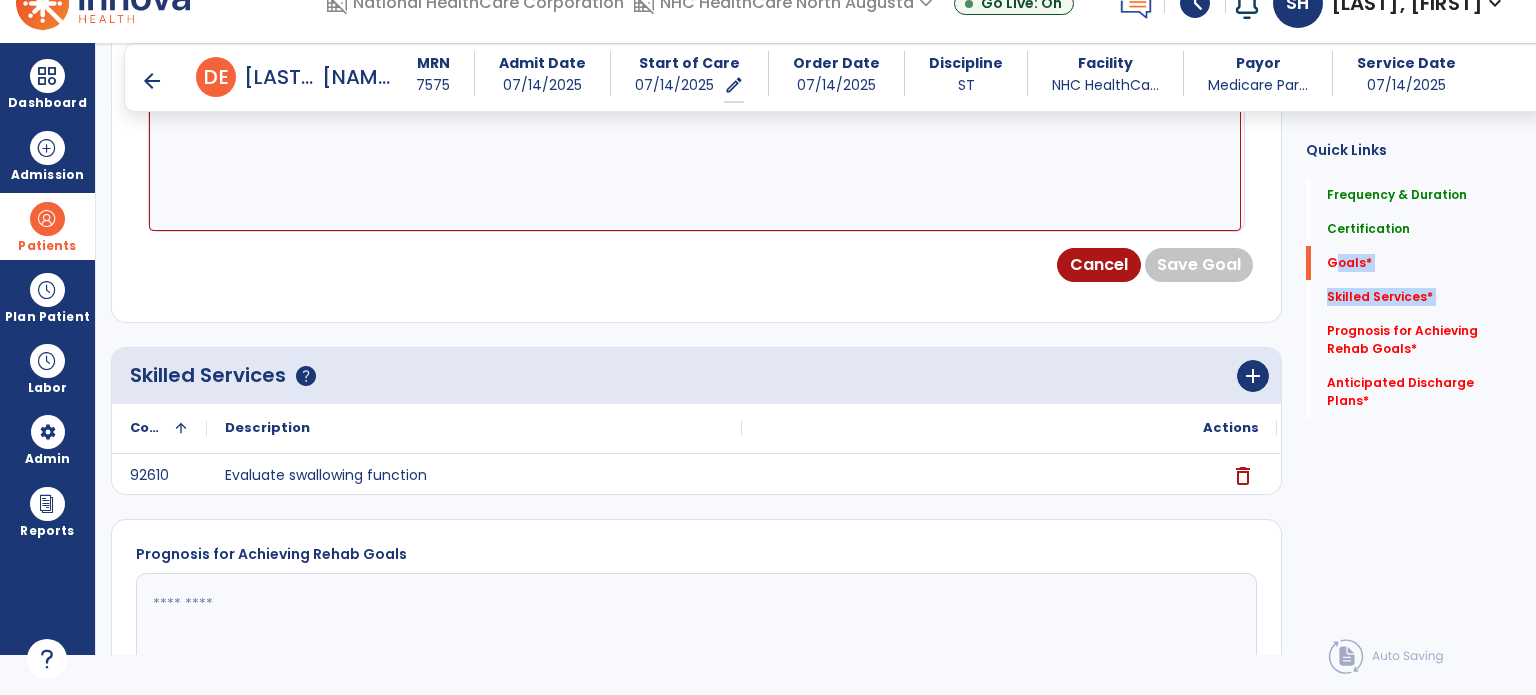 scroll, scrollTop: 931, scrollLeft: 0, axis: vertical 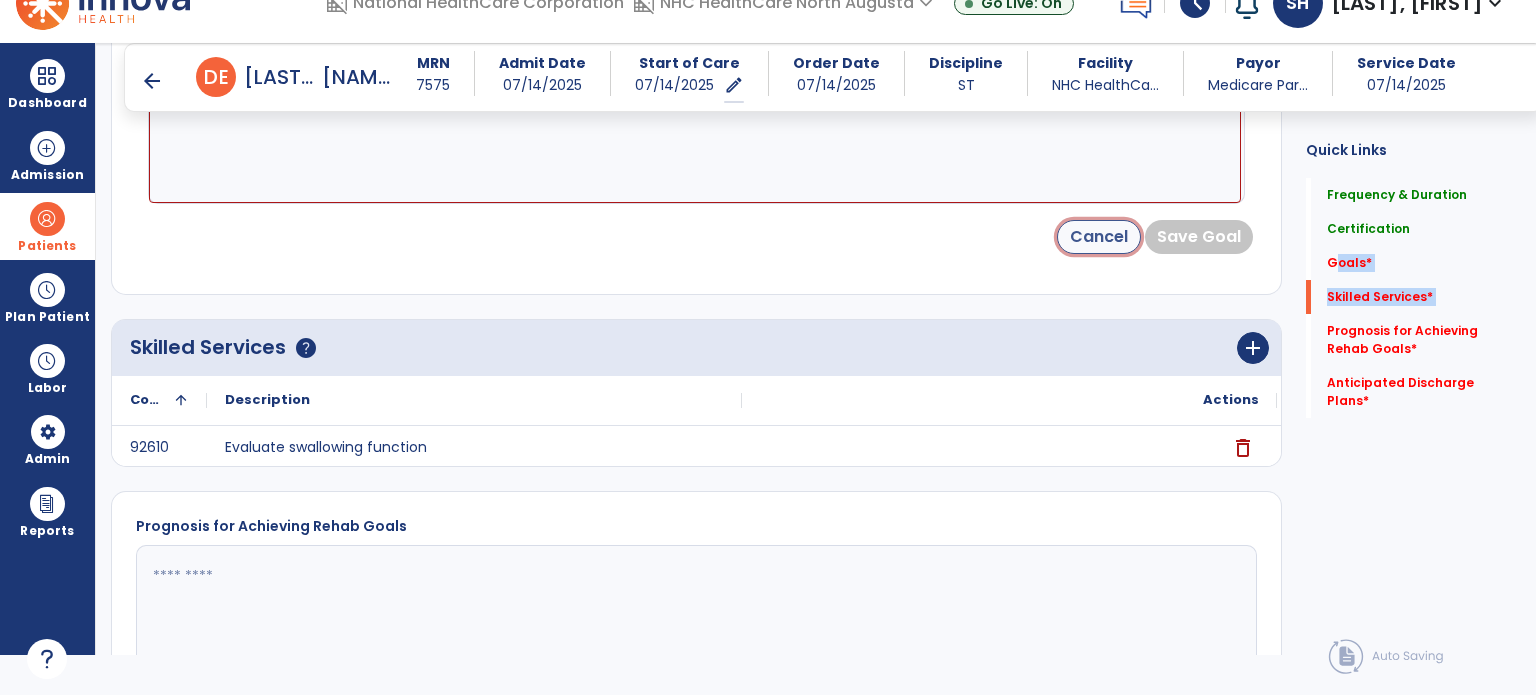 click on "Cancel" at bounding box center (1099, 237) 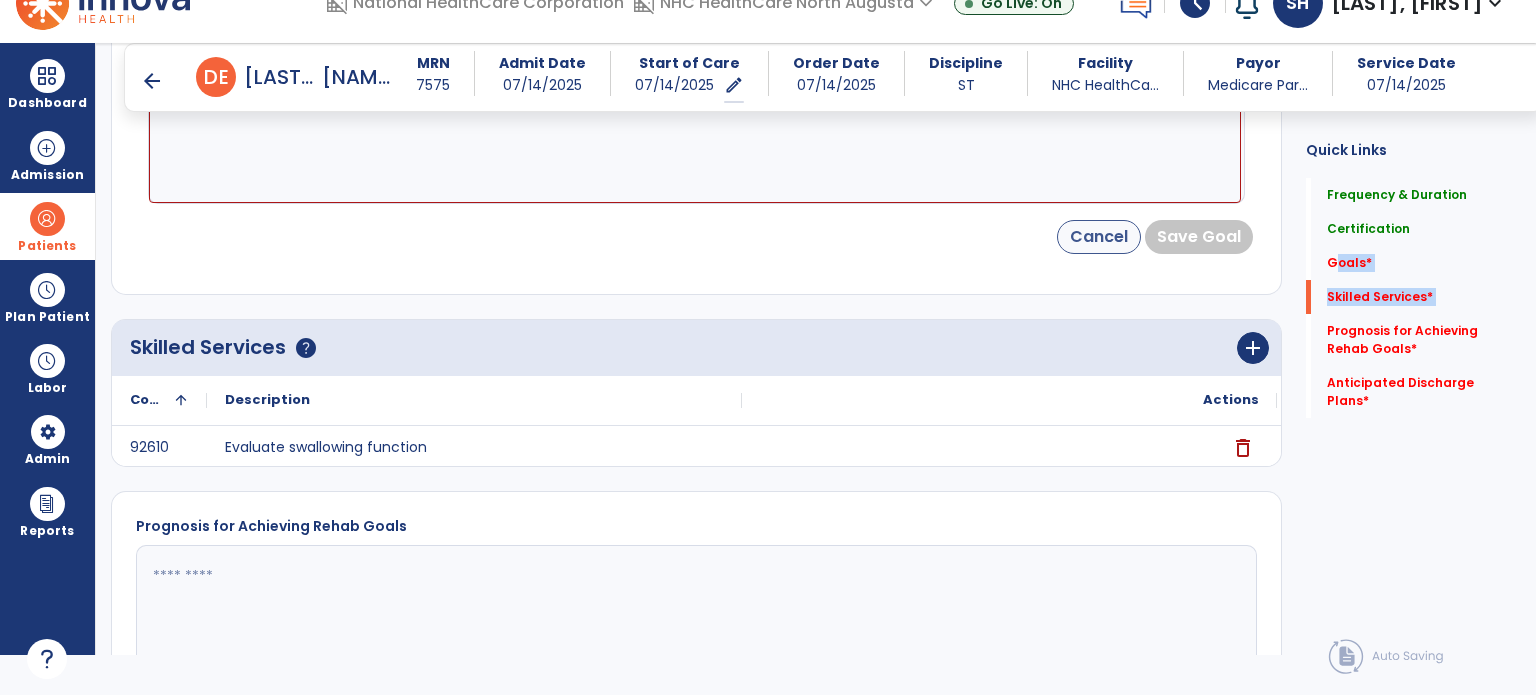 scroll, scrollTop: 860, scrollLeft: 0, axis: vertical 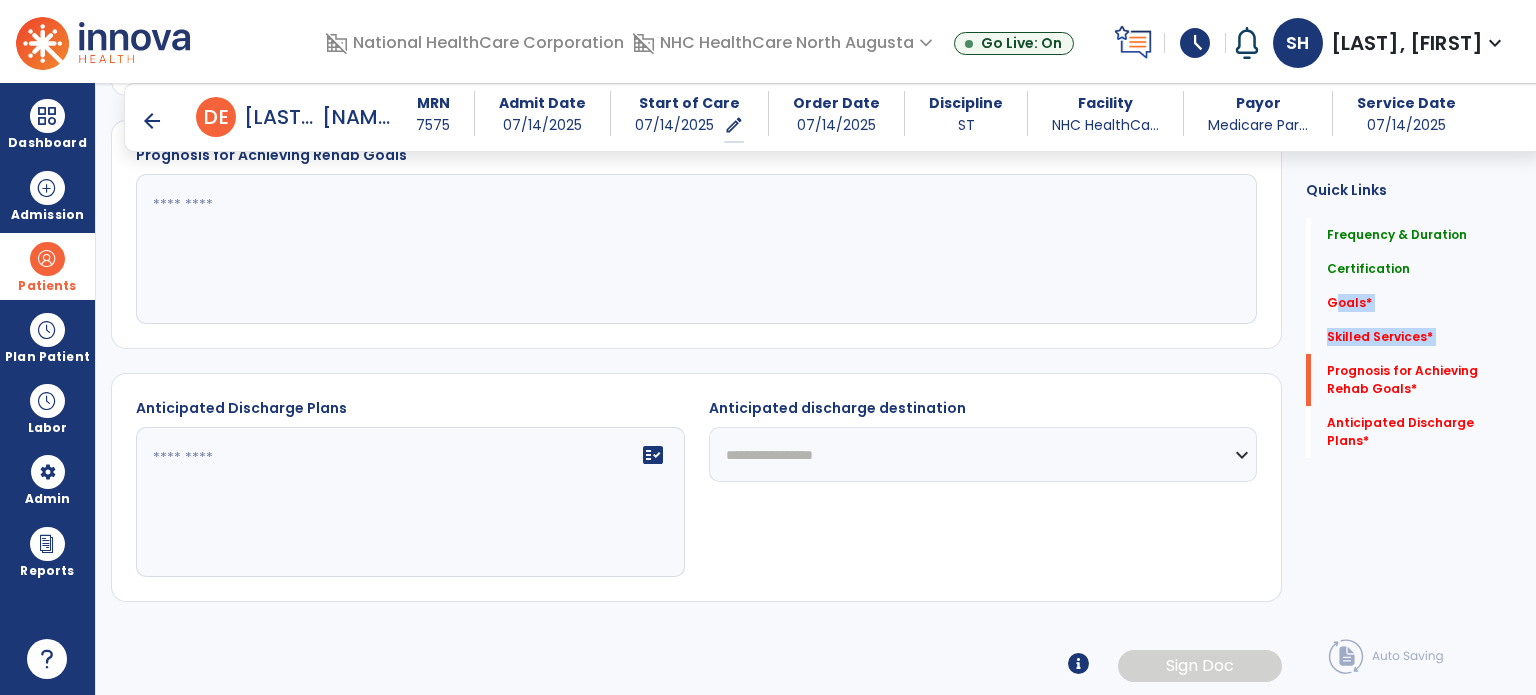 click 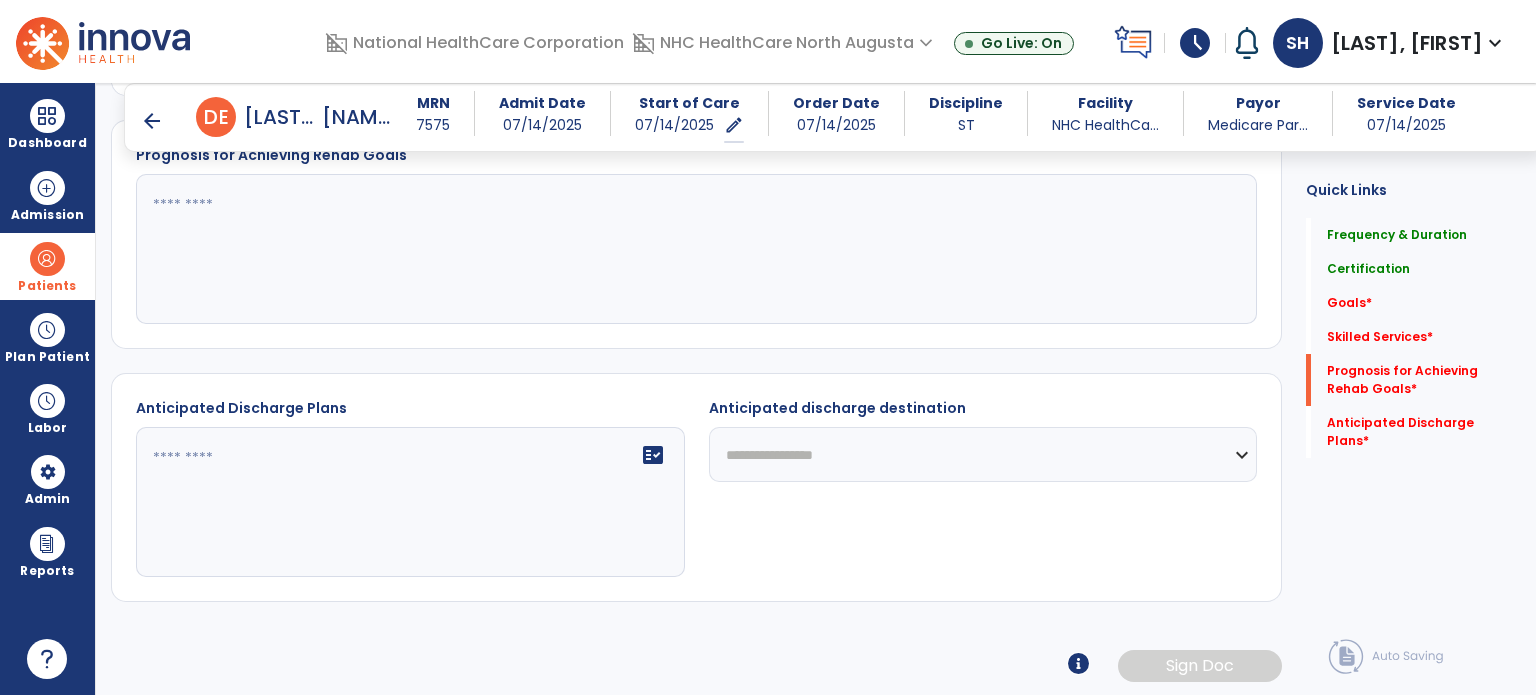click 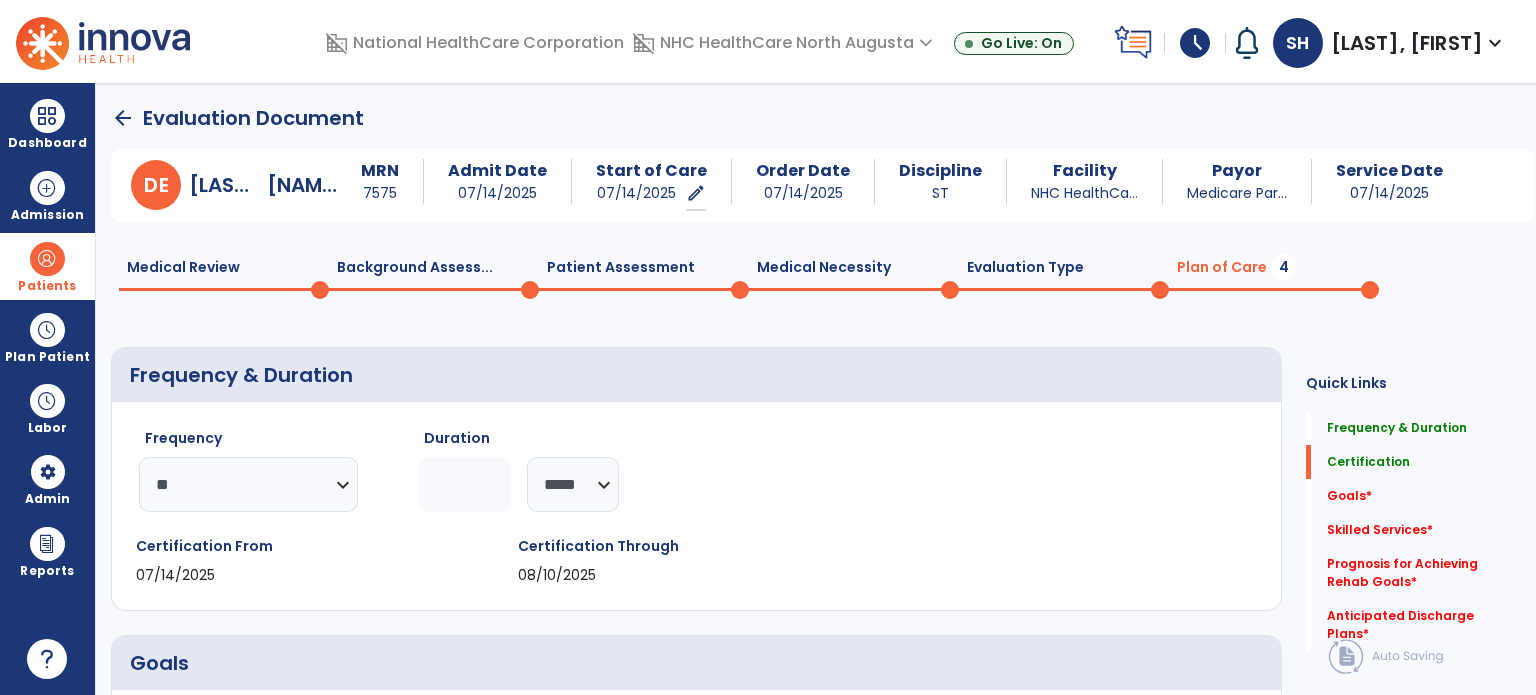 scroll, scrollTop: 0, scrollLeft: 0, axis: both 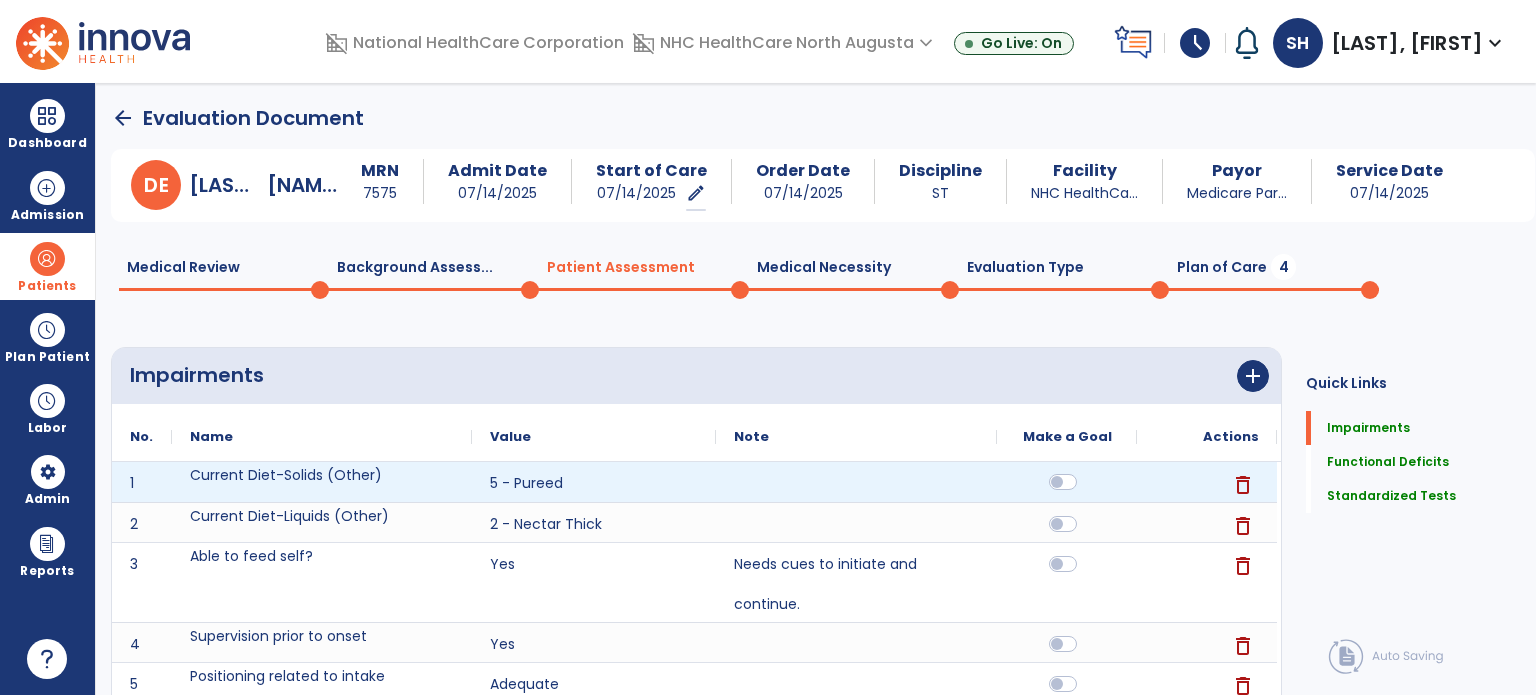 click 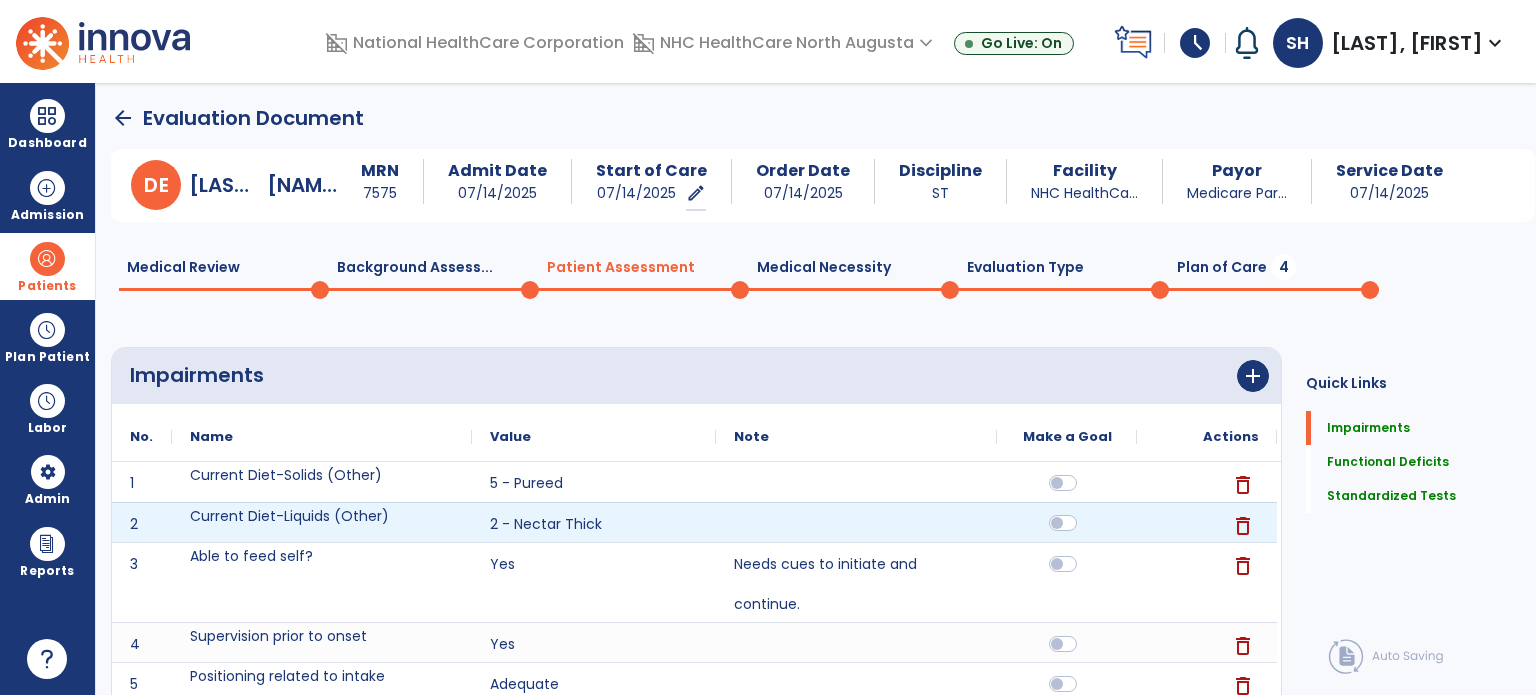 click 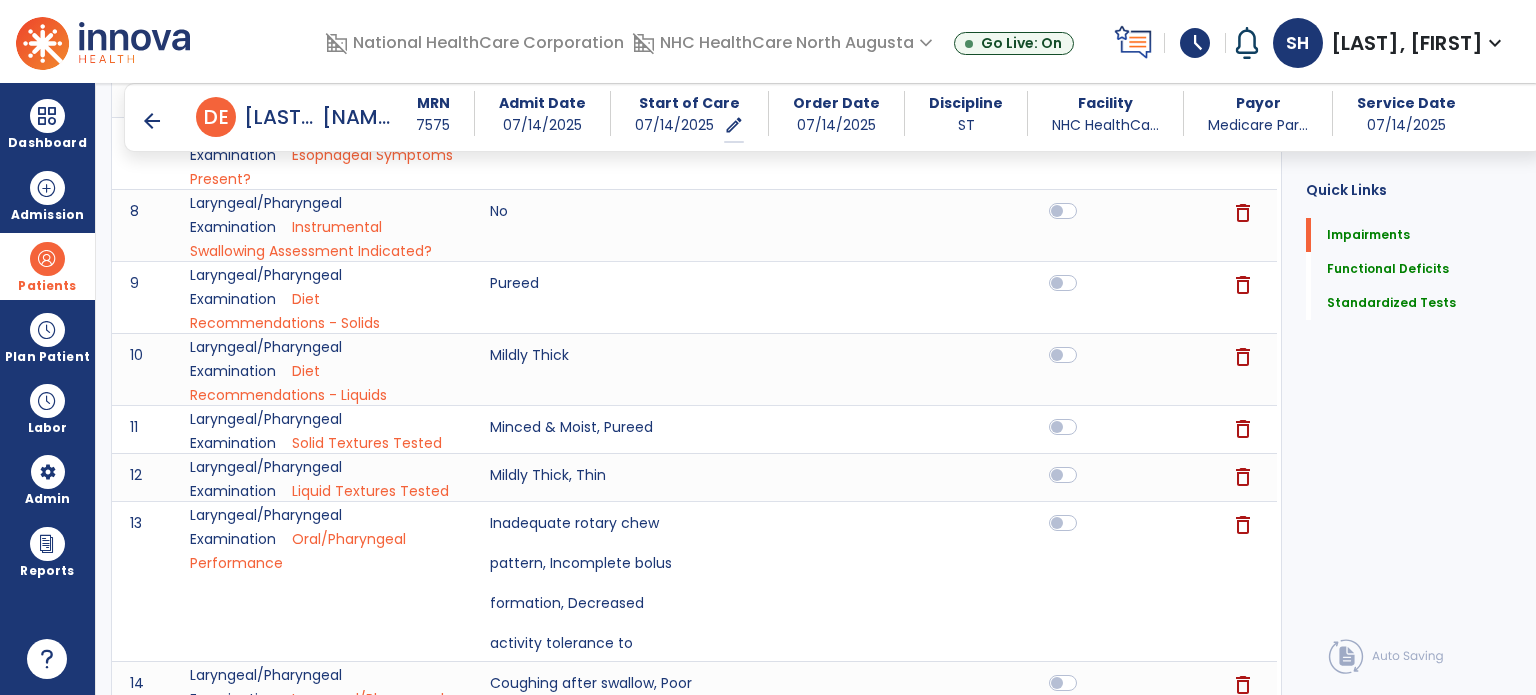 scroll, scrollTop: 568, scrollLeft: 0, axis: vertical 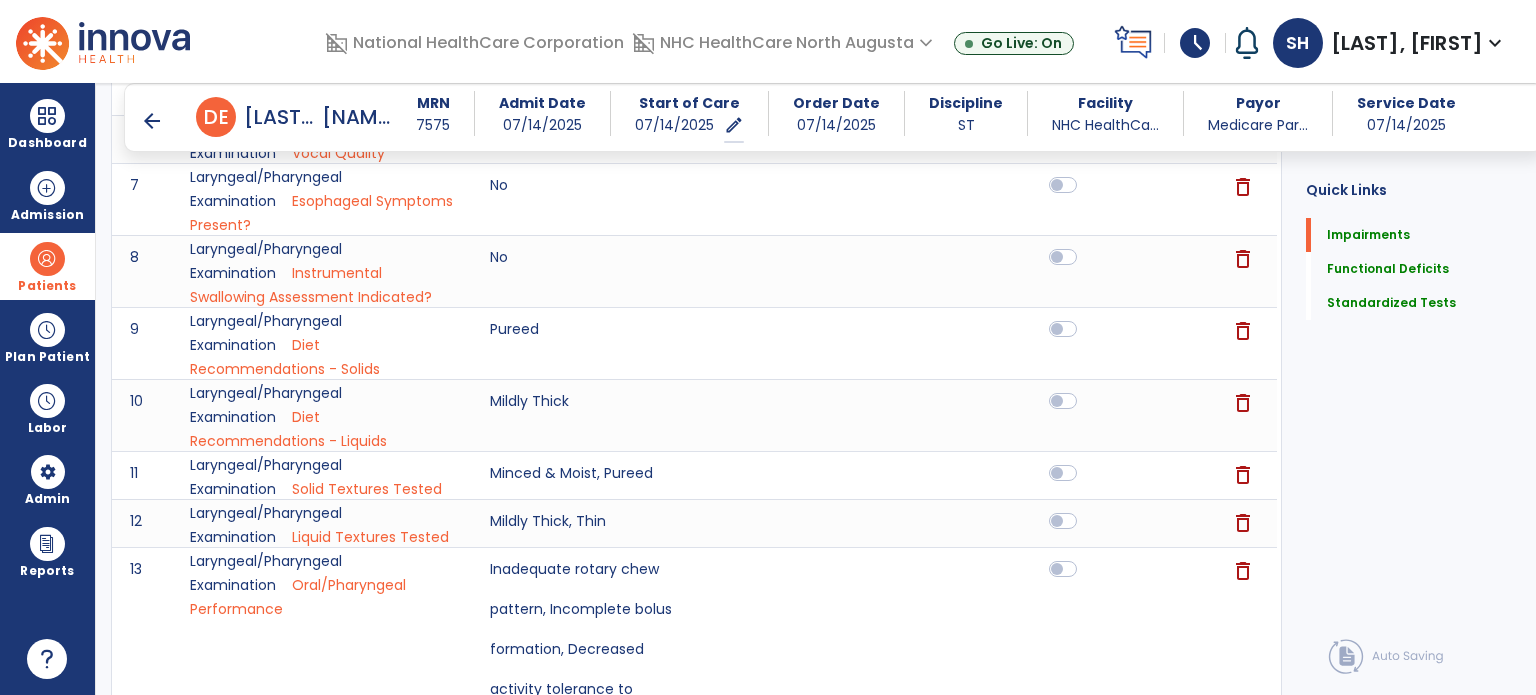 click on "Quick Links  Impairments   Impairments   Functional Deficits   Functional Deficits   Standardized Tests   Standardized Tests" 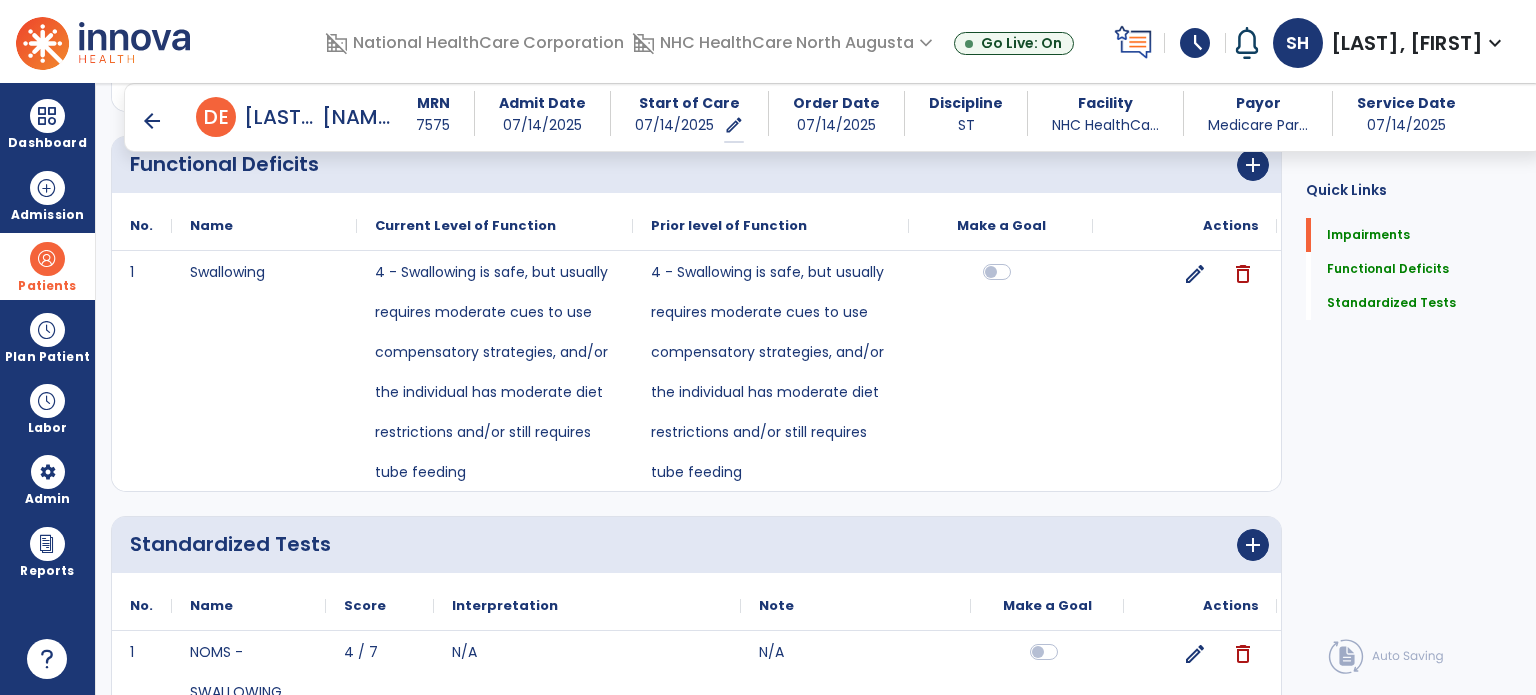 scroll, scrollTop: 1293, scrollLeft: 0, axis: vertical 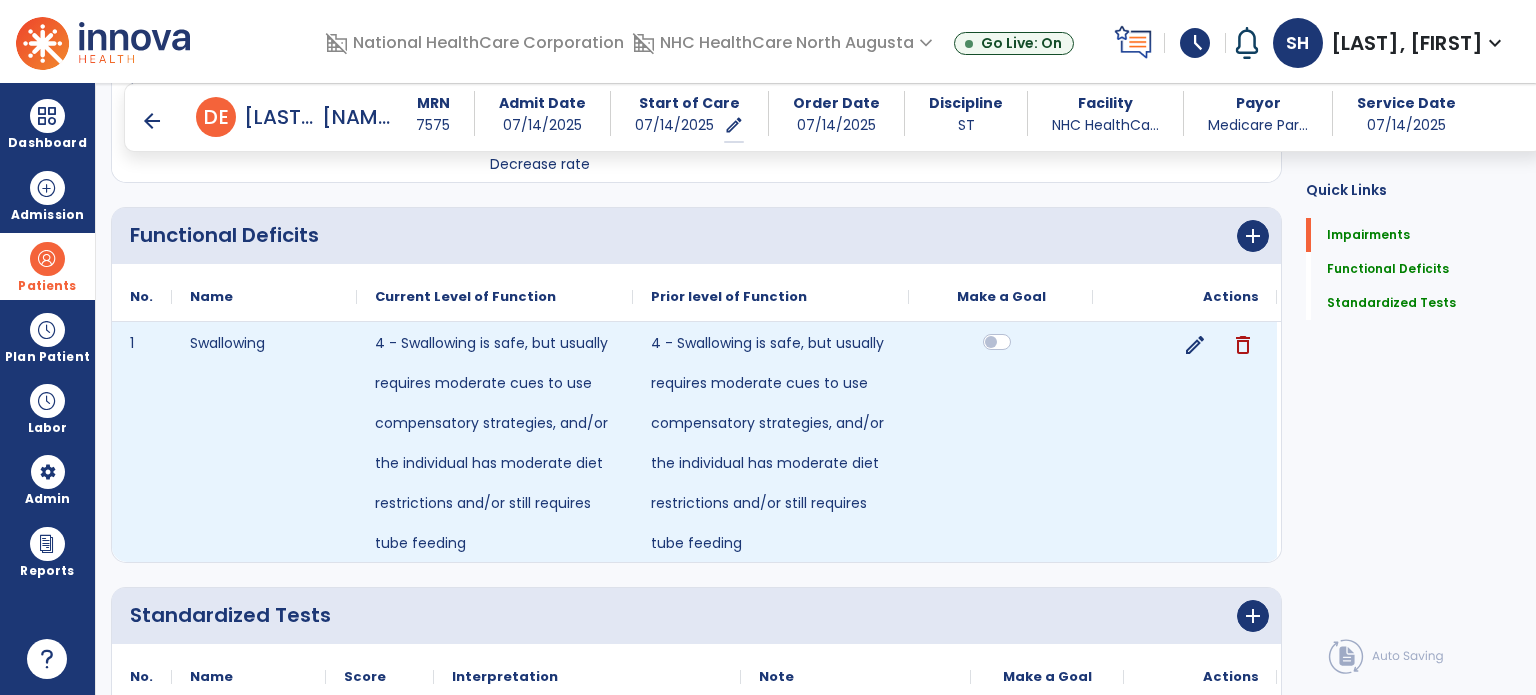click 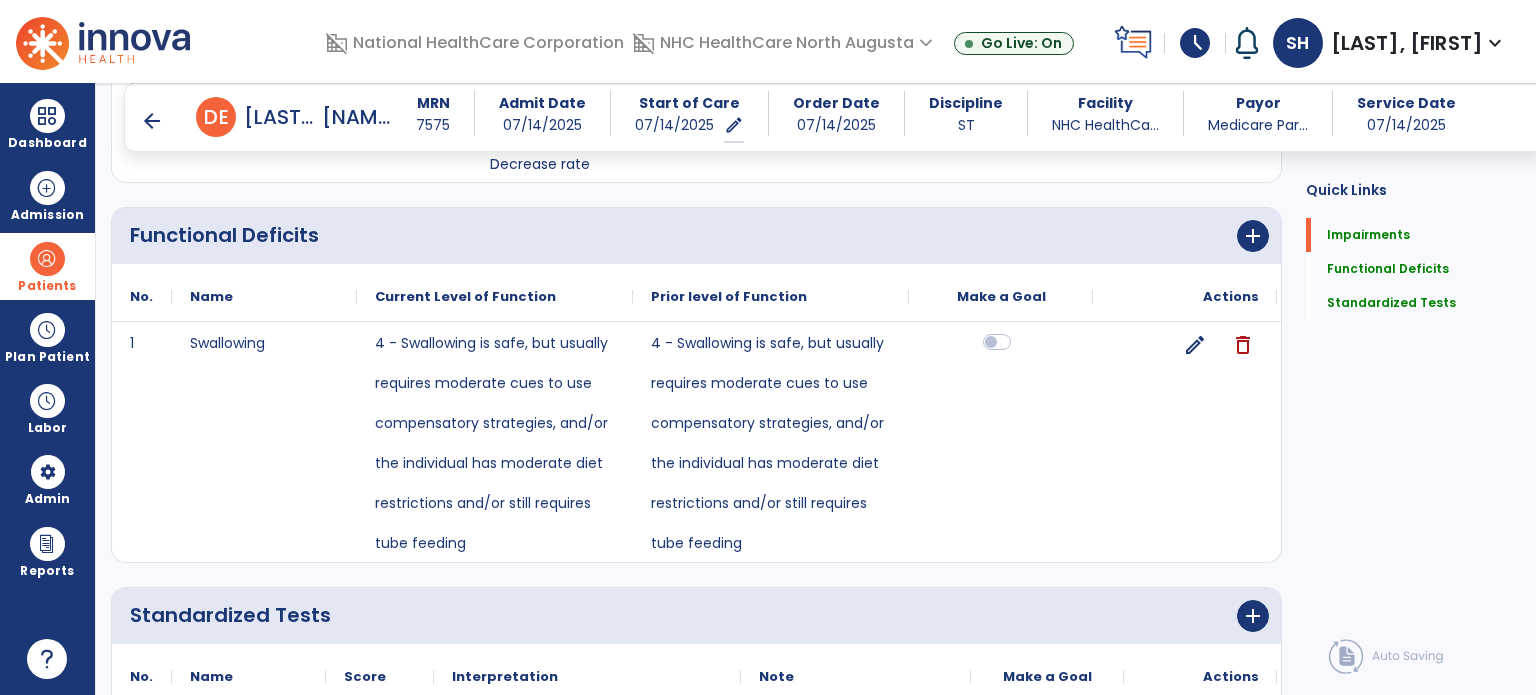 scroll, scrollTop: 0, scrollLeft: 0, axis: both 